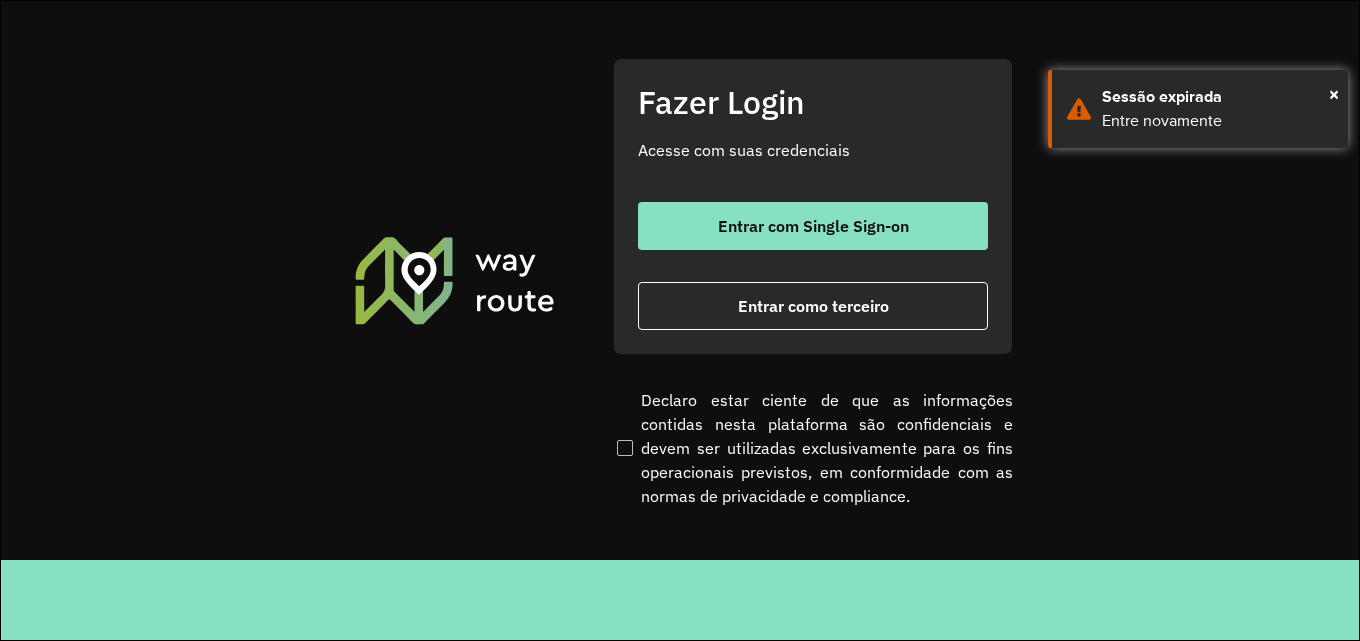 scroll, scrollTop: 0, scrollLeft: 0, axis: both 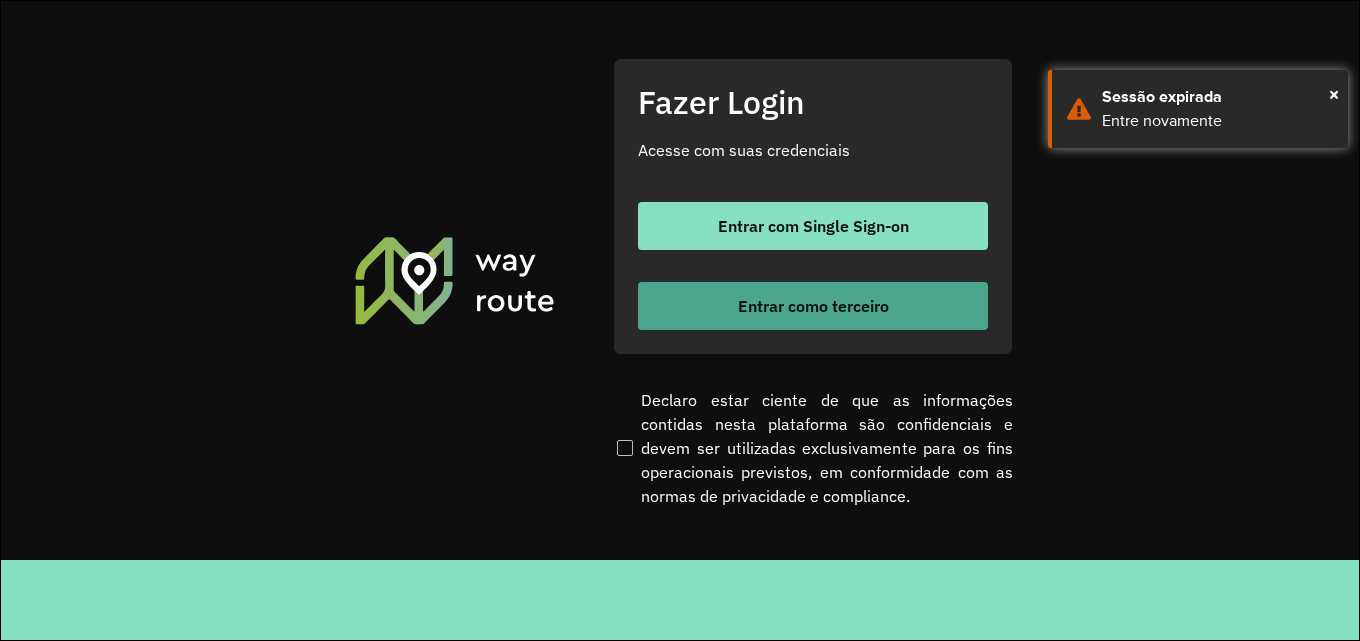click on "Entrar como terceiro" at bounding box center (813, 306) 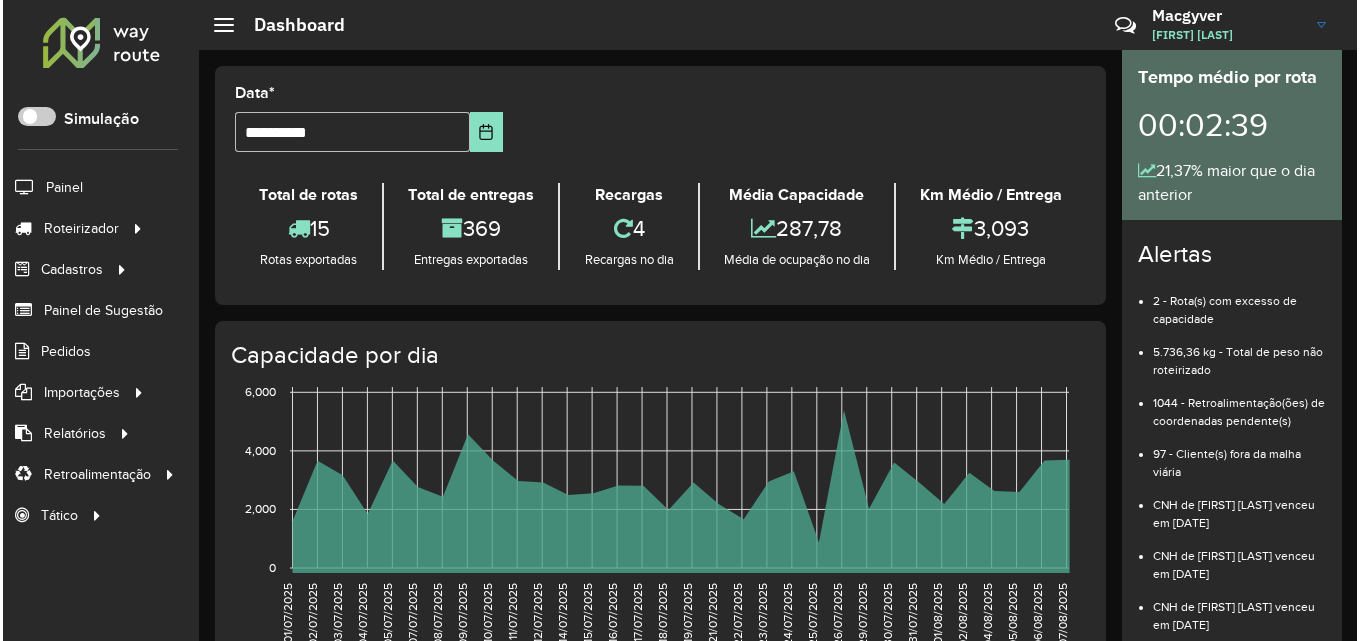 scroll, scrollTop: 0, scrollLeft: 0, axis: both 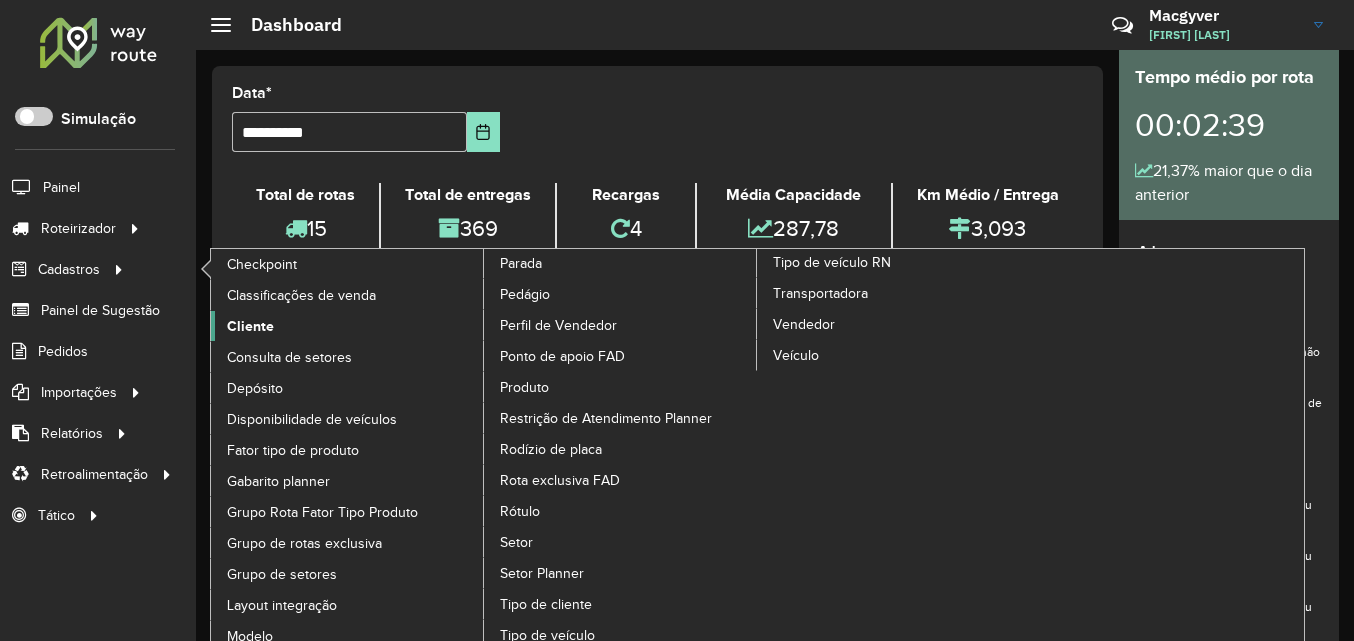 click on "Cliente" 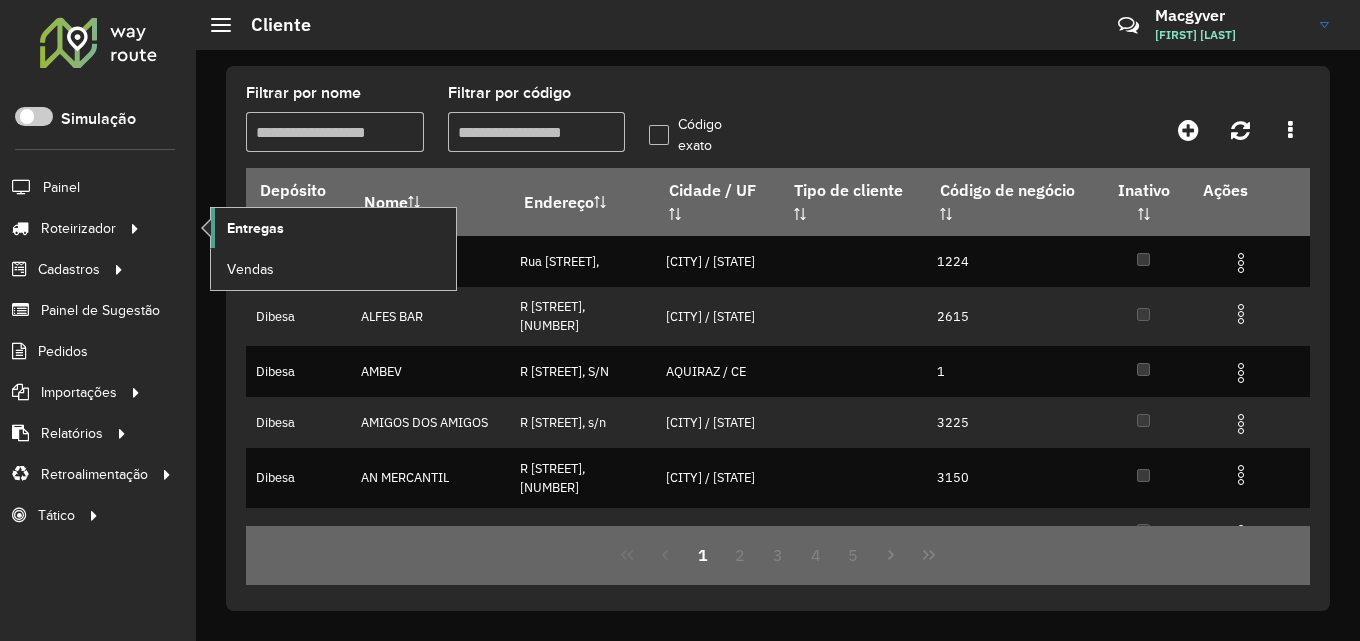 click on "Entregas" 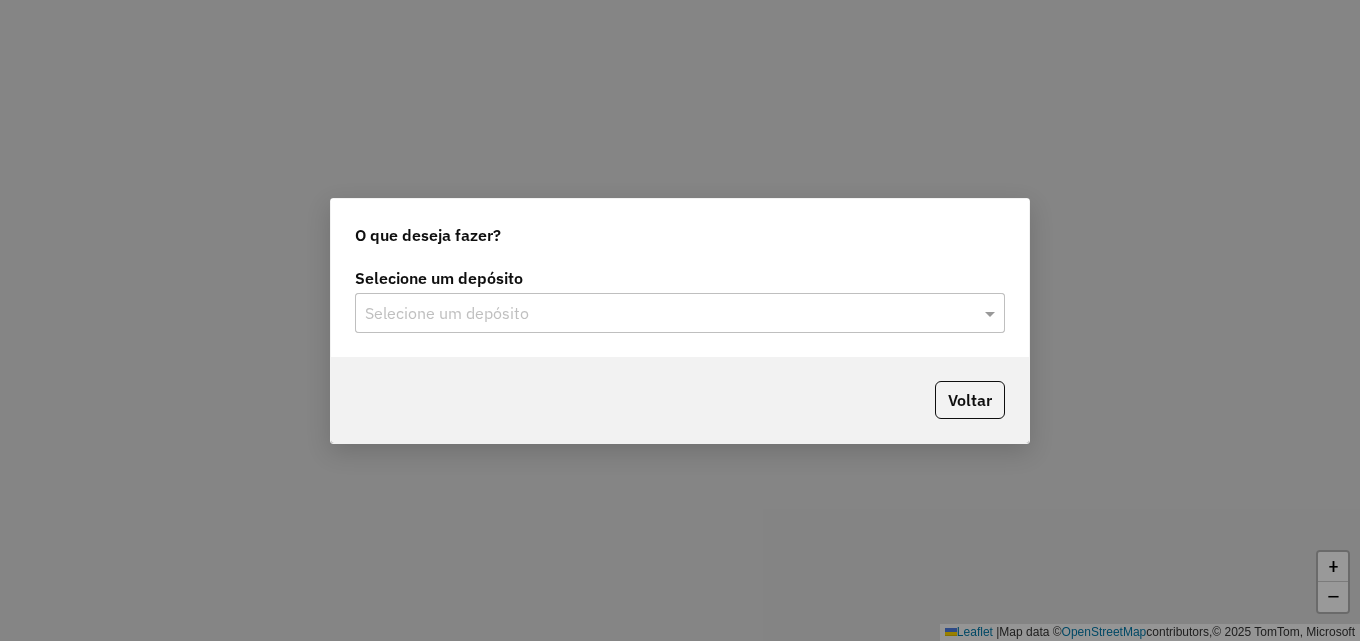 scroll, scrollTop: 0, scrollLeft: 0, axis: both 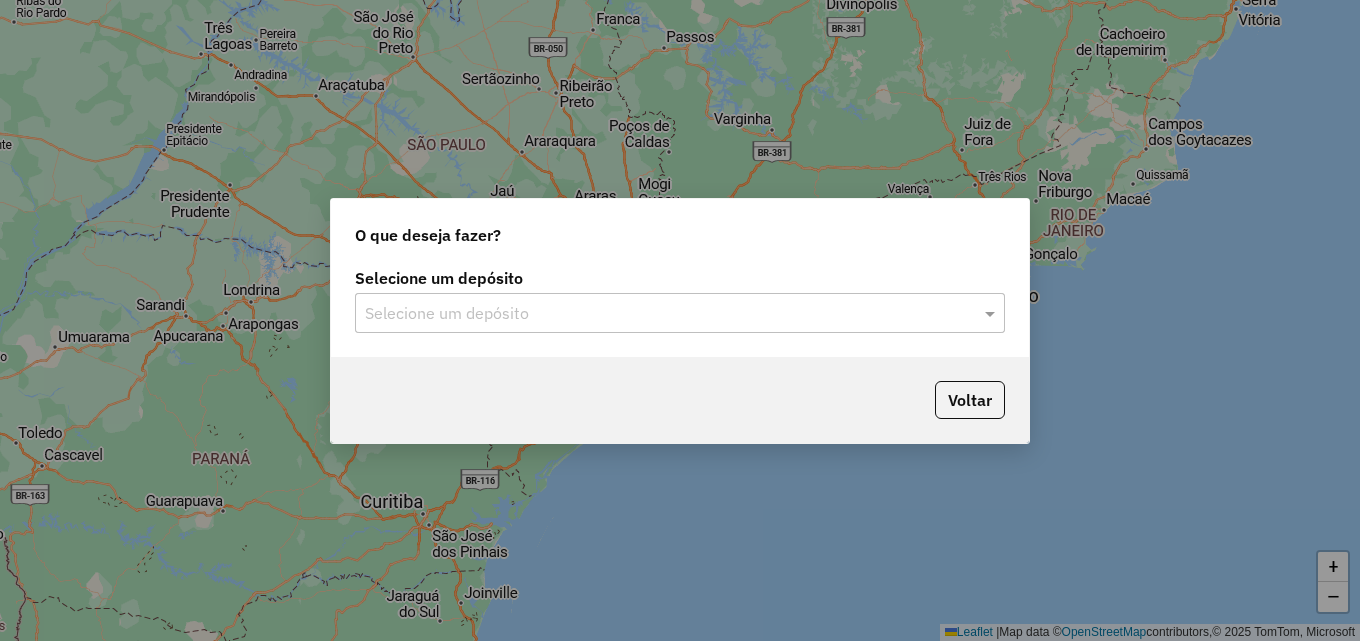 click 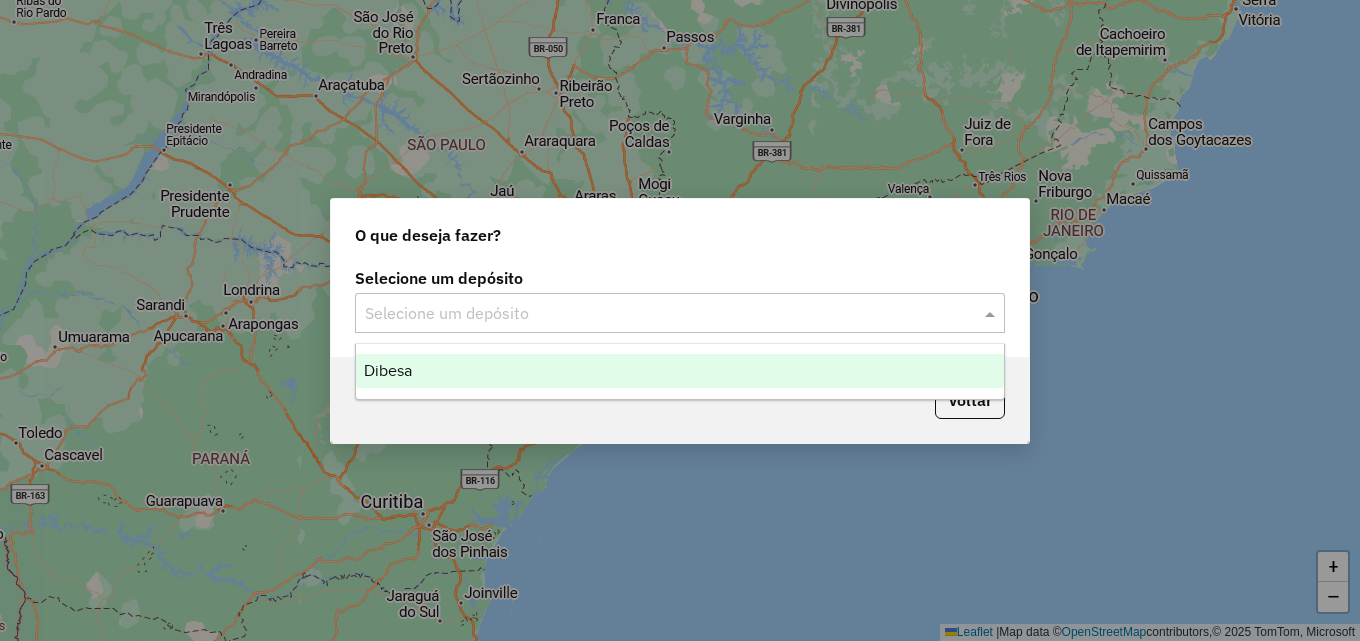 click on "Dibesa" at bounding box center [680, 371] 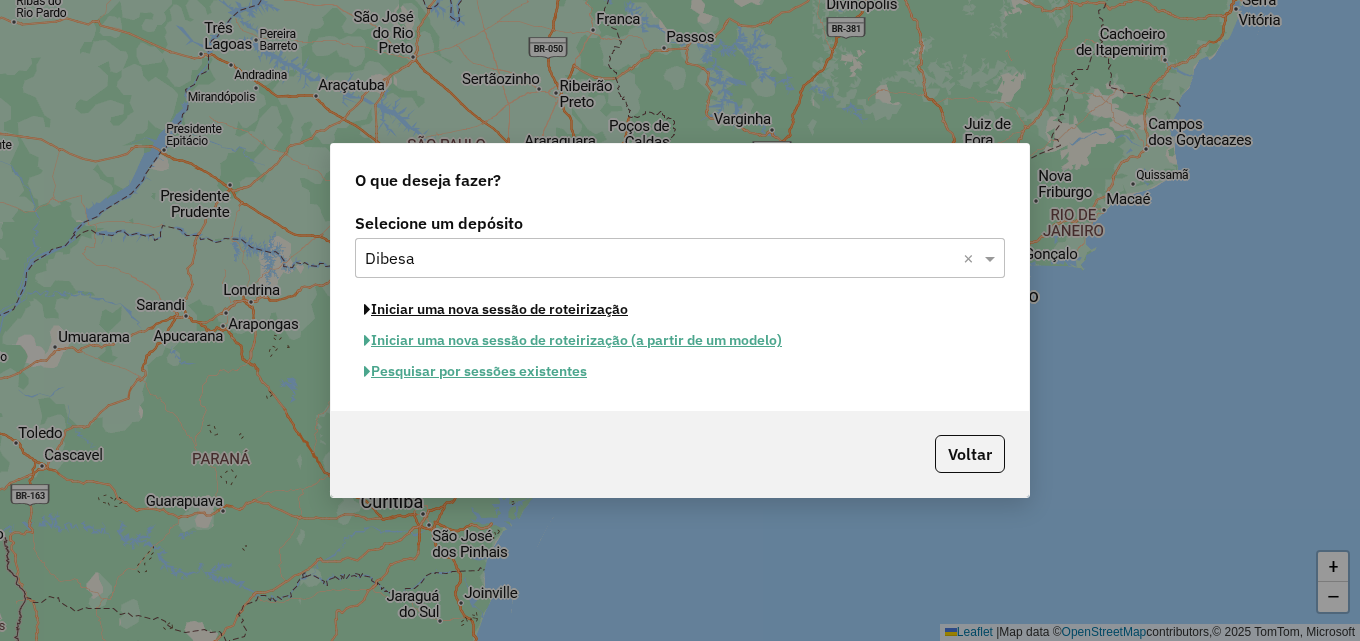 click on "Iniciar uma nova sessão de roteirização" 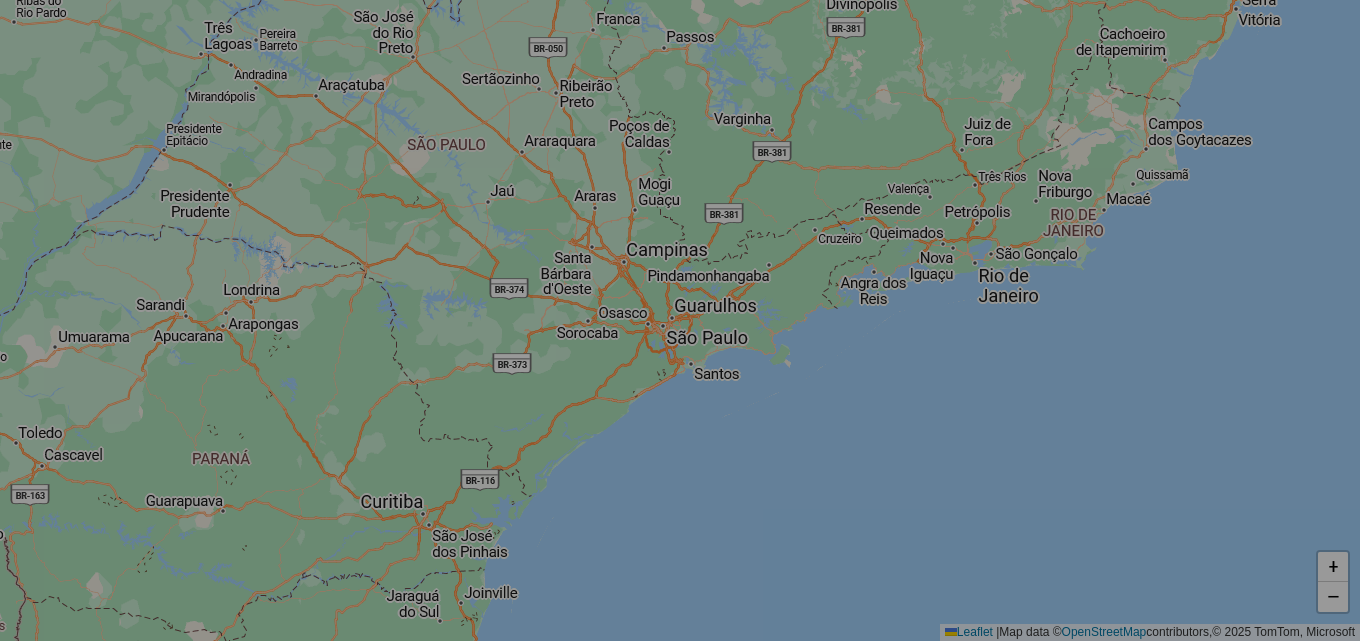 select on "*" 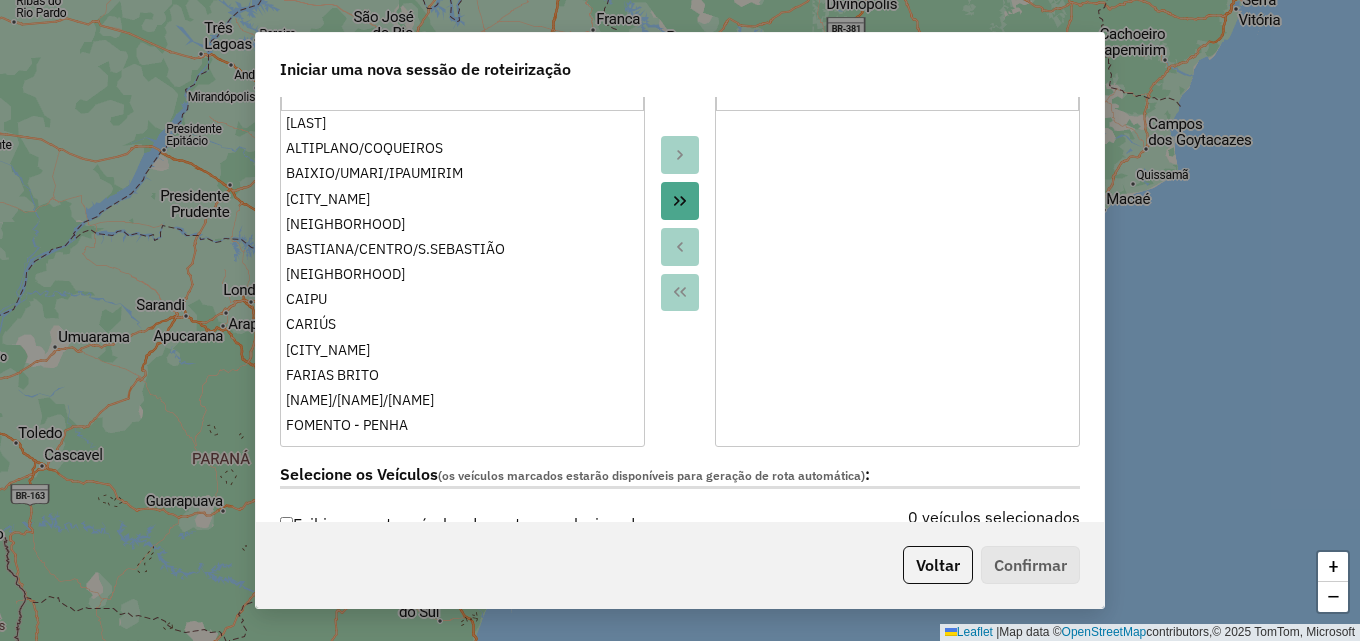 scroll, scrollTop: 300, scrollLeft: 0, axis: vertical 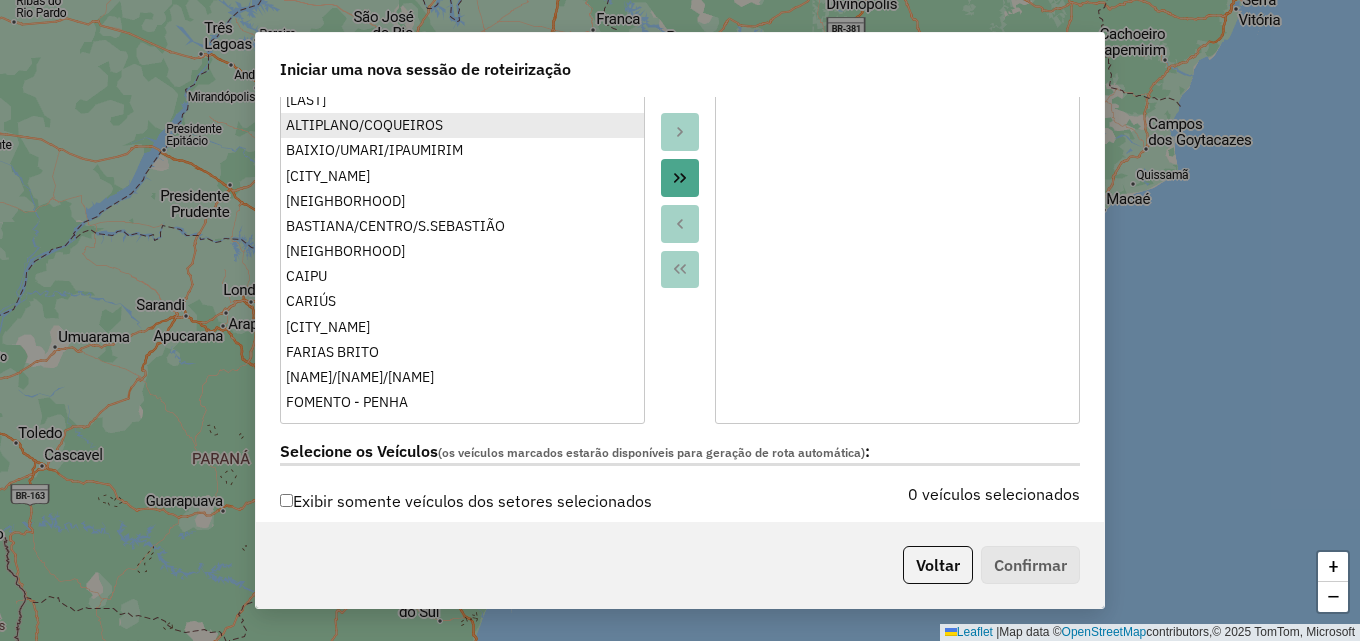 click on "ALTIPLANO/COQUEIROS" at bounding box center [462, 125] 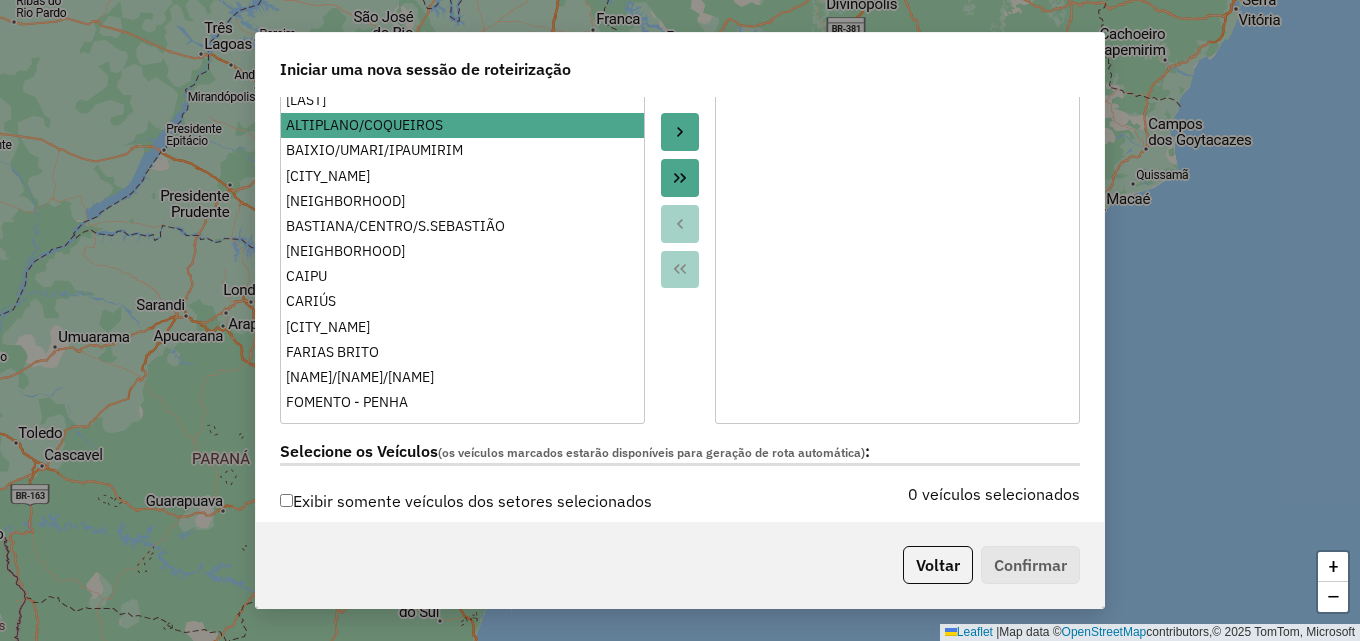 scroll, scrollTop: 291, scrollLeft: 0, axis: vertical 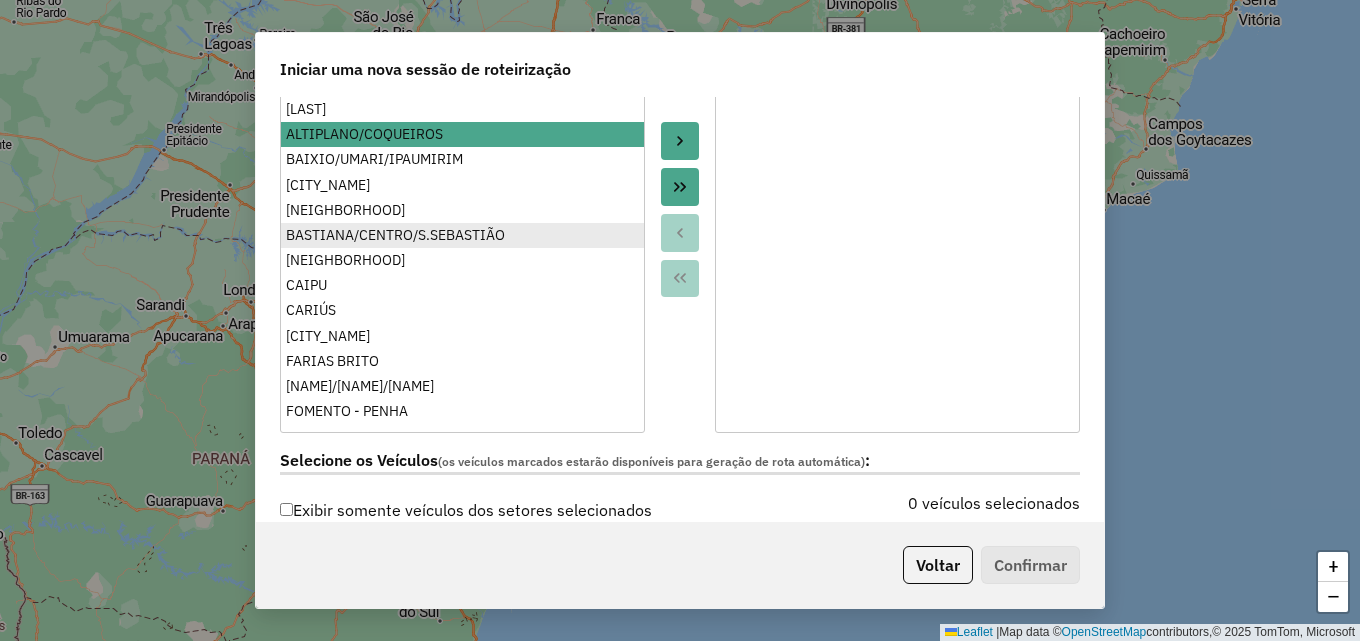 click on "BASTIANA/CENTRO/S.SEBASTIÃO" at bounding box center (462, 235) 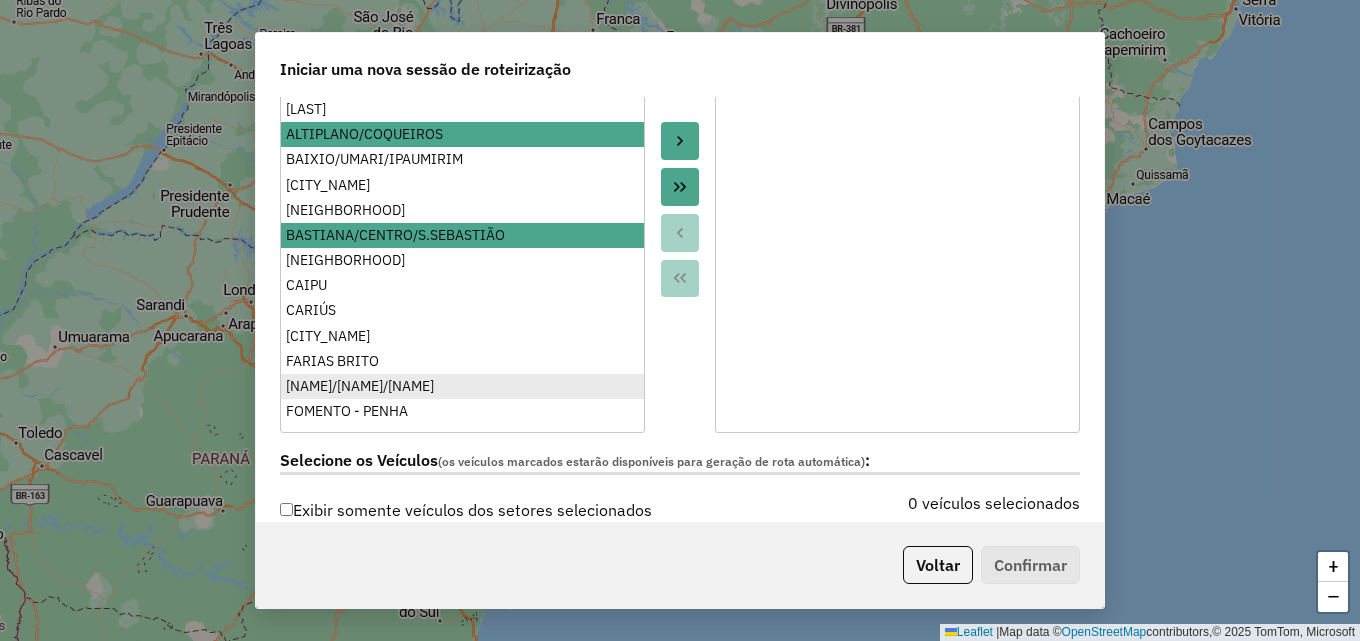 click on "[NAME]/[NAME]/[NAME]" at bounding box center (462, 386) 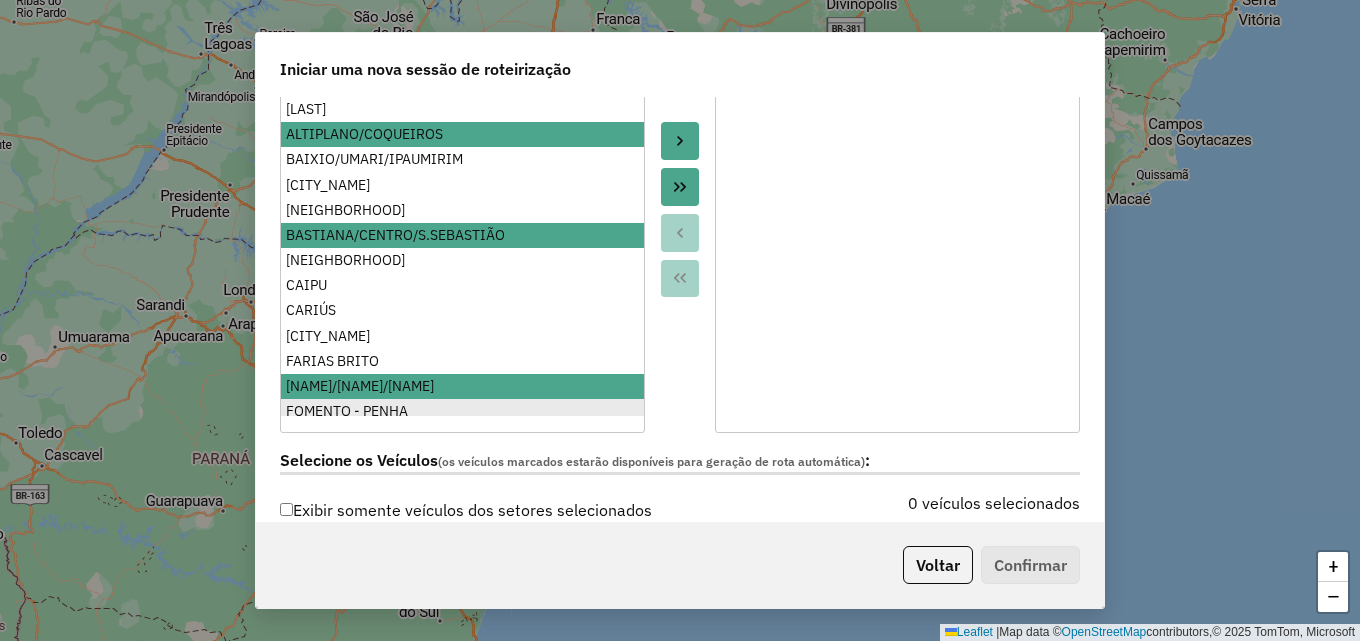 click on "FOMENTO - PENHA" at bounding box center [462, 411] 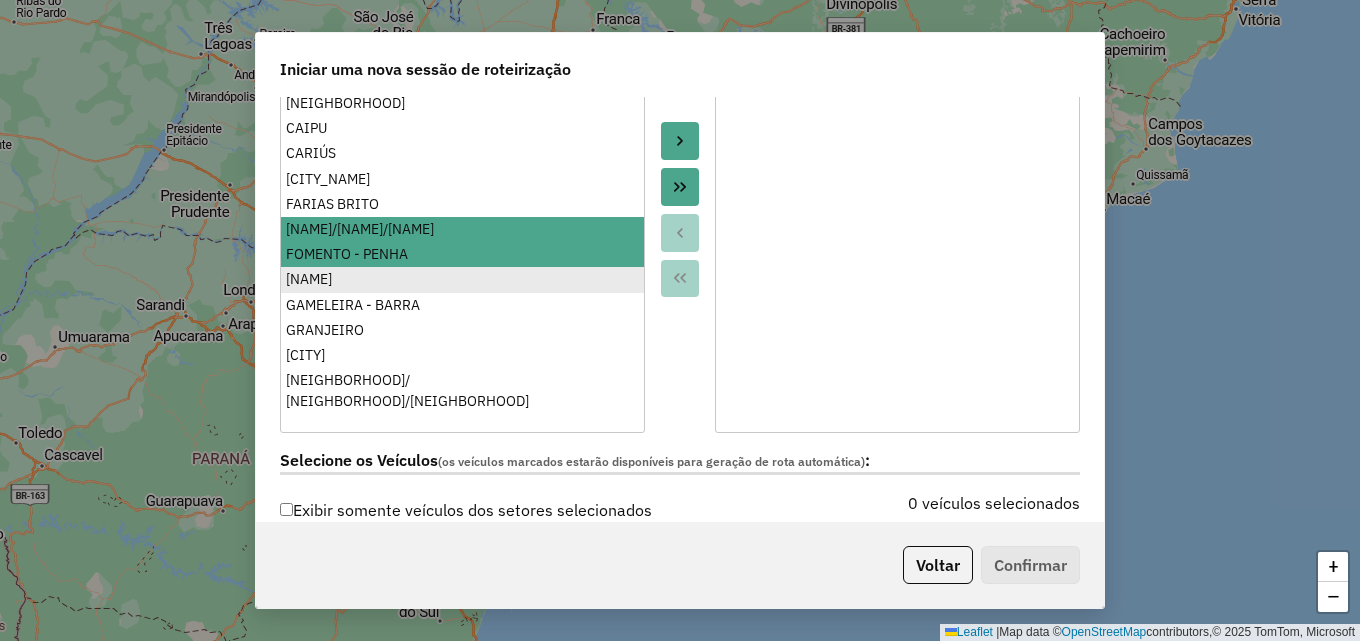 scroll, scrollTop: 200, scrollLeft: 0, axis: vertical 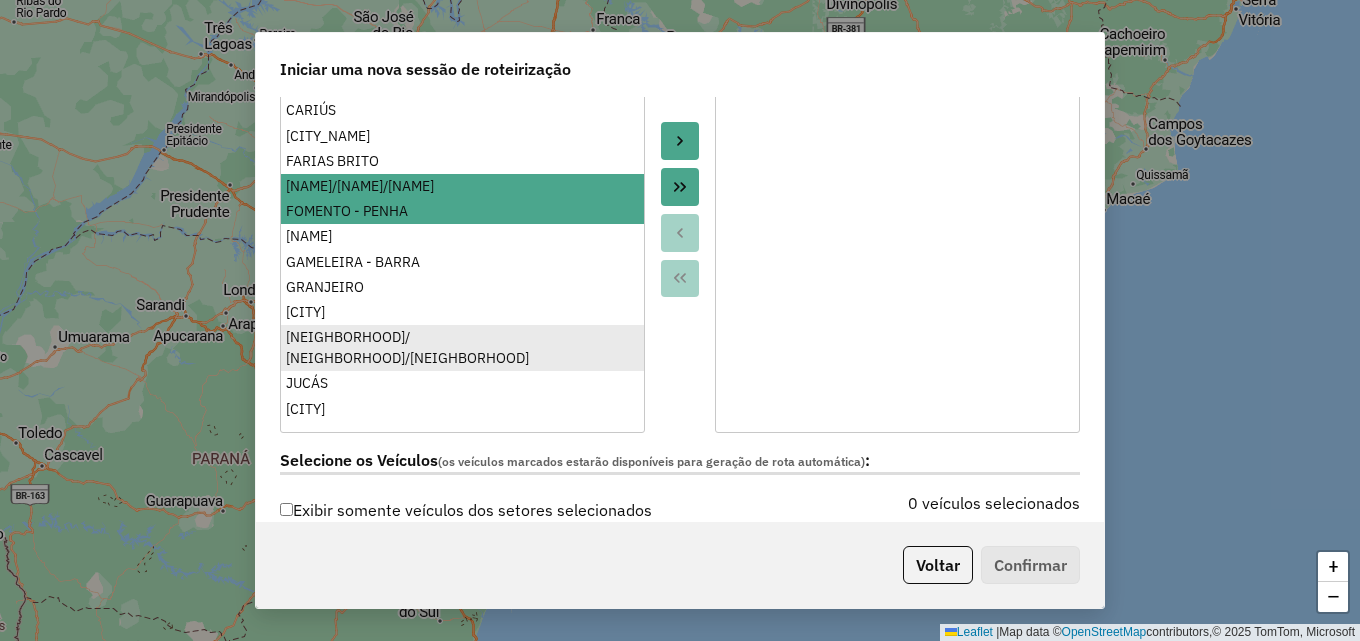 click on "[NEIGHBORHOOD]/ [NEIGHBORHOOD]/[NEIGHBORHOOD]" at bounding box center (462, 348) 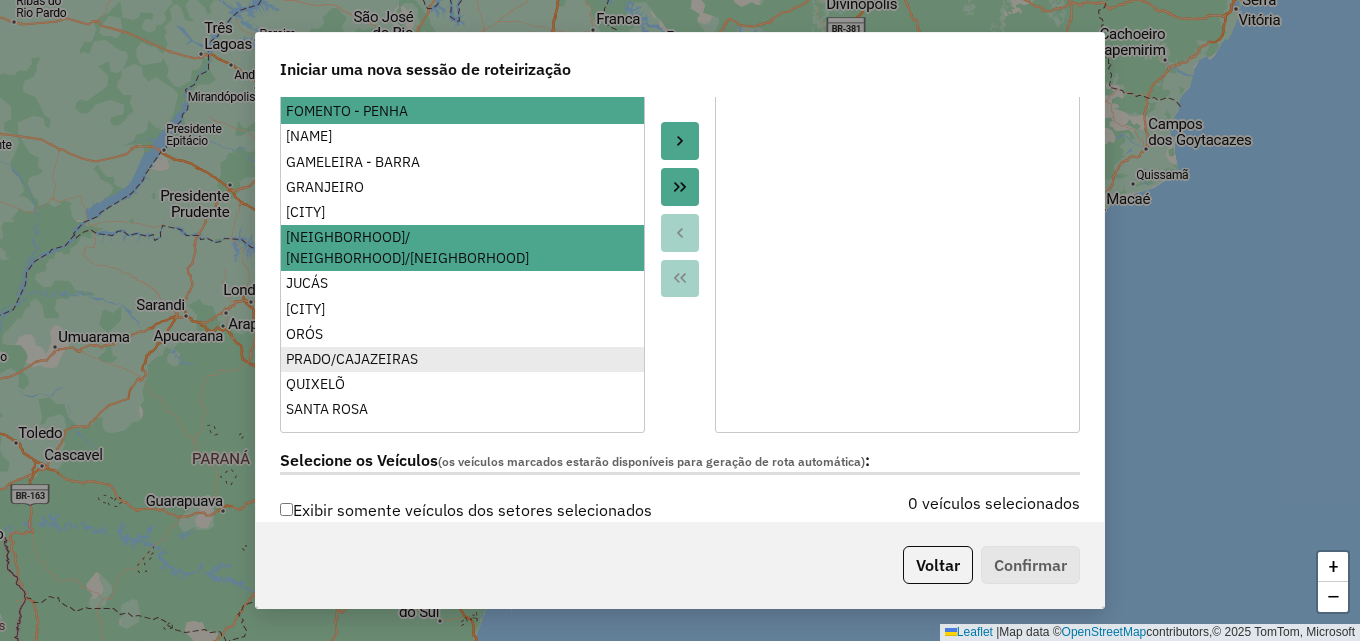 click on "PRADO/CAJAZEIRAS" at bounding box center (462, 359) 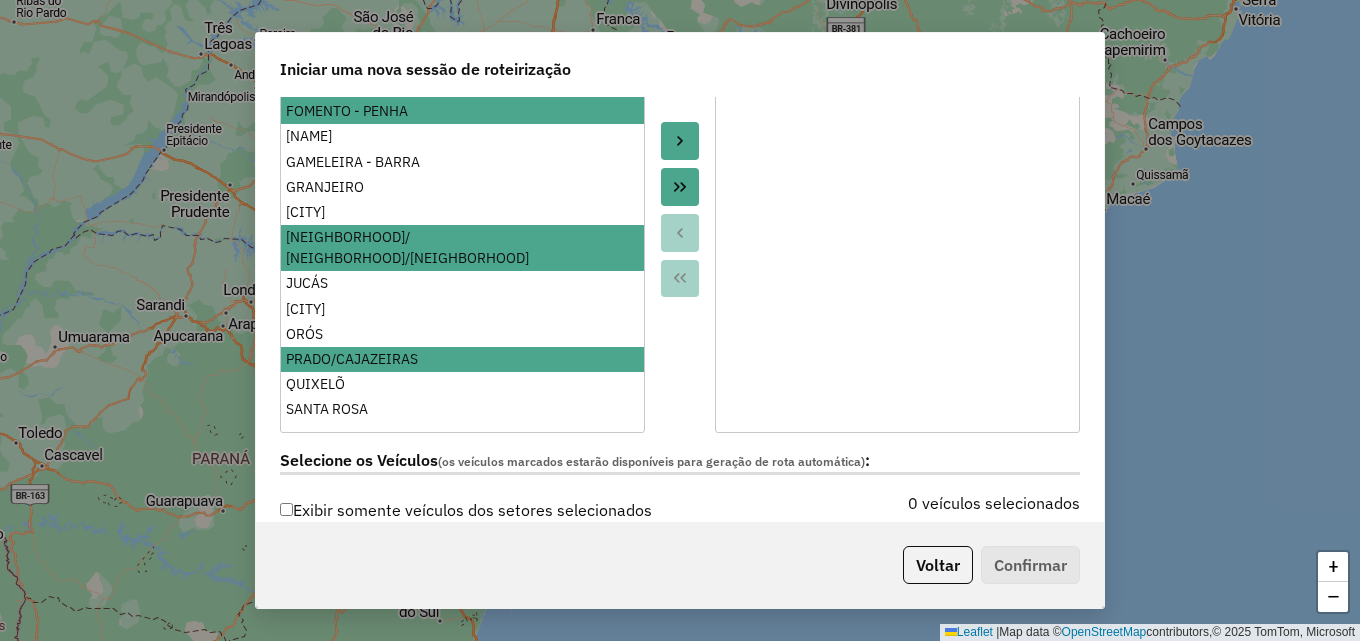scroll, scrollTop: 386, scrollLeft: 0, axis: vertical 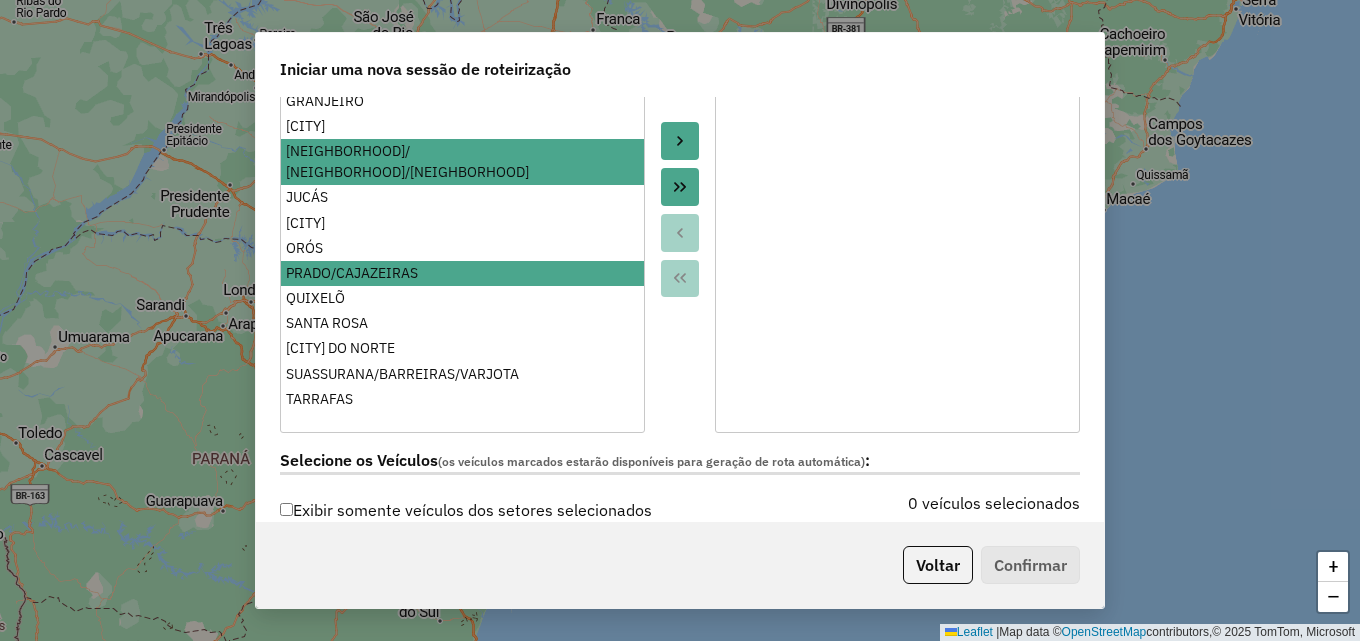 click 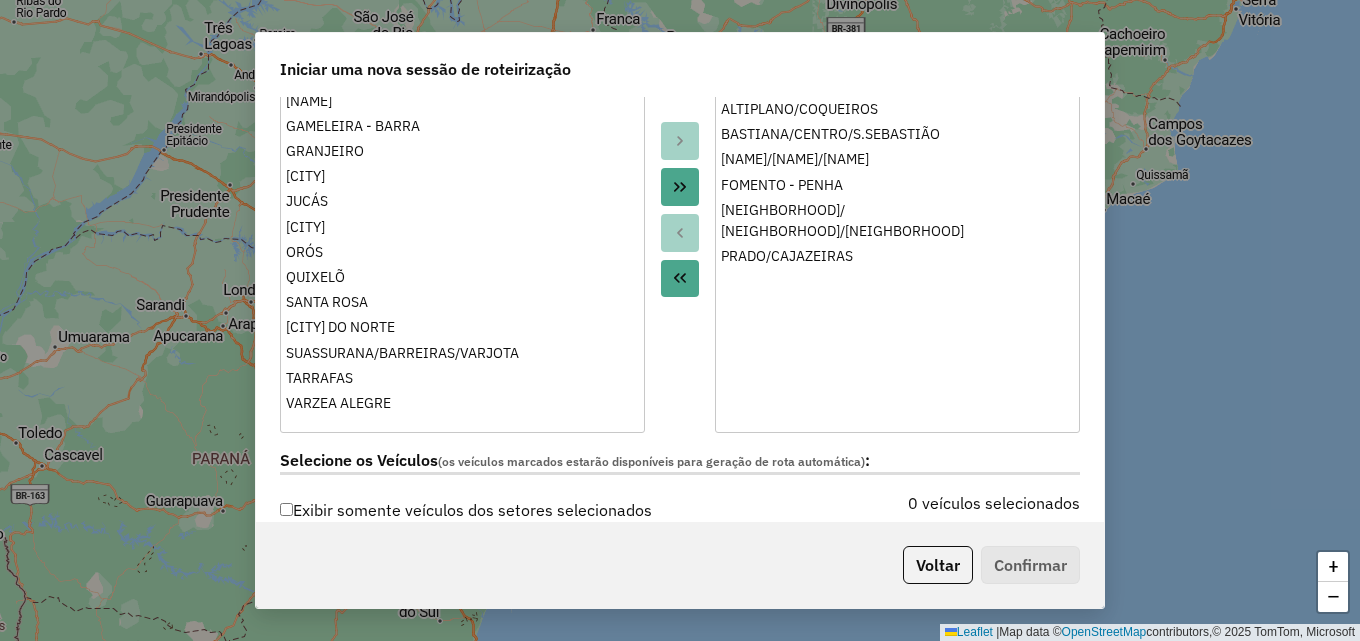 scroll, scrollTop: 235, scrollLeft: 0, axis: vertical 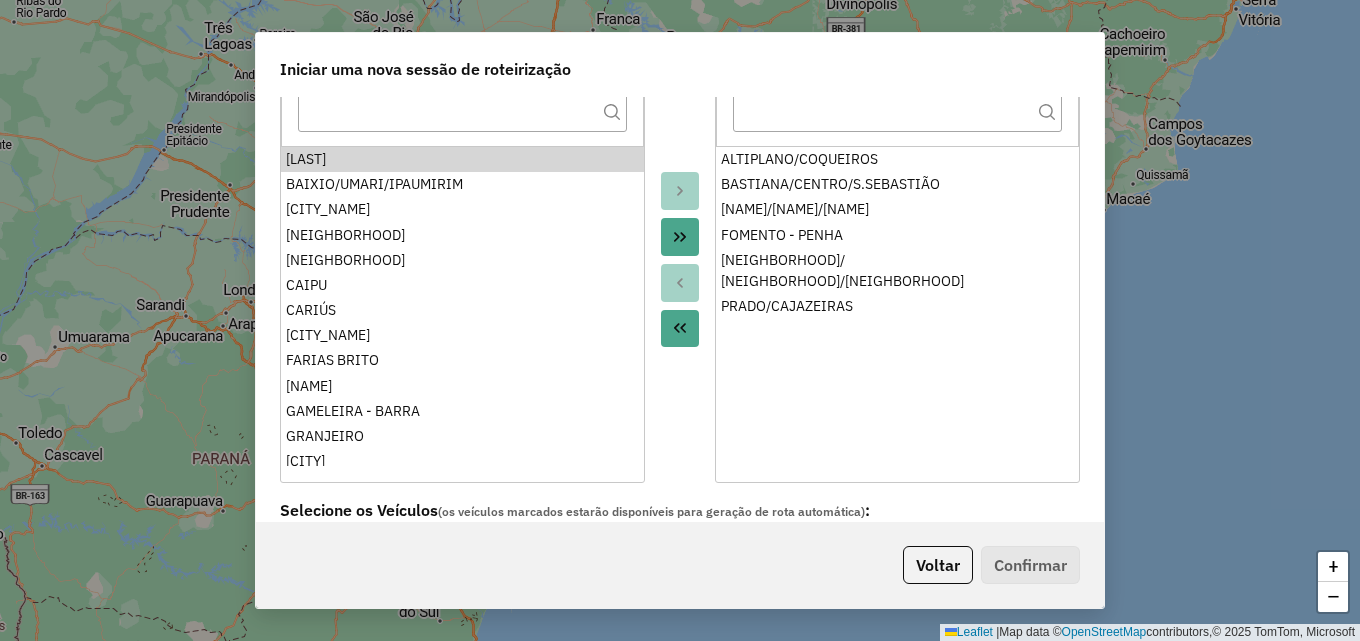 click on "[NAME] [NAME] [NAME] [NAME] [NAME] [NAME] [NAME] [NAME] [NAME] [NAME] [NAME] [NAME] [NAME] [NAME] [NAME] [NAME] [NAME] [NAME] [NAME] [NAME] [NAME] [NAME] [NAME] [NAME] [NAME] [NAME] [NAME] [NAME] [NAME] [NAME] [NAME] [NAME]" at bounding box center (462, 306) 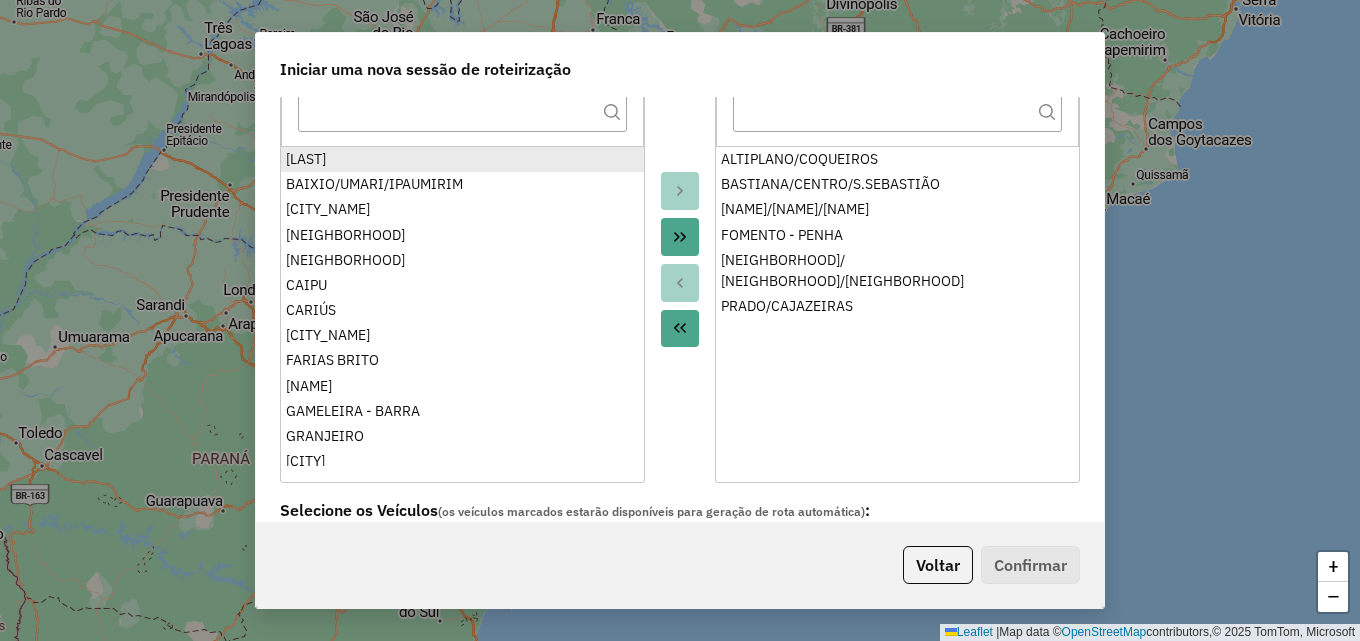 click on "[LAST]" at bounding box center [462, 159] 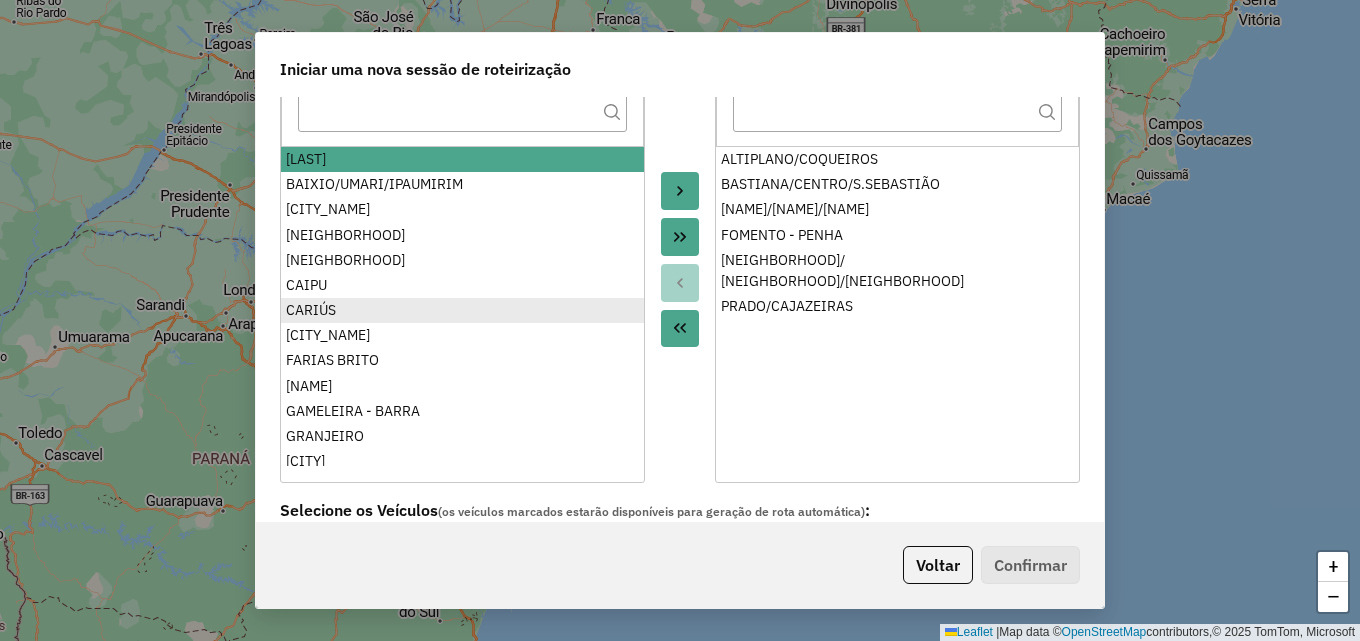 click on "CARIÚS" at bounding box center (462, 310) 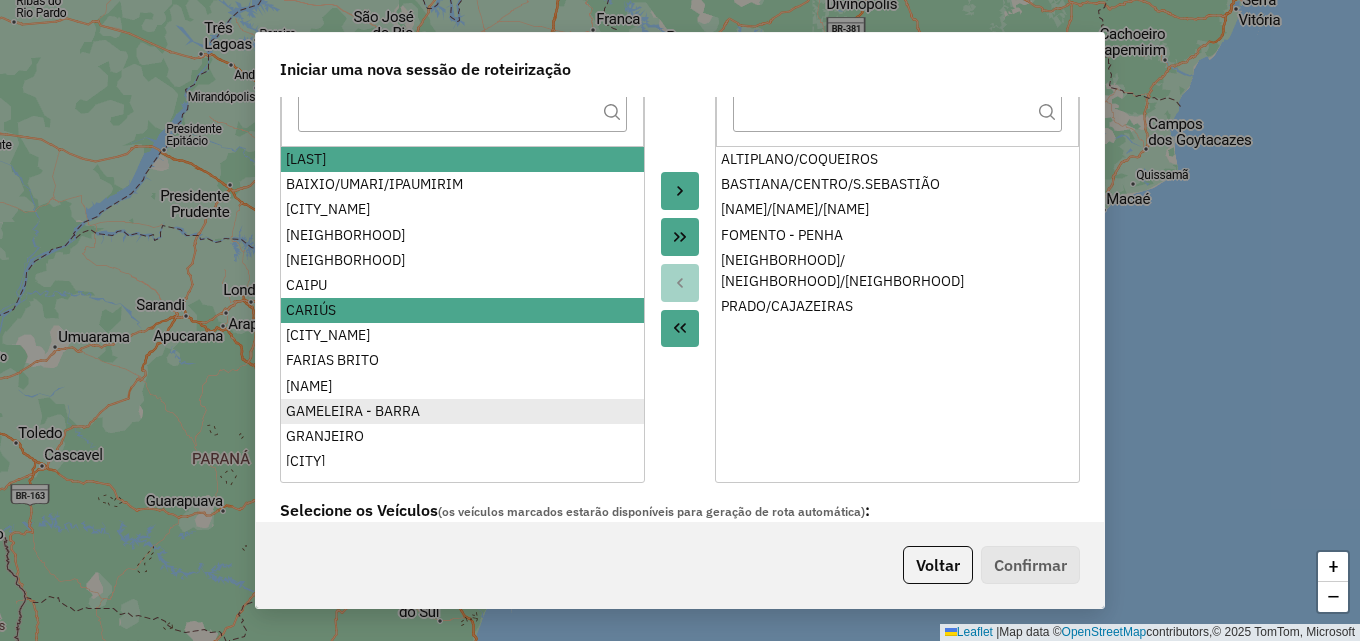 scroll, scrollTop: 100, scrollLeft: 0, axis: vertical 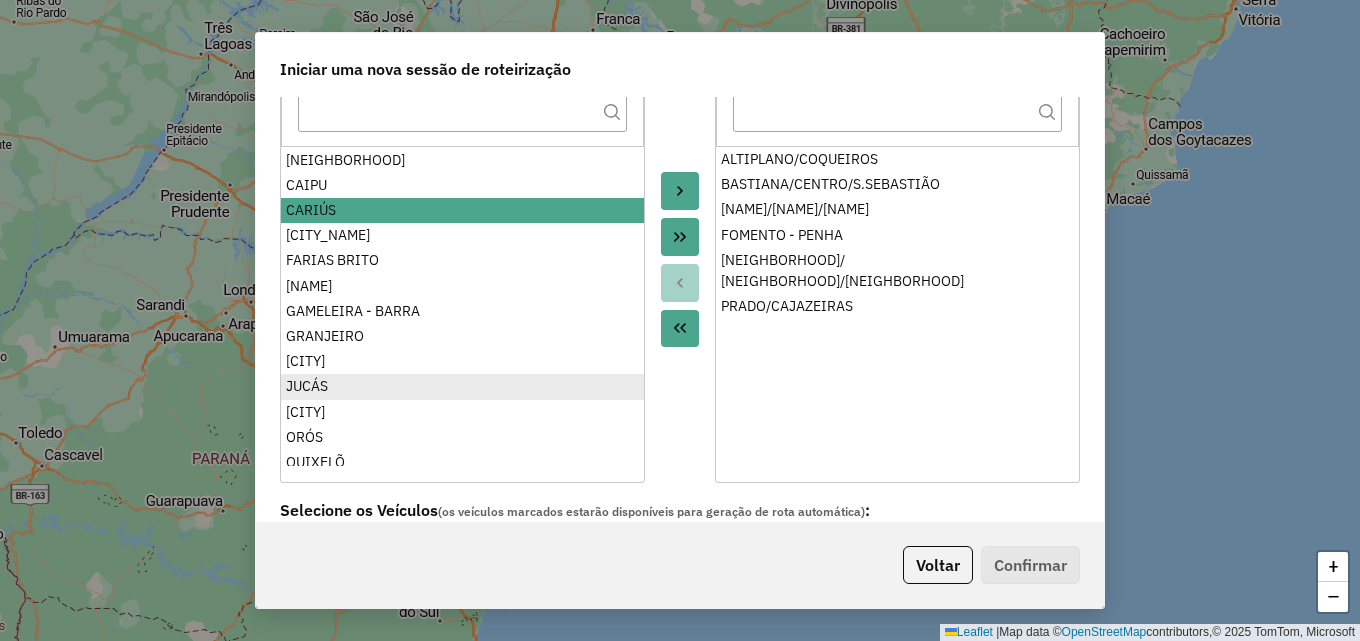 click on "JUCÁS" at bounding box center (462, 386) 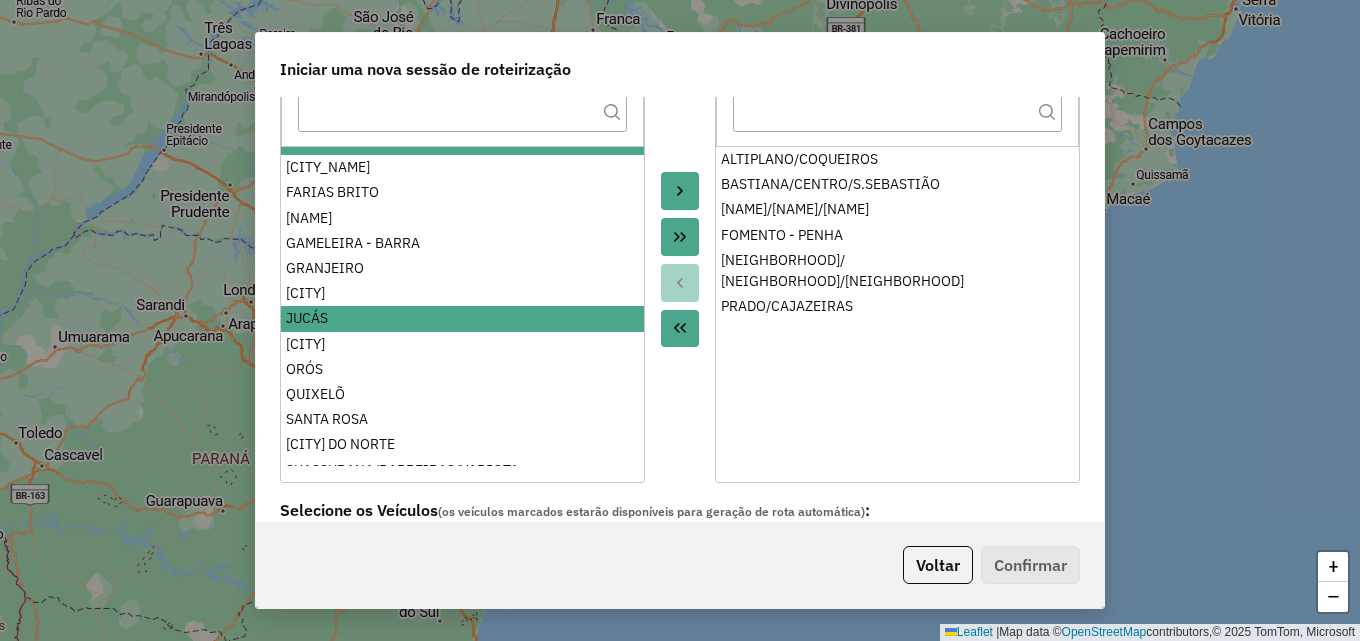 scroll, scrollTop: 235, scrollLeft: 0, axis: vertical 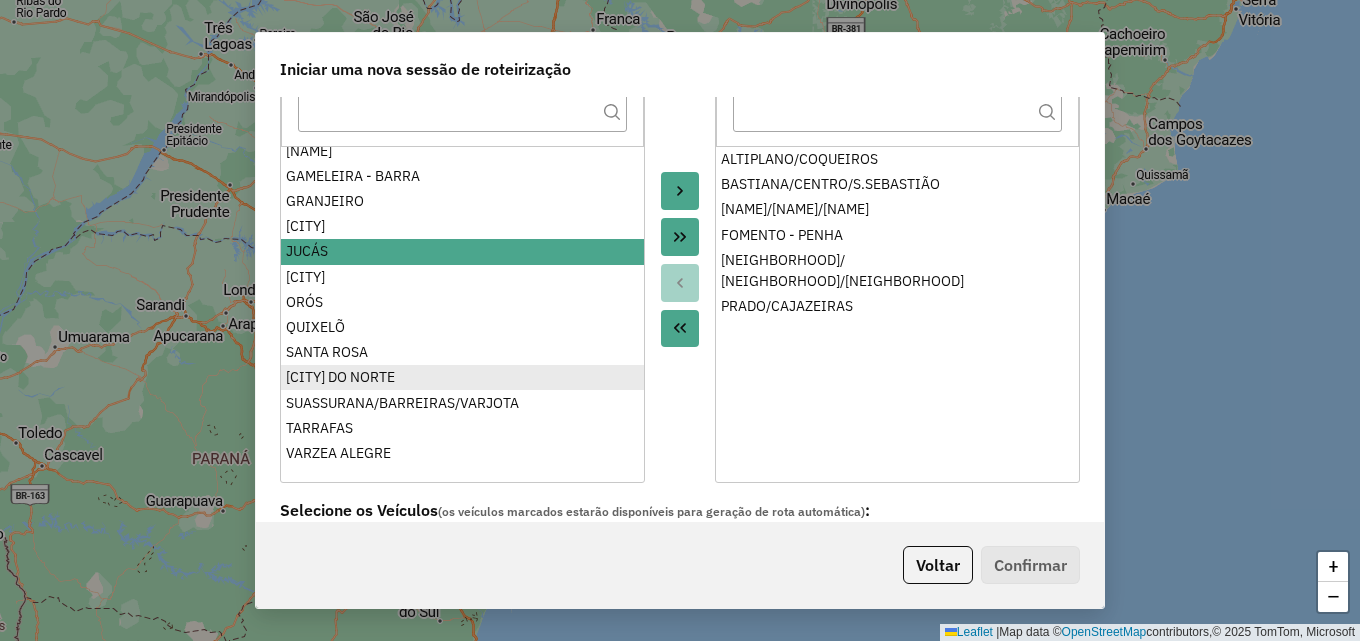 click on "[CITY] DO NORTE" at bounding box center [462, 377] 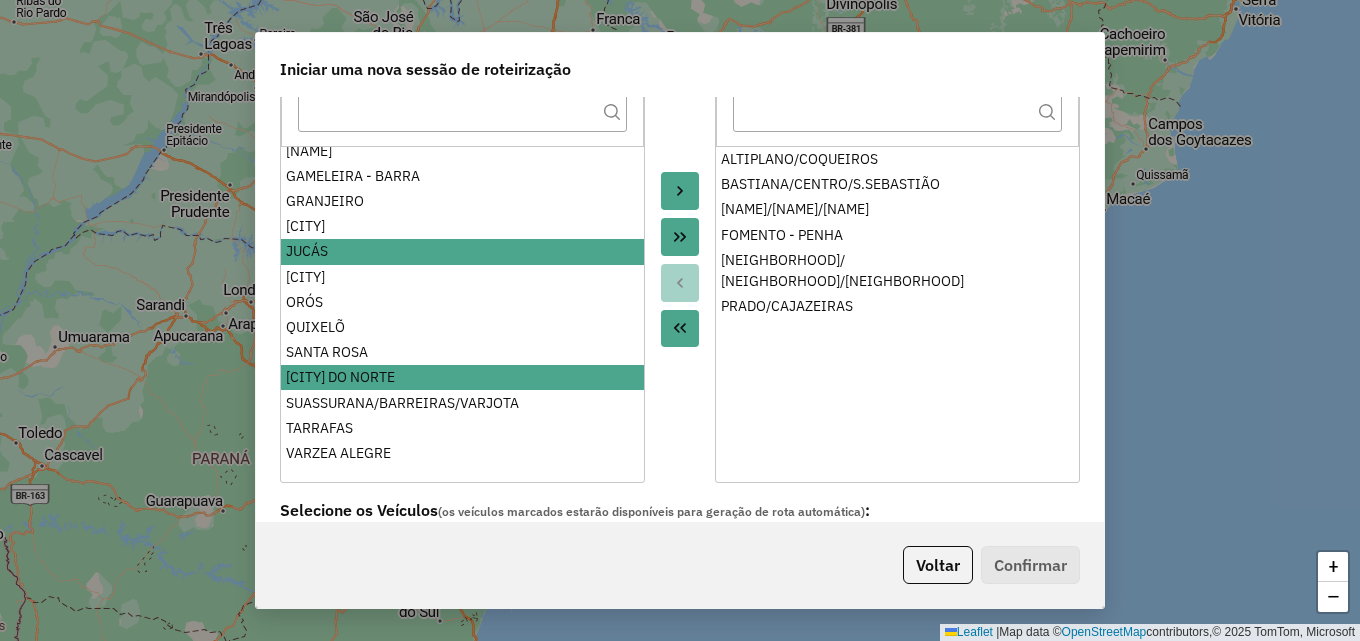 click 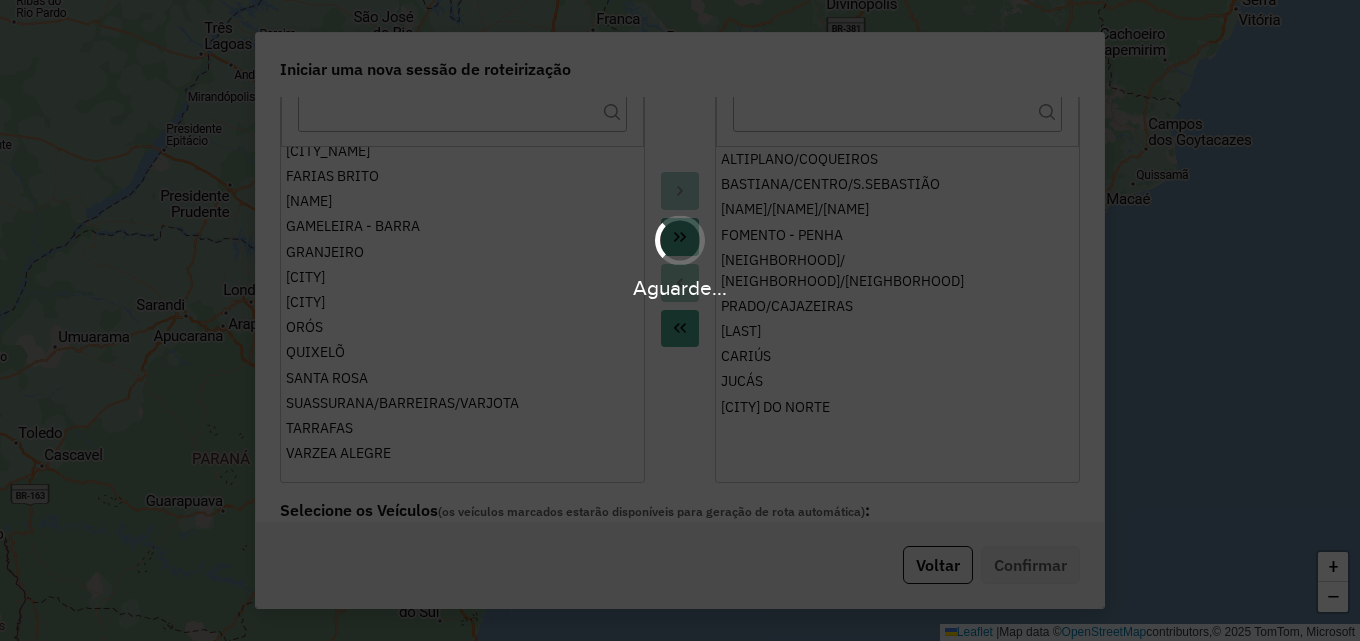 scroll, scrollTop: 134, scrollLeft: 0, axis: vertical 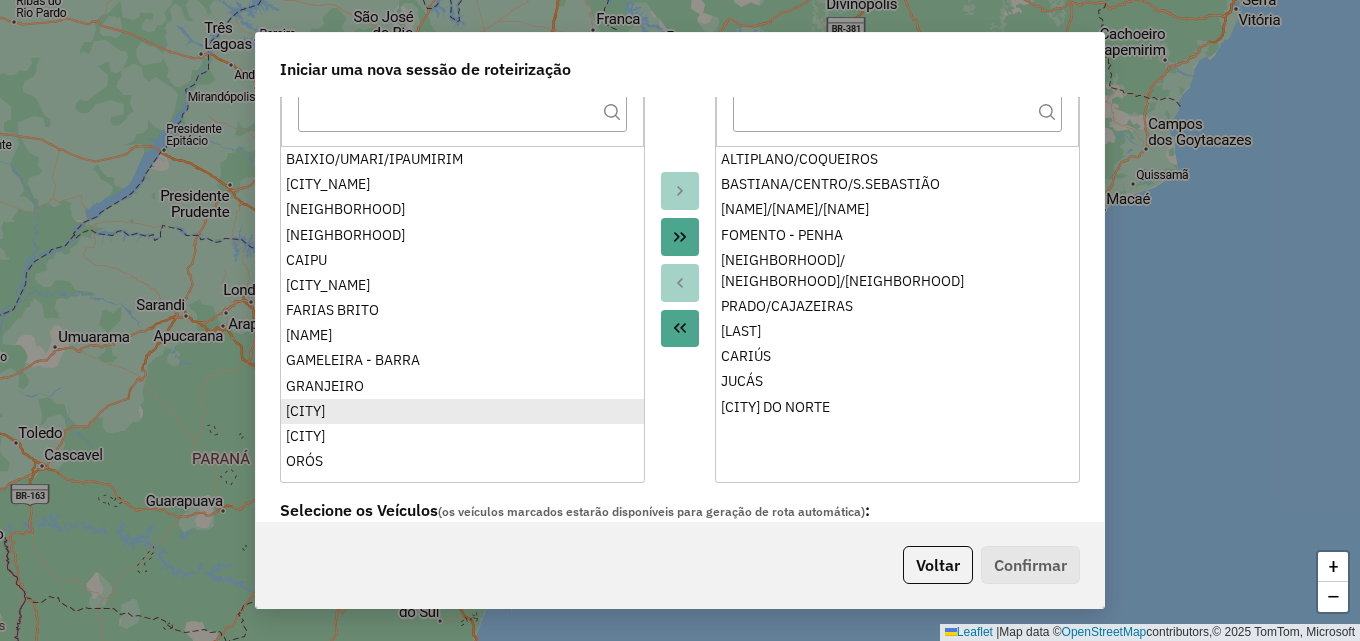 click on "BAIXIO/UMARI/IPAUMIRIM BARREIRAS BARRO ALTO BAU CAIPU CEDRO FARIAS BRITO GADELHA GAMELEIRA - BARRA GRANJEIRO ICÓ LAVRAS DA MANGABEIRA ORÓS QUIXELÕ SANTA ROSA SUASSURANA/BARREIRAS/VARJOTA TARRAFAS VARZEA ALEGRE" at bounding box center [462, 306] 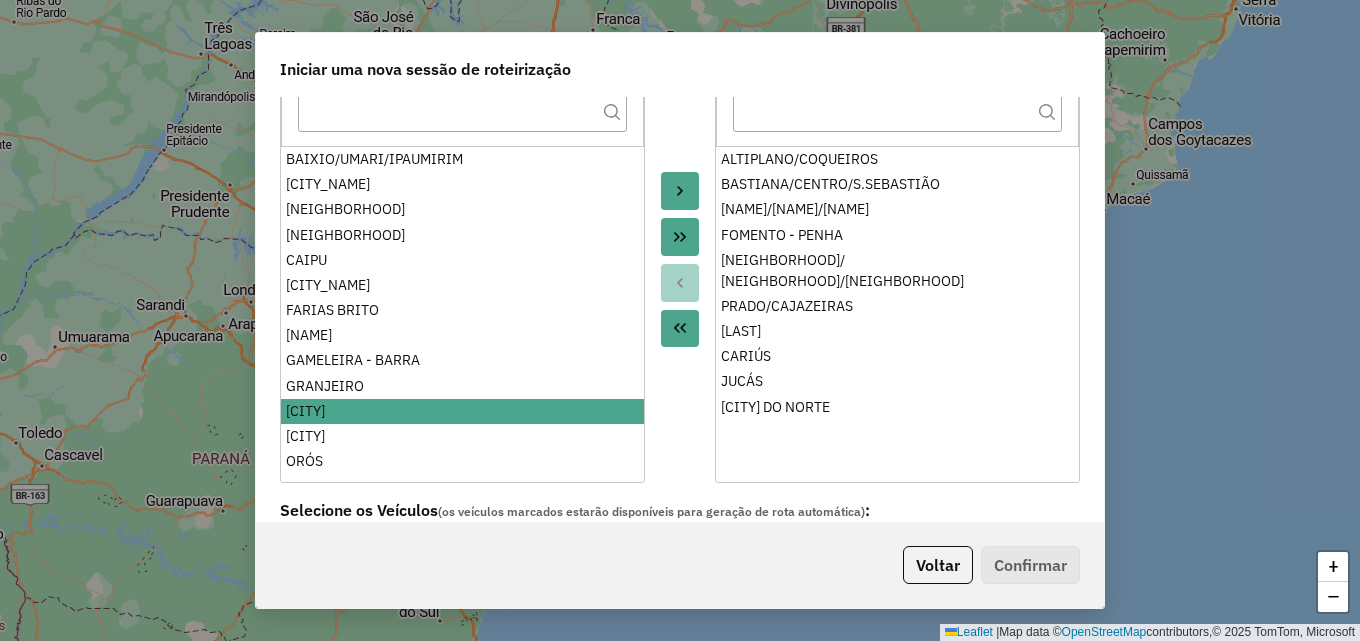 click 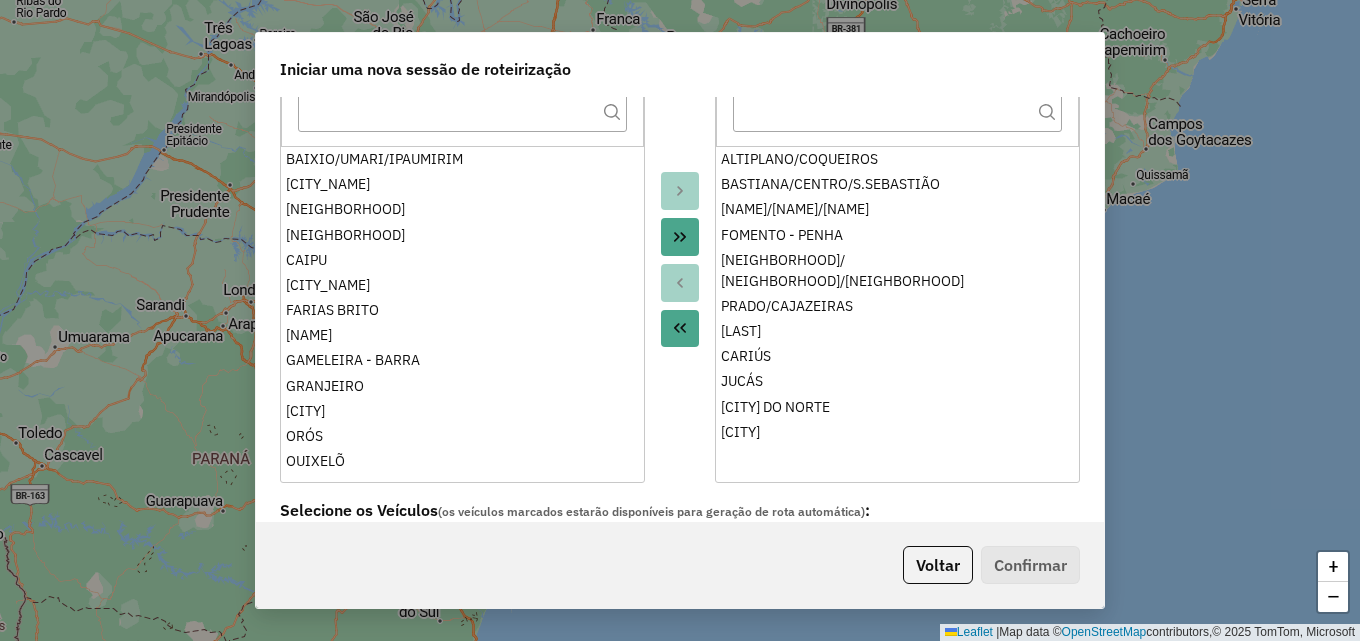 scroll, scrollTop: 741, scrollLeft: 0, axis: vertical 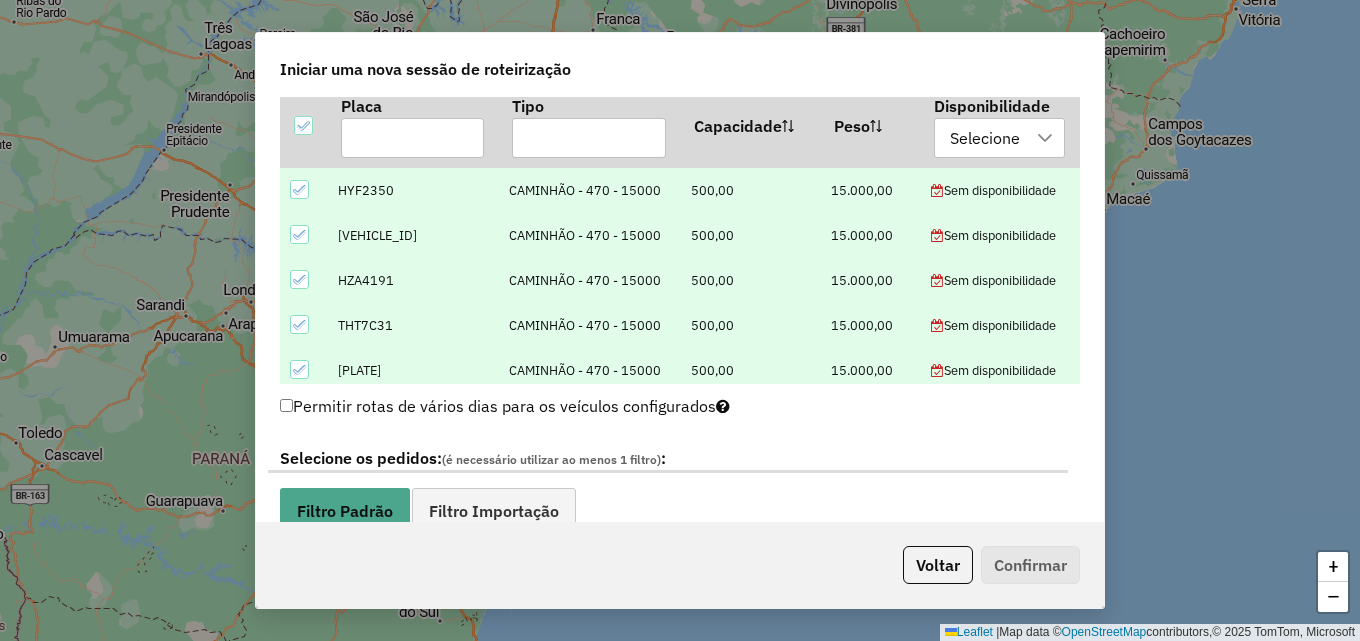 click on "Permitir rotas de vários dias para os veículos configurados" 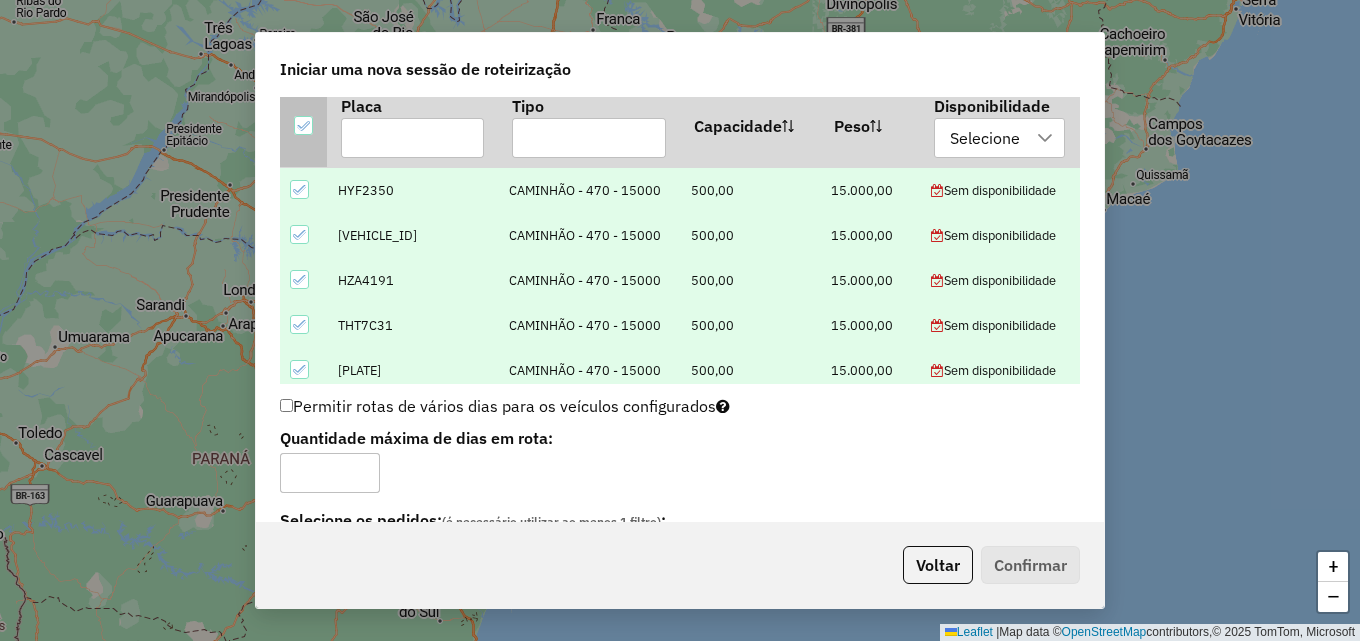 scroll, scrollTop: 300, scrollLeft: 0, axis: vertical 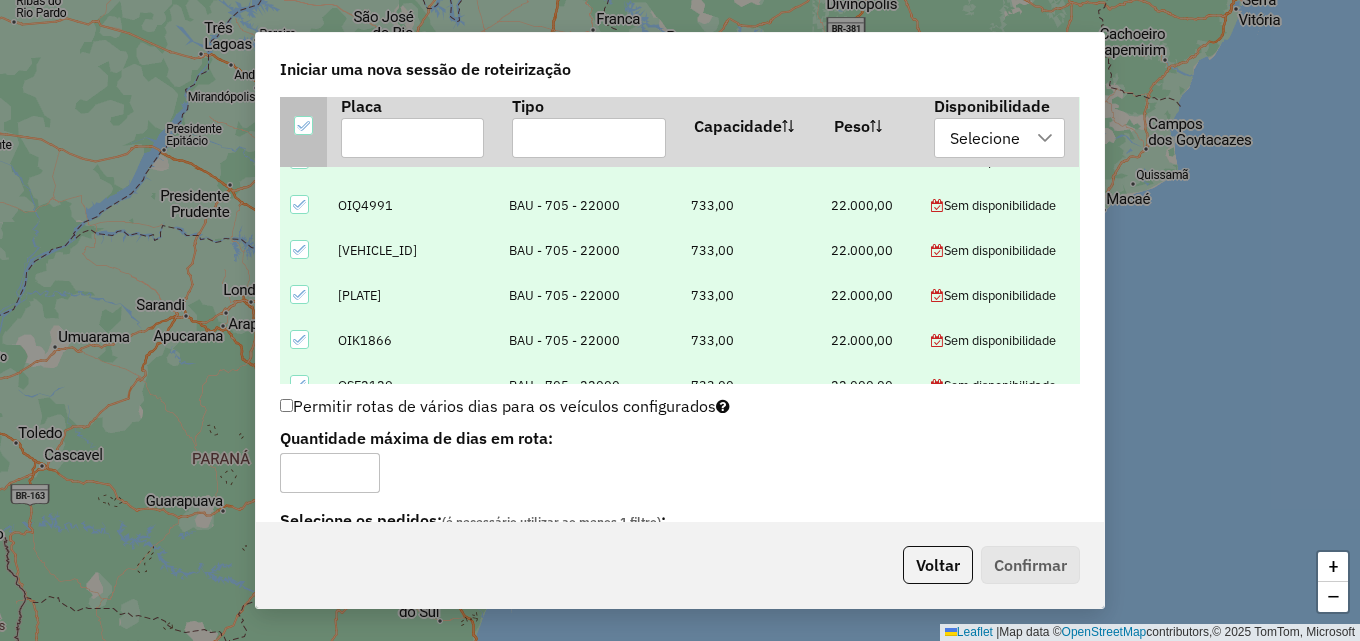click 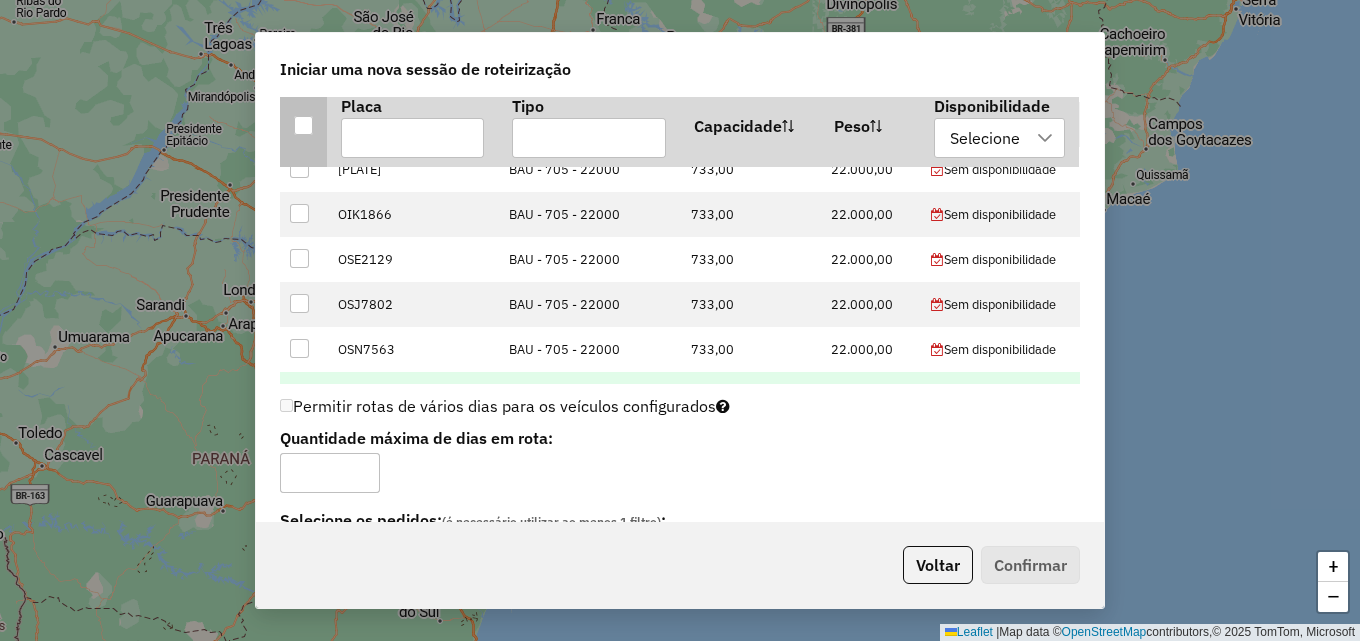 scroll, scrollTop: 500, scrollLeft: 0, axis: vertical 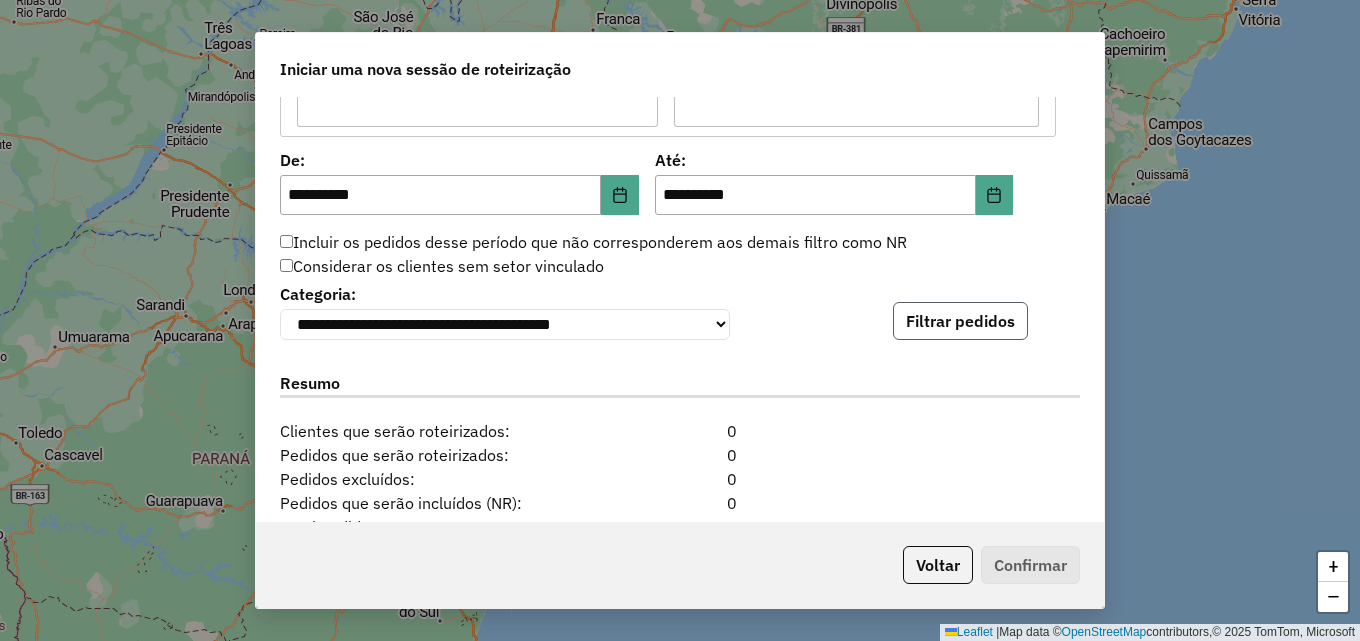 click on "Filtrar pedidos" 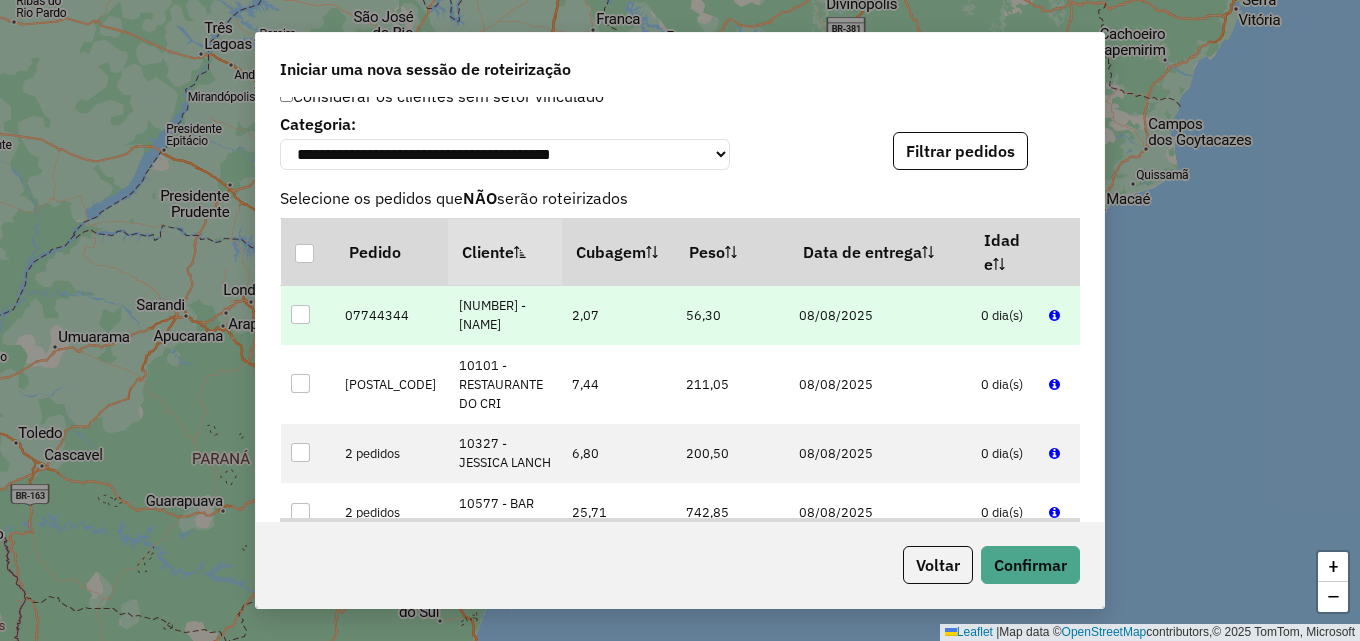 scroll, scrollTop: 2141, scrollLeft: 0, axis: vertical 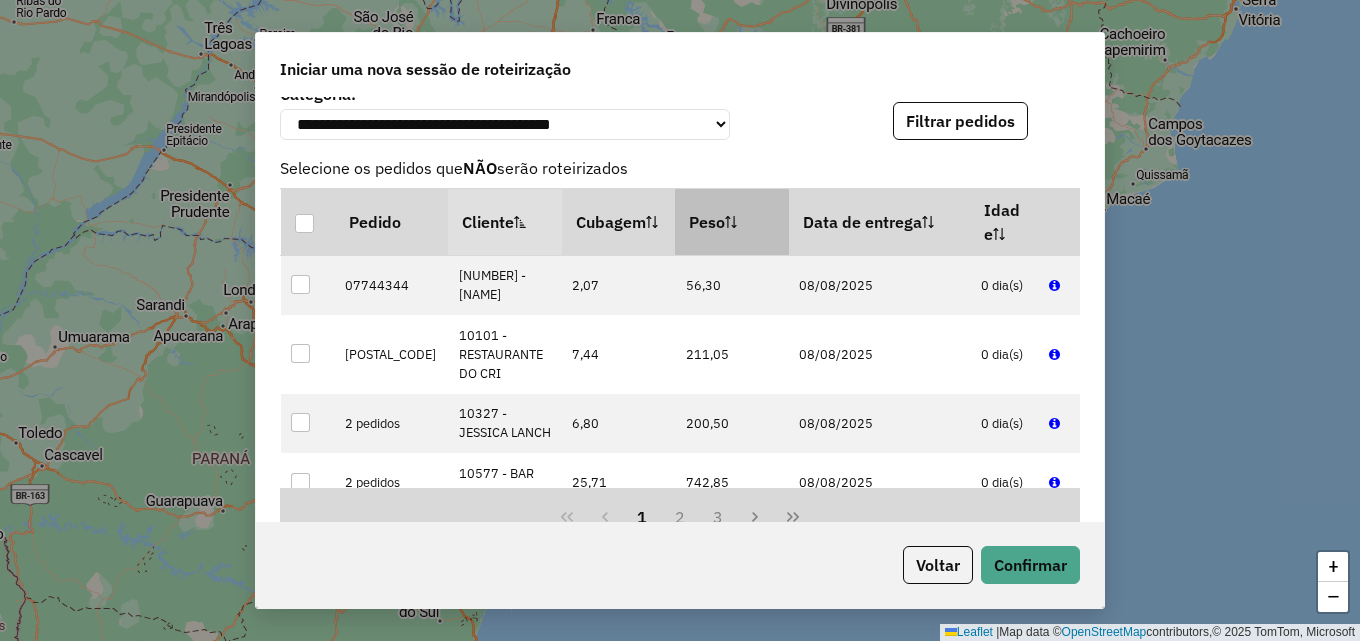 click on "Peso" at bounding box center (732, 221) 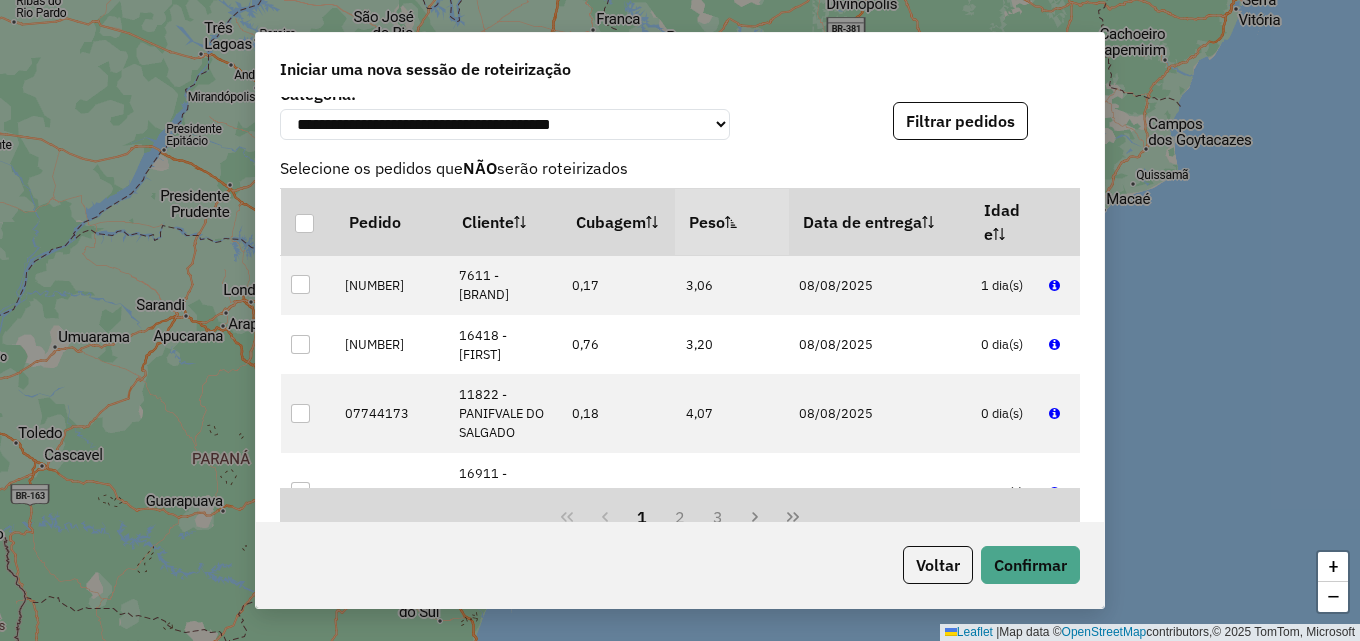 click on "Peso" at bounding box center [732, 221] 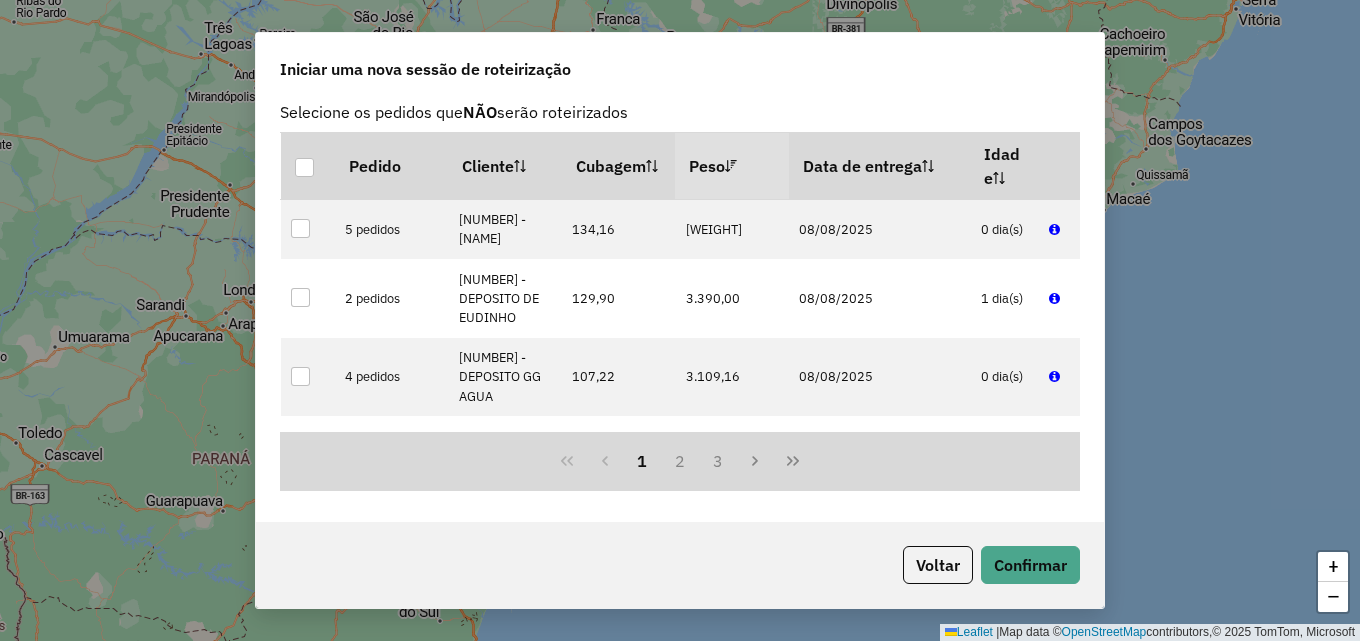 scroll, scrollTop: 2241, scrollLeft: 0, axis: vertical 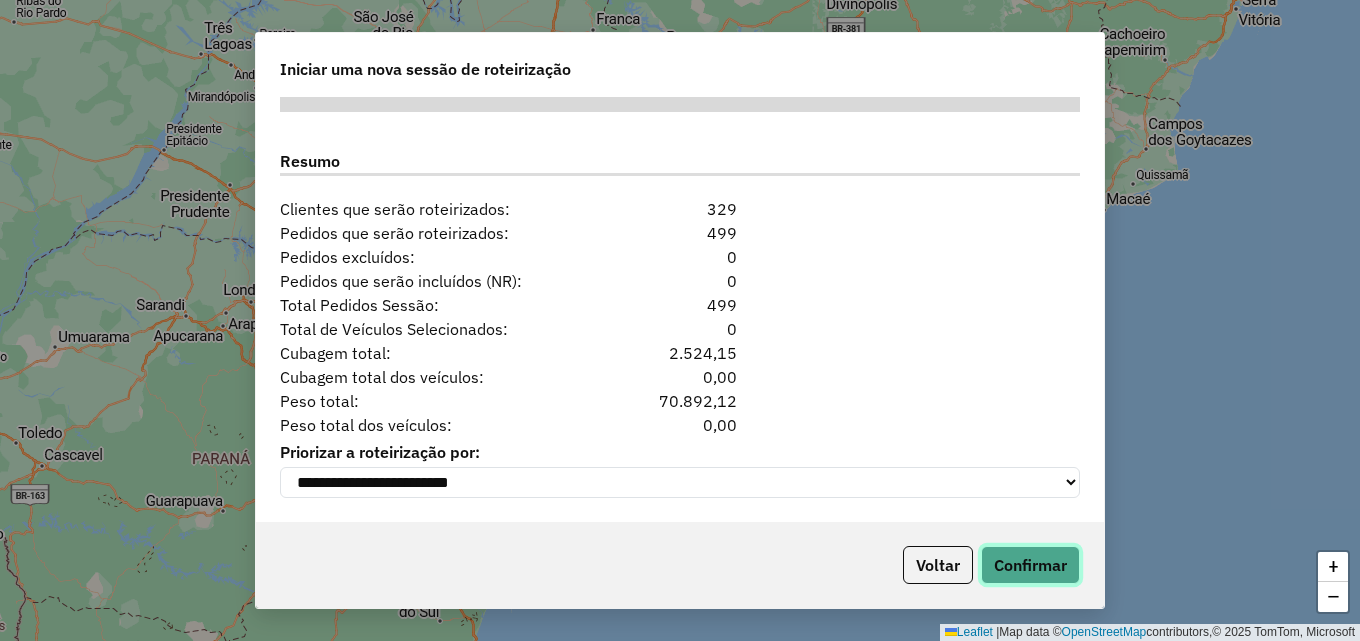 click on "Confirmar" 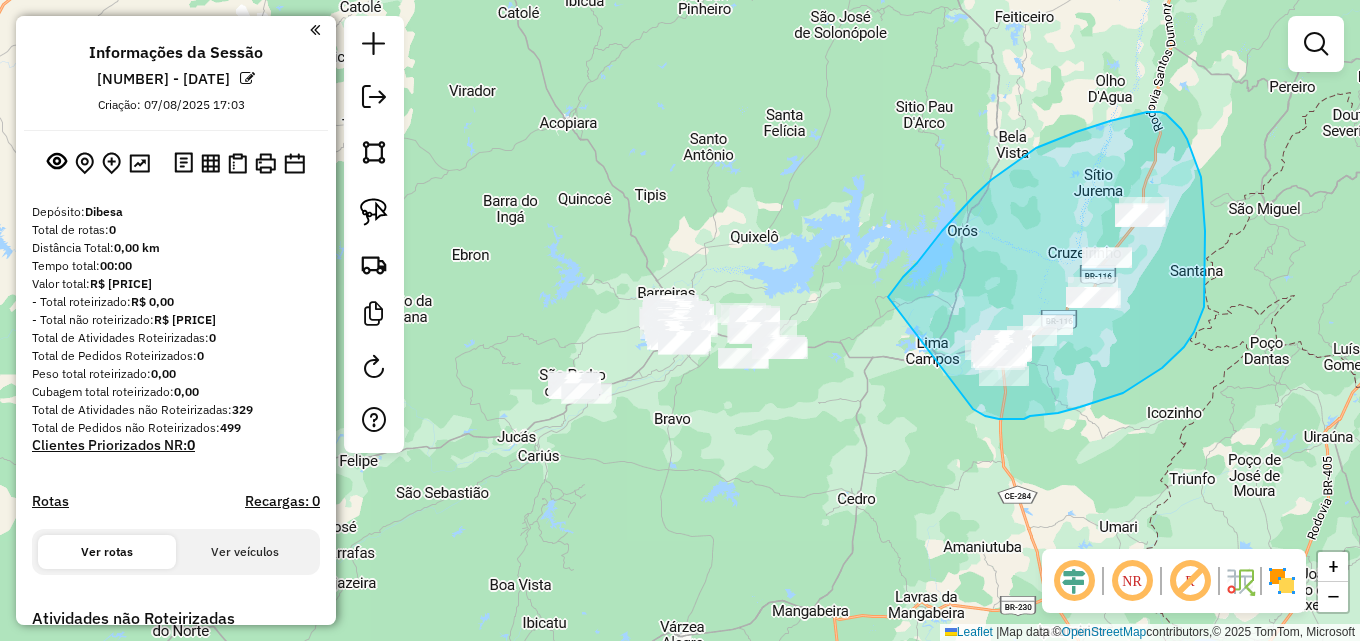 drag, startPoint x: 974, startPoint y: 196, endPoint x: 916, endPoint y: 405, distance: 216.89859 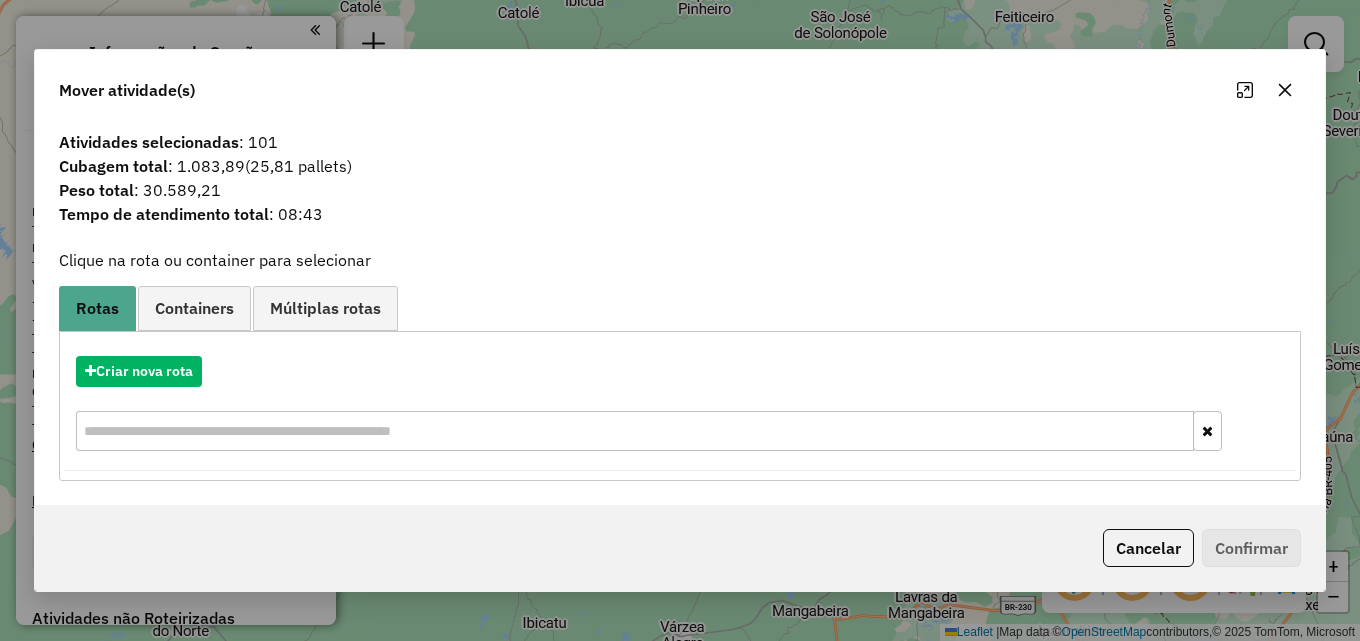 click on "Cubagem total  : [NUMBER]   ([NUMBER] pallets)" 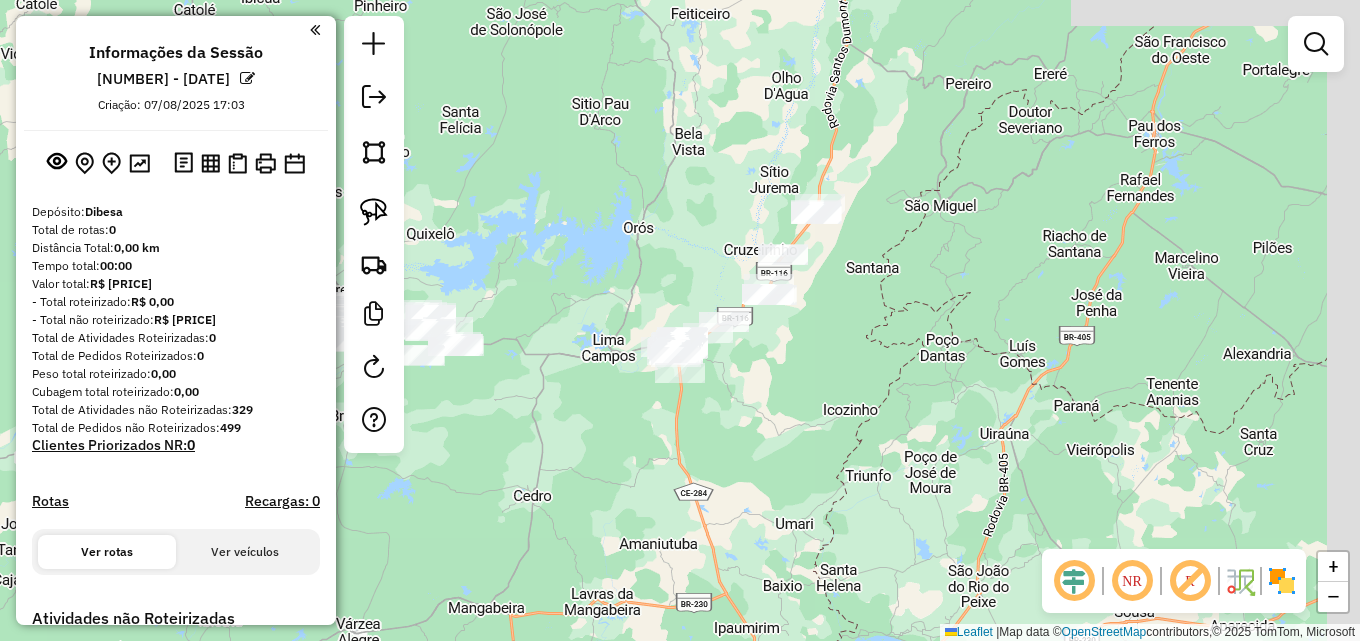 drag, startPoint x: 1056, startPoint y: 408, endPoint x: 701, endPoint y: 387, distance: 355.62057 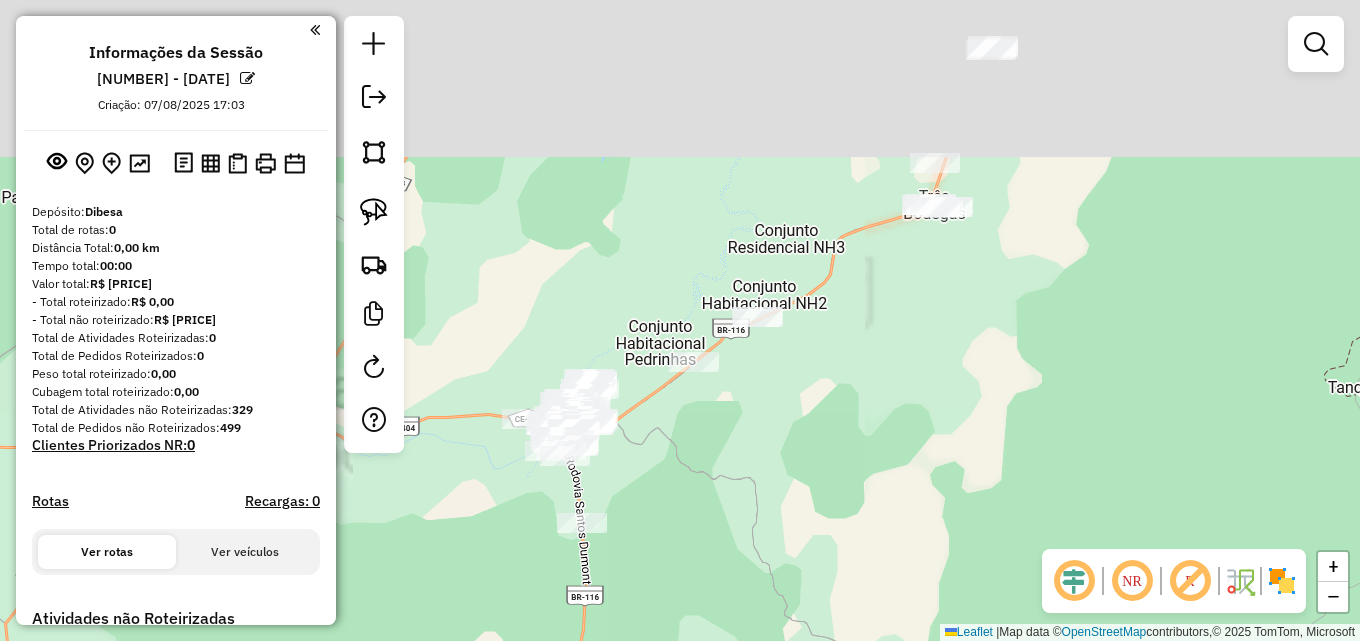drag, startPoint x: 808, startPoint y: 377, endPoint x: 826, endPoint y: 447, distance: 72.277245 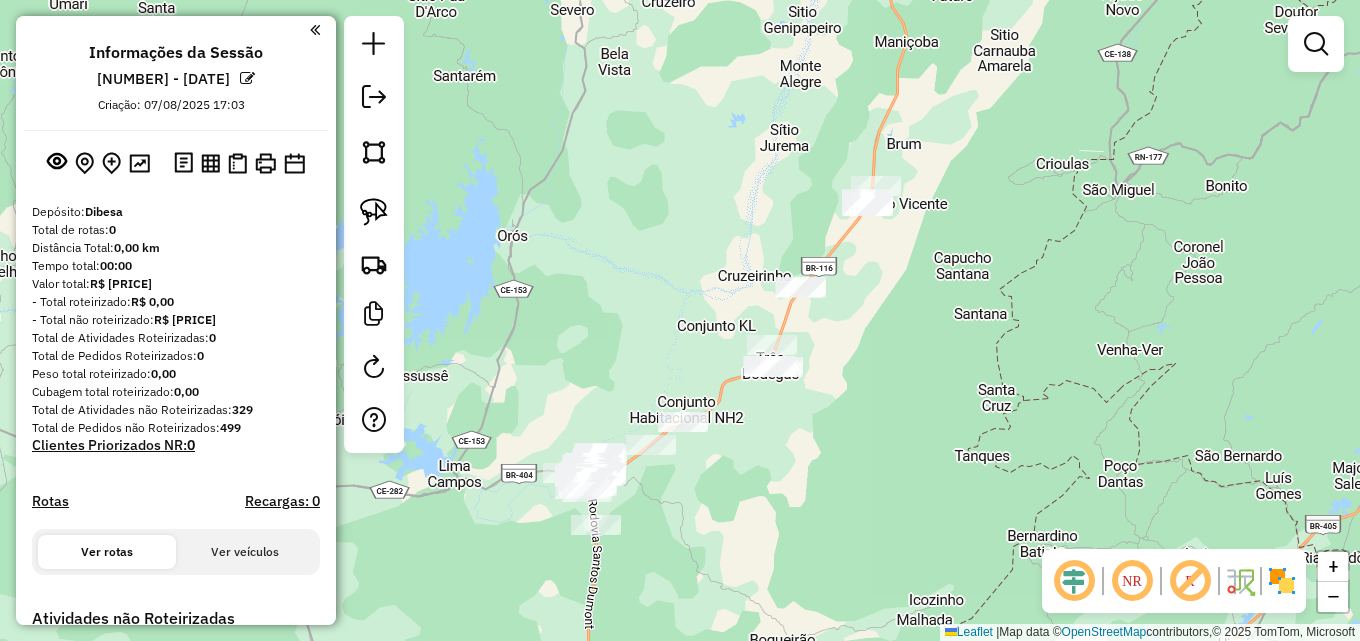 drag, startPoint x: 858, startPoint y: 402, endPoint x: 723, endPoint y: 482, distance: 156.92355 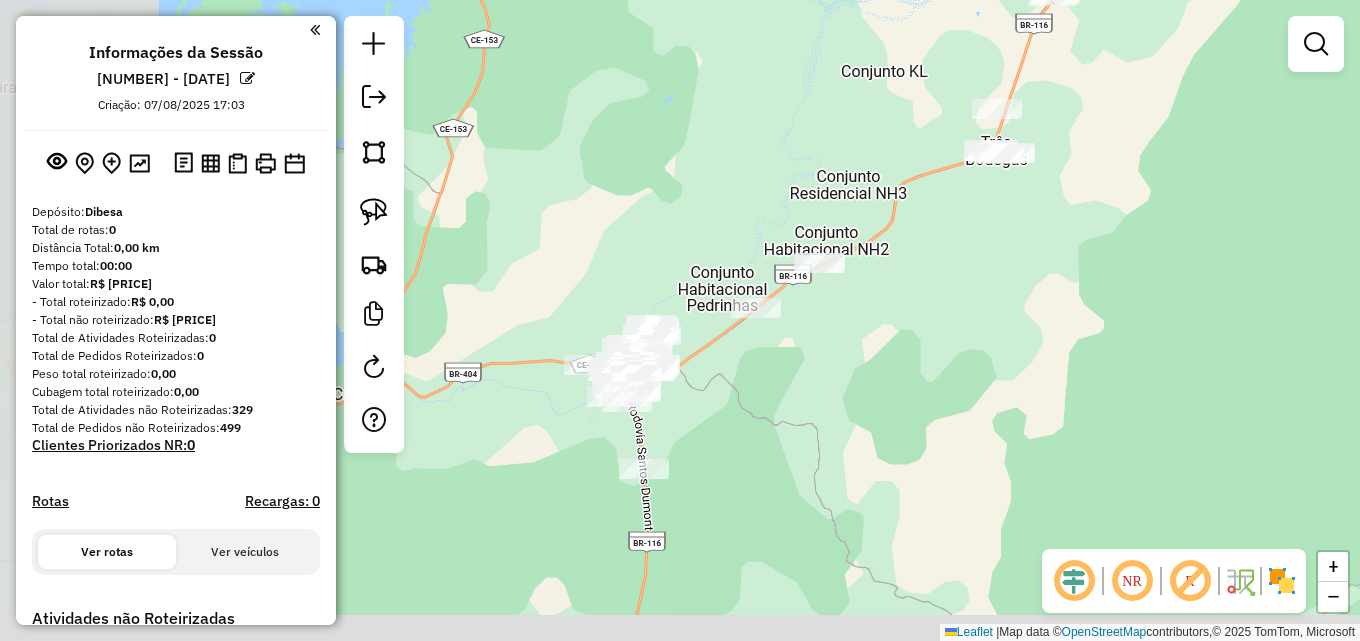 drag, startPoint x: 892, startPoint y: 371, endPoint x: 1010, endPoint y: 298, distance: 138.75517 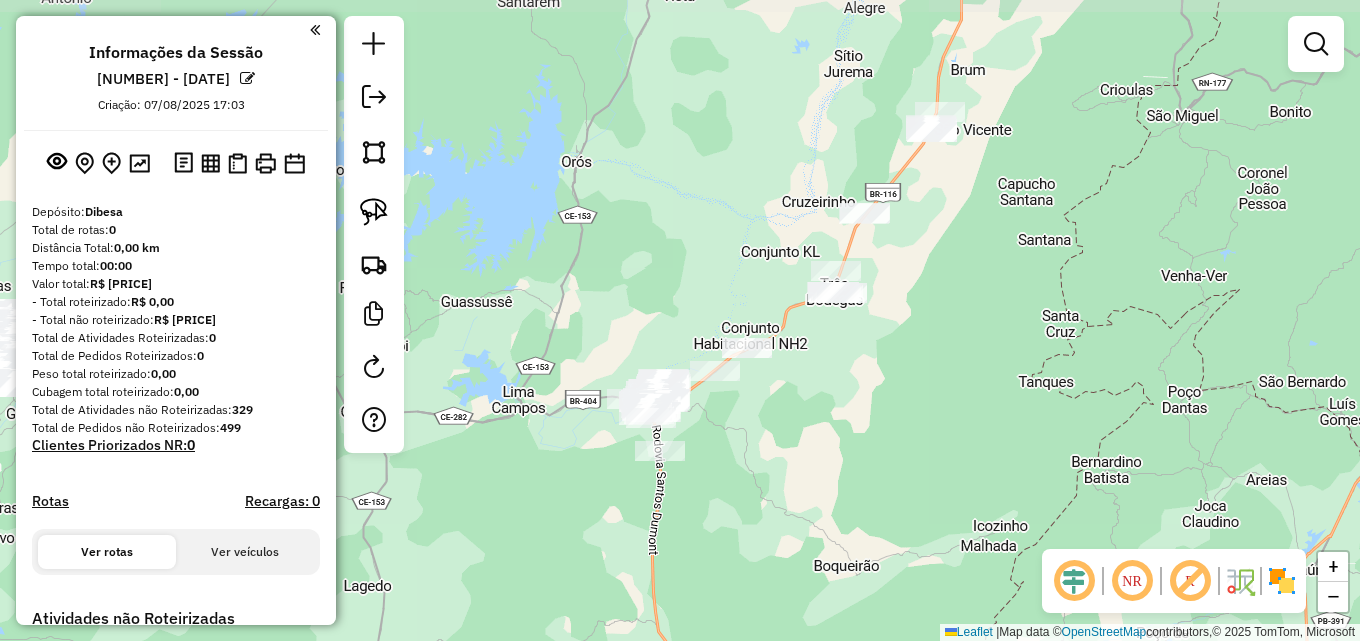 drag, startPoint x: 922, startPoint y: 334, endPoint x: 813, endPoint y: 392, distance: 123.47064 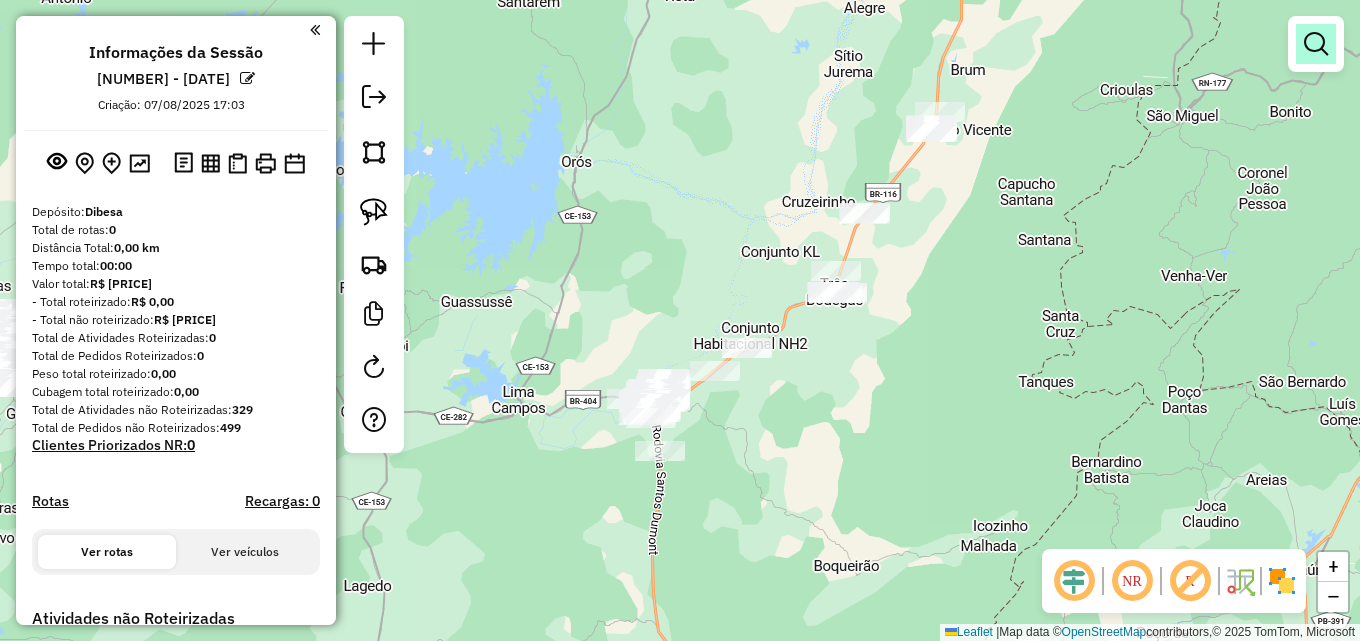 click at bounding box center (1316, 44) 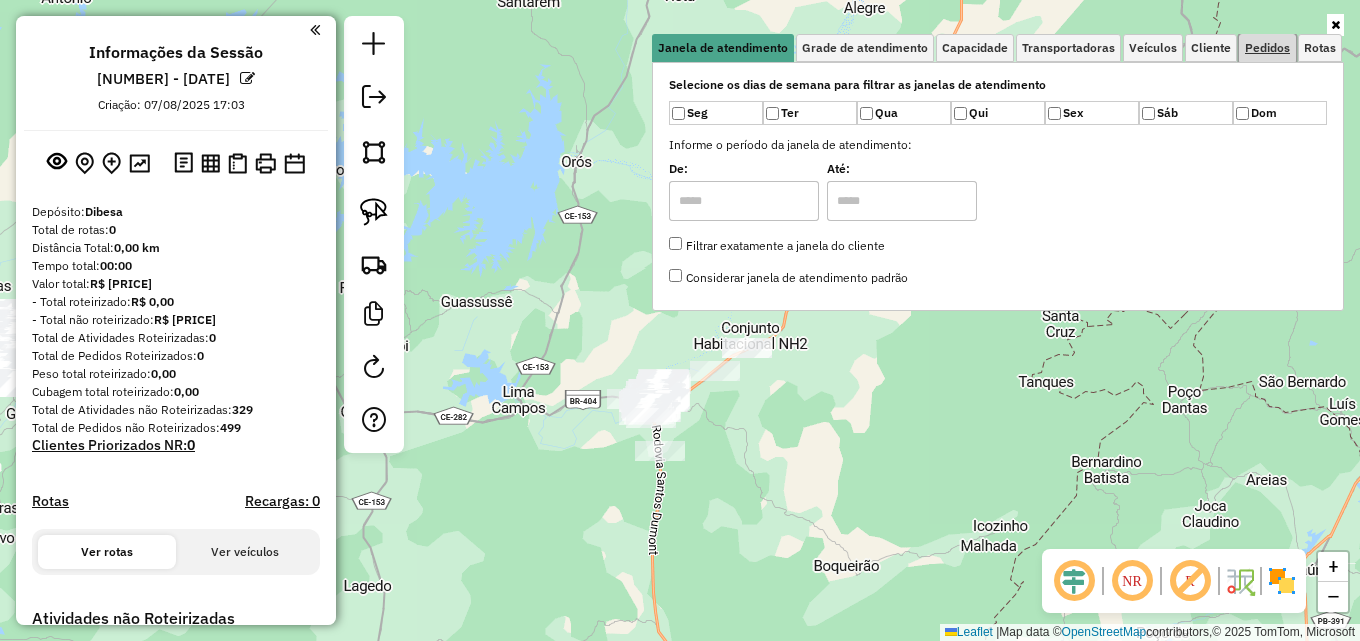click on "Pedidos" at bounding box center (1267, 48) 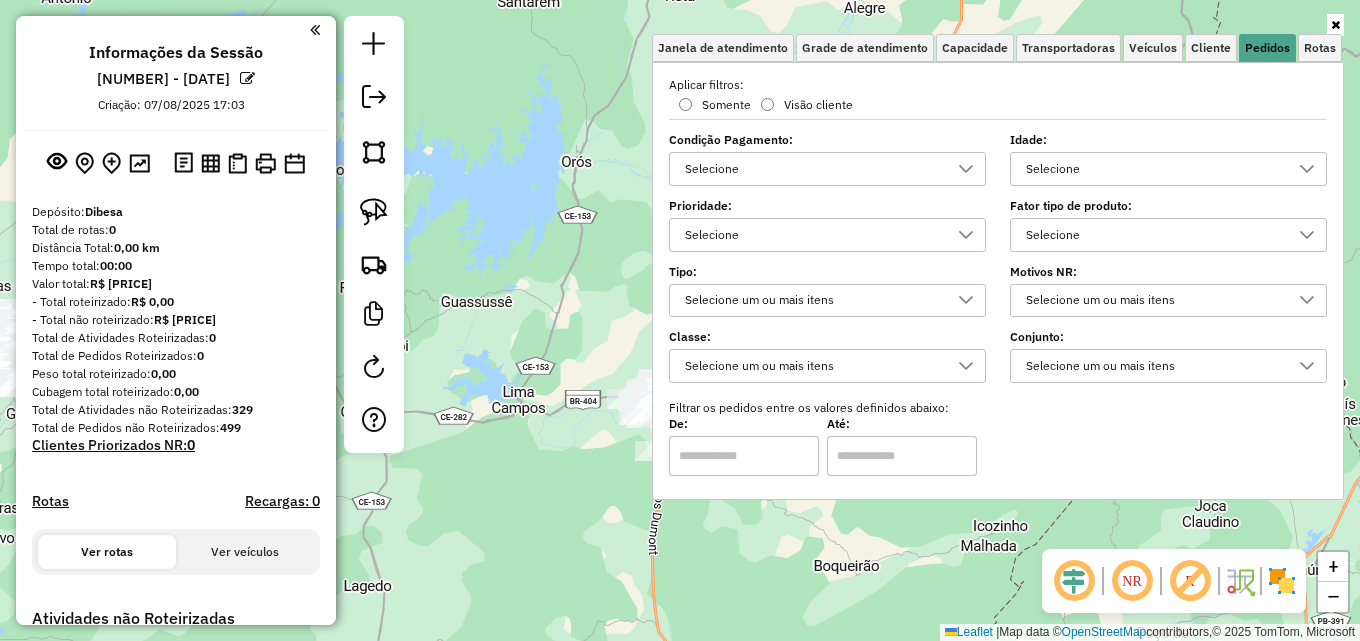drag, startPoint x: 1170, startPoint y: 167, endPoint x: 1154, endPoint y: 179, distance: 20 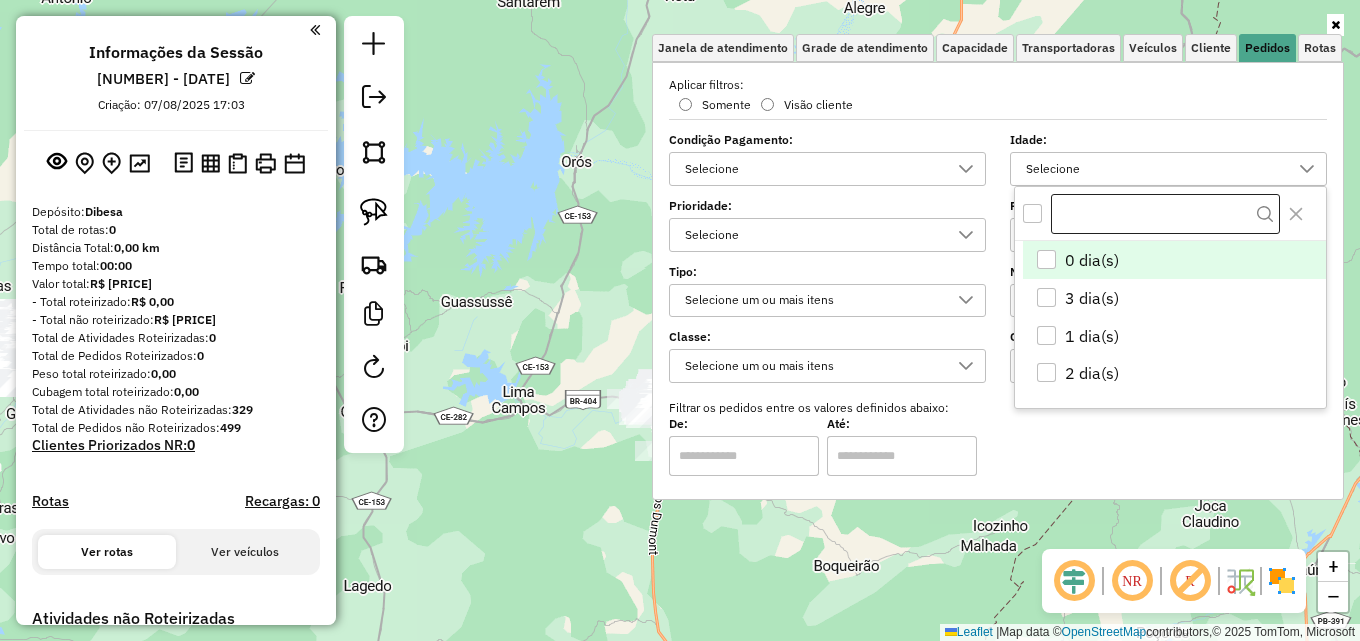 scroll, scrollTop: 12, scrollLeft: 69, axis: both 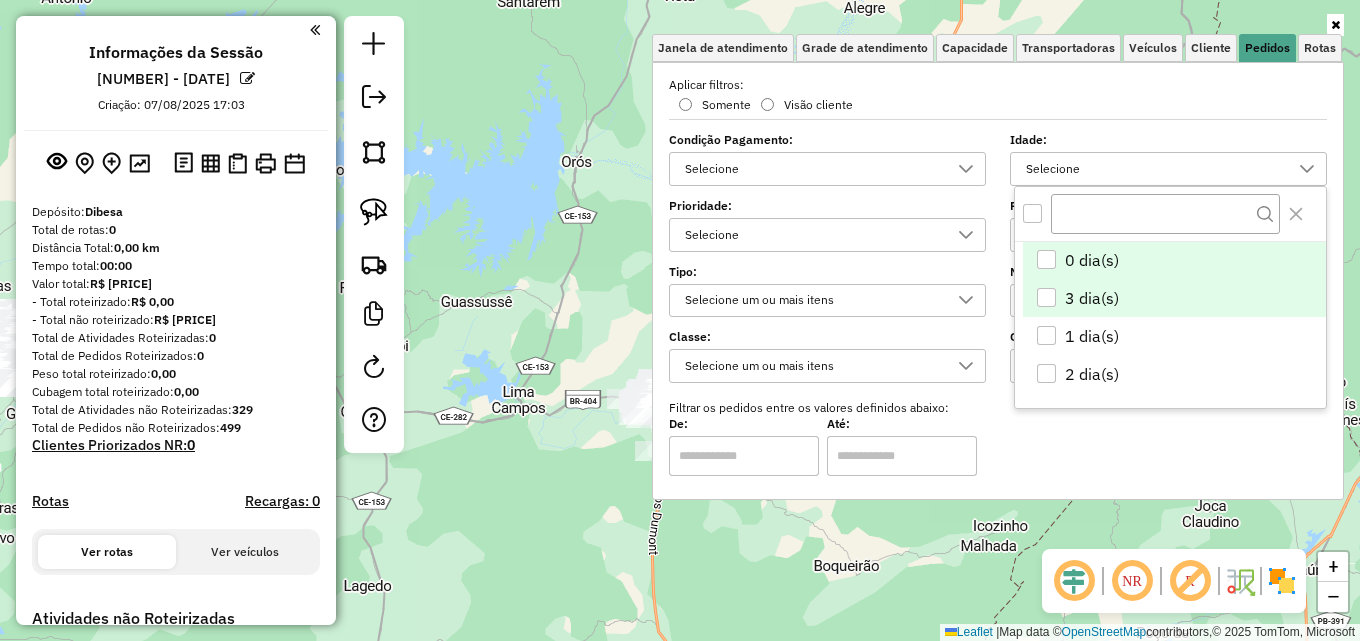 click at bounding box center [1046, 297] 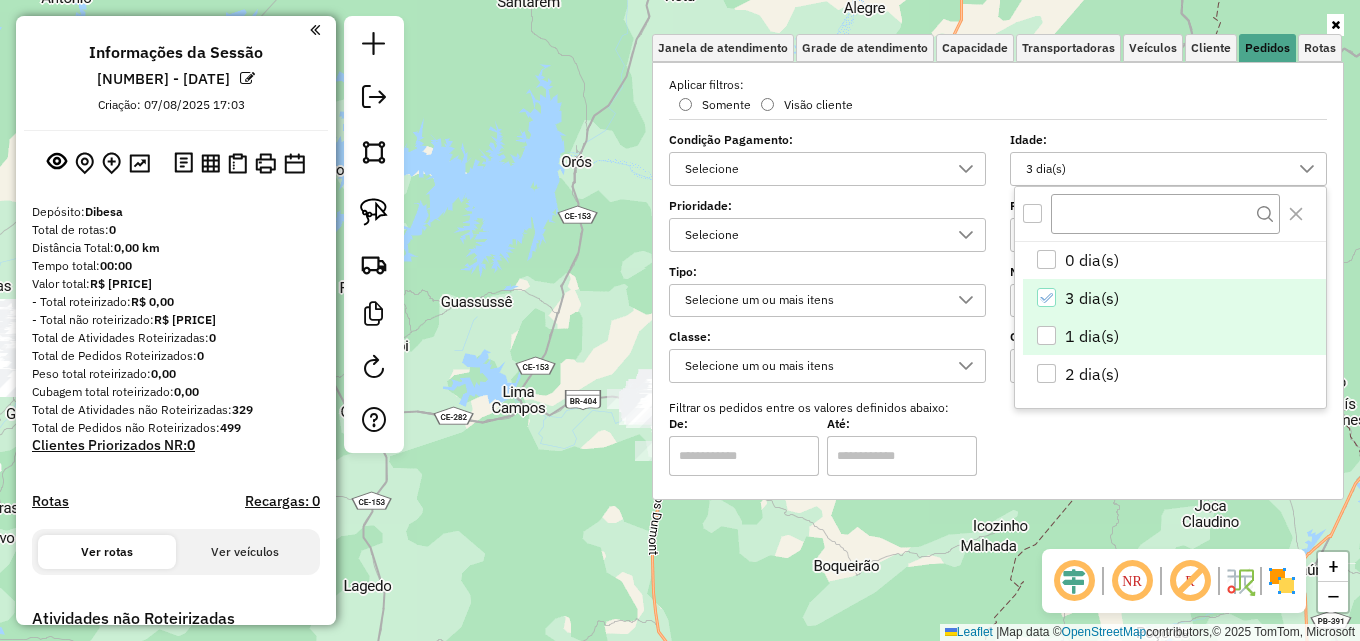 click at bounding box center (1046, 335) 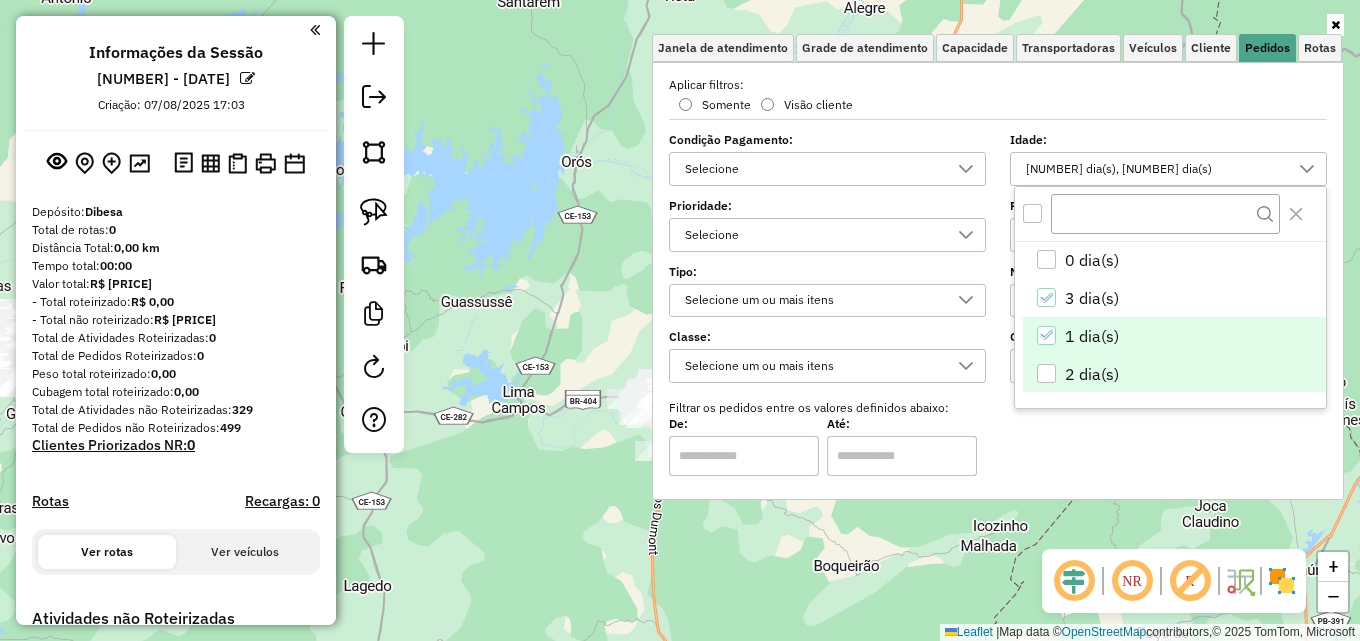 click at bounding box center [1046, 373] 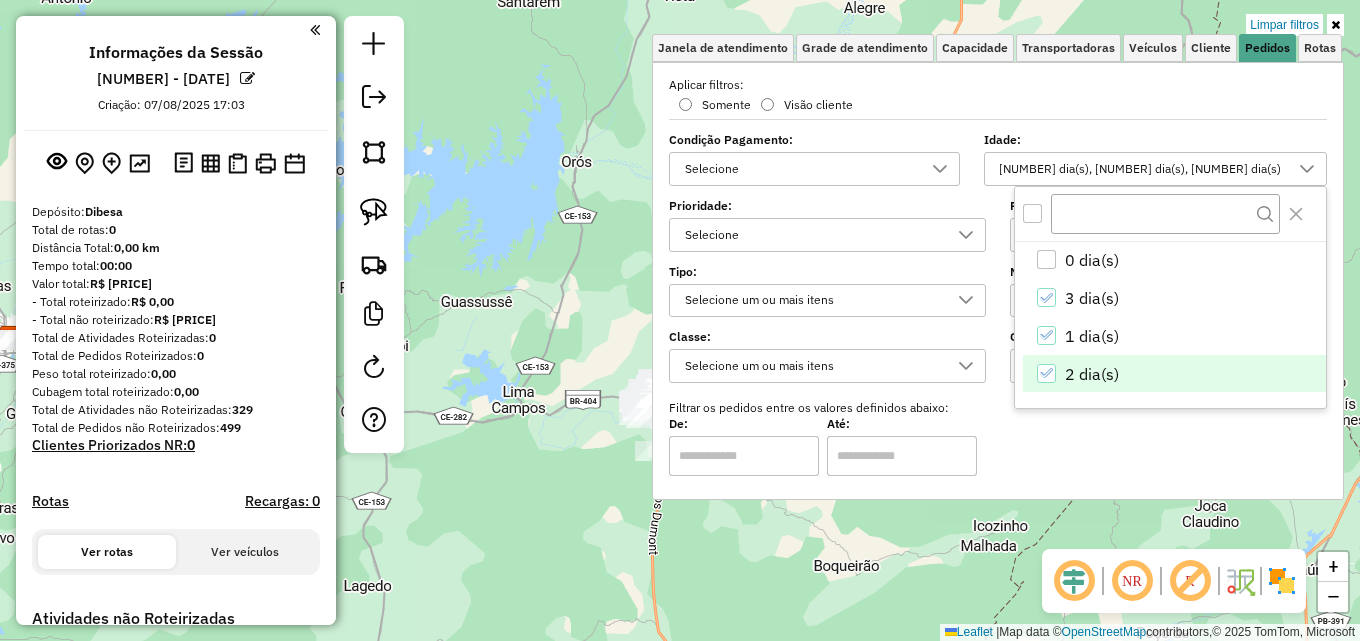 click on "Limpar filtros Janela de atendimento Grade de atendimento Capacidade Transportadoras Veículos Cliente Pedidos  Rotas Selecione os dias de semana para filtrar as janelas de atendimento  Seg   Ter   Qua   Qui   Sex   Sáb   Dom  Informe o período da janela de atendimento: De: Até:  Filtrar exatamente a janela do cliente  Considerar janela de atendimento padrão  Selecione os dias de semana para filtrar as grades de atendimento  Seg   Ter   Qua   Qui   Sex   Sáb   Dom   Considerar clientes sem dia de atendimento cadastrado  Clientes fora do dia de atendimento selecionado Filtrar as atividades entre os valores definidos abaixo:  Peso mínimo:   Peso máximo:   Cubagem mínima:   Cubagem máxima:   De:   Até:  Filtrar as atividades entre o tempo de atendimento definido abaixo:  De:   Até:   Considerar capacidade total dos clientes não roteirizados Transportadora: Selecione um ou mais itens Tipo de veículo: Selecione um ou mais itens Veículo: Selecione um ou mais itens Motorista: Selecione um ou mais itens" 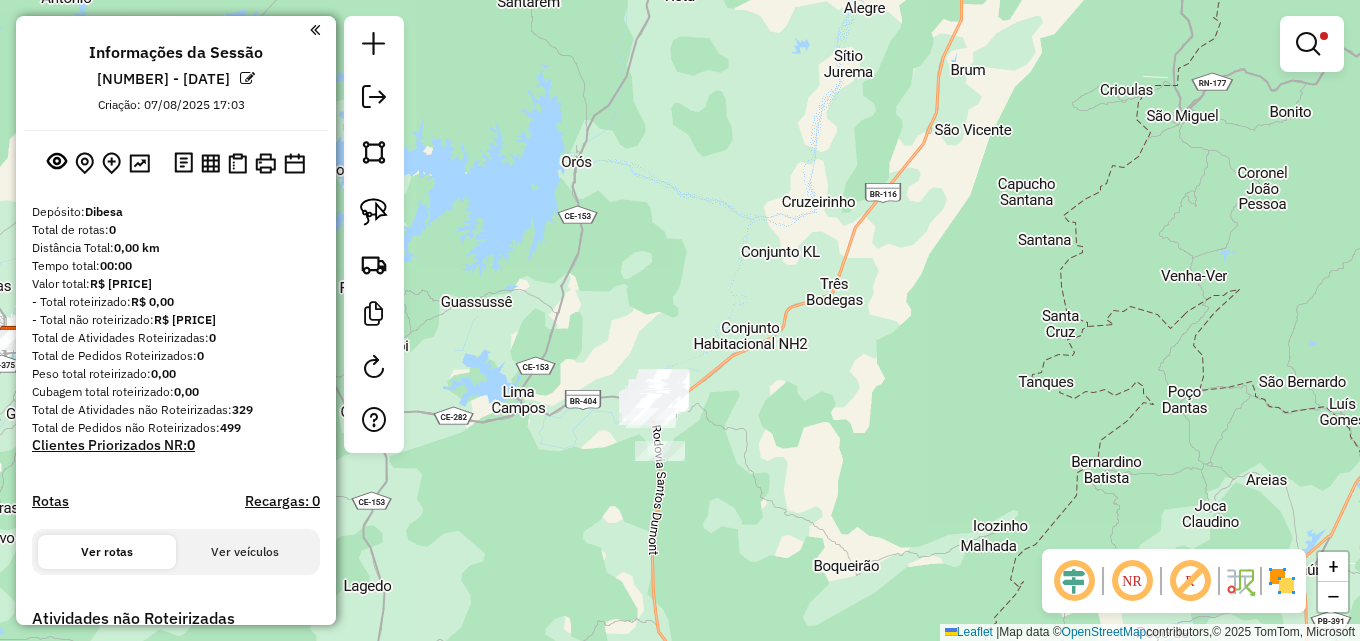 click on "Limpar filtros Janela de atendimento Grade de atendimento Capacidade Transportadoras Veículos Cliente Pedidos  Rotas Selecione os dias de semana para filtrar as janelas de atendimento  Seg   Ter   Qua   Qui   Sex   Sáb   Dom  Informe o período da janela de atendimento: De: Até:  Filtrar exatamente a janela do cliente  Considerar janela de atendimento padrão  Selecione os dias de semana para filtrar as grades de atendimento  Seg   Ter   Qua   Qui   Sex   Sáb   Dom   Considerar clientes sem dia de atendimento cadastrado  Clientes fora do dia de atendimento selecionado Filtrar as atividades entre os valores definidos abaixo:  Peso mínimo:   Peso máximo:   Cubagem mínima:   Cubagem máxima:   De:   Até:  Filtrar as atividades entre o tempo de atendimento definido abaixo:  De:   Até:   Considerar capacidade total dos clientes não roteirizados Transportadora: Selecione um ou mais itens Tipo de veículo: Selecione um ou mais itens Veículo: Selecione um ou mais itens Motorista: Selecione um ou mais itens" 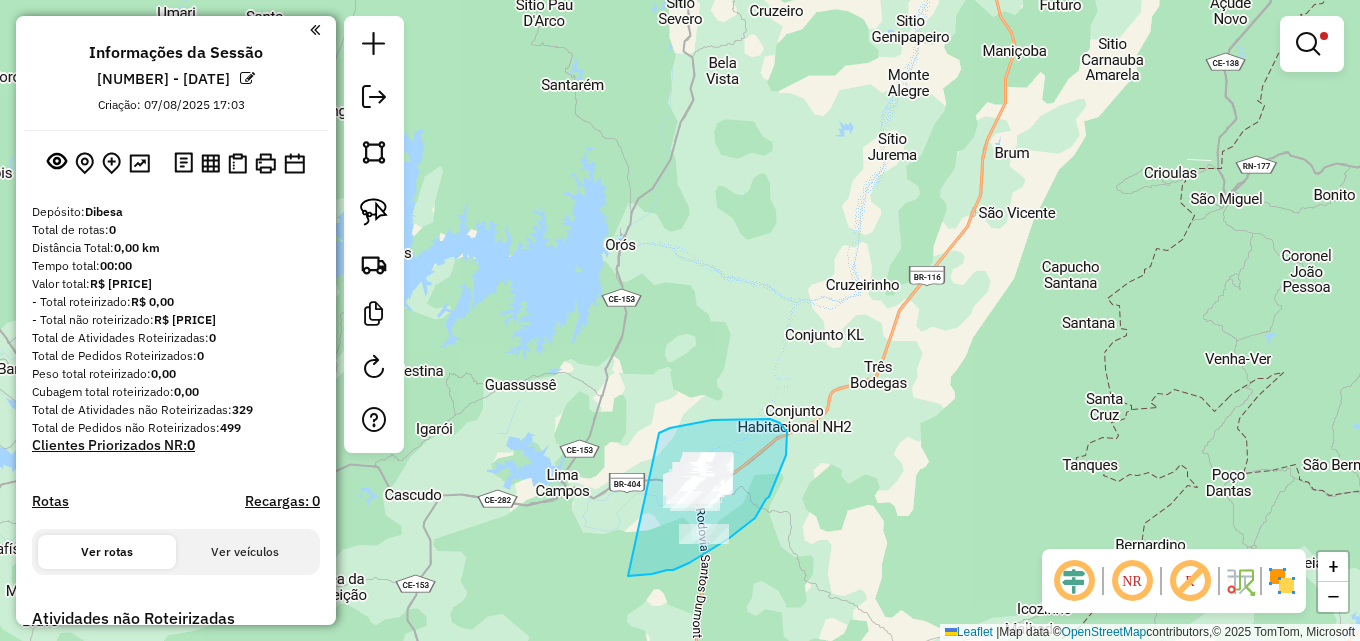 drag, startPoint x: 659, startPoint y: 433, endPoint x: 626, endPoint y: 576, distance: 146.7583 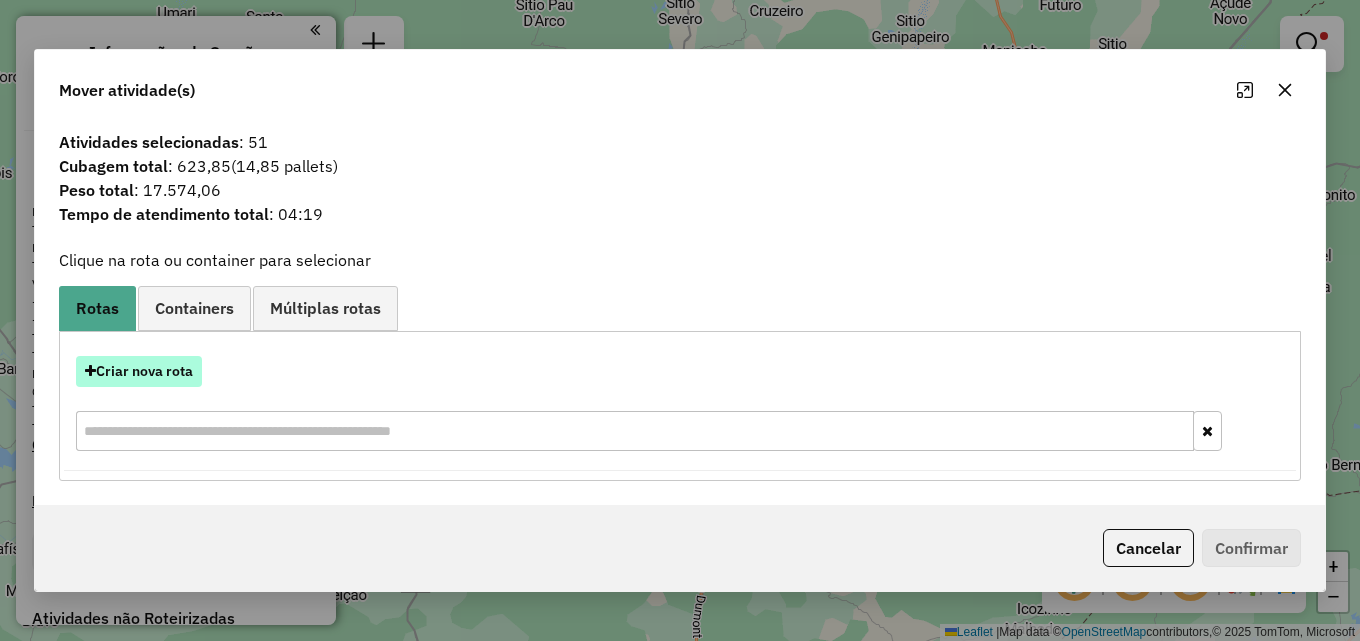 click on "Criar nova rota" at bounding box center [139, 371] 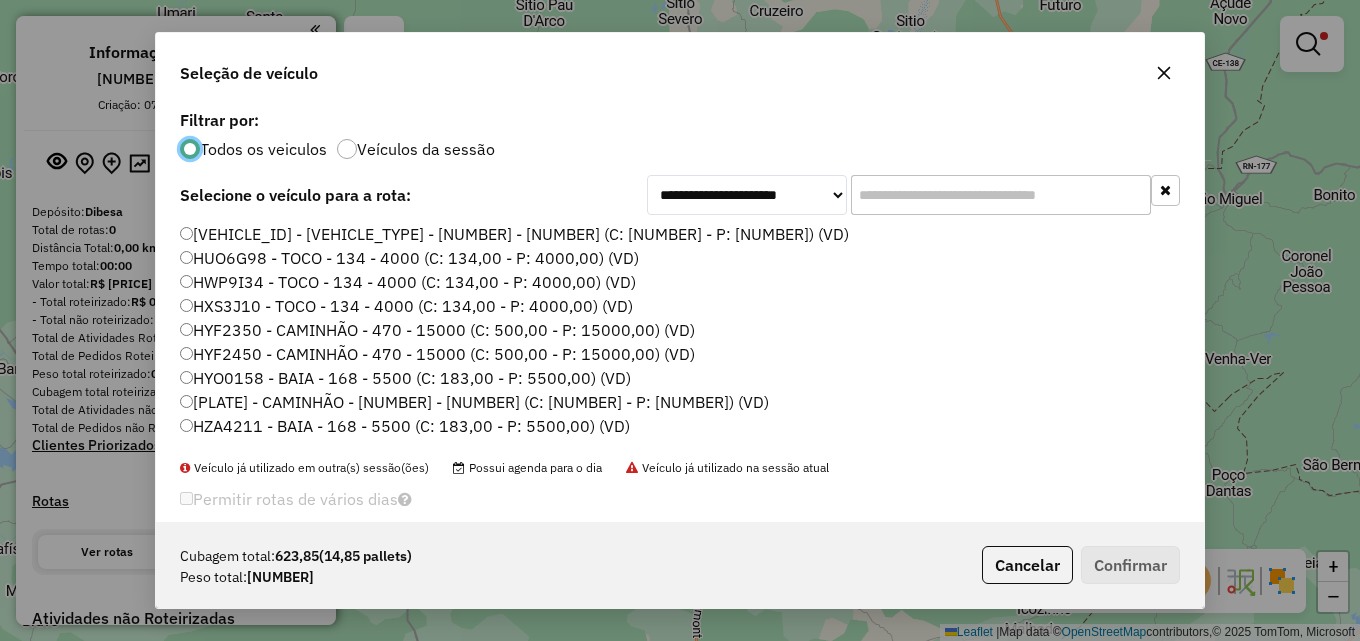 scroll, scrollTop: 11, scrollLeft: 6, axis: both 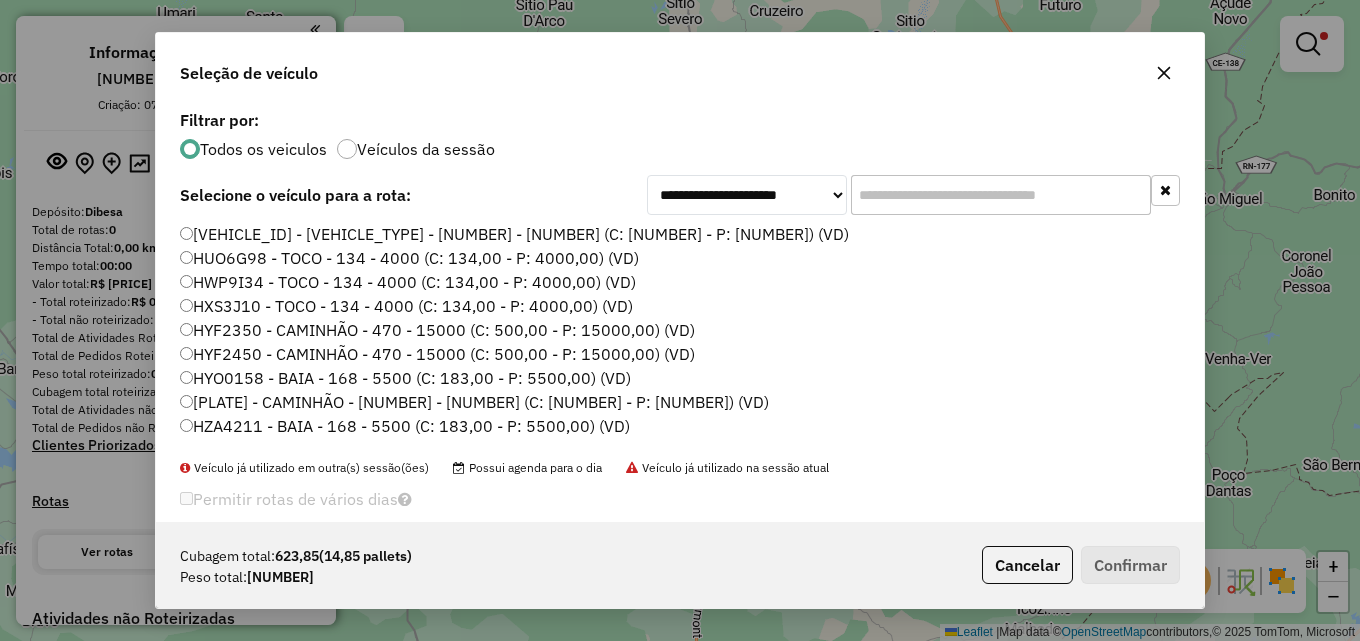 click 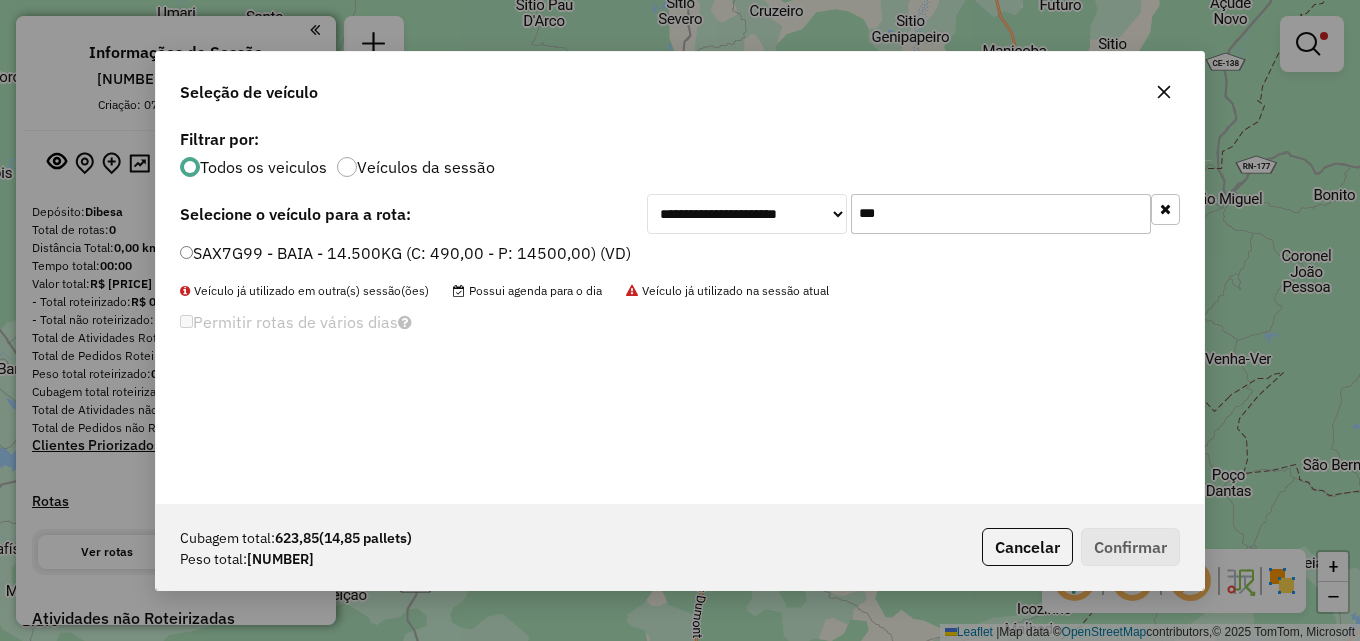 type on "***" 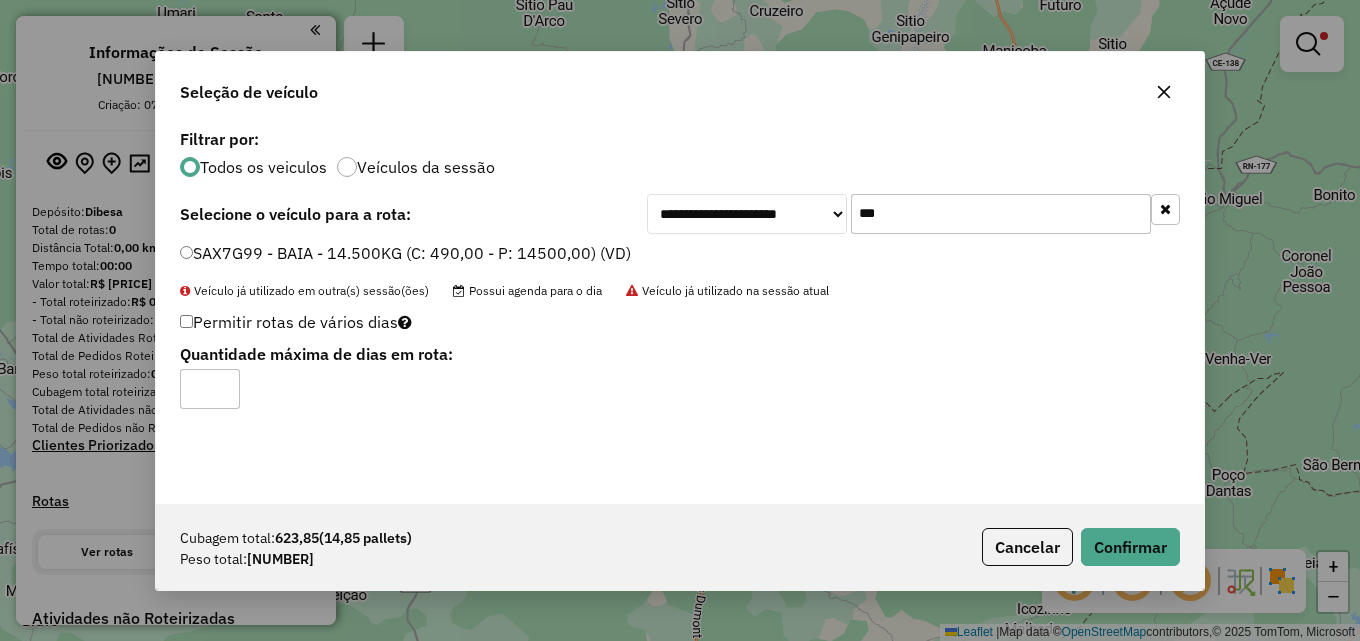 type on "*" 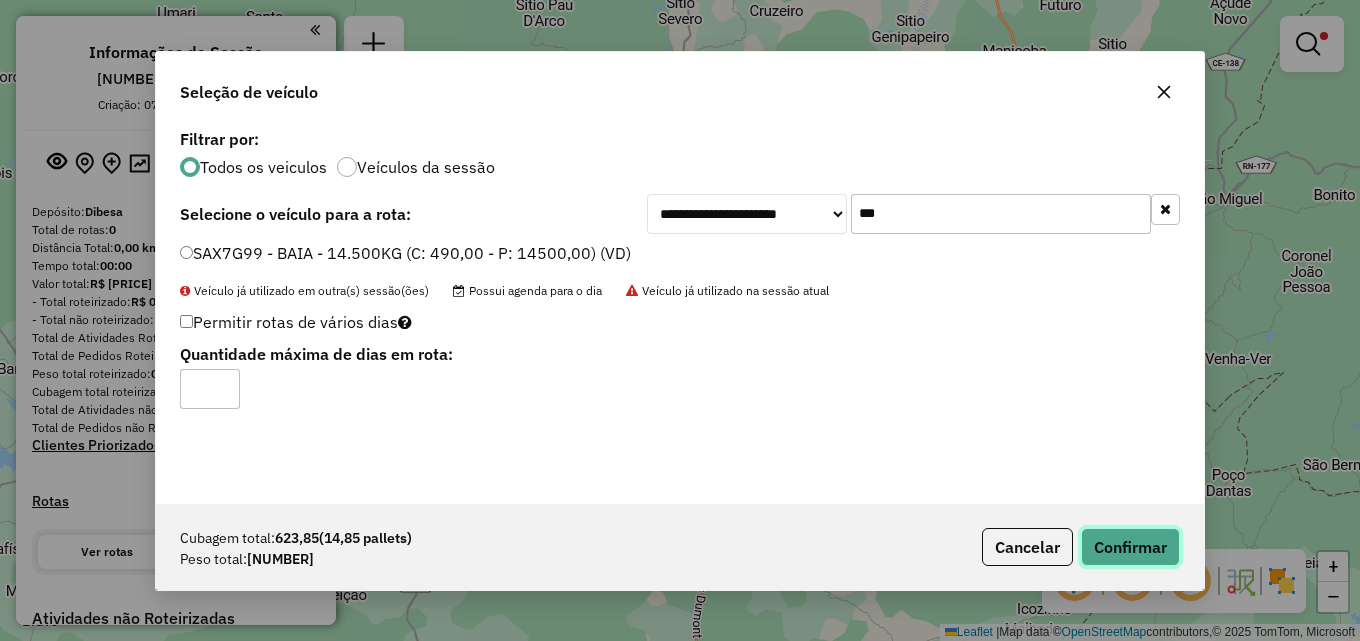 click on "Confirmar" 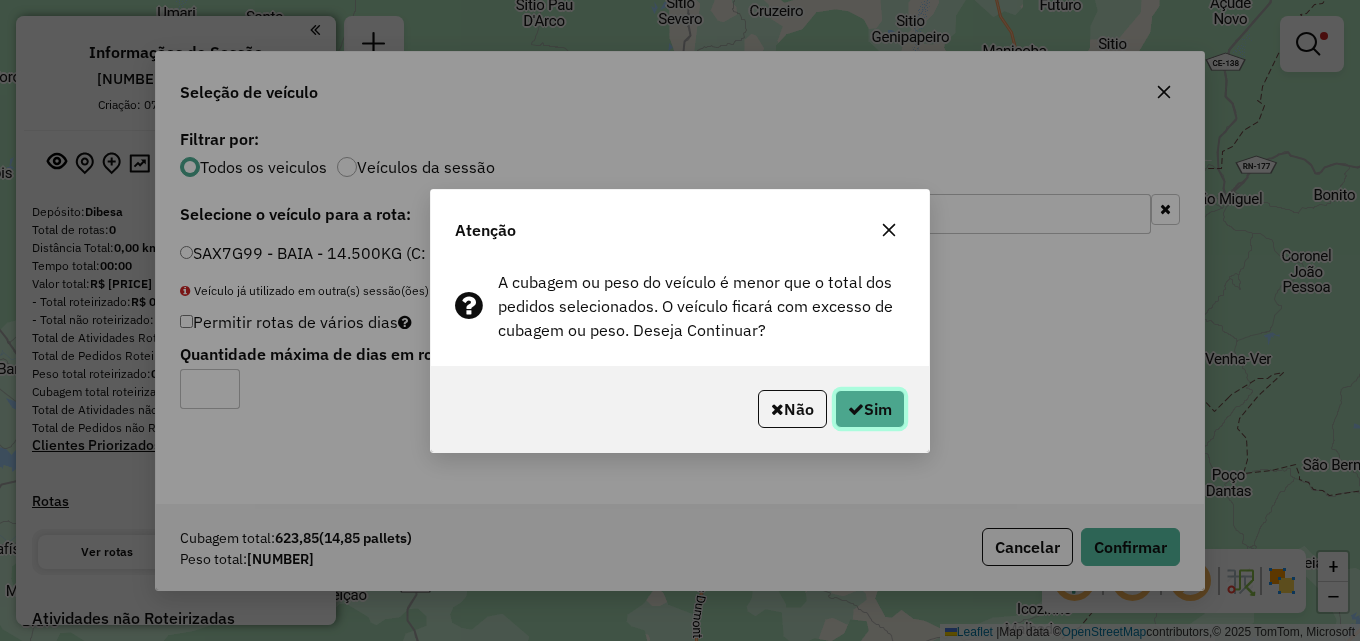 click on "Sim" 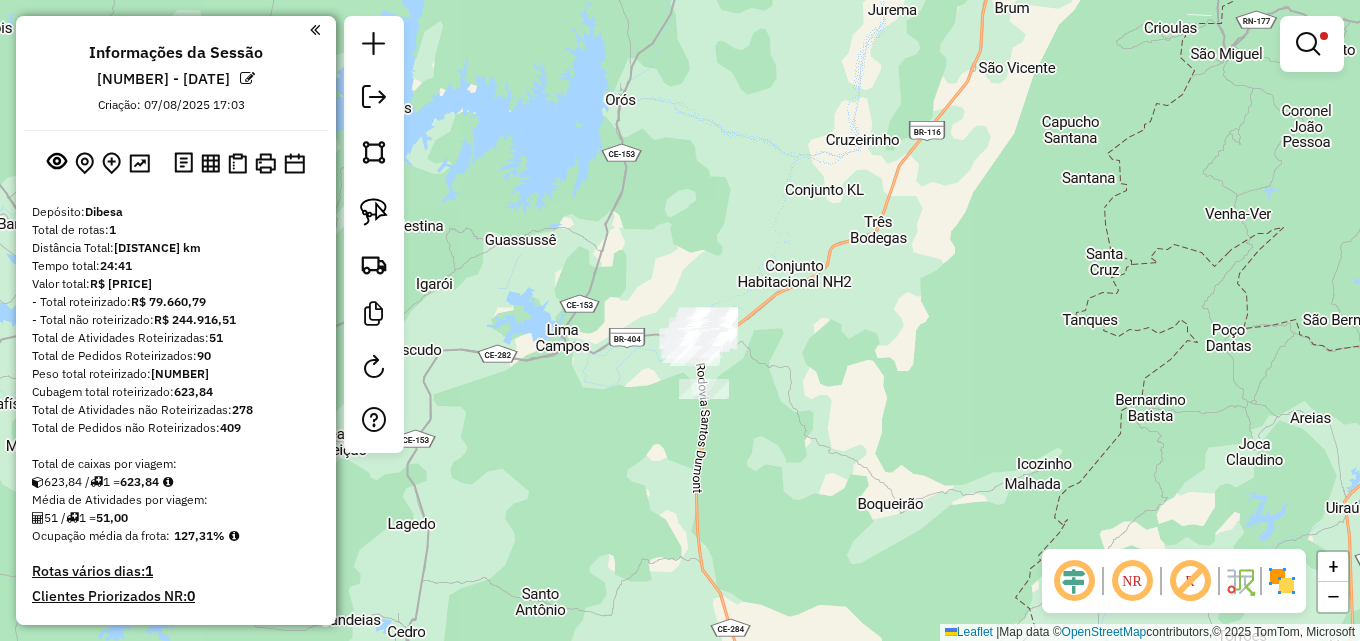drag, startPoint x: 971, startPoint y: 265, endPoint x: 925, endPoint y: 220, distance: 64.3506 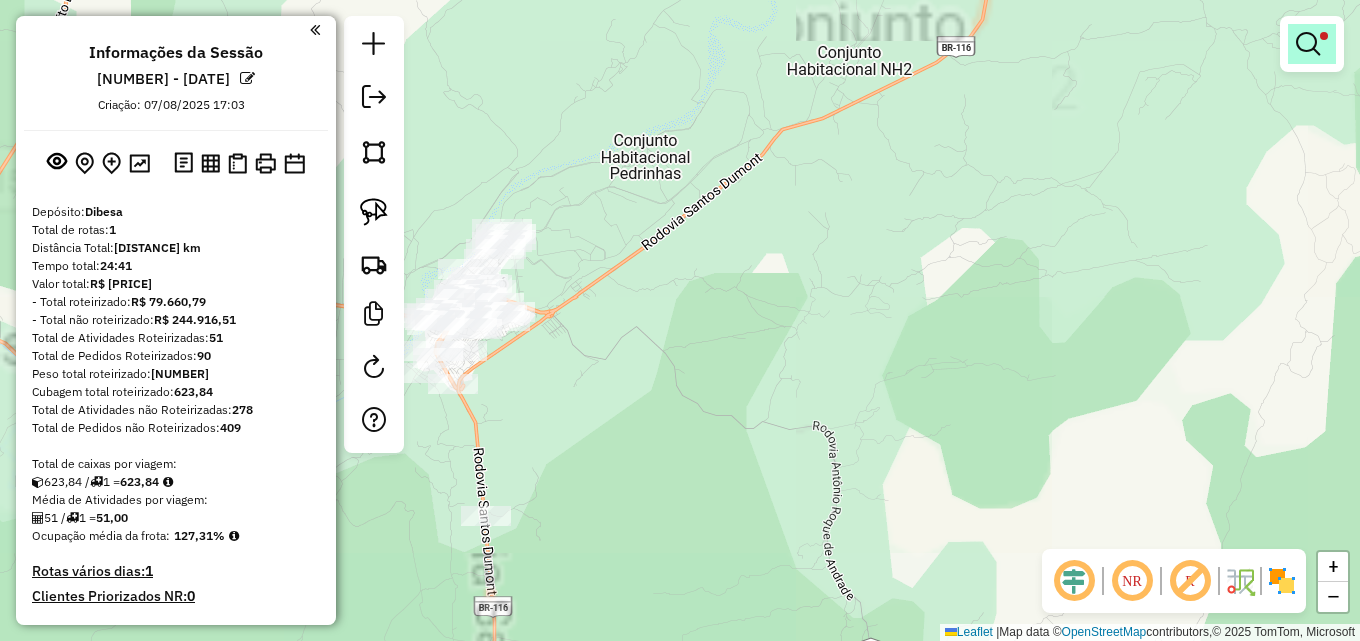 click at bounding box center [1308, 44] 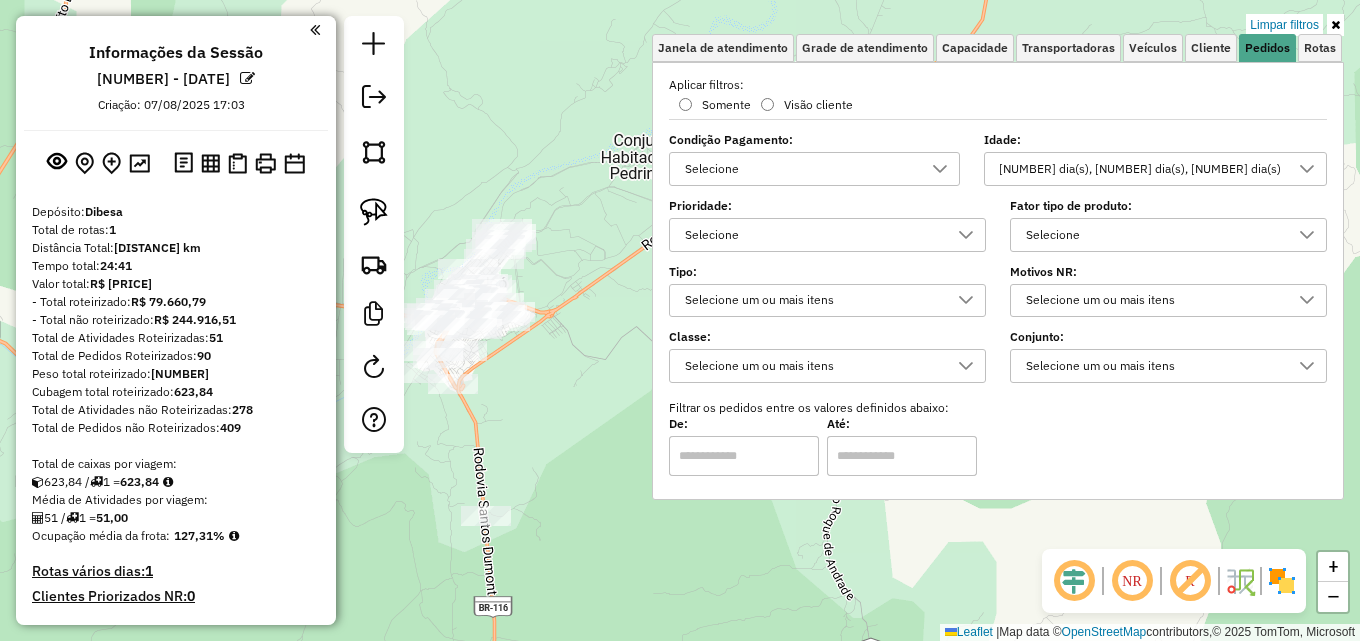click on "[NUMBER] dia(s), [NUMBER] dia(s), [NUMBER] dia(s)" at bounding box center (1141, 169) 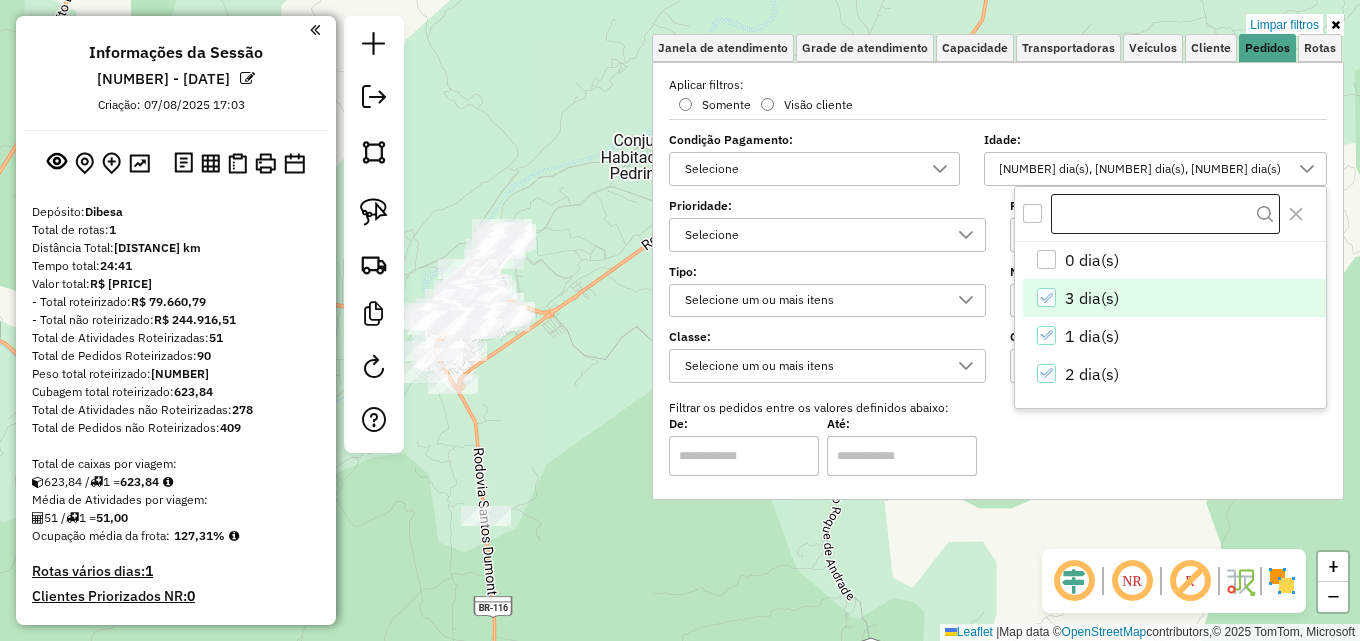 scroll, scrollTop: 12, scrollLeft: 69, axis: both 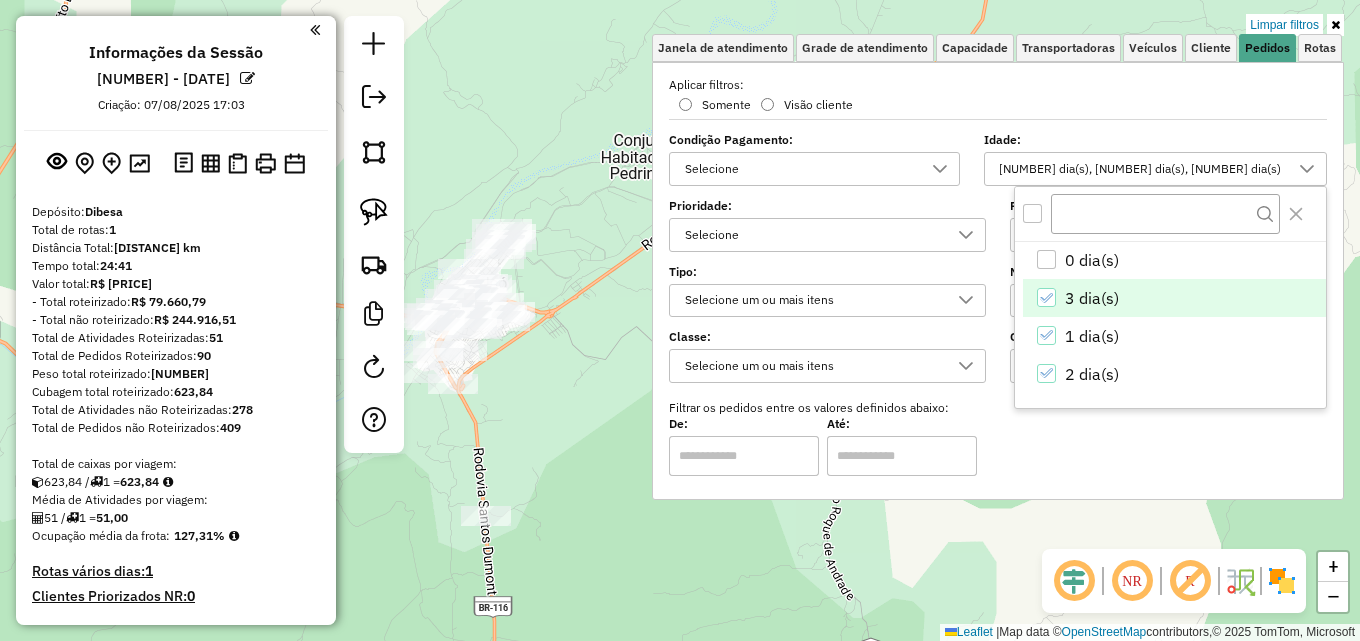 click on "3 dia(s)" at bounding box center (1092, 298) 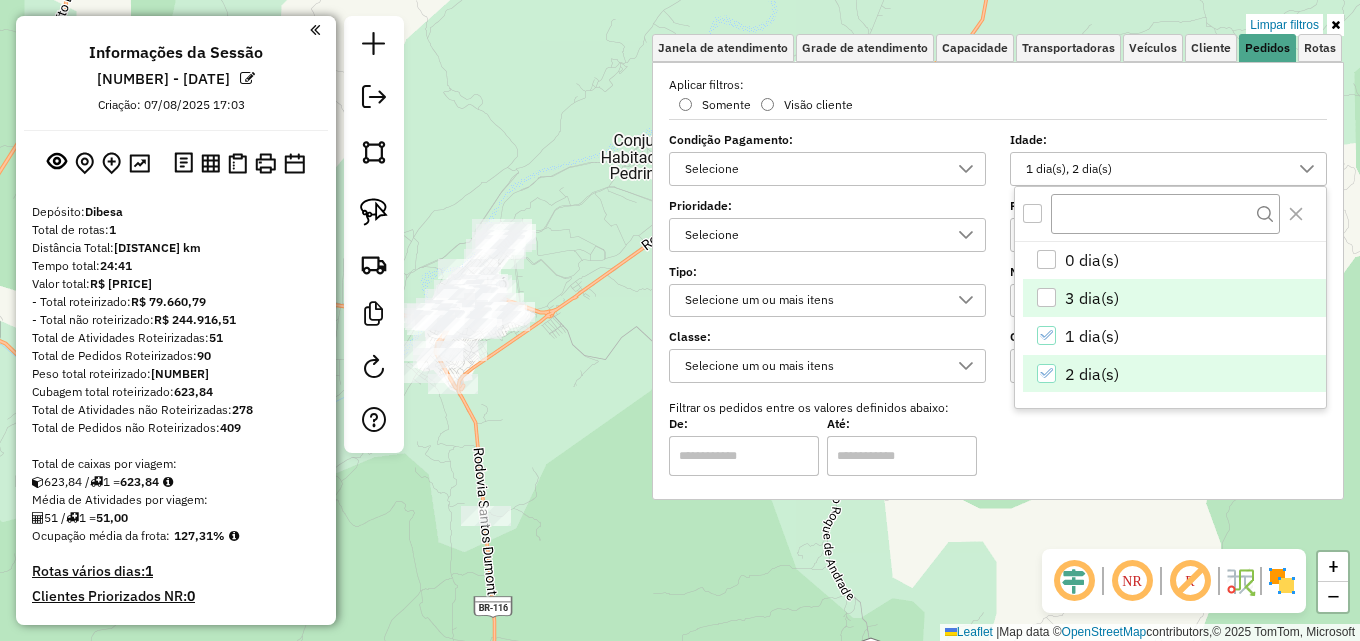 click on "Aguarde... Pop-up bloqueado! Seu navegador bloqueou automáticamente a abertura de uma nova janela. Acesse as configurações e adicione o endereço do sistema a lista de permissão. Fechar Informações da Sessão [NUMBER] - [DATE] Criação: [DATE] [TIME] Depósito: Dibesa Total de rotas: 1 Distância Total: 133,06 km Tempo total: 24:41 Valor total: R$ 324.577,30 - Total roteirizado: R$ 79.660,79 - Total não roteirizado: R$ 244.916,51 Total de Atividades Roteirizadas: 51 Total de Pedidos Roteirizados: 90 Peso total roteirizado: 17.574,06 Cubagem total roteirizado: 623,84 Total de Atividades não Roteirizadas: 278 Total de Pedidos não Roteirizados: 409 Total de caixas por viagem: 623,84 / 1 = 623,84 Média de Atividades por viagem: 51 / 1 = 51,00 Ocupação média da frota: 127,31% Rotas vários dias: 1 Clientes Priorizados NR: 0 Rotas Recargas: 1 Ver rotas Ver veículos 1 - SAX7G99 | ICÓ 133,06 KM 121,20% / 51 127,31%" at bounding box center (680, 320) 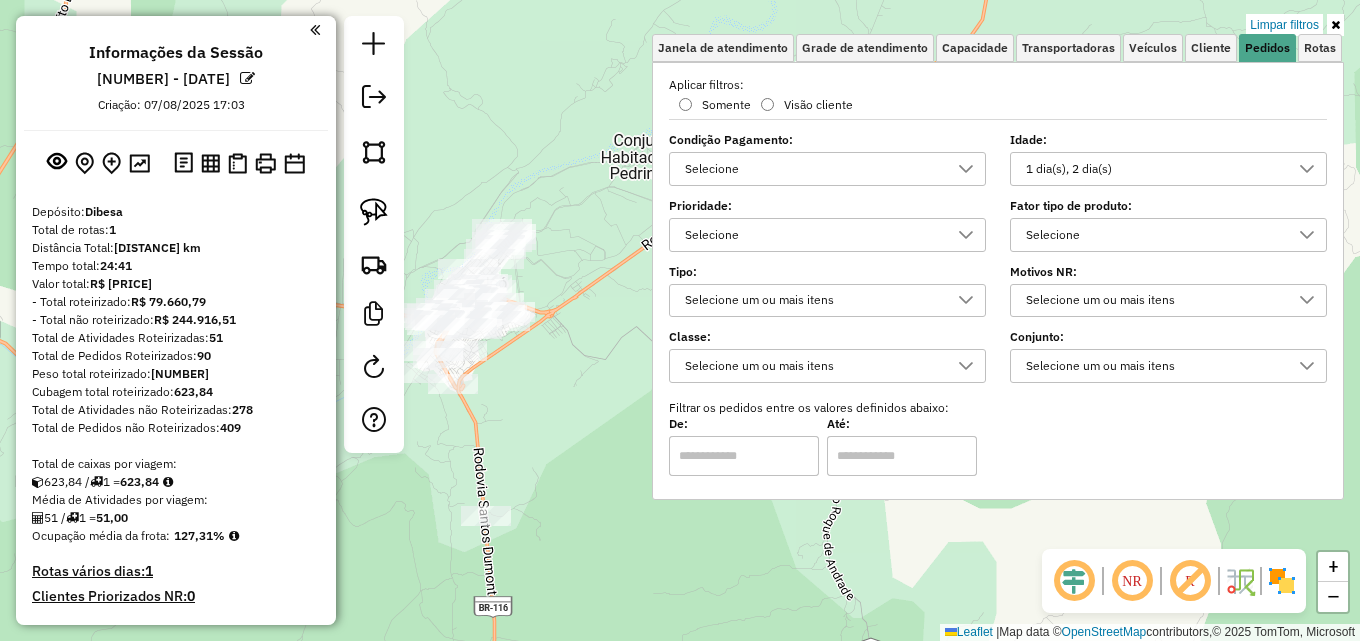 click on "1 dia(s), 2 dia(s)" at bounding box center (1153, 169) 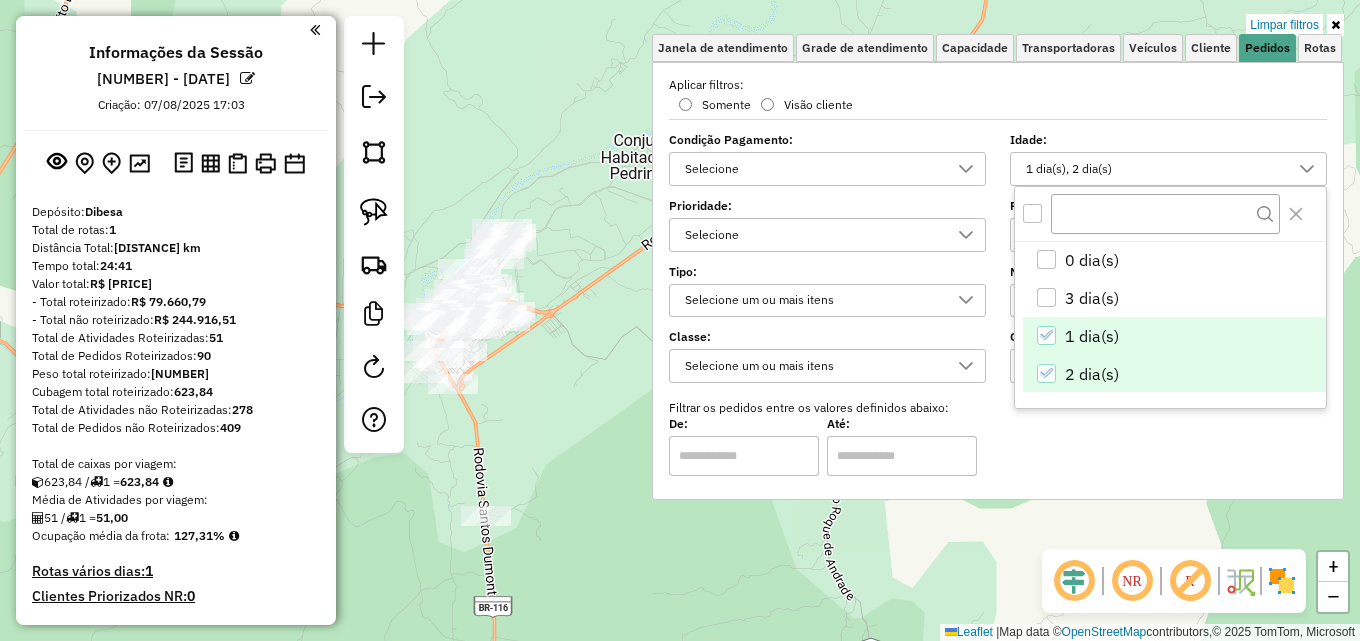 click 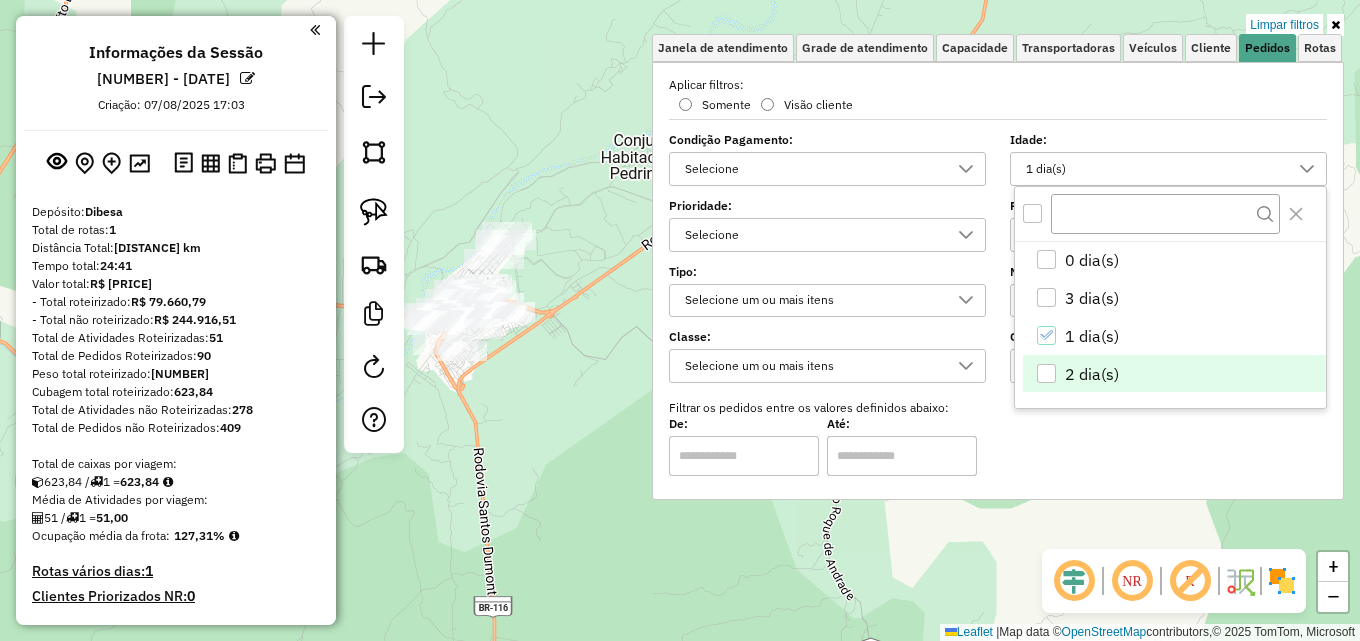 click on "Limpar filtros Janela de atendimento Grade de atendimento Capacidade Transportadoras Veículos Cliente Pedidos  Rotas Selecione os dias de semana para filtrar as janelas de atendimento  Seg   Ter   Qua   Qui   Sex   Sáb   Dom  Informe o período da janela de atendimento: De: Até:  Filtrar exatamente a janela do cliente  Considerar janela de atendimento padrão  Selecione os dias de semana para filtrar as grades de atendimento  Seg   Ter   Qua   Qui   Sex   Sáb   Dom   Considerar clientes sem dia de atendimento cadastrado  Clientes fora do dia de atendimento selecionado Filtrar as atividades entre os valores definidos abaixo:  Peso mínimo:   Peso máximo:   Cubagem mínima:   Cubagem máxima:   De:   Até:  Filtrar as atividades entre o tempo de atendimento definido abaixo:  De:   Até:   Considerar capacidade total dos clientes não roteirizados Transportadora: Selecione um ou mais itens Tipo de veículo: Selecione um ou mais itens Veículo: Selecione um ou mais itens Motorista: Selecione um ou mais itens" 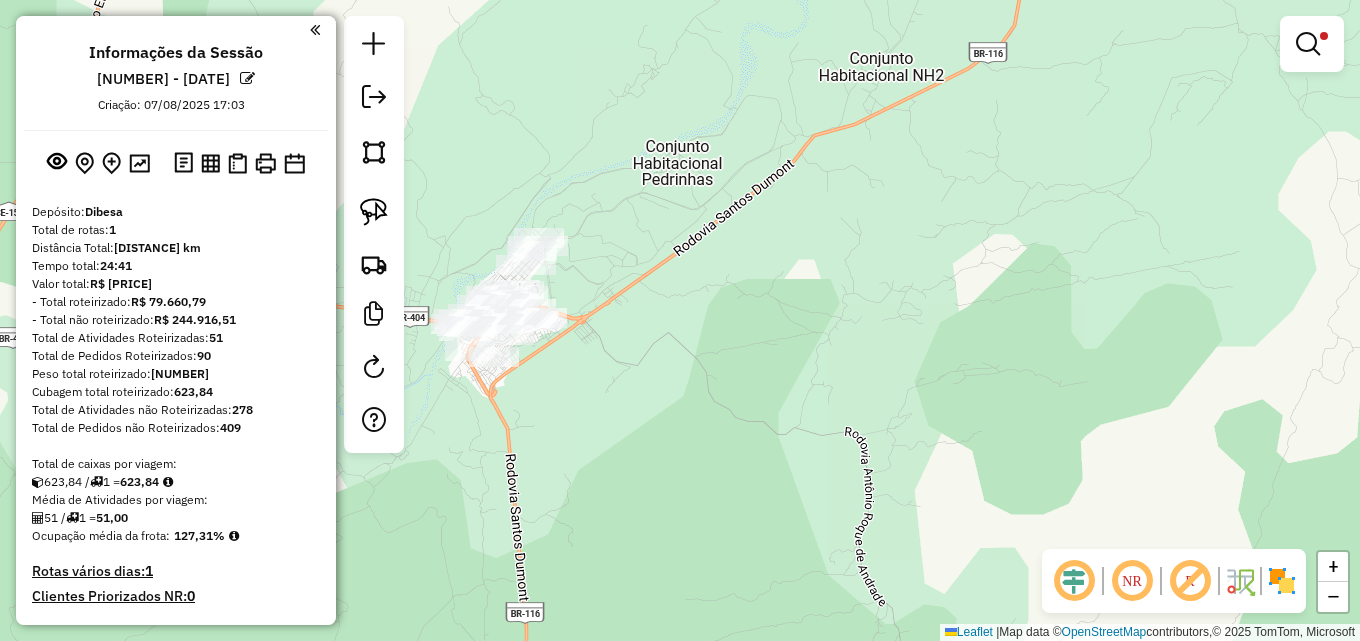 drag, startPoint x: 585, startPoint y: 297, endPoint x: 883, endPoint y: 286, distance: 298.20294 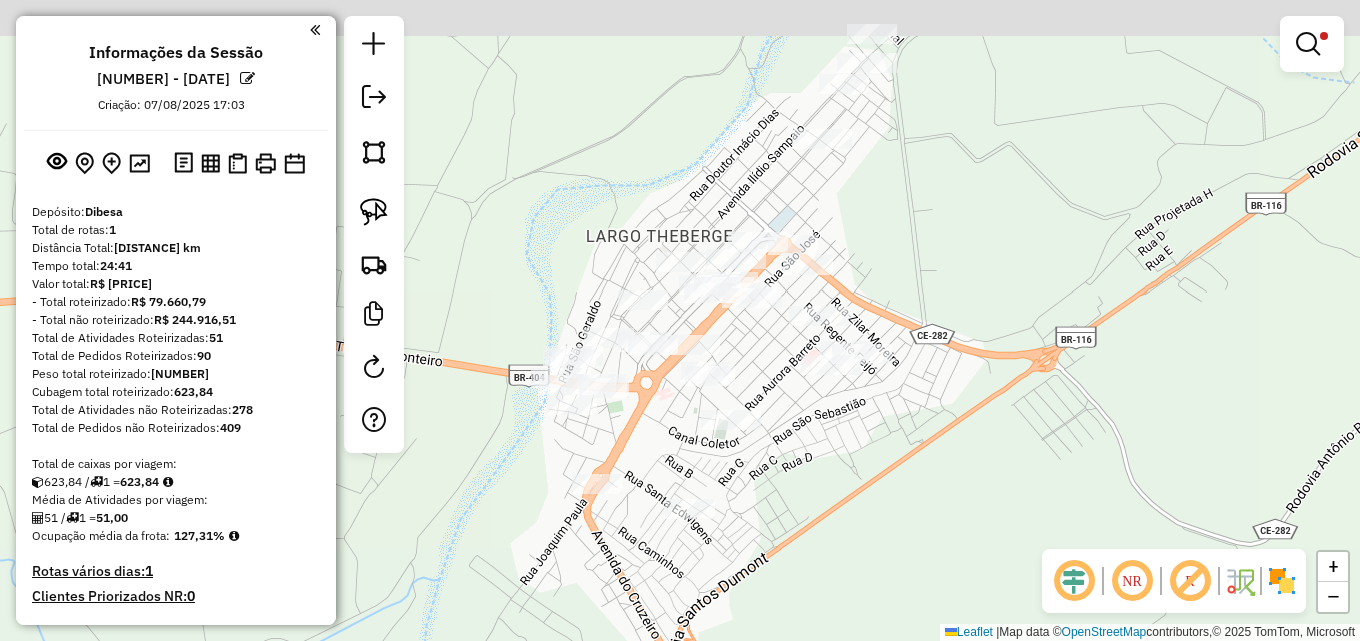 drag, startPoint x: 869, startPoint y: 417, endPoint x: 862, endPoint y: 444, distance: 27.89265 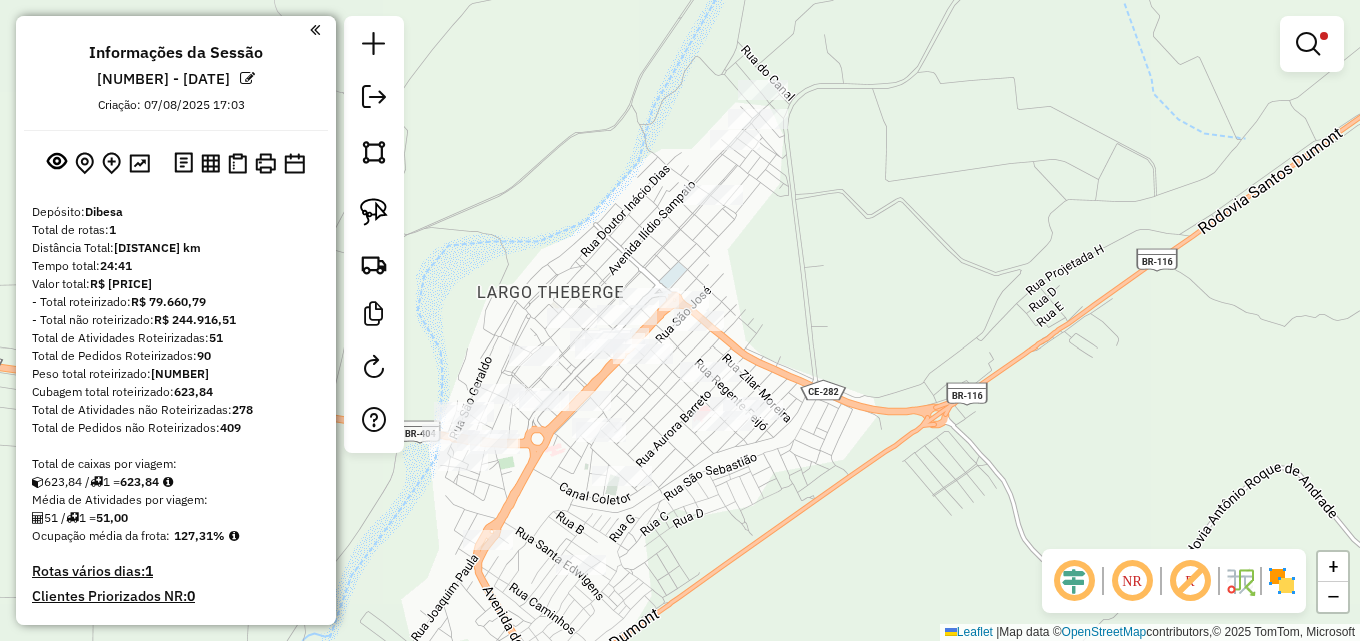 drag, startPoint x: 793, startPoint y: 481, endPoint x: 740, endPoint y: 500, distance: 56.302753 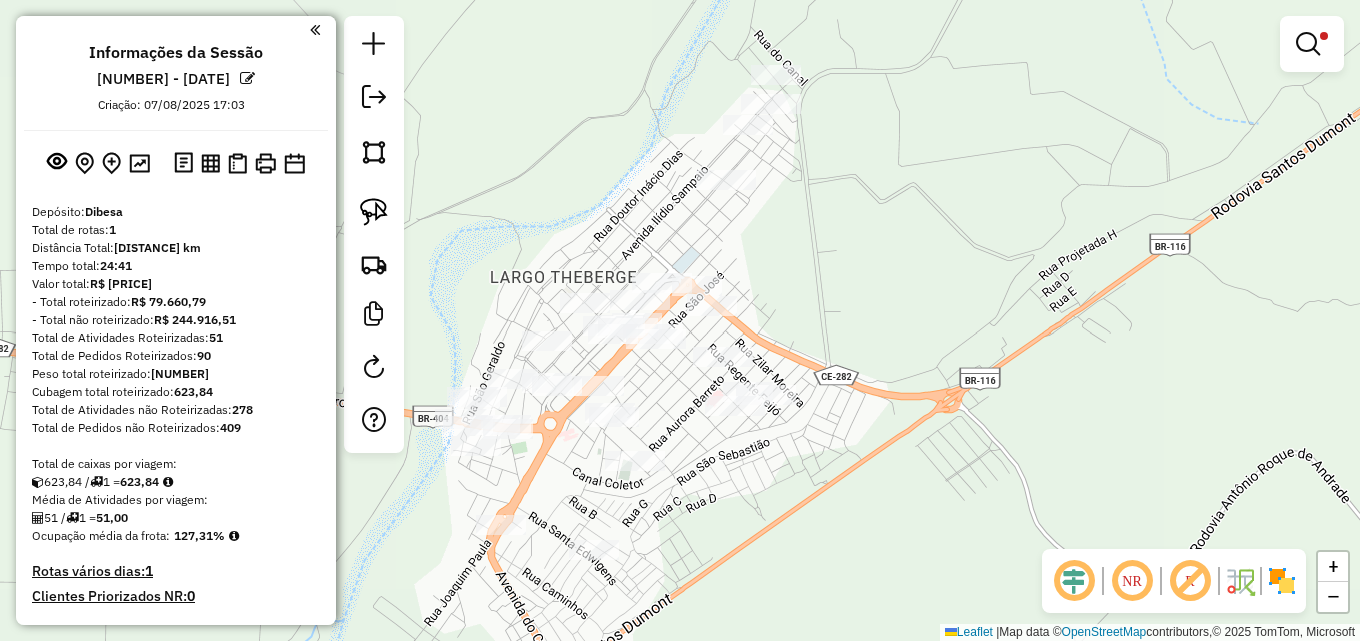 drag, startPoint x: 551, startPoint y: 220, endPoint x: 586, endPoint y: 192, distance: 44.82187 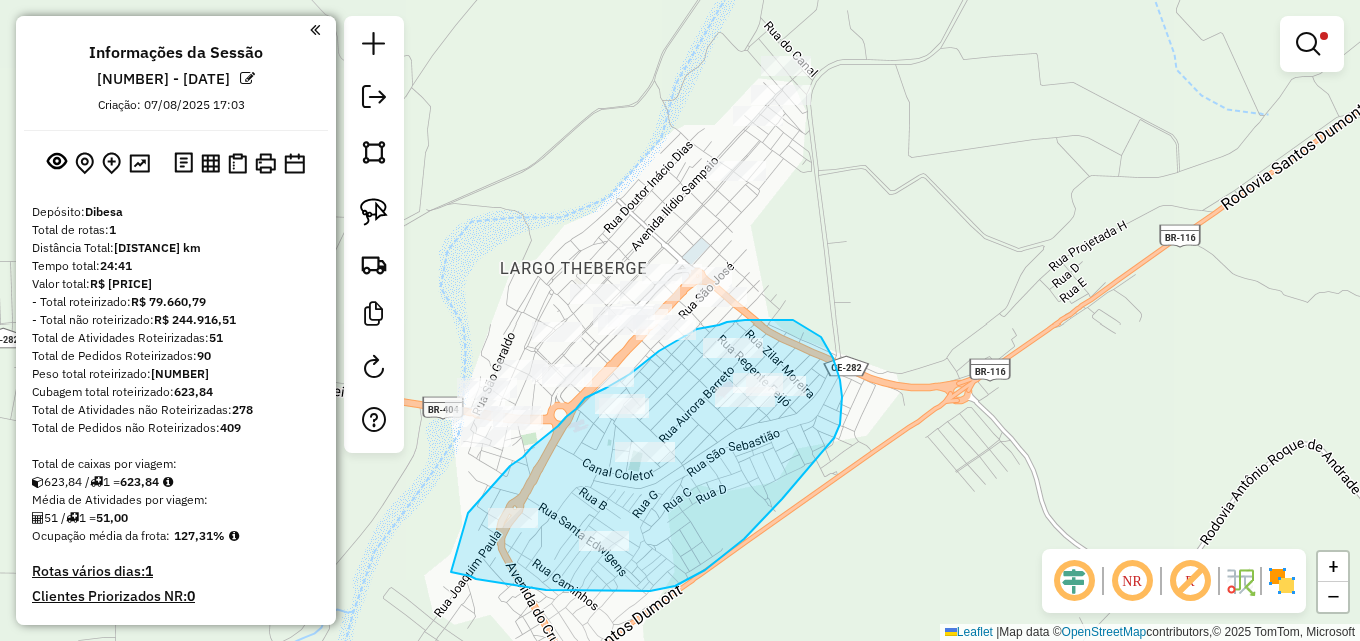 drag, startPoint x: 510, startPoint y: 466, endPoint x: 430, endPoint y: 563, distance: 125.73385 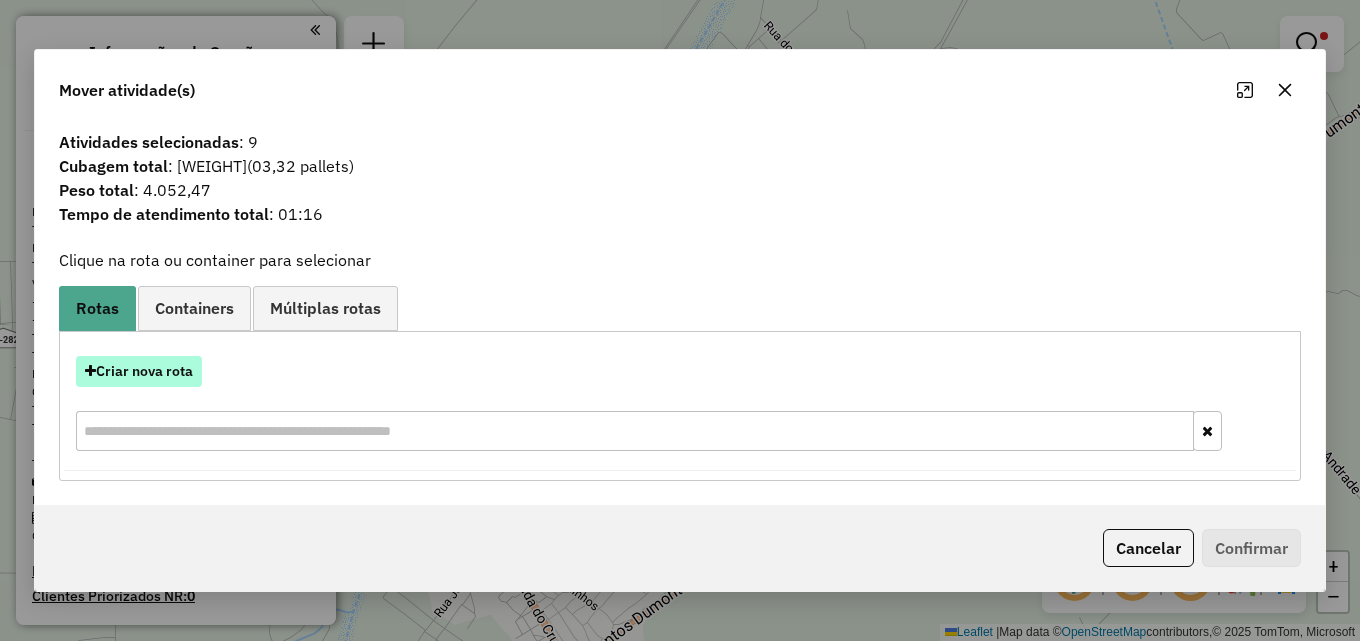 click on "Criar nova rota" at bounding box center (139, 371) 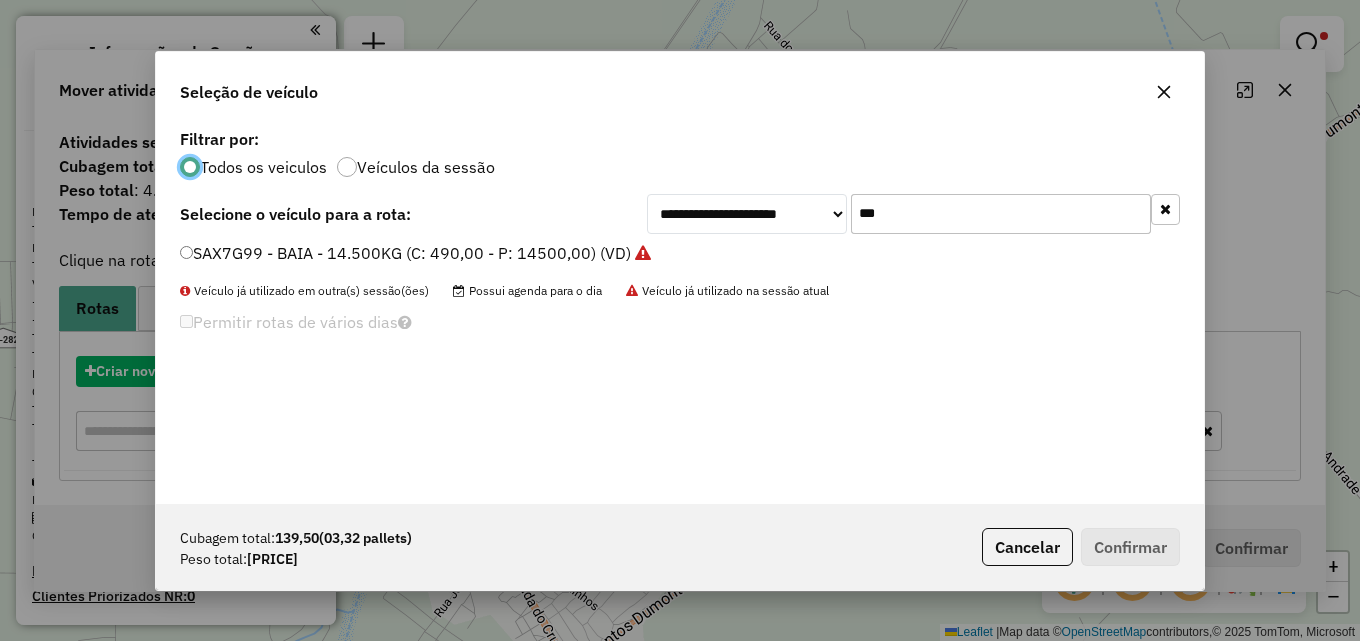 scroll, scrollTop: 11, scrollLeft: 6, axis: both 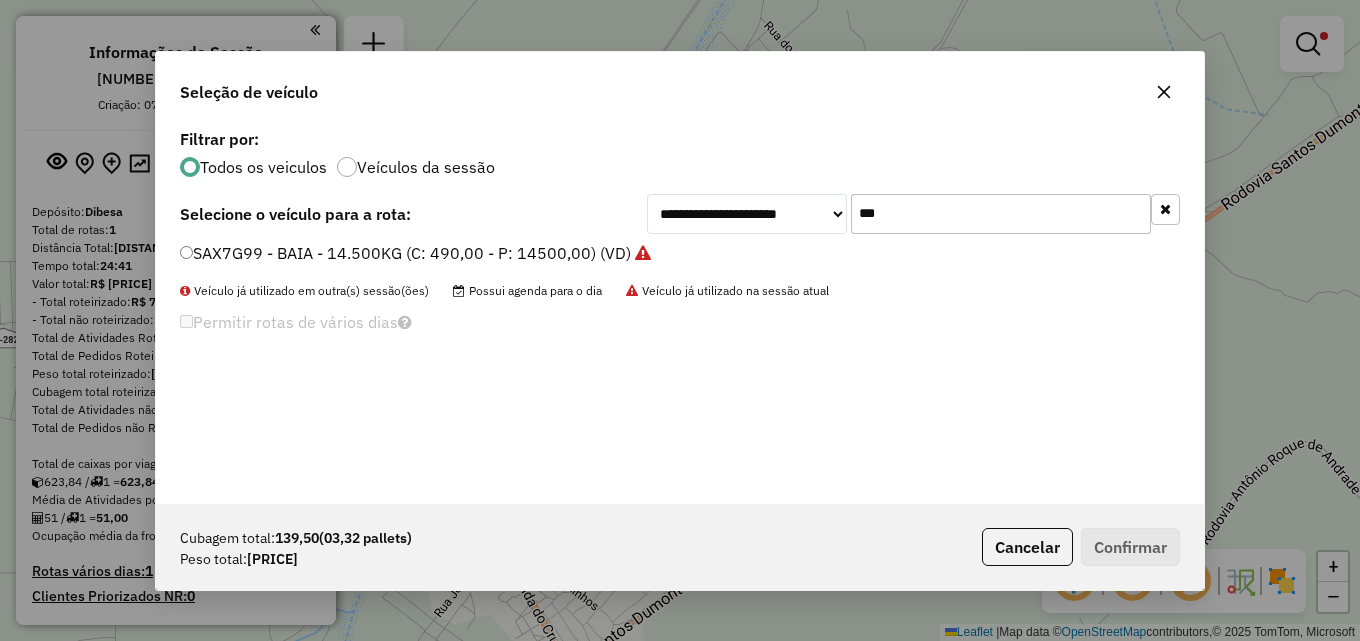 drag, startPoint x: 571, startPoint y: 239, endPoint x: 559, endPoint y: 246, distance: 13.892444 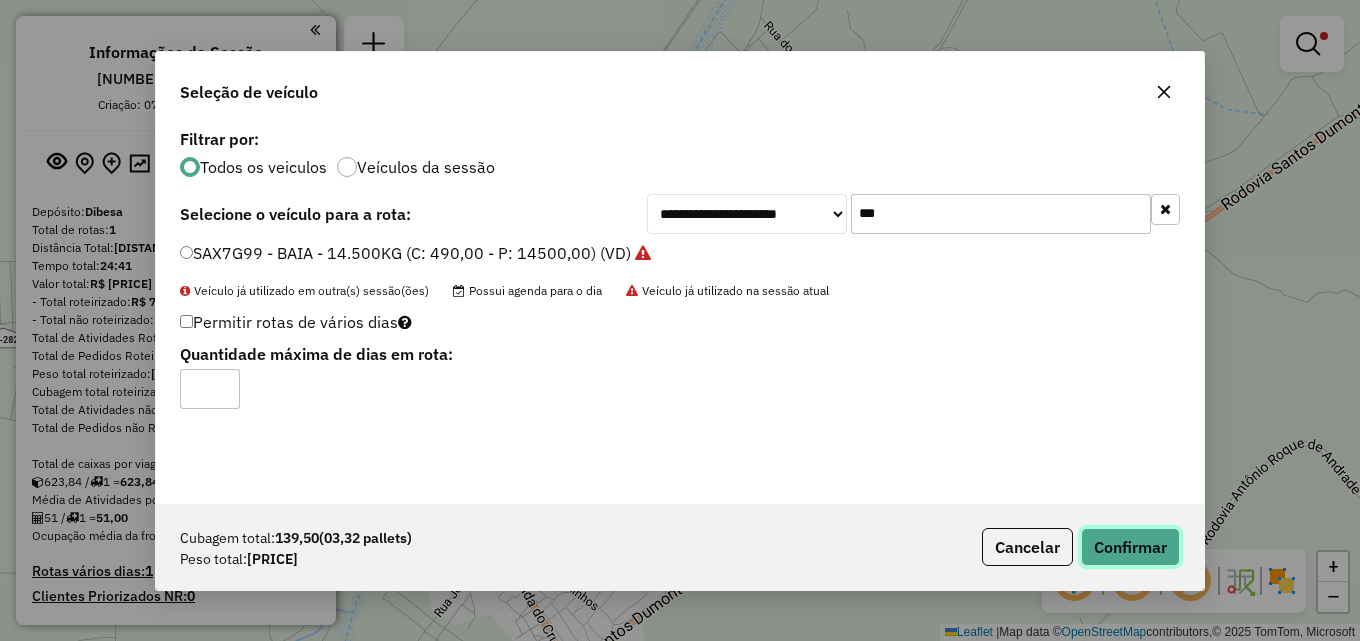 drag, startPoint x: 1156, startPoint y: 545, endPoint x: 1055, endPoint y: 528, distance: 102.4207 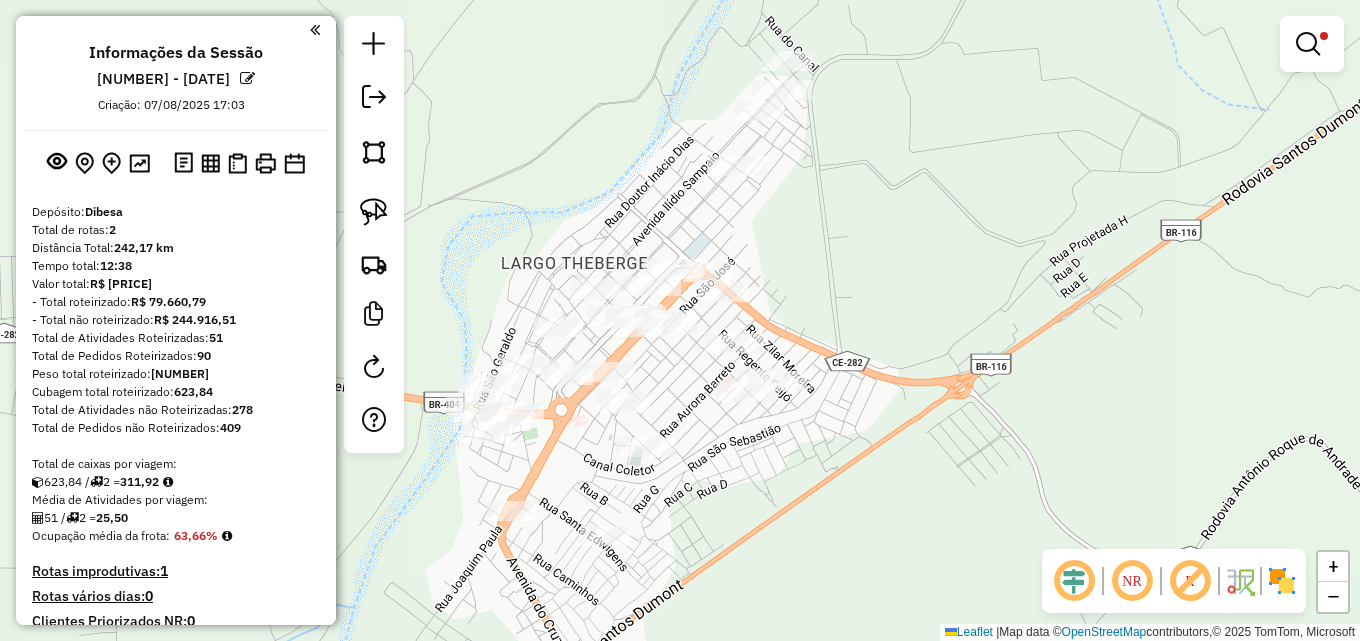 drag, startPoint x: 879, startPoint y: 376, endPoint x: 773, endPoint y: 282, distance: 141.67569 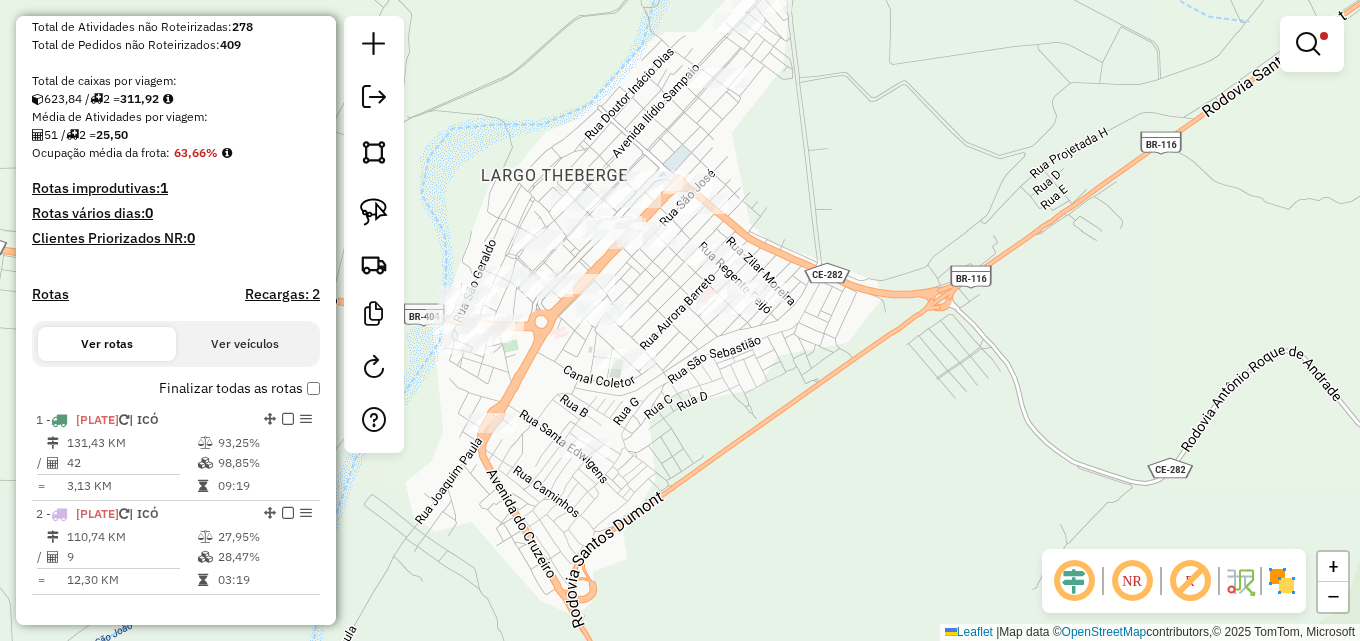 scroll, scrollTop: 400, scrollLeft: 0, axis: vertical 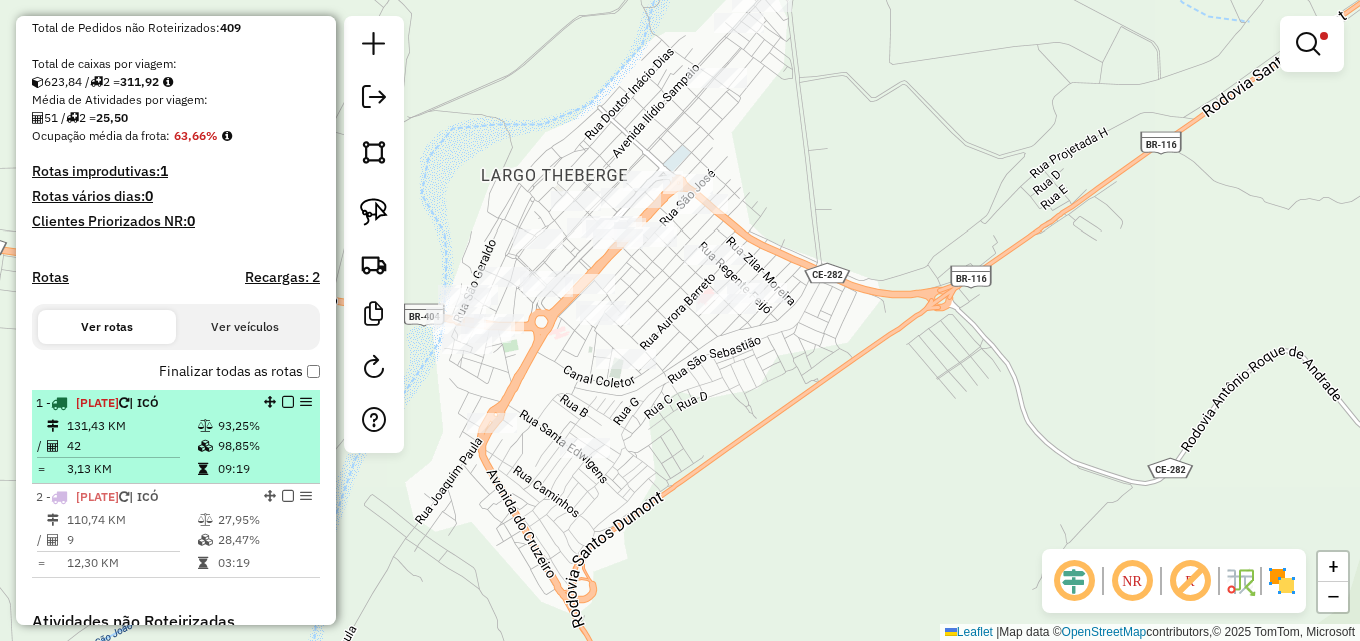 drag, startPoint x: 166, startPoint y: 421, endPoint x: 249, endPoint y: 428, distance: 83.294655 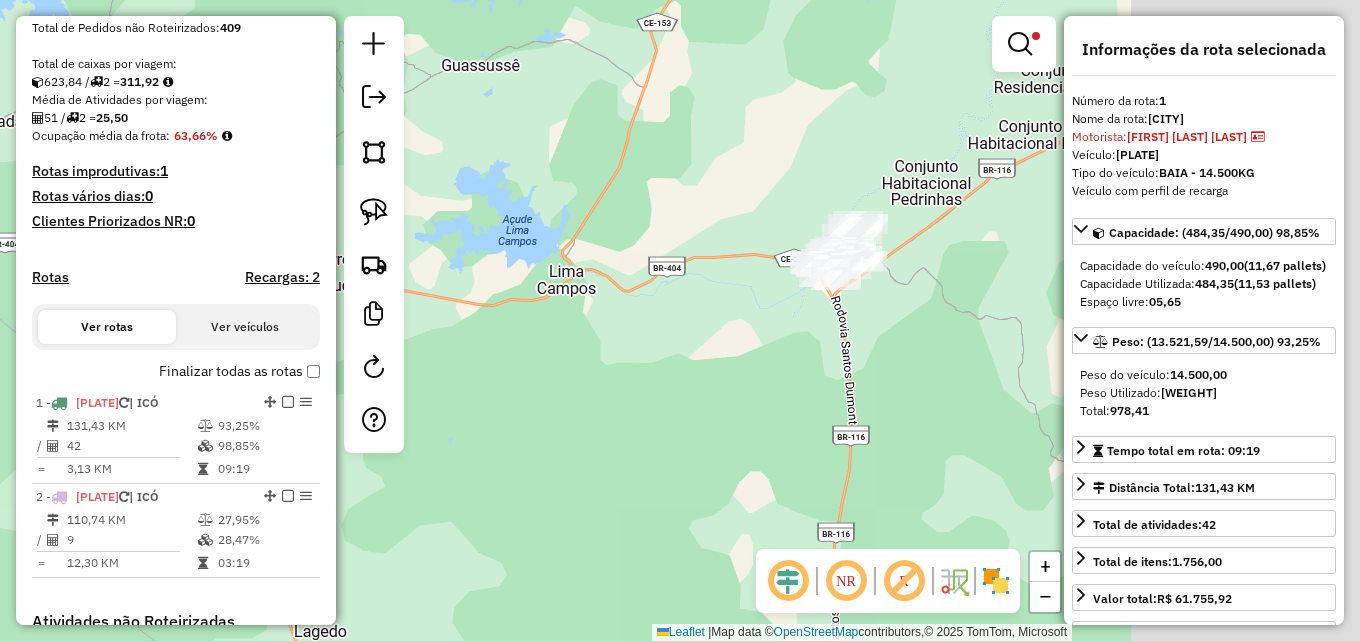 drag, startPoint x: 890, startPoint y: 437, endPoint x: 416, endPoint y: 367, distance: 479.1409 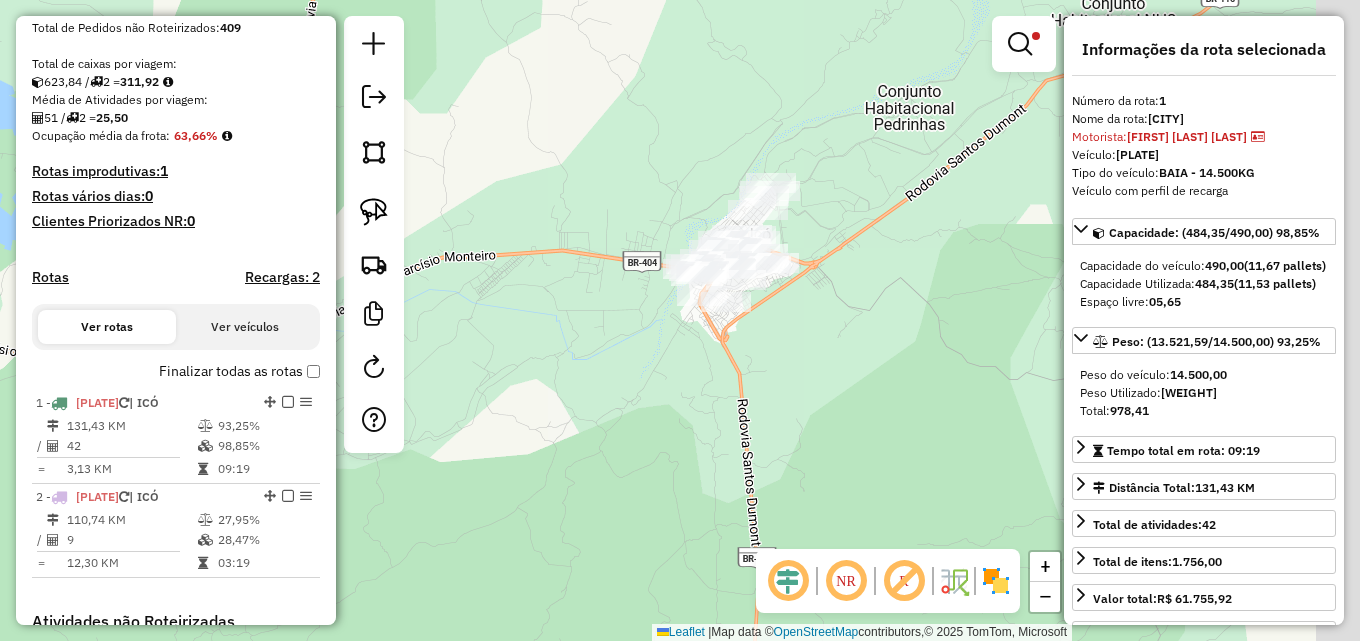 drag, startPoint x: 747, startPoint y: 337, endPoint x: 463, endPoint y: 343, distance: 284.0634 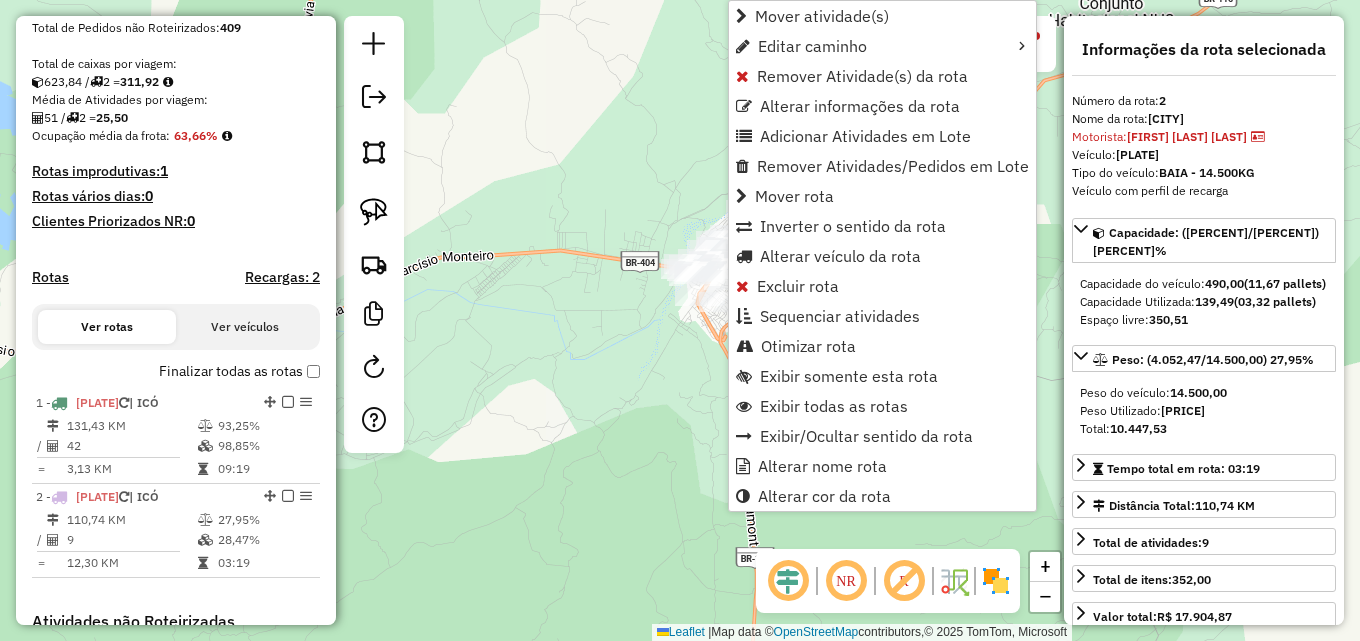 scroll, scrollTop: 747, scrollLeft: 0, axis: vertical 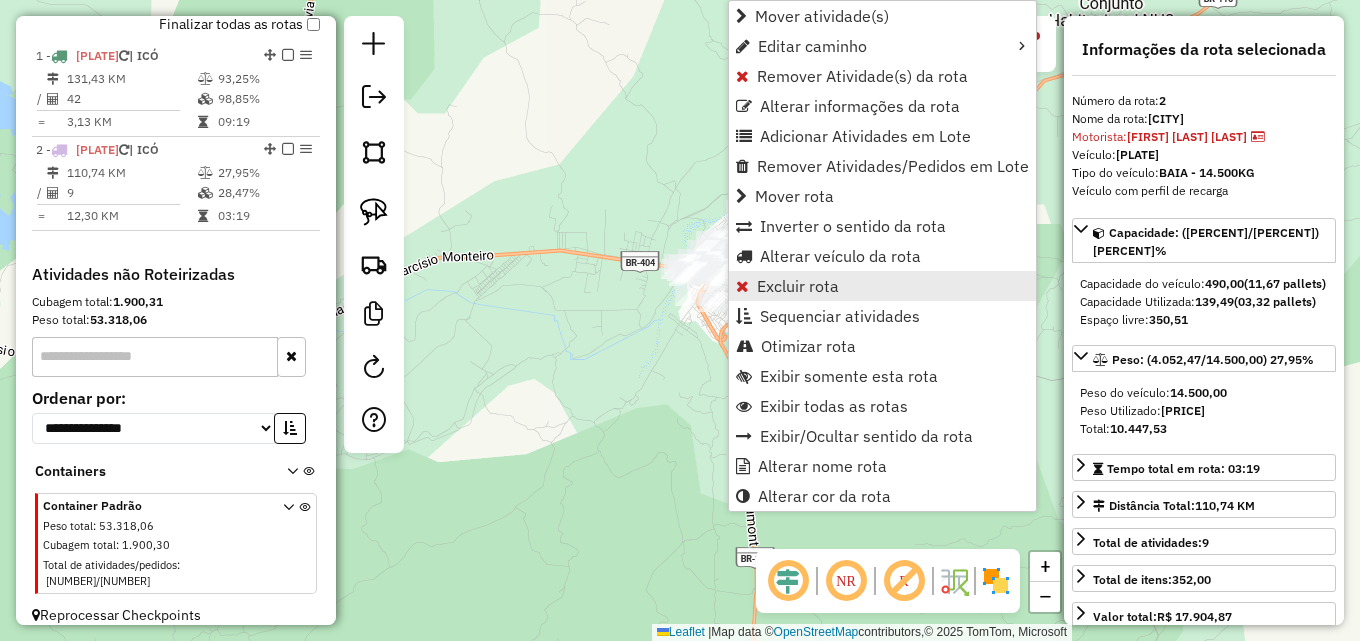 click on "Excluir rota" at bounding box center [882, 286] 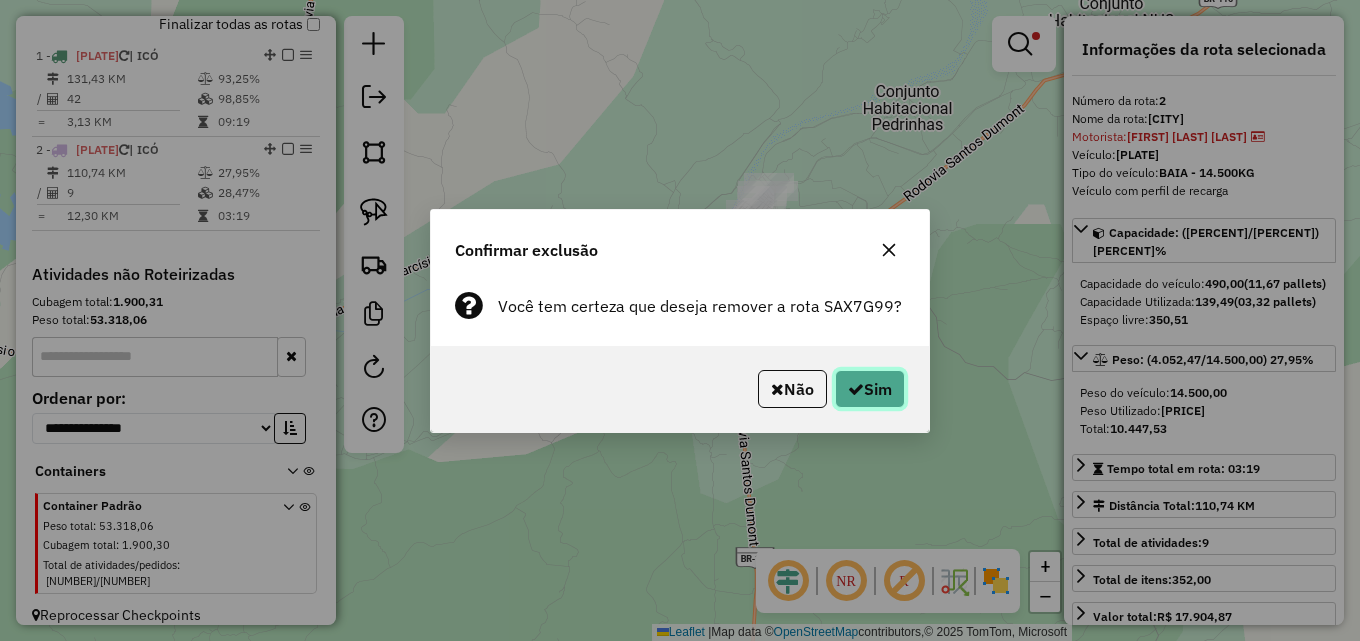 click on "Sim" 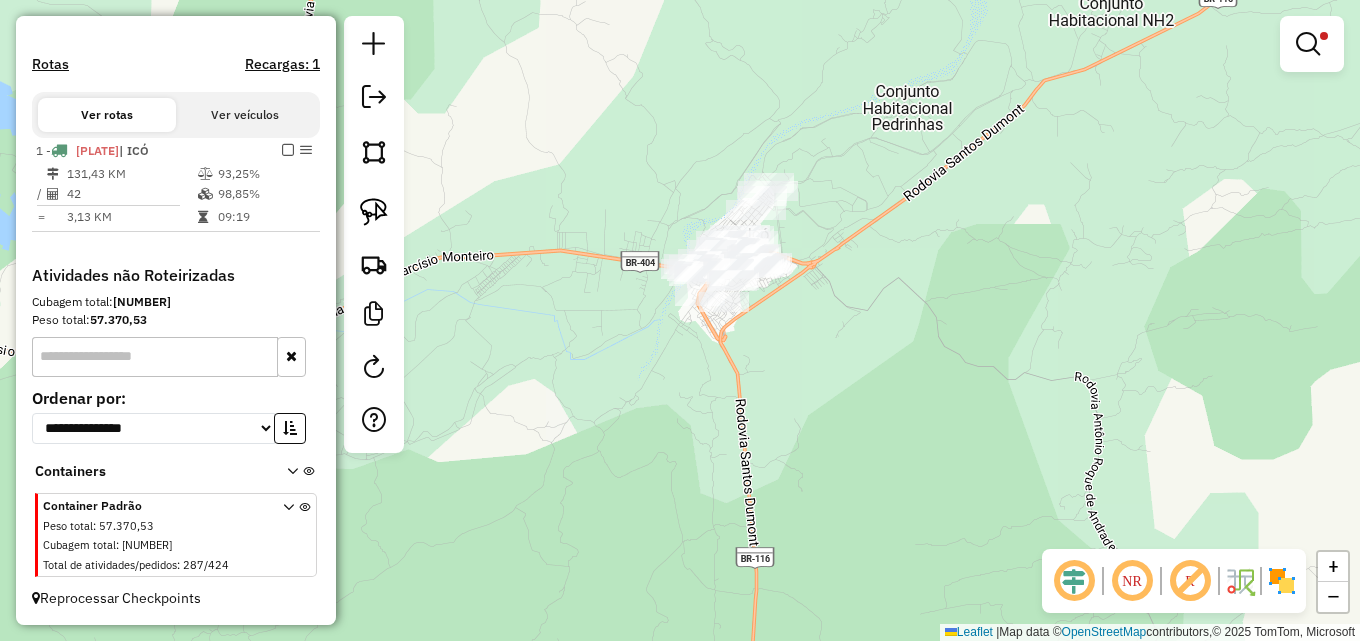 scroll, scrollTop: 588, scrollLeft: 0, axis: vertical 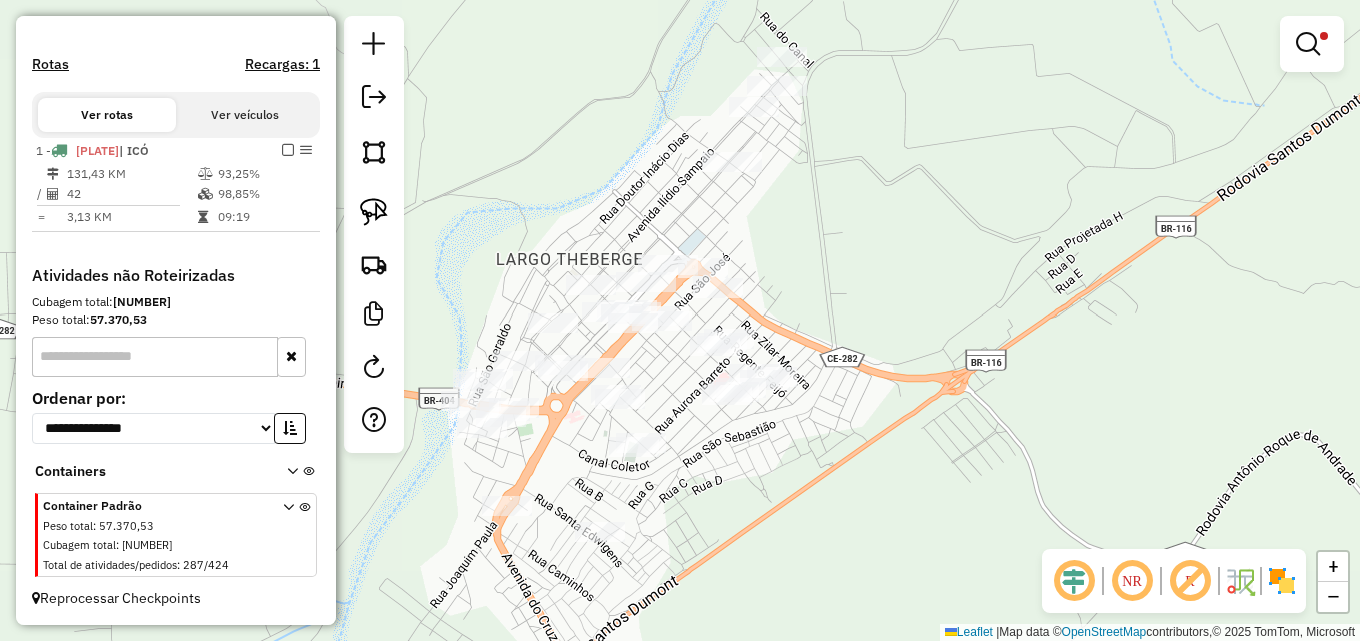 drag, startPoint x: 863, startPoint y: 247, endPoint x: 1032, endPoint y: 292, distance: 174.88853 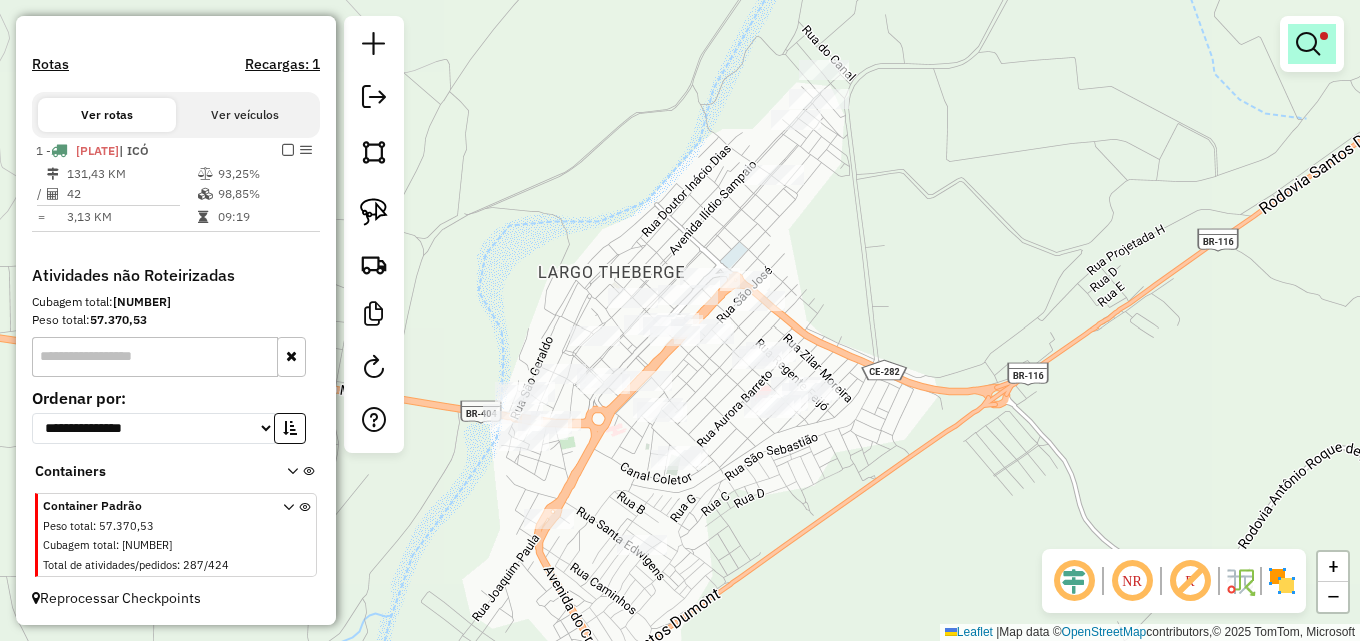 click at bounding box center (1308, 44) 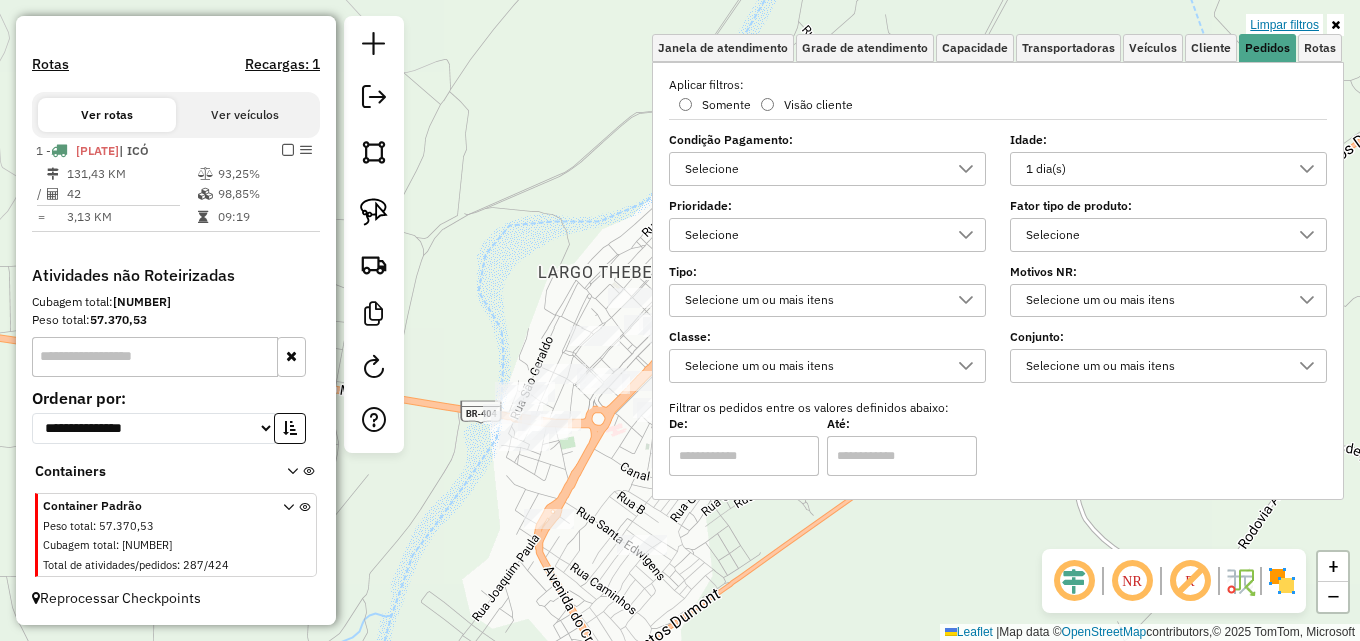 click on "Limpar filtros" at bounding box center (1284, 25) 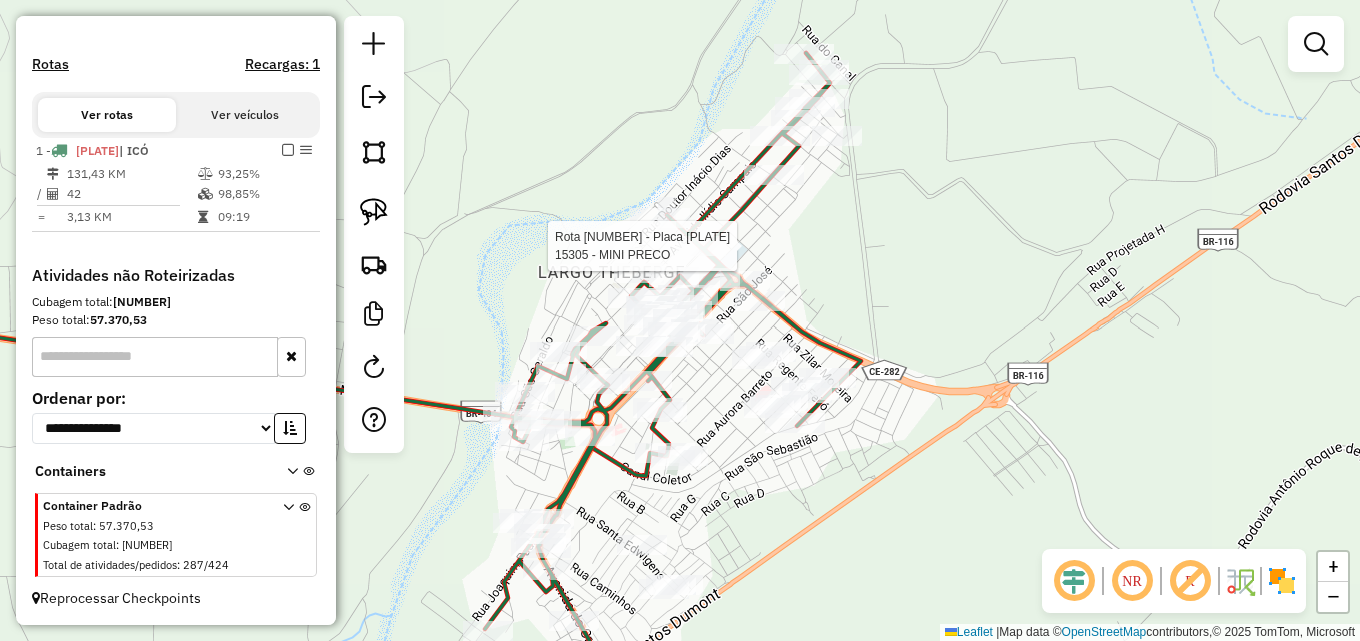 select on "**********" 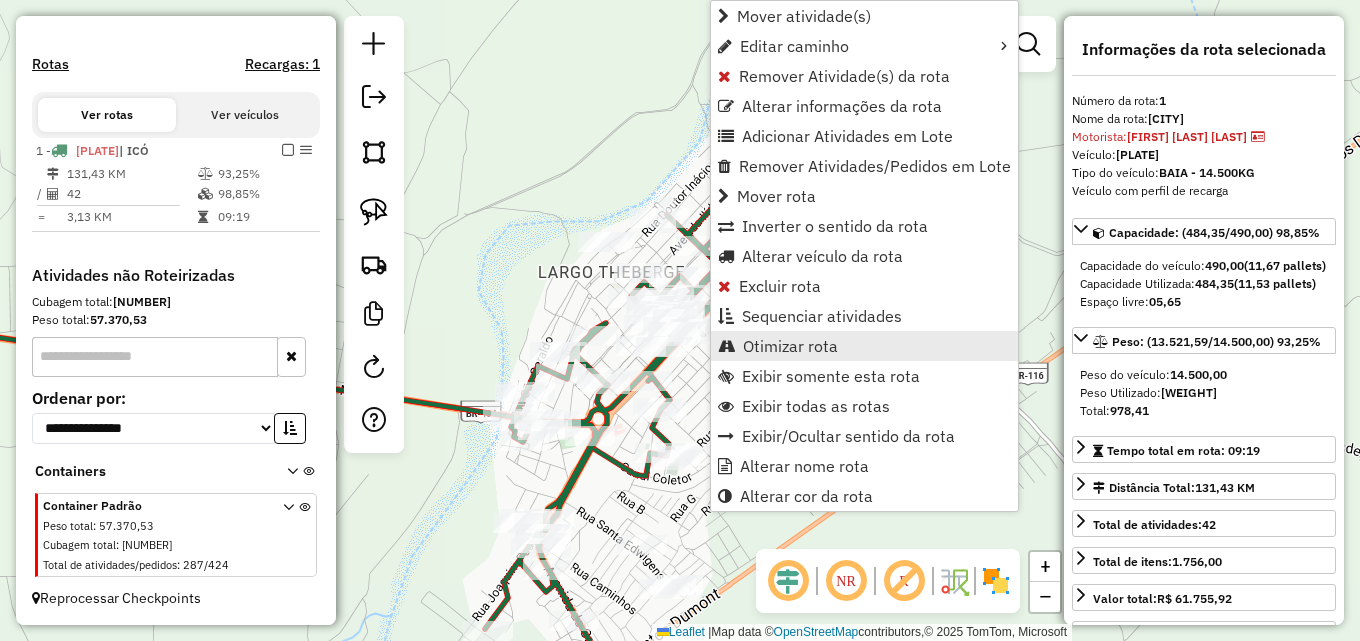 click on "Otimizar rota" at bounding box center [790, 346] 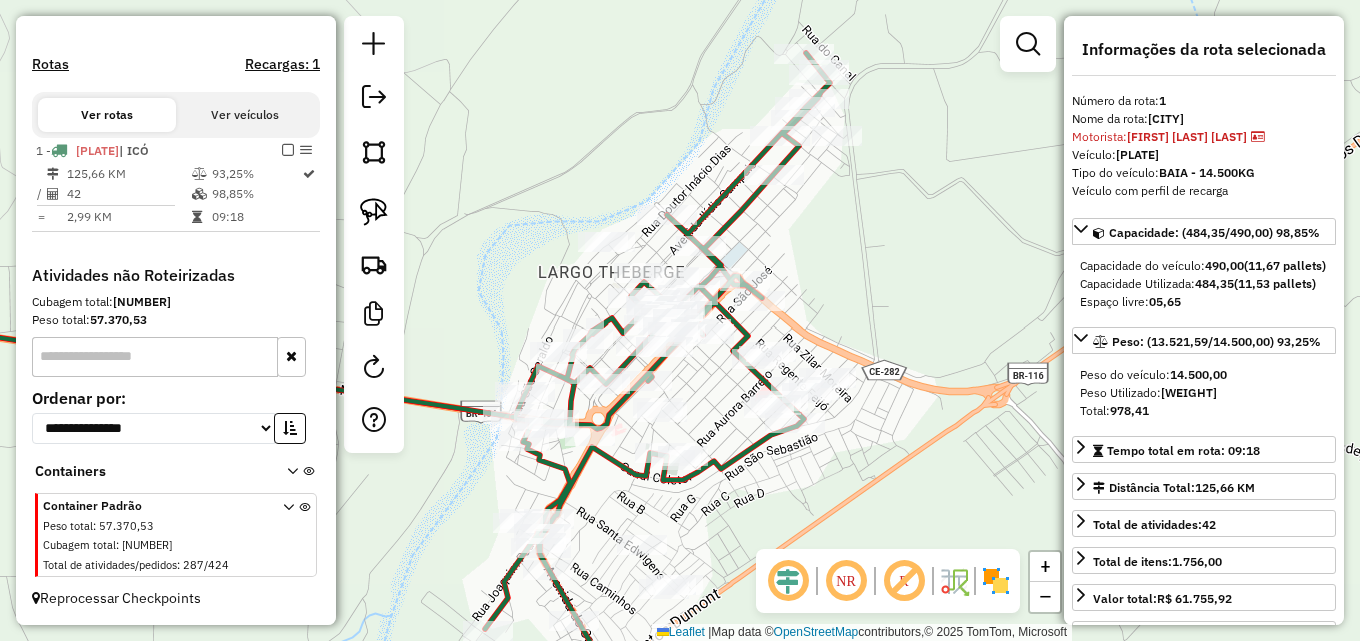 click on "Janela de atendimento Grade de atendimento Capacidade Transportadoras Veículos Cliente Pedidos  Rotas Selecione os dias de semana para filtrar as janelas de atendimento  Seg   Ter   Qua   Qui   Sex   Sáb   Dom  Informe o período da janela de atendimento: De: Até:  Filtrar exatamente a janela do cliente  Considerar janela de atendimento padrão  Selecione os dias de semana para filtrar as grades de atendimento  Seg   Ter   Qua   Qui   Sex   Sáb   Dom   Considerar clientes sem dia de atendimento cadastrado  Clientes fora do dia de atendimento selecionado Filtrar as atividades entre os valores definidos abaixo:  Peso mínimo:   Peso máximo:   Cubagem mínima:   Cubagem máxima:   De:   Até:  Filtrar as atividades entre o tempo de atendimento definido abaixo:  De:   Até:   Considerar capacidade total dos clientes não roteirizados Transportadora: Selecione um ou mais itens Tipo de veículo: Selecione um ou mais itens Veículo: Selecione um ou mais itens Motorista: Selecione um ou mais itens Nome: Rótulo:" 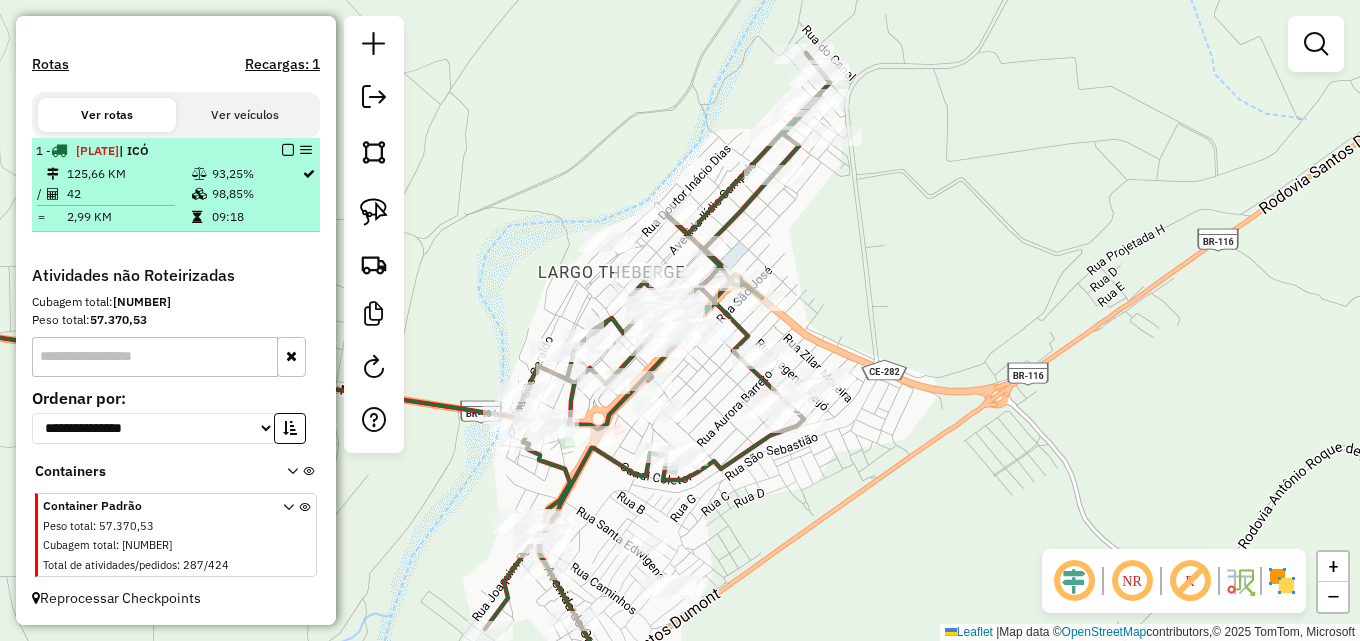 click at bounding box center [288, 150] 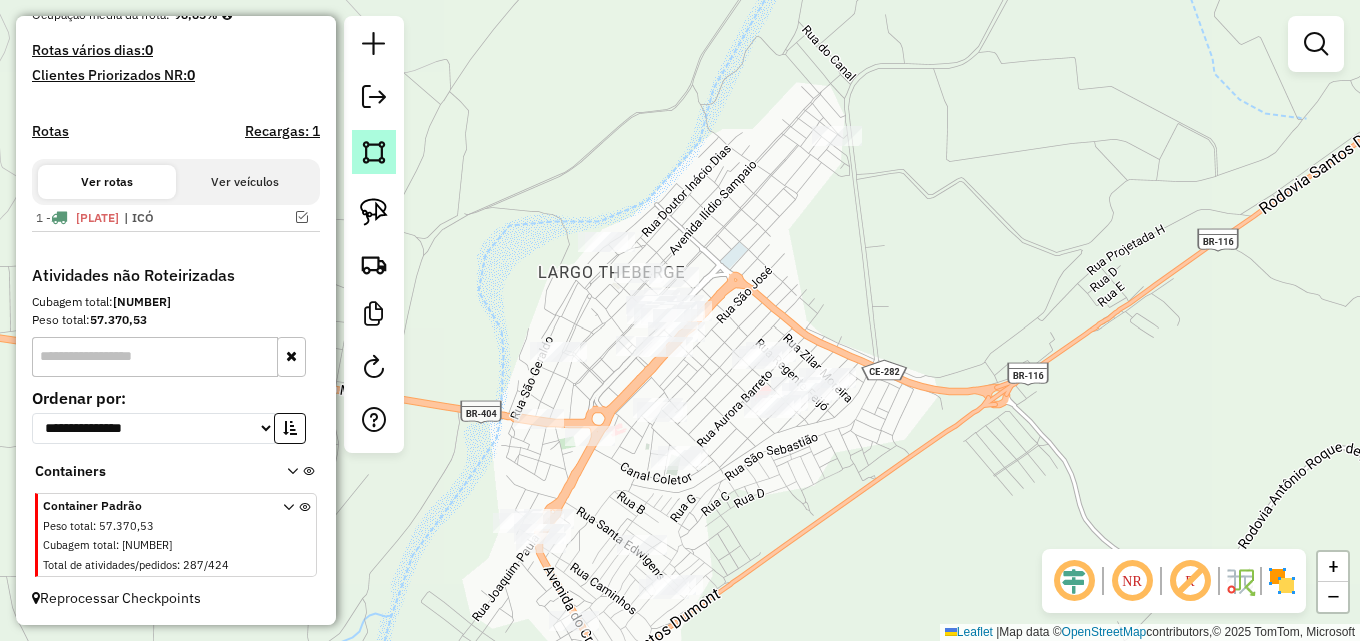 scroll, scrollTop: 521, scrollLeft: 0, axis: vertical 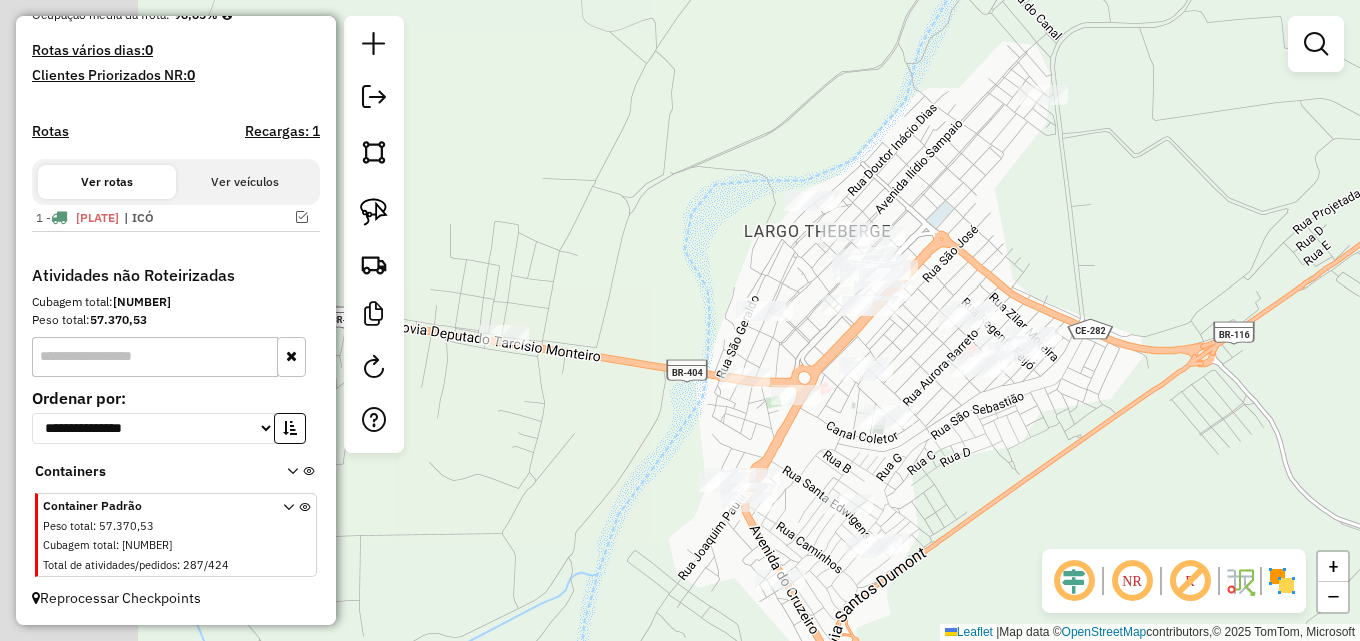 drag, startPoint x: 663, startPoint y: 152, endPoint x: 863, endPoint y: 110, distance: 204.36243 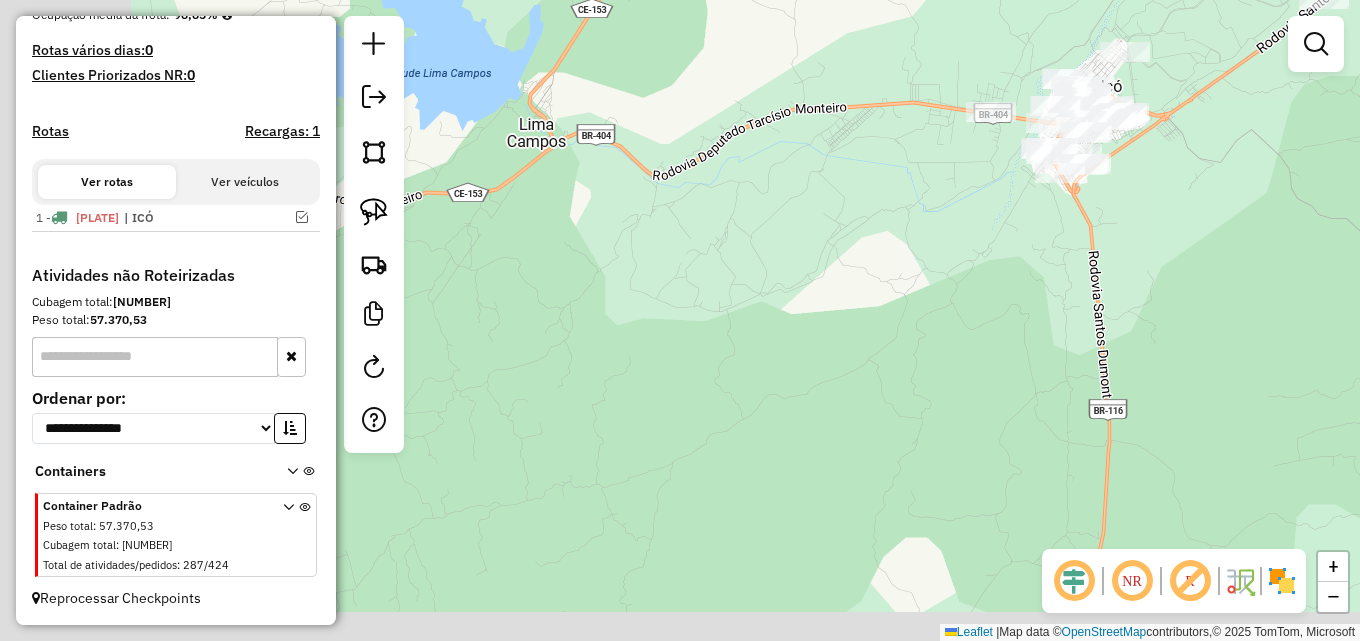 drag, startPoint x: 658, startPoint y: 356, endPoint x: 1050, endPoint y: 236, distance: 409.9561 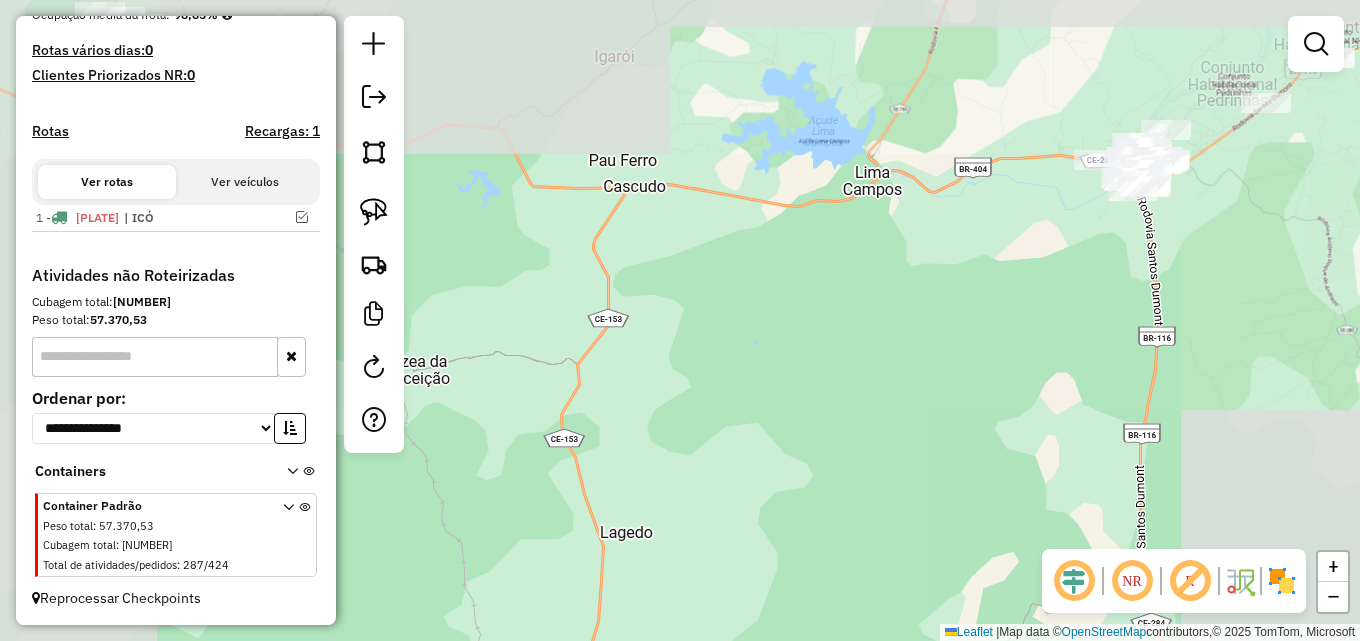 drag, startPoint x: 750, startPoint y: 312, endPoint x: 1099, endPoint y: 210, distance: 363.60007 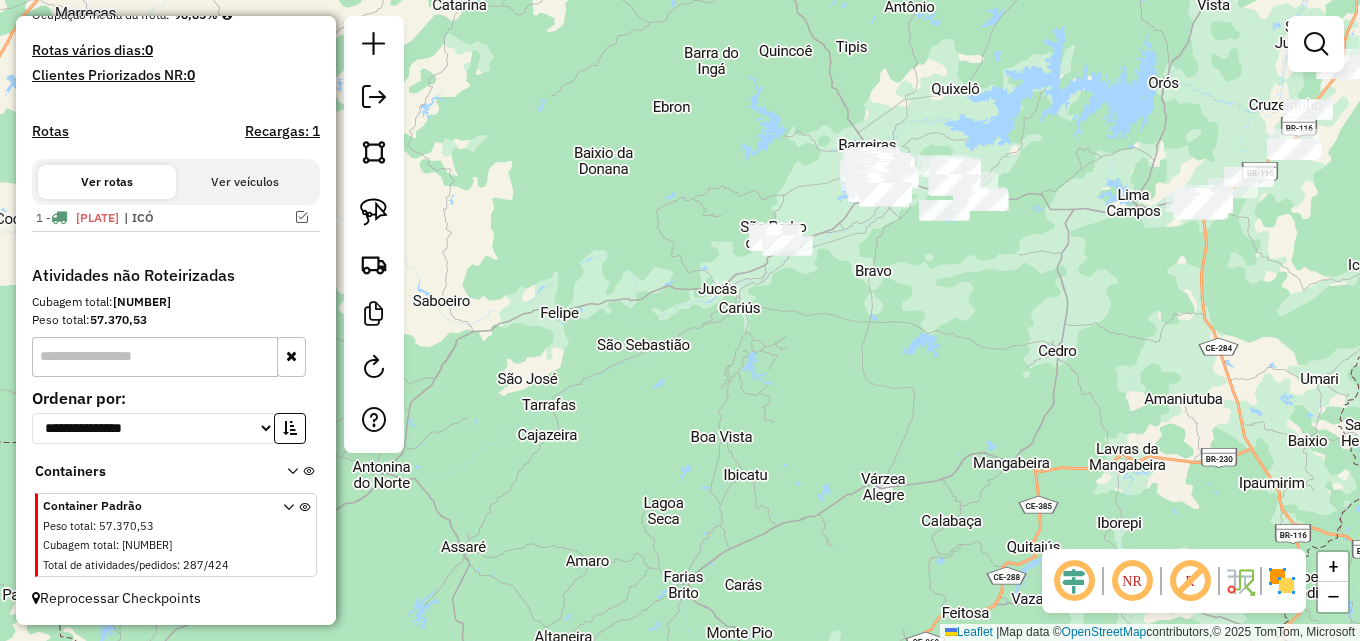 drag, startPoint x: 761, startPoint y: 286, endPoint x: 760, endPoint y: 311, distance: 25.019993 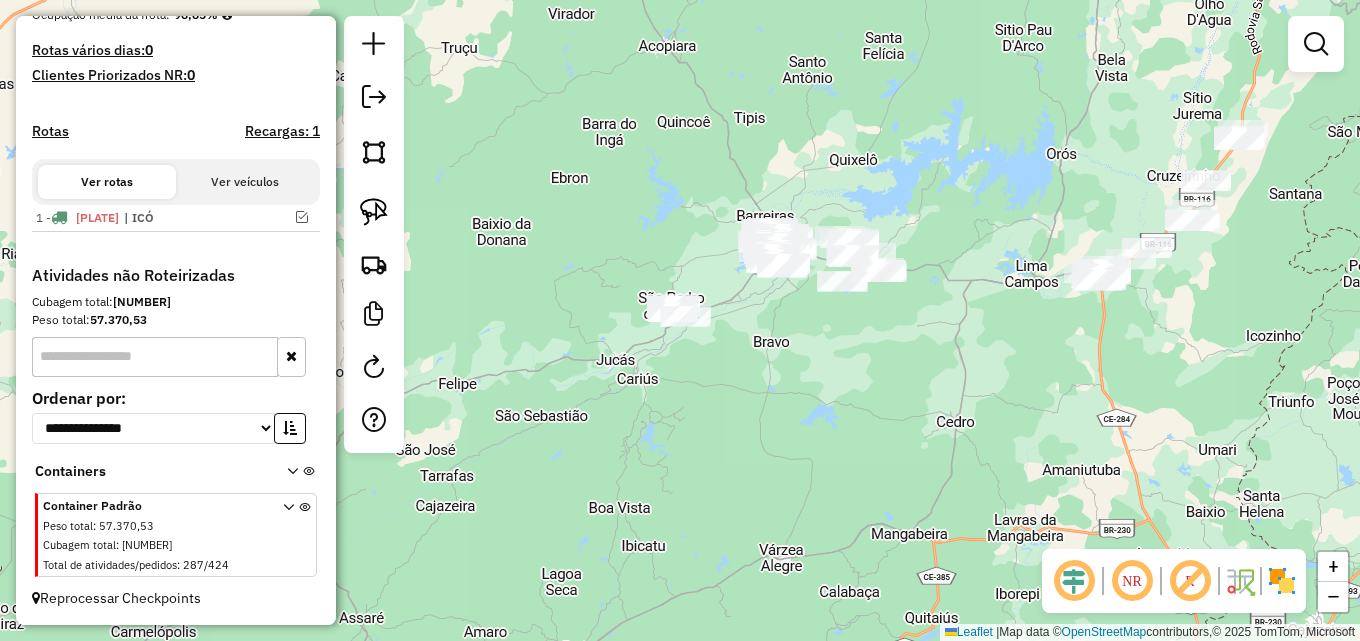 drag, startPoint x: 914, startPoint y: 290, endPoint x: 828, endPoint y: 342, distance: 100.49876 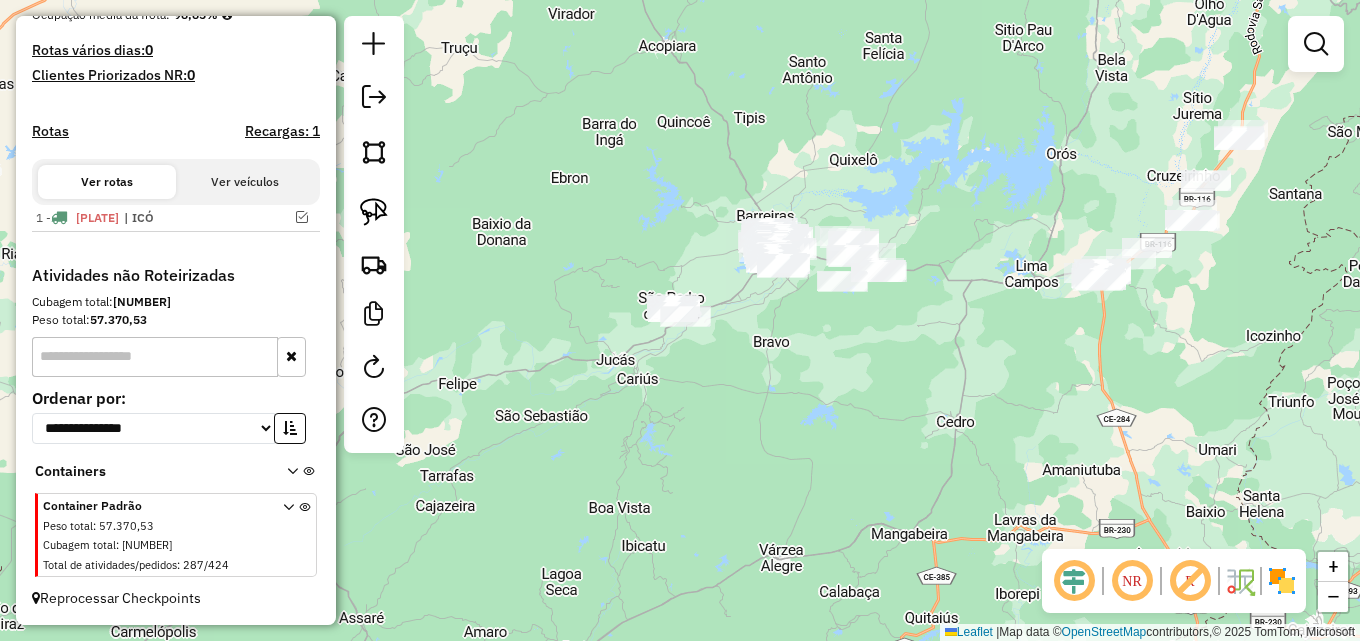 click on "Janela de atendimento Grade de atendimento Capacidade Transportadoras Veículos Cliente Pedidos  Rotas Selecione os dias de semana para filtrar as janelas de atendimento  Seg   Ter   Qua   Qui   Sex   Sáb   Dom  Informe o período da janela de atendimento: De: Até:  Filtrar exatamente a janela do cliente  Considerar janela de atendimento padrão  Selecione os dias de semana para filtrar as grades de atendimento  Seg   Ter   Qua   Qui   Sex   Sáb   Dom   Considerar clientes sem dia de atendimento cadastrado  Clientes fora do dia de atendimento selecionado Filtrar as atividades entre os valores definidos abaixo:  Peso mínimo:   Peso máximo:   Cubagem mínima:   Cubagem máxima:   De:   Até:  Filtrar as atividades entre o tempo de atendimento definido abaixo:  De:   Até:   Considerar capacidade total dos clientes não roteirizados Transportadora: Selecione um ou mais itens Tipo de veículo: Selecione um ou mais itens Veículo: Selecione um ou mais itens Motorista: Selecione um ou mais itens Nome: Rótulo:" 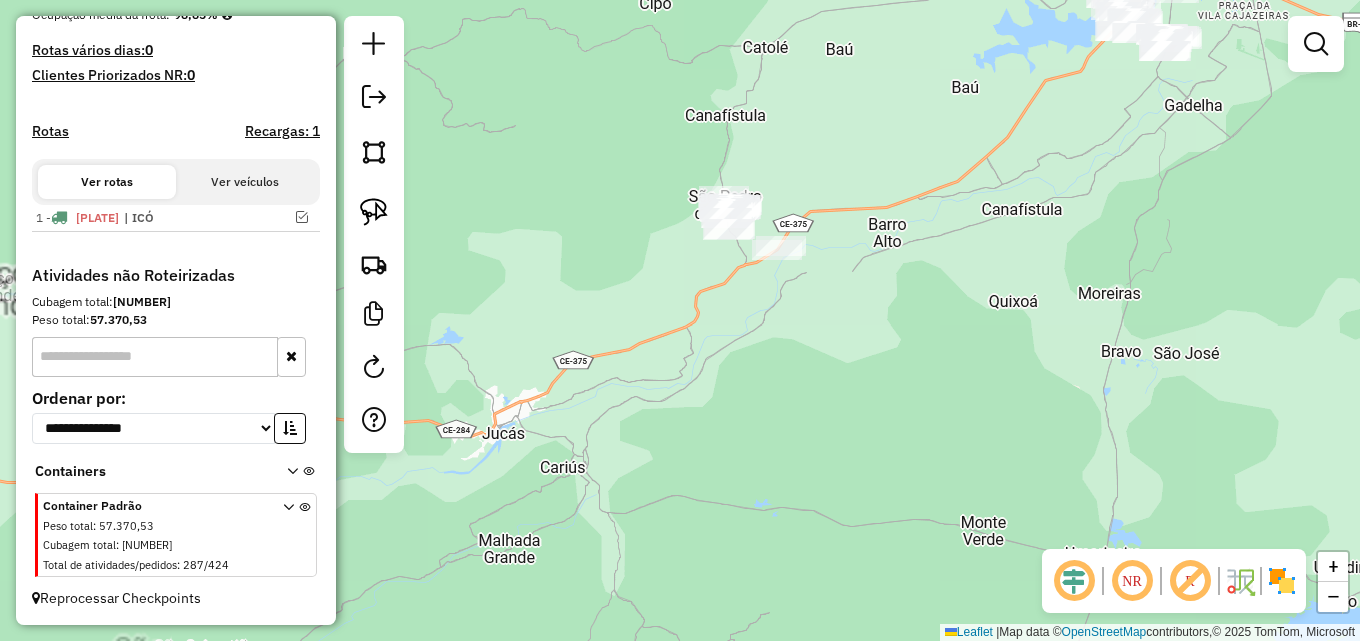 drag, startPoint x: 718, startPoint y: 304, endPoint x: 753, endPoint y: 367, distance: 72.06941 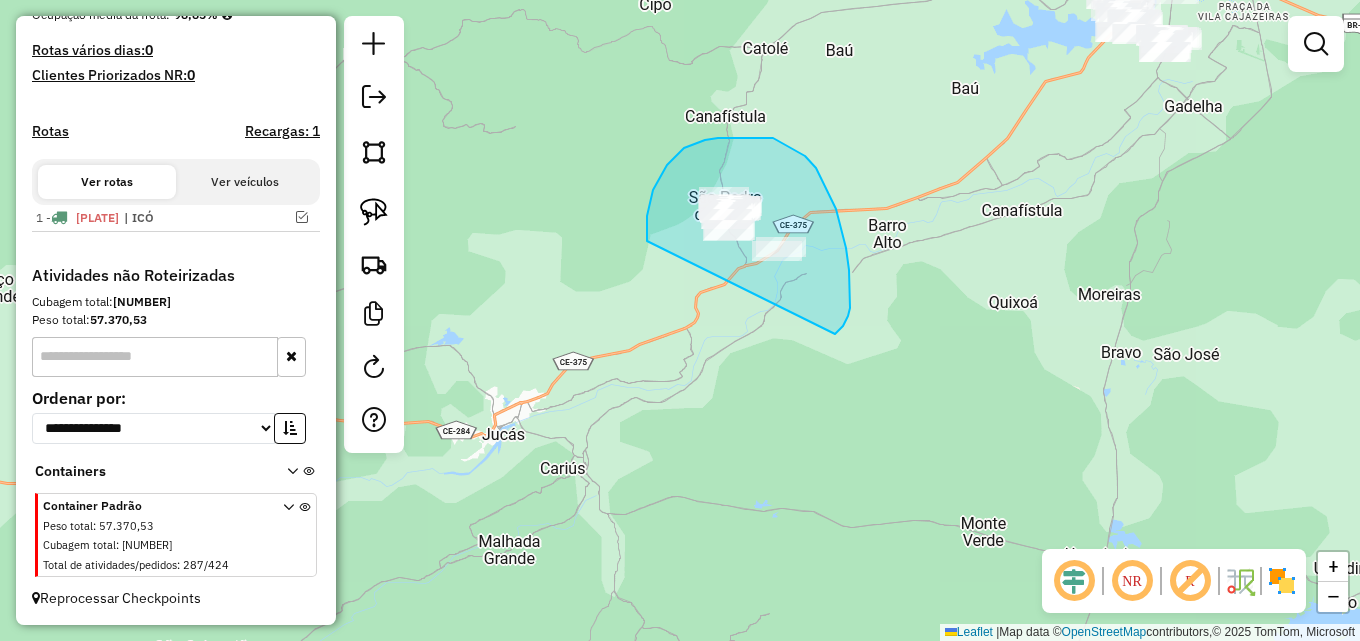 drag, startPoint x: 647, startPoint y: 216, endPoint x: 830, endPoint y: 338, distance: 219.93863 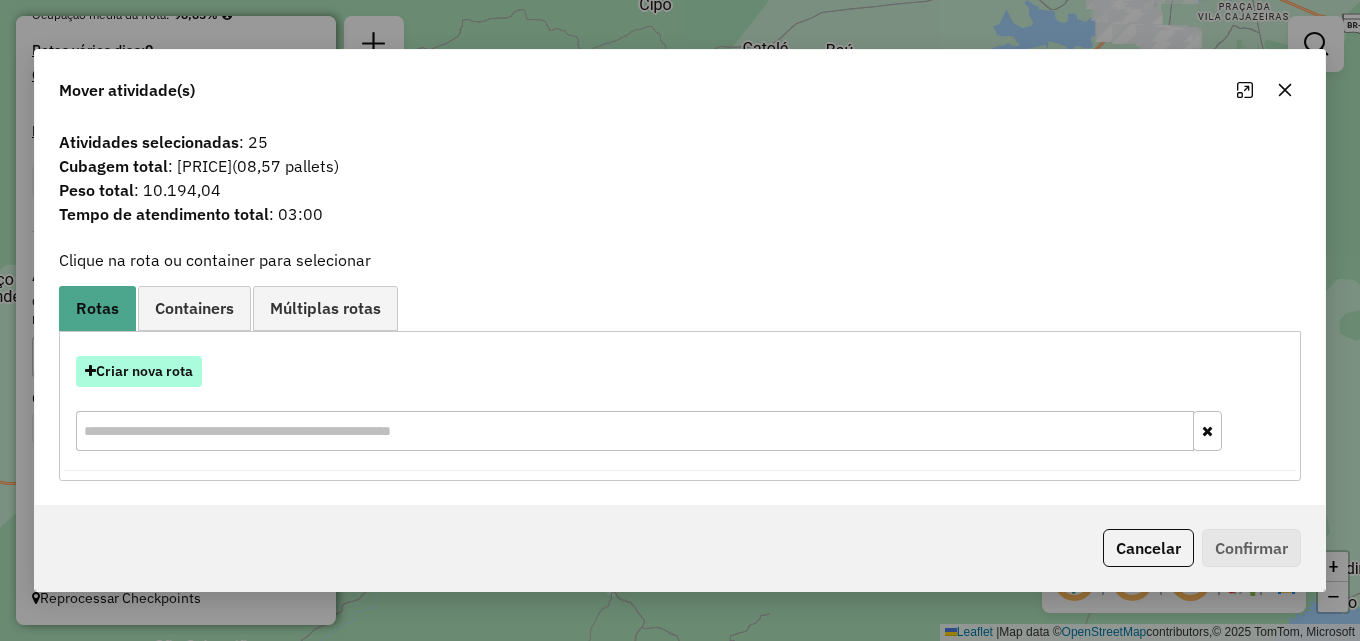 click on "Criar nova rota" at bounding box center [139, 371] 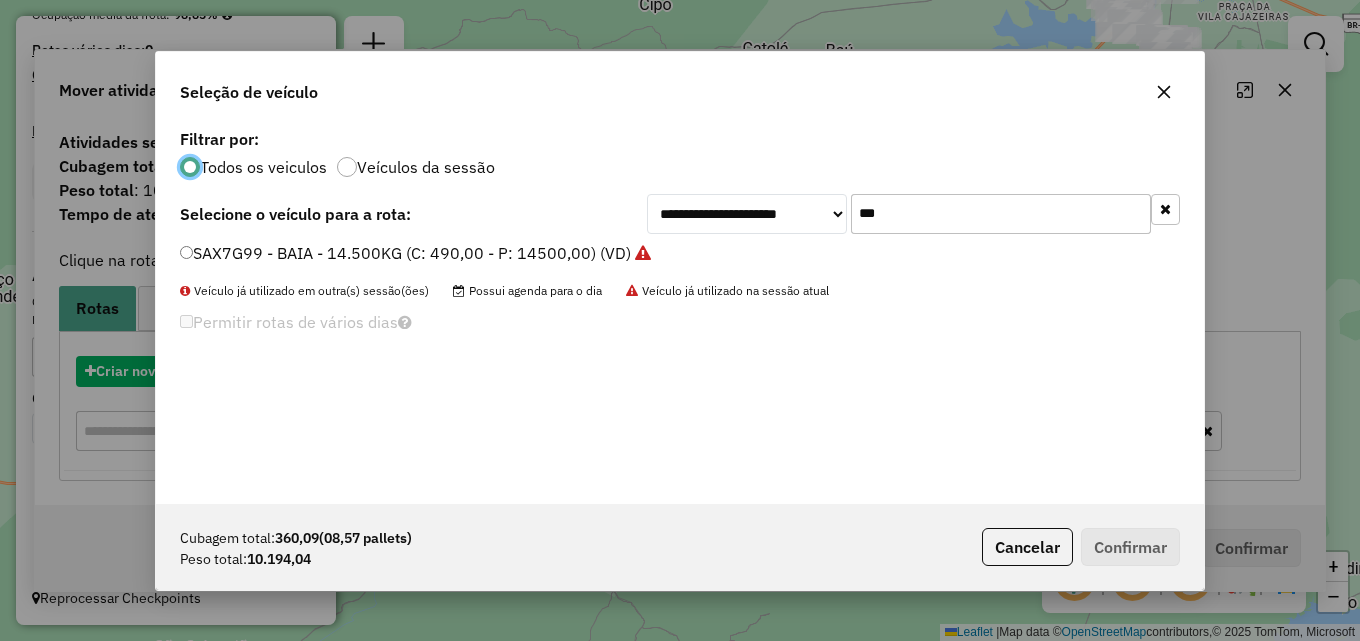 scroll, scrollTop: 11, scrollLeft: 6, axis: both 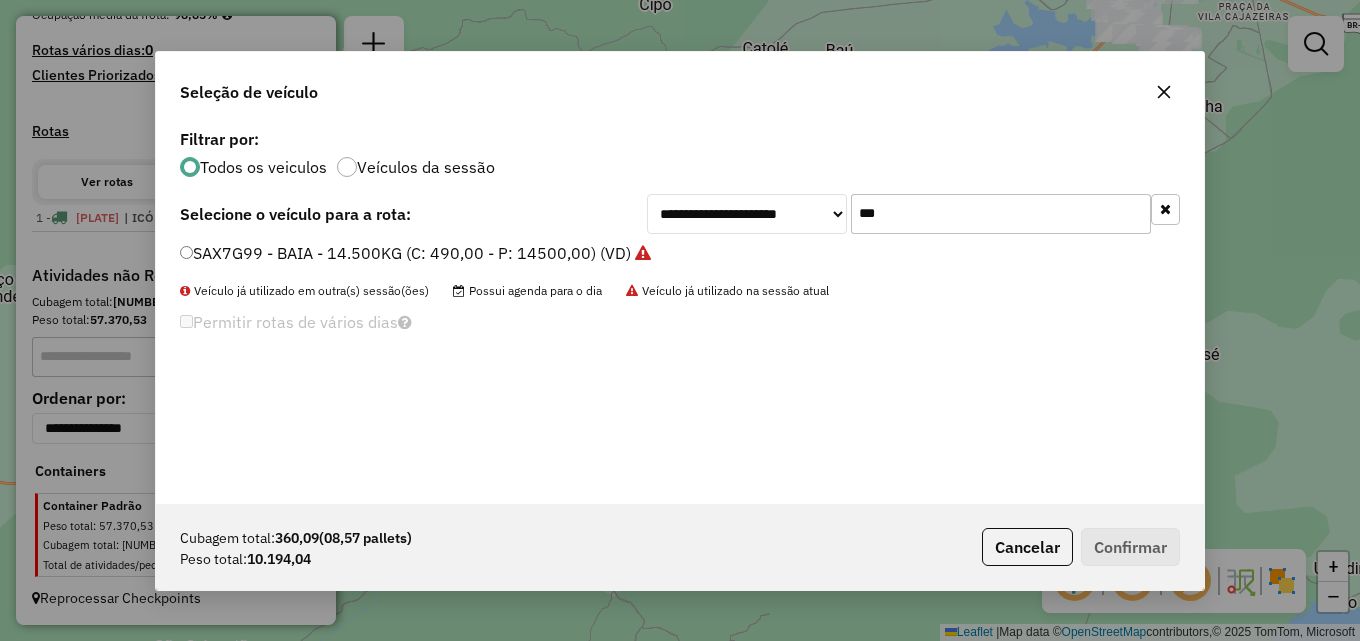 drag, startPoint x: 899, startPoint y: 213, endPoint x: 568, endPoint y: 223, distance: 331.15103 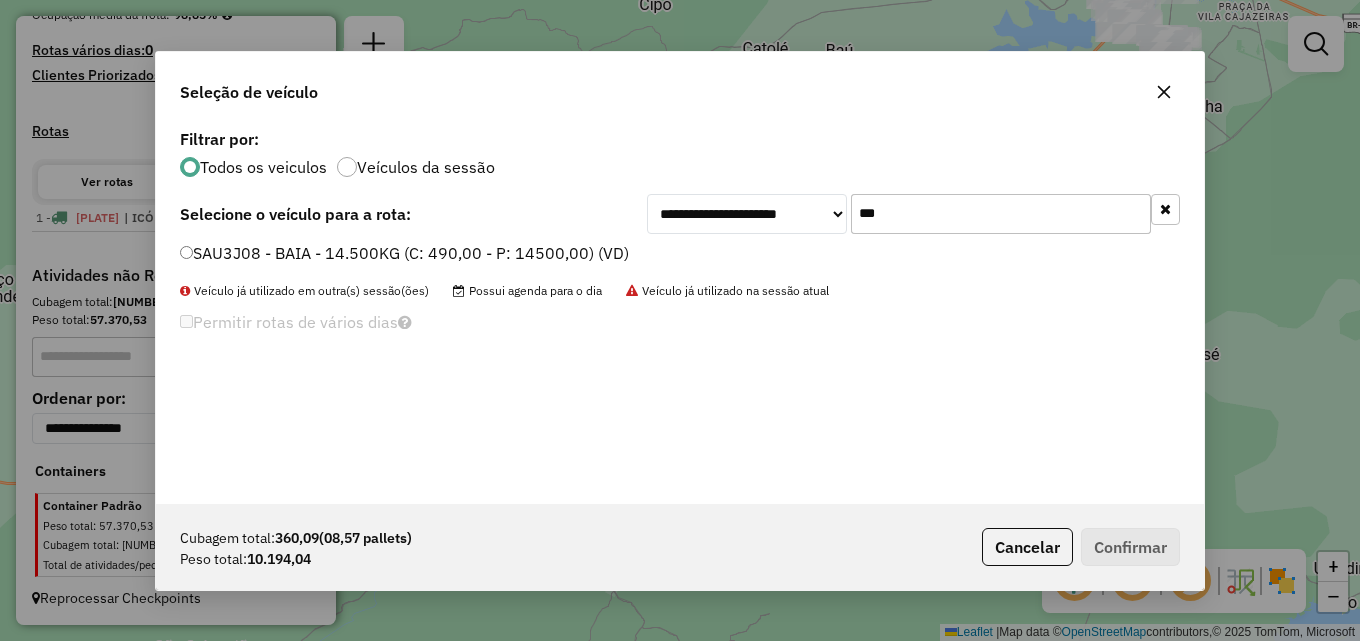type on "***" 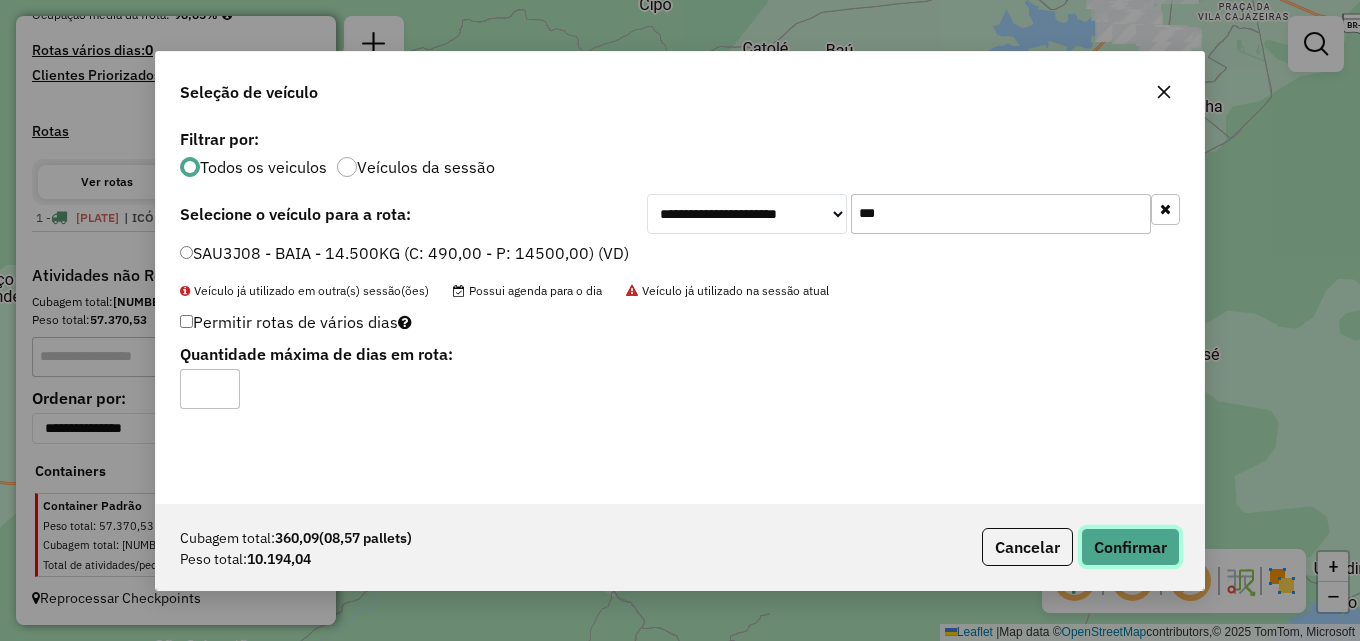 click on "Confirmar" 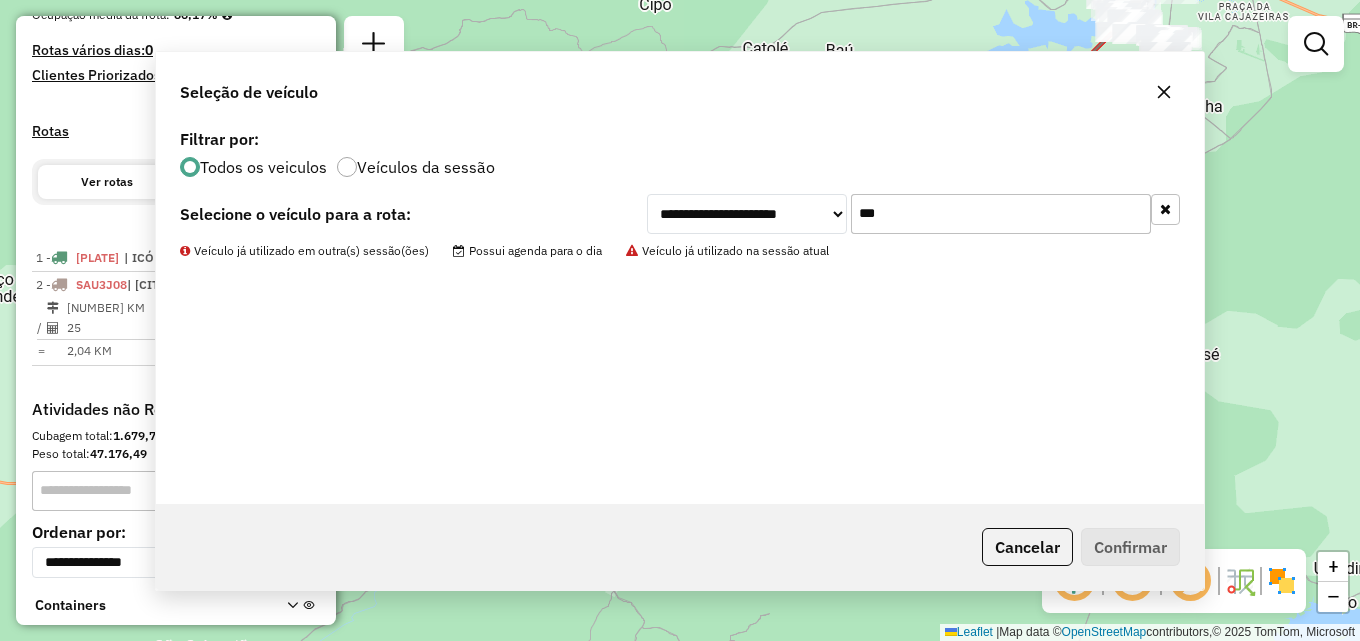 scroll, scrollTop: 673, scrollLeft: 0, axis: vertical 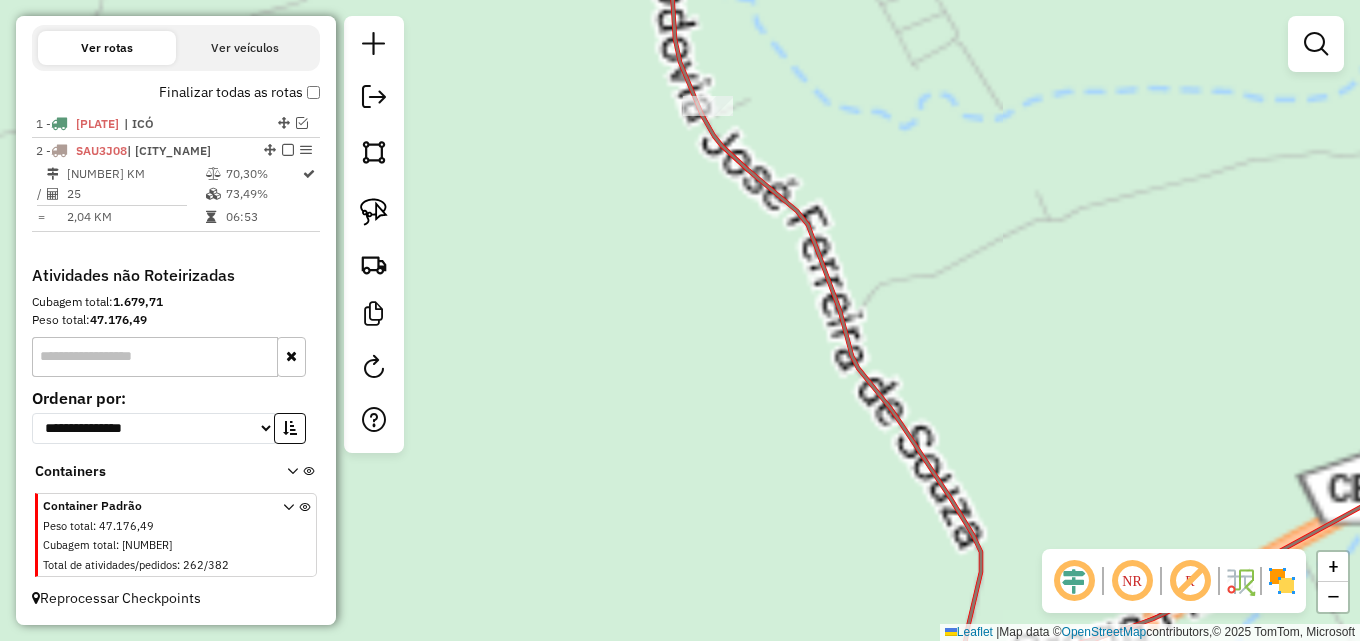 drag, startPoint x: 688, startPoint y: 283, endPoint x: 646, endPoint y: 349, distance: 78.23043 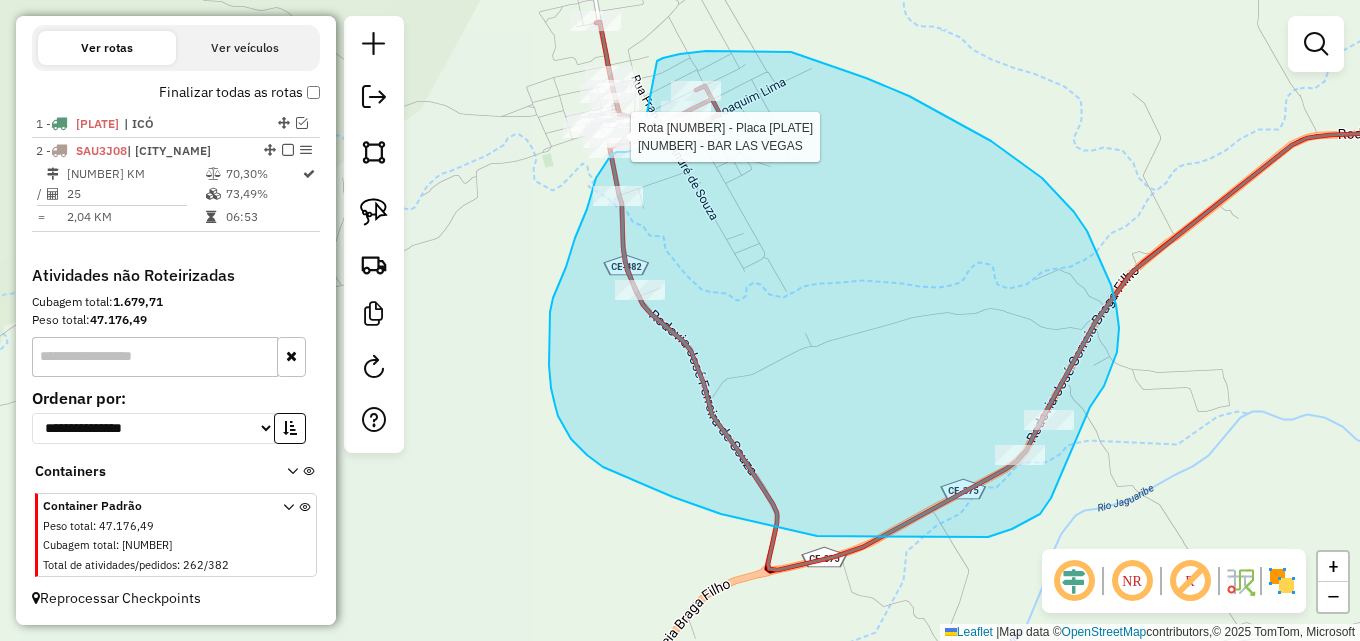 drag, startPoint x: 706, startPoint y: 51, endPoint x: 640, endPoint y: 149, distance: 118.15244 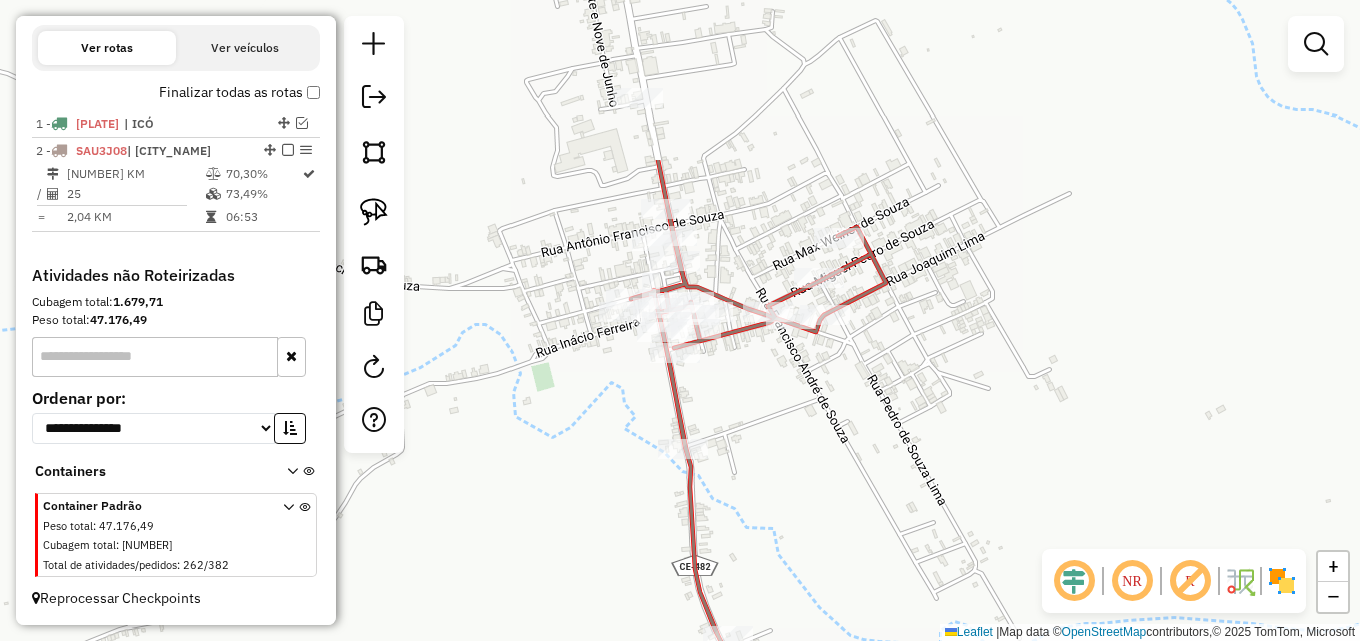 drag, startPoint x: 596, startPoint y: 182, endPoint x: 664, endPoint y: 326, distance: 159.24823 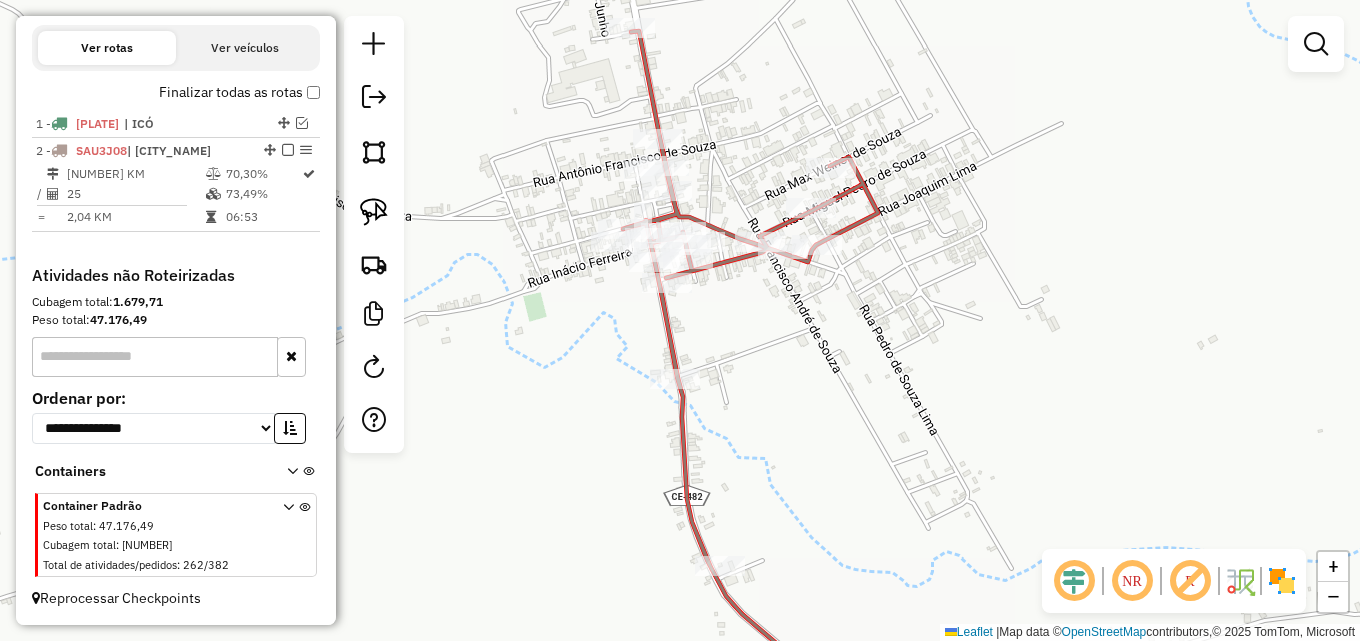 drag, startPoint x: 581, startPoint y: 351, endPoint x: 536, endPoint y: 176, distance: 180.69312 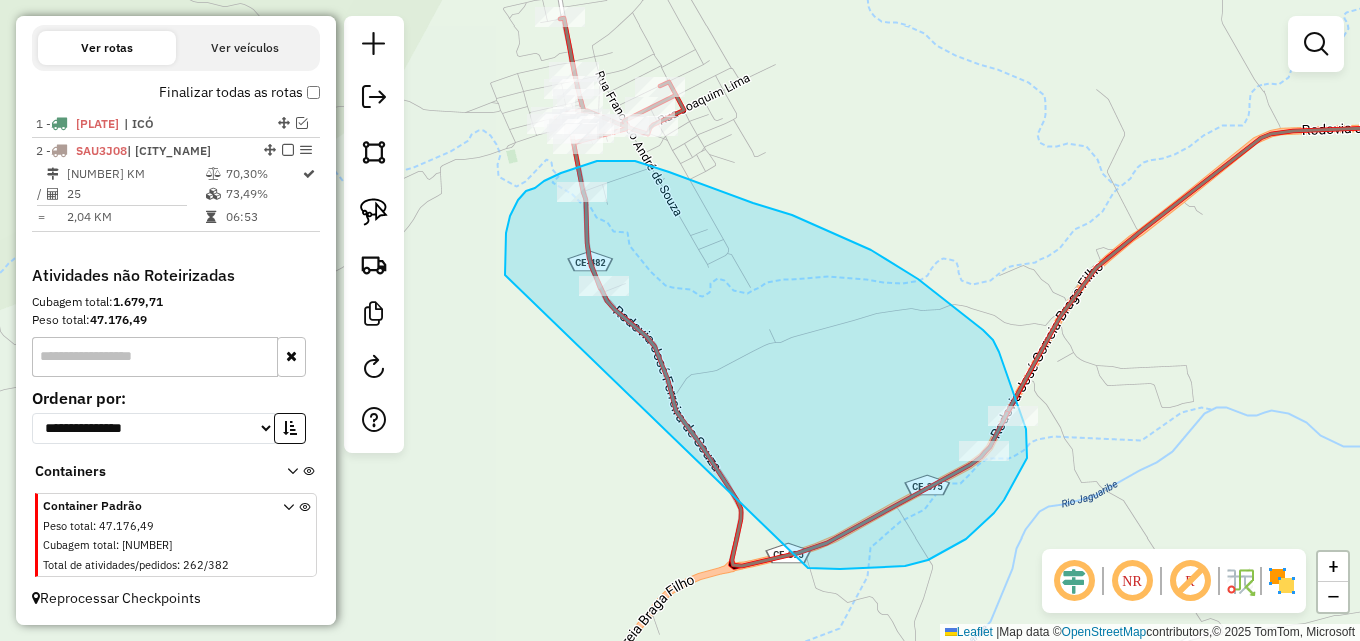 drag, startPoint x: 505, startPoint y: 267, endPoint x: 798, endPoint y: 566, distance: 418.62872 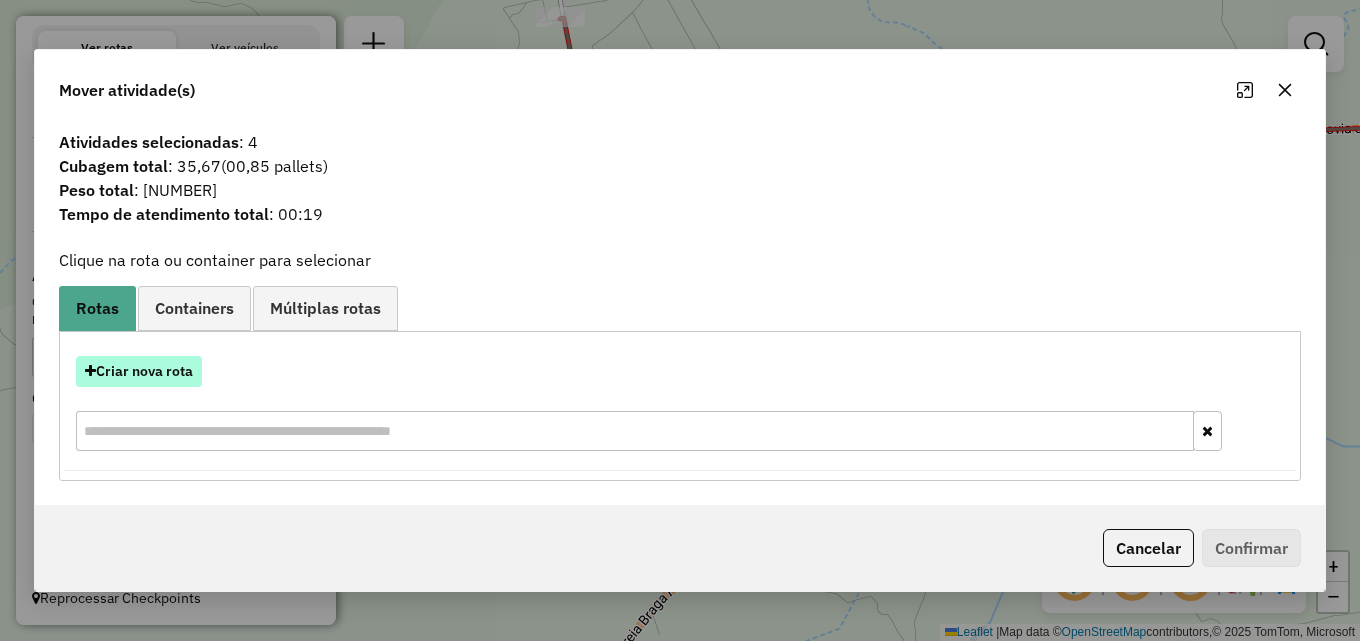 click on "Criar nova rota" at bounding box center [139, 371] 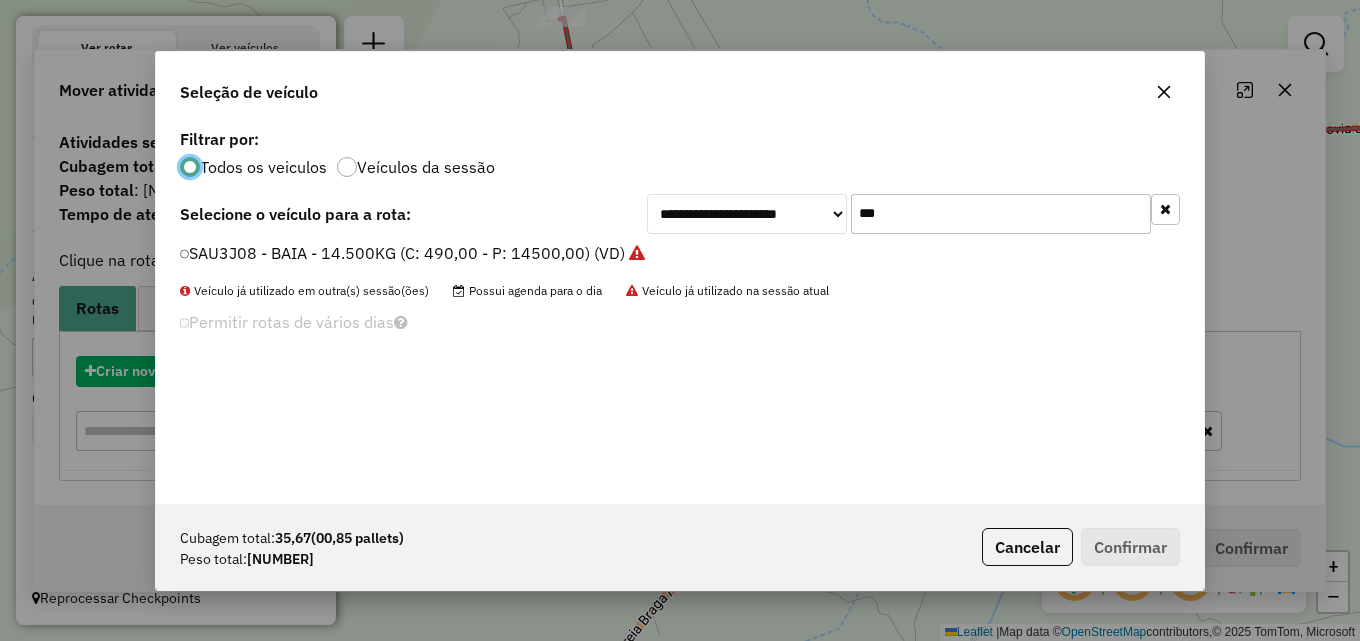 scroll, scrollTop: 11, scrollLeft: 6, axis: both 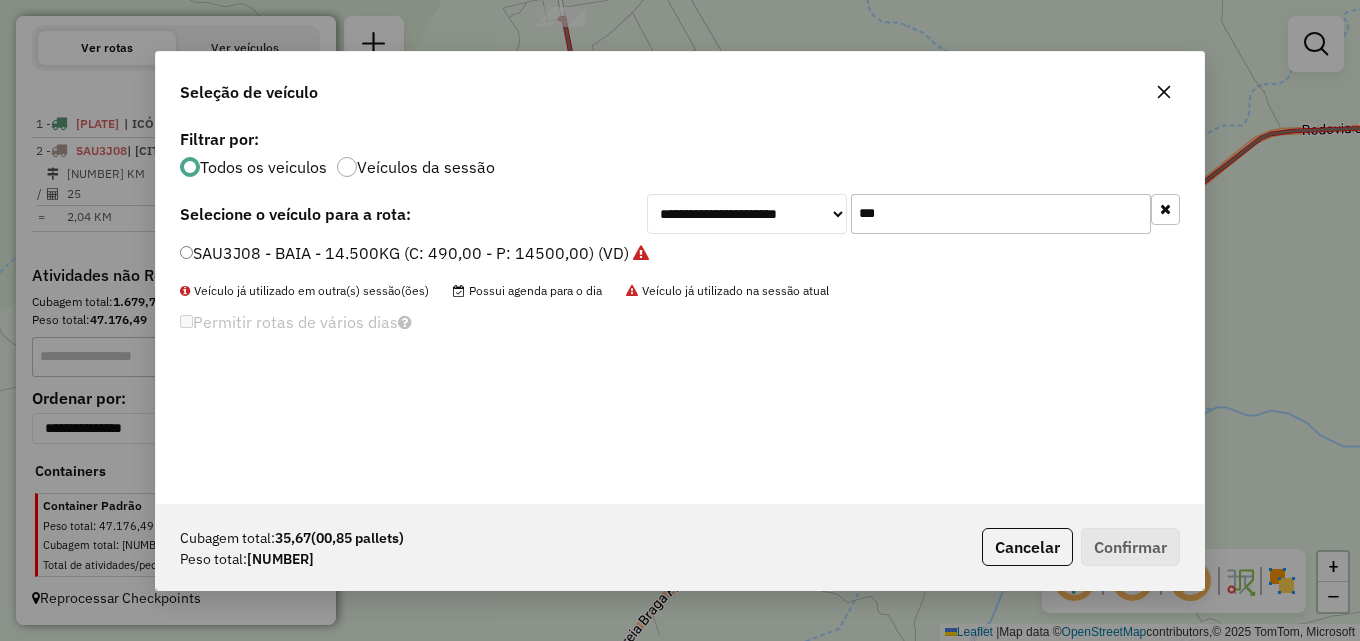 drag, startPoint x: 942, startPoint y: 216, endPoint x: 66, endPoint y: 230, distance: 876.1119 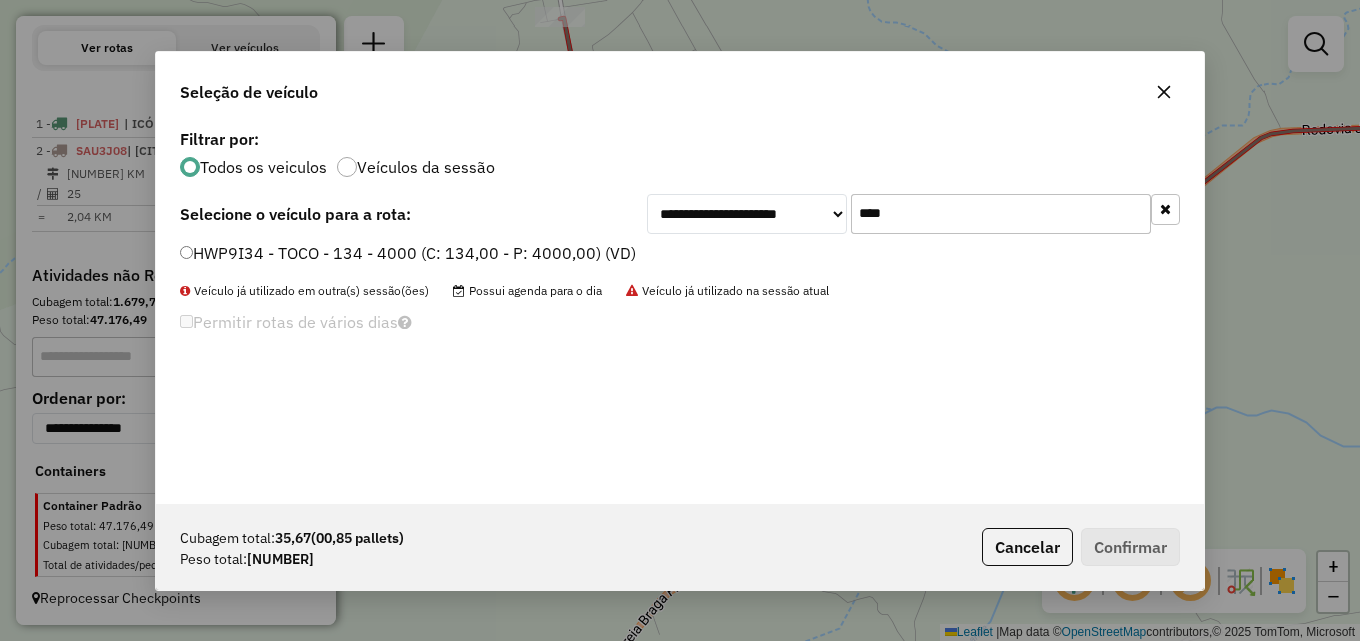 type on "****" 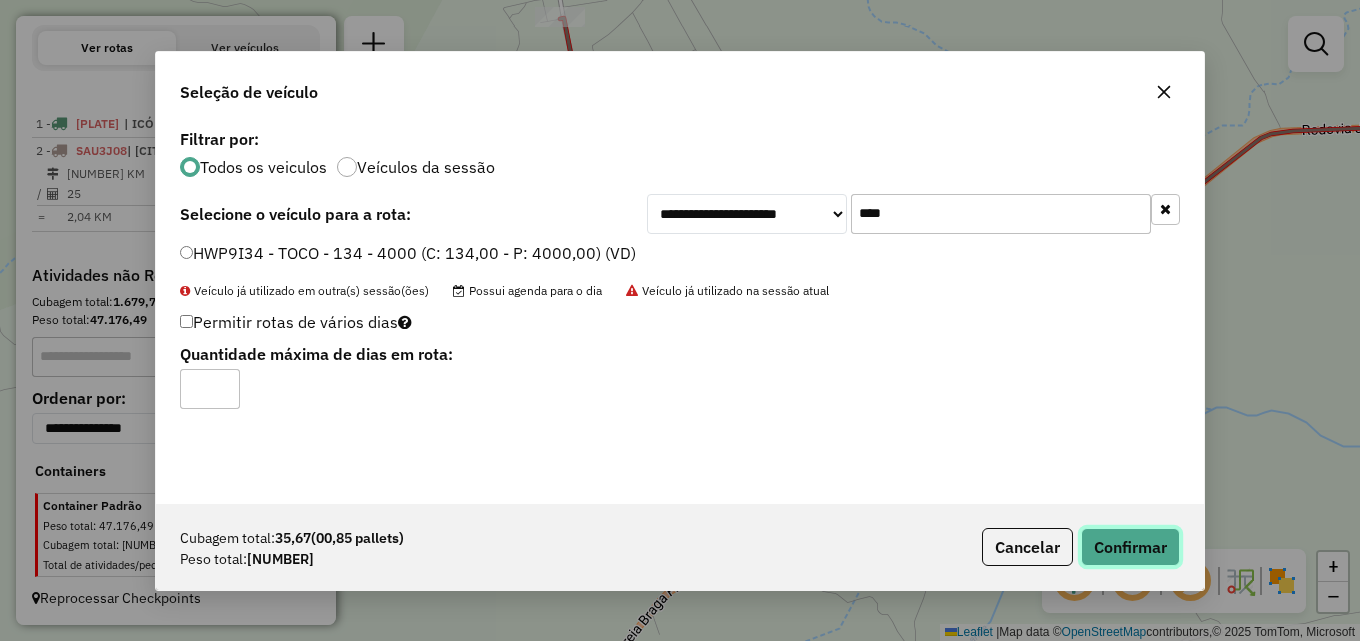 click on "Confirmar" 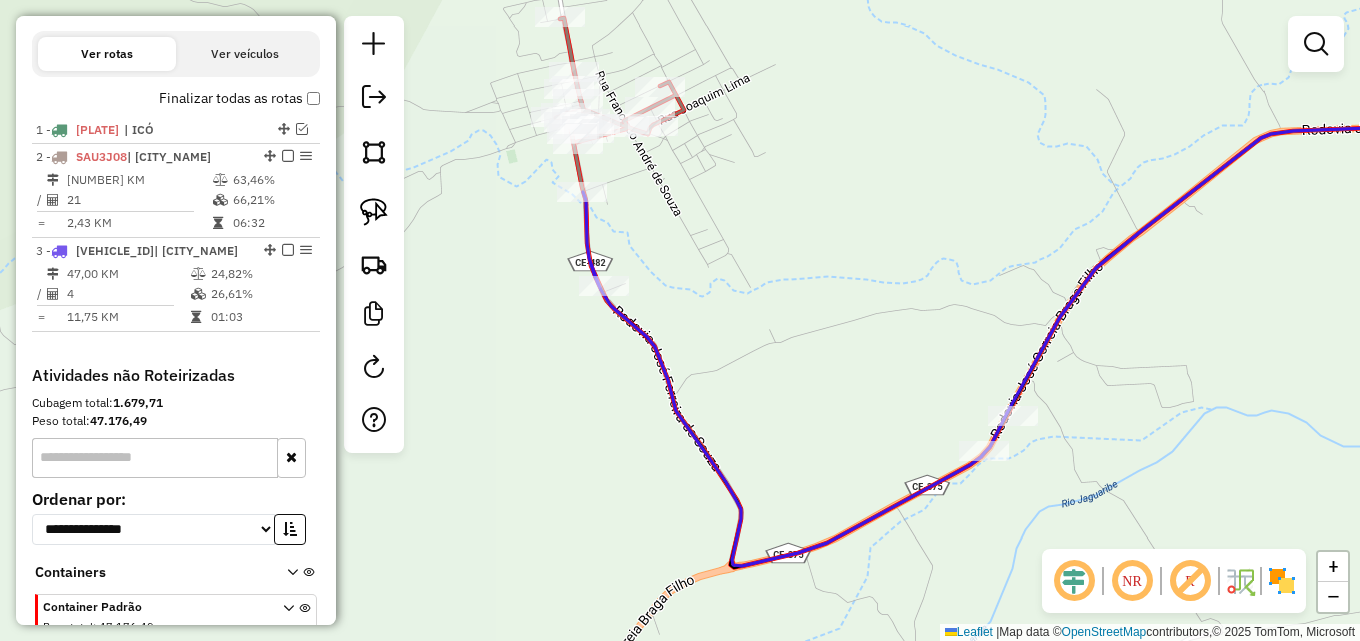 scroll, scrollTop: 747, scrollLeft: 0, axis: vertical 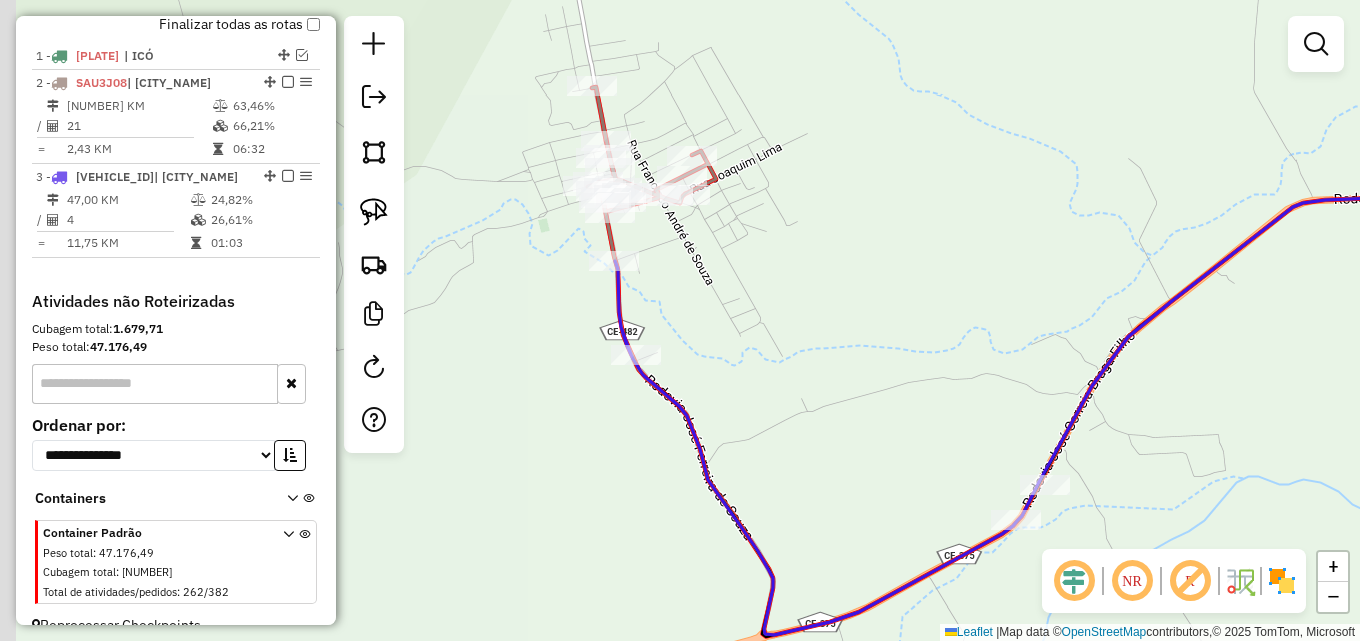 drag, startPoint x: 758, startPoint y: 225, endPoint x: 790, endPoint y: 292, distance: 74.24958 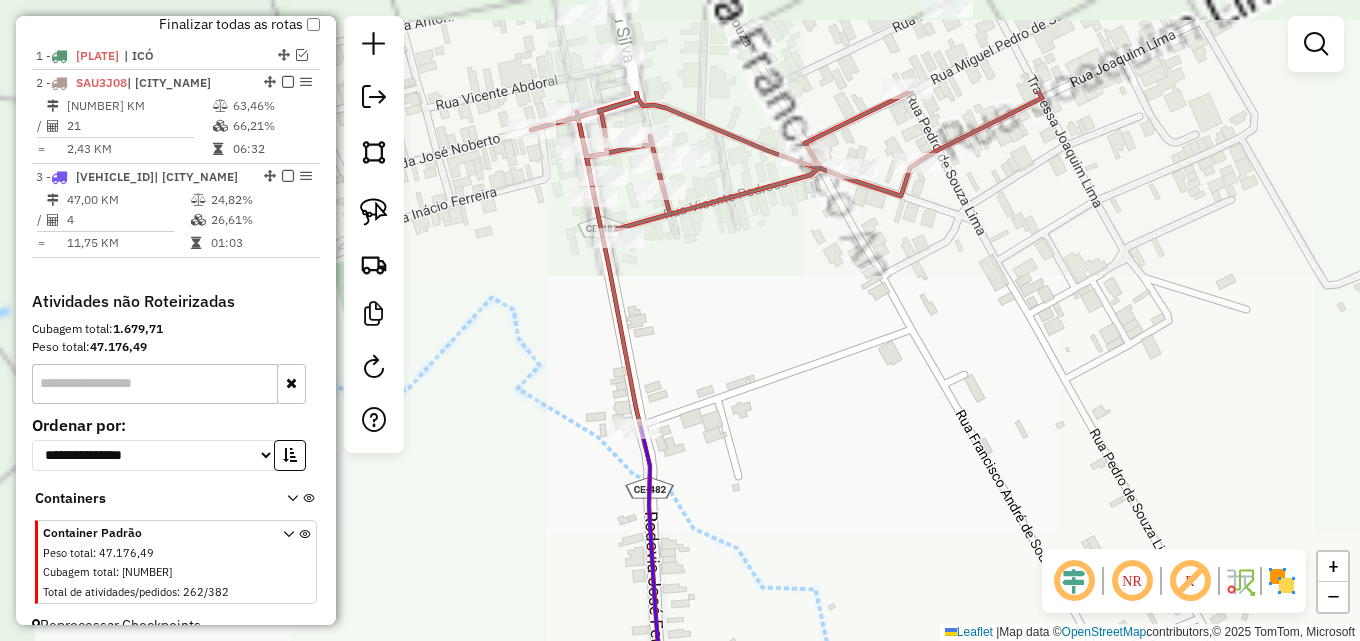 drag, startPoint x: 595, startPoint y: 143, endPoint x: 665, endPoint y: 299, distance: 170.98538 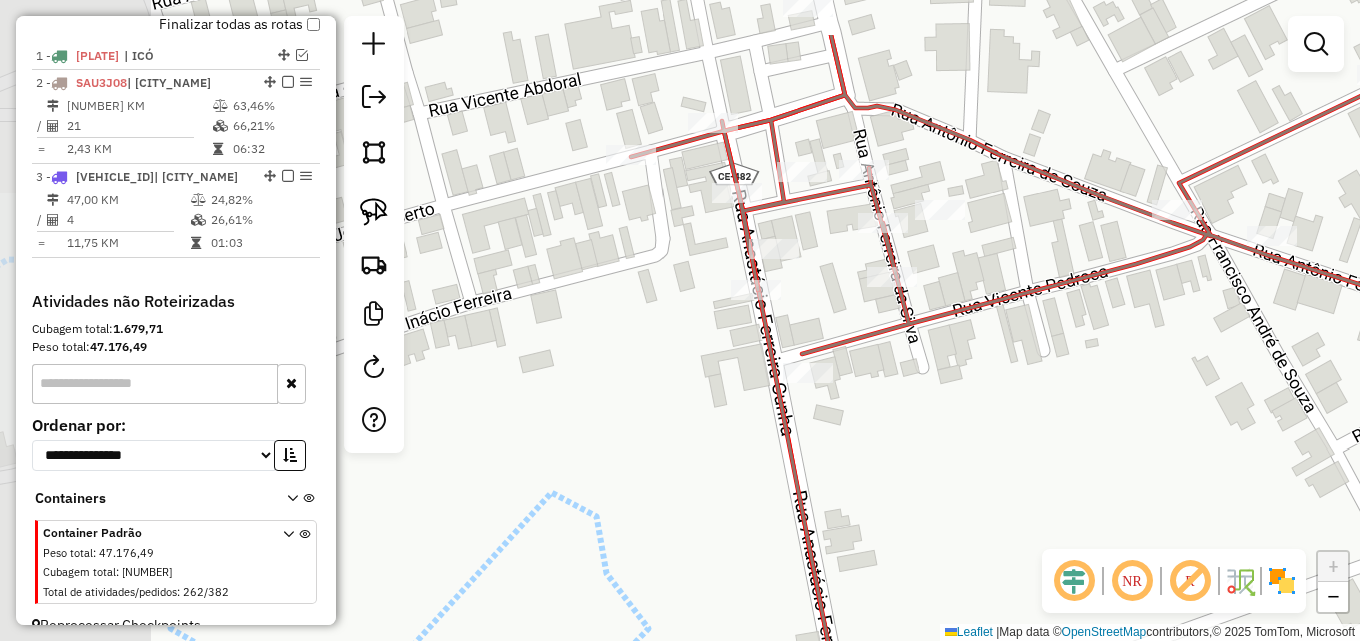 drag, startPoint x: 500, startPoint y: 253, endPoint x: 649, endPoint y: 327, distance: 166.36406 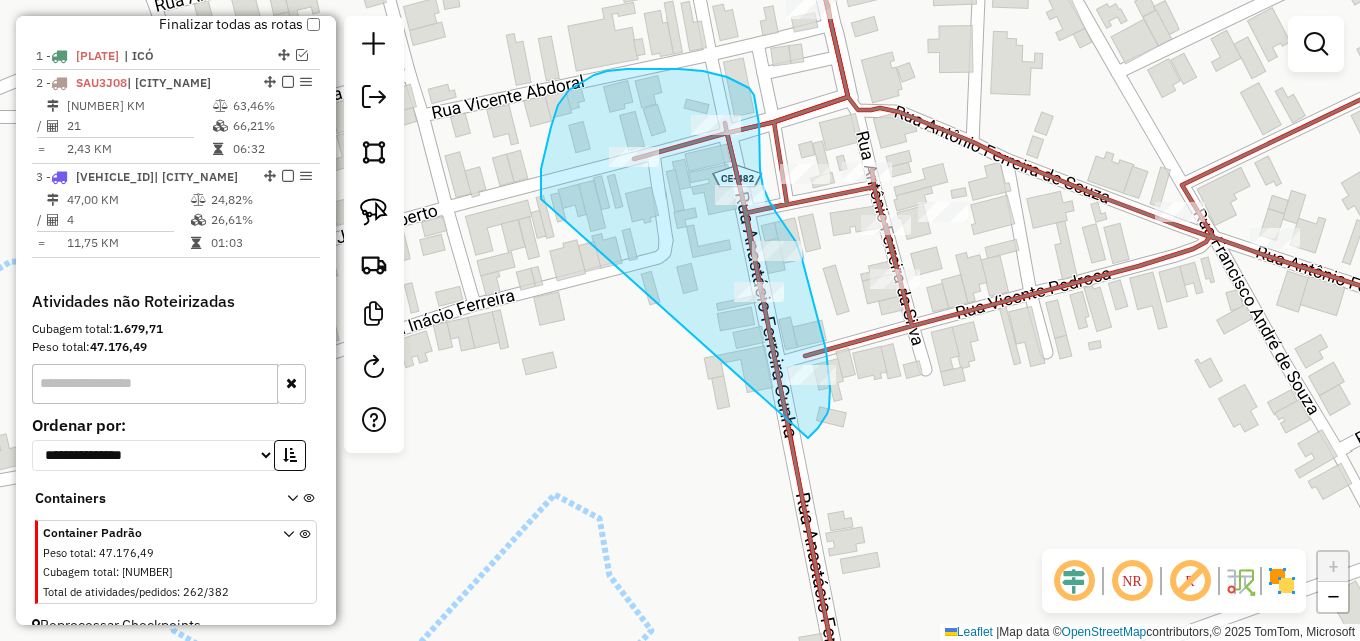drag, startPoint x: 547, startPoint y: 143, endPoint x: 808, endPoint y: 438, distance: 393.88577 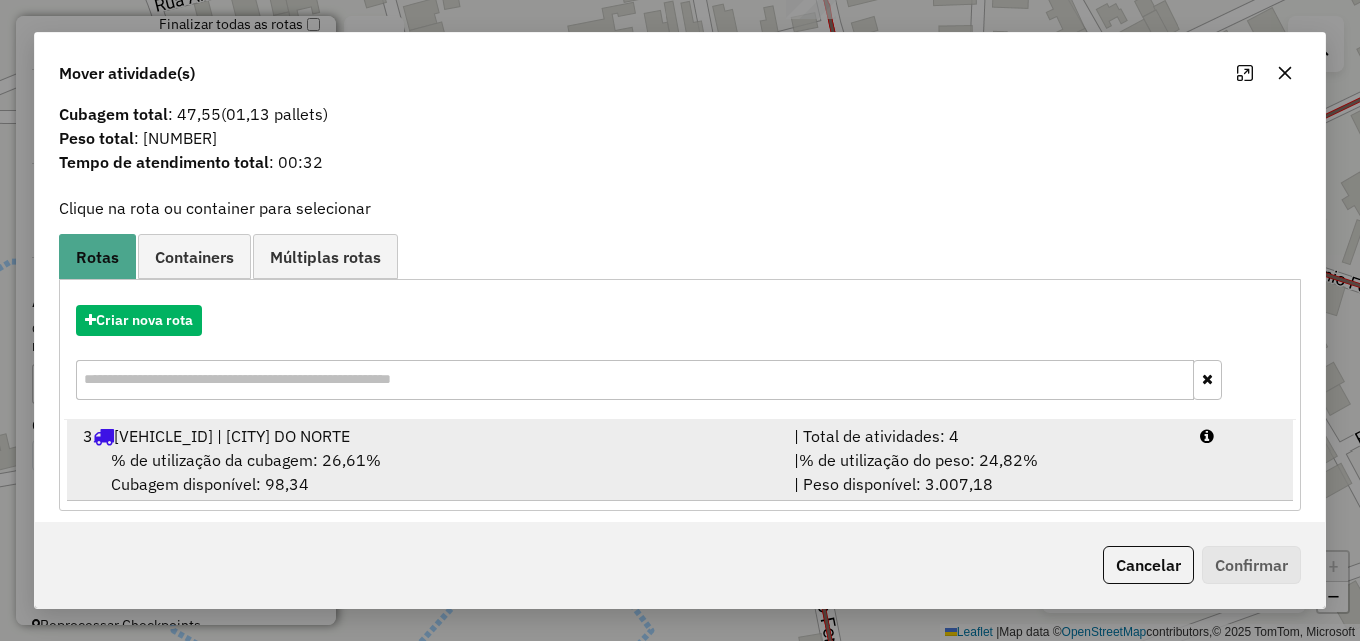scroll, scrollTop: 48, scrollLeft: 0, axis: vertical 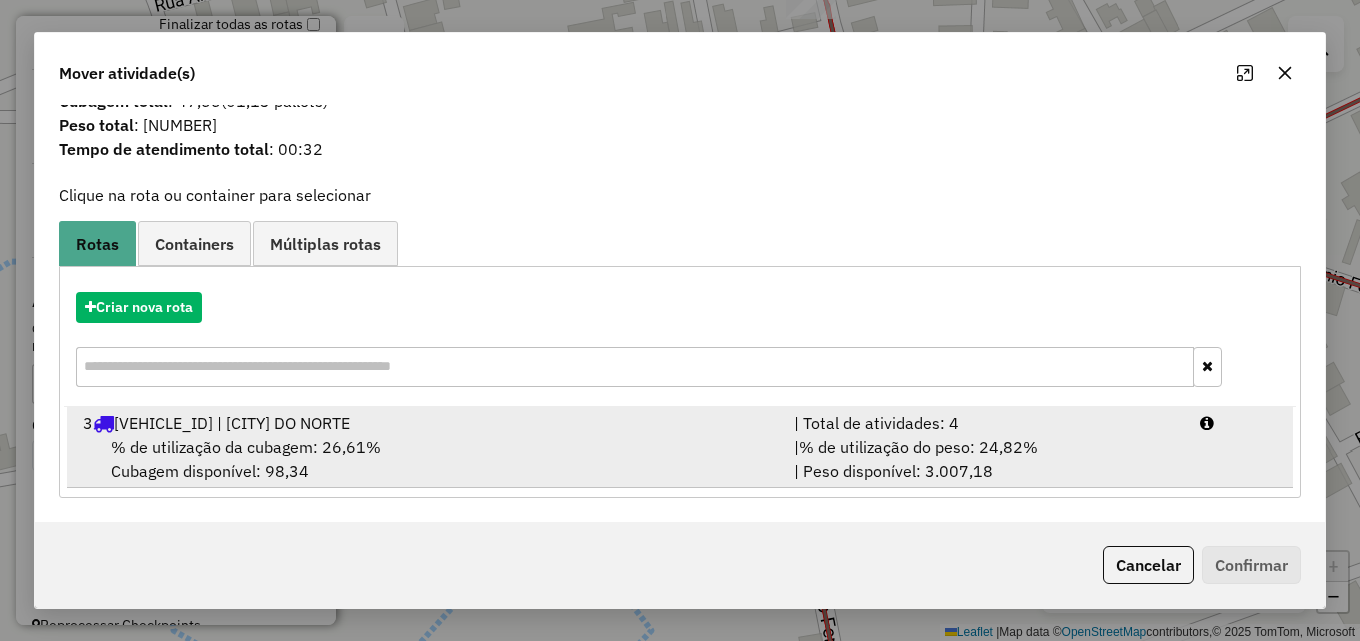 click on "% de utilização do peso: 24,82%" at bounding box center (918, 447) 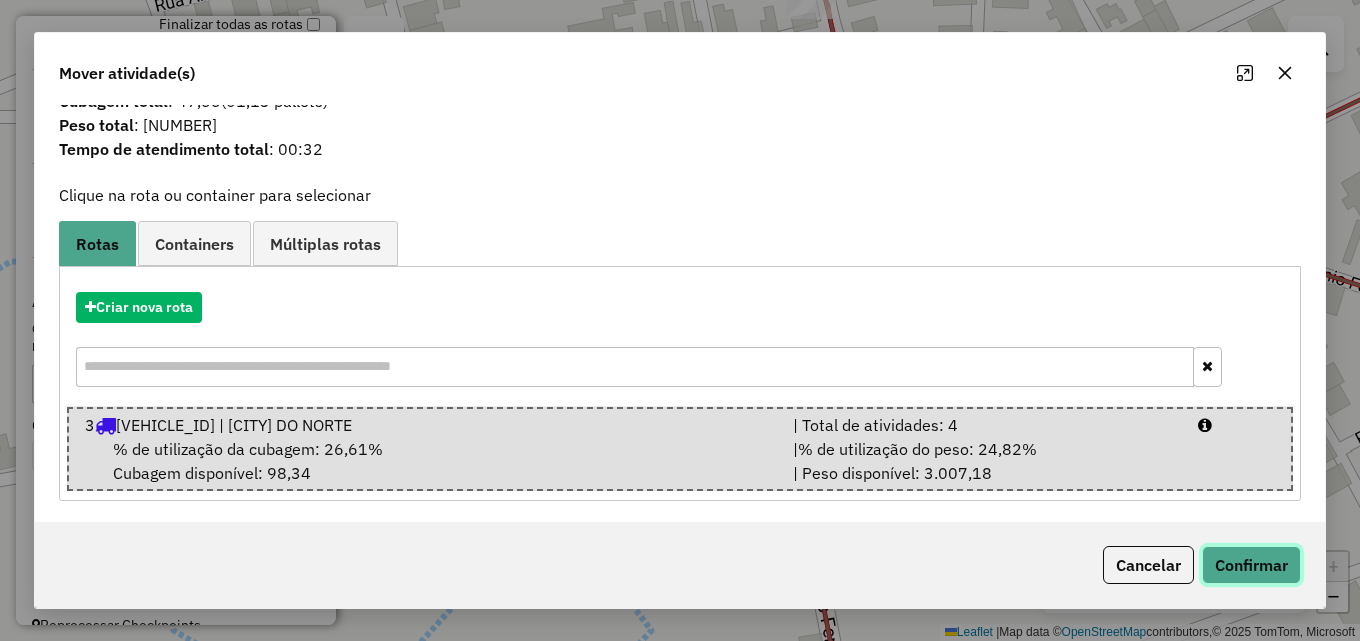 click on "Confirmar" 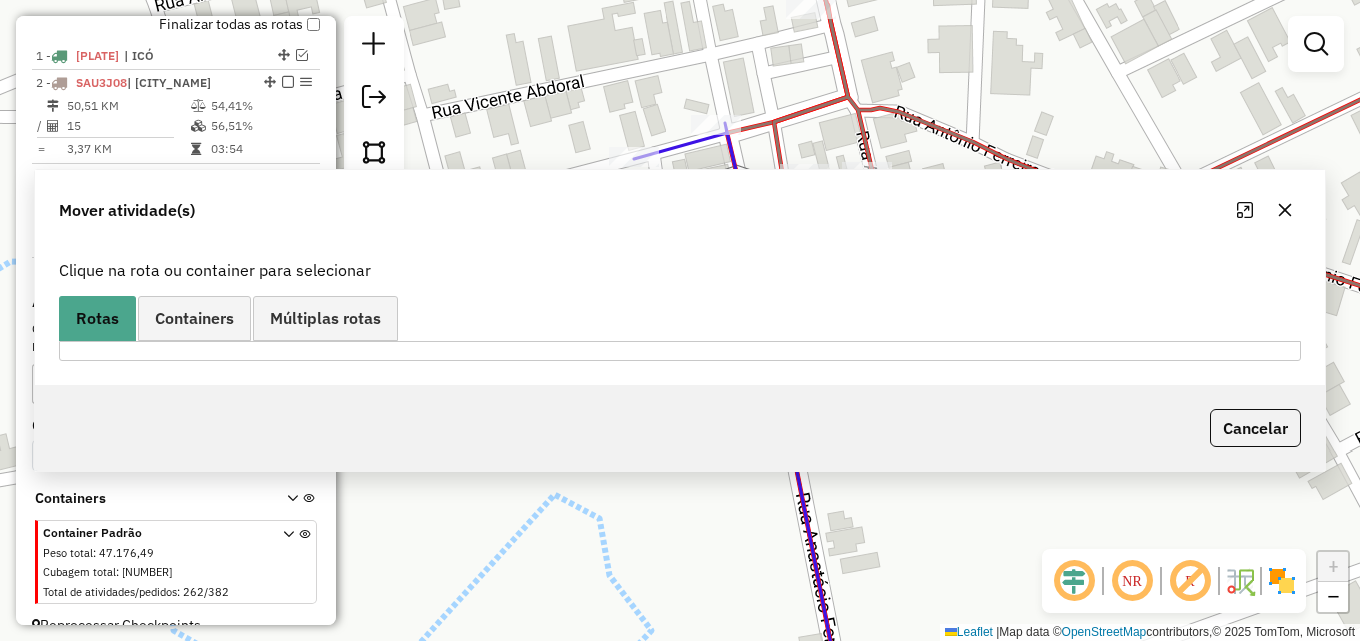 scroll, scrollTop: 0, scrollLeft: 0, axis: both 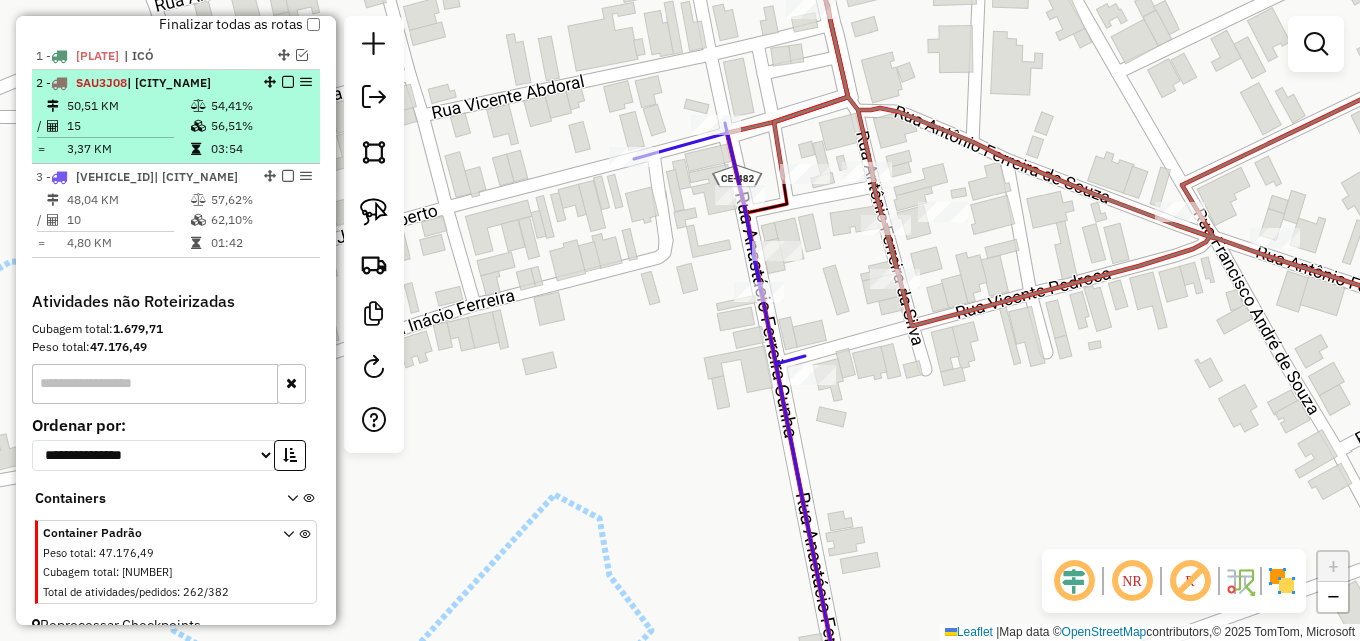 click on "56,51%" at bounding box center [260, 126] 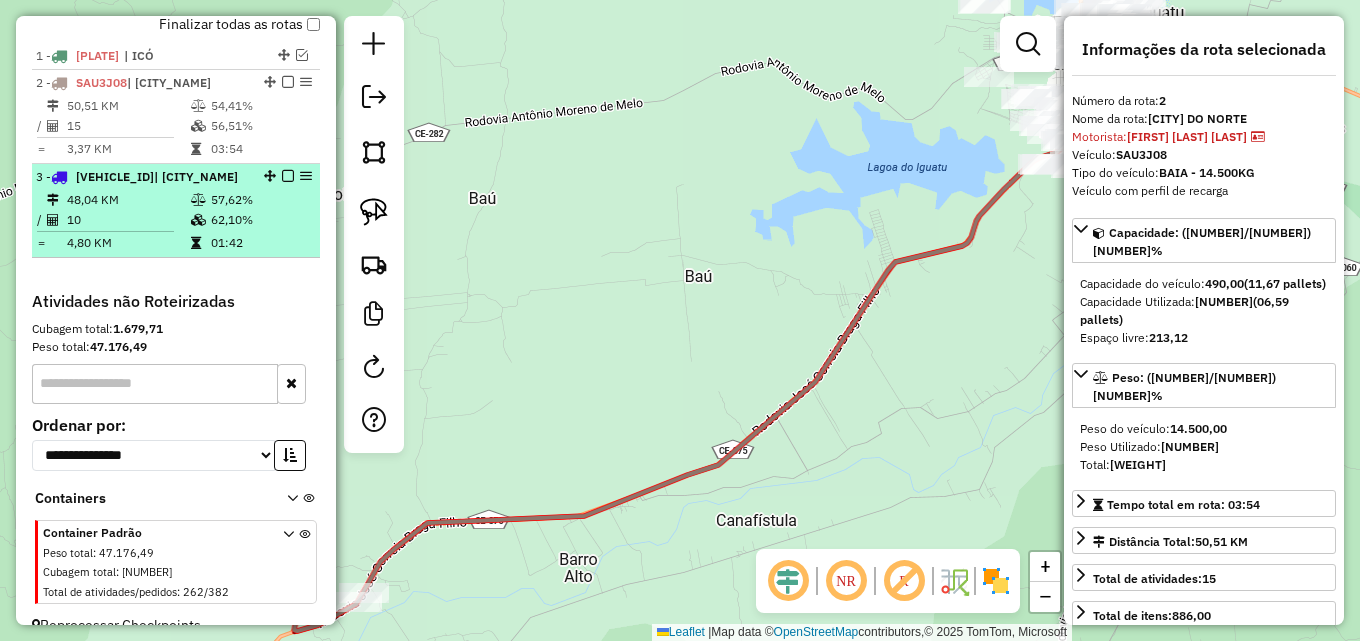 click on "62,10%" at bounding box center (260, 220) 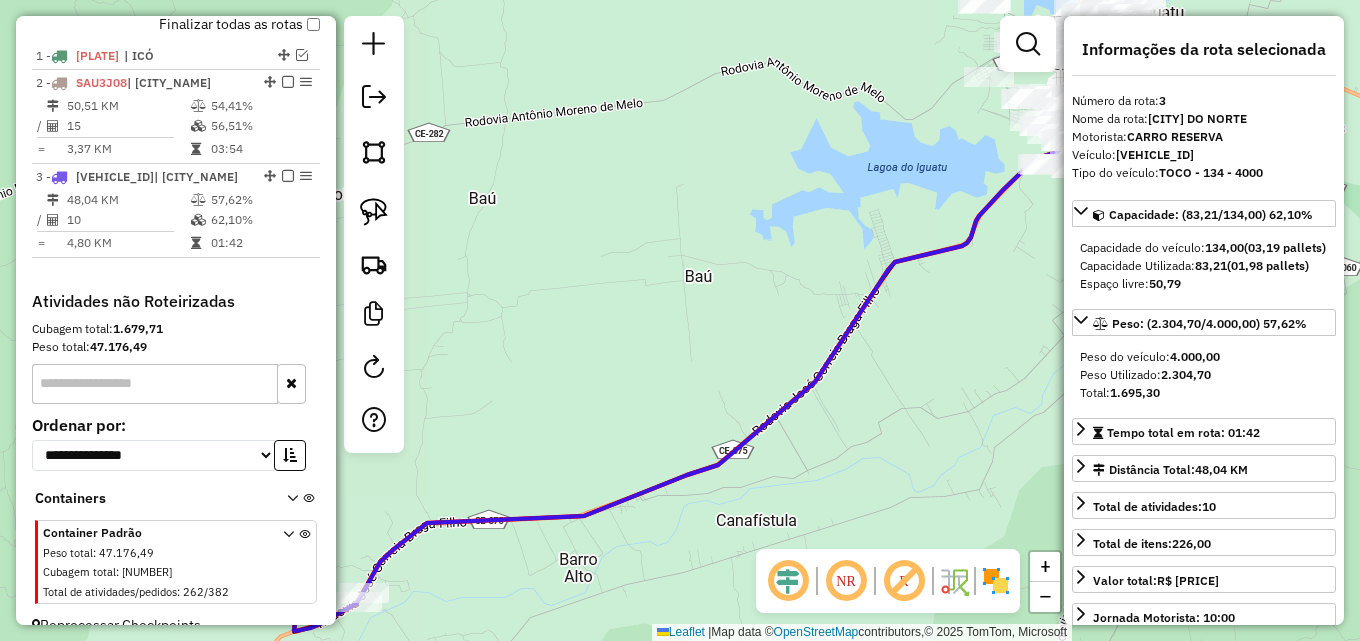 drag, startPoint x: 836, startPoint y: 322, endPoint x: 1159, endPoint y: 206, distance: 343.19818 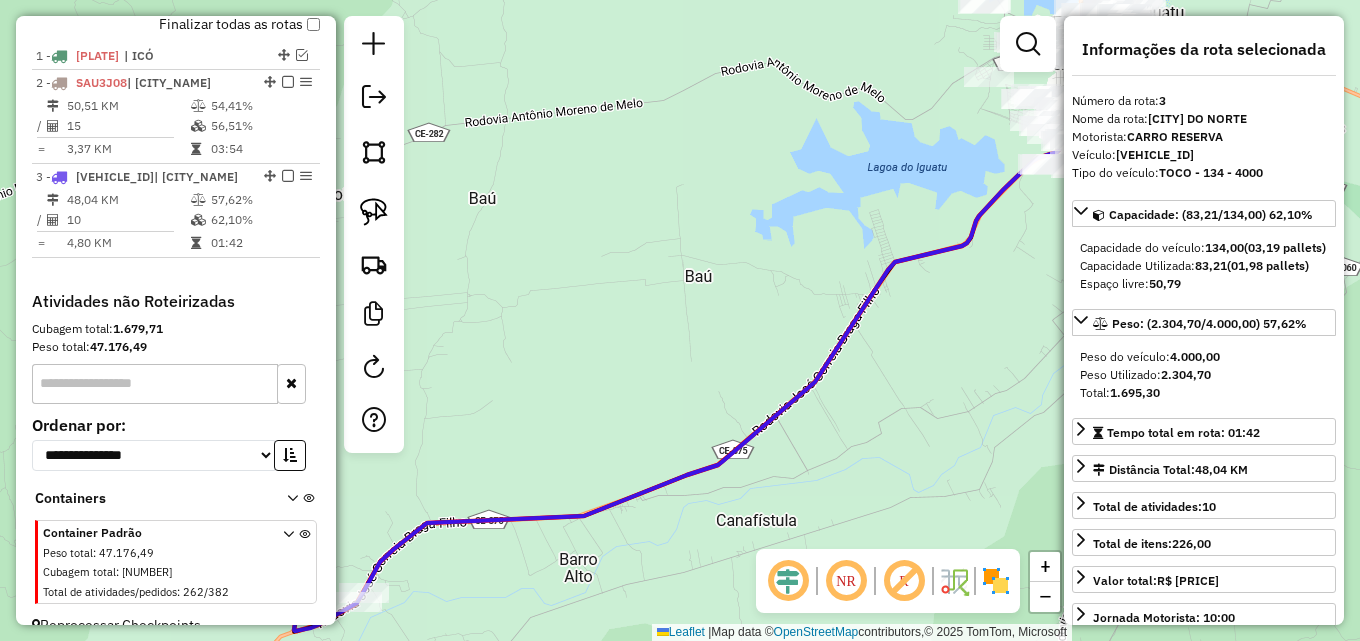click on "Informações da Sessão 976355 - [DATE]     Criação: [DATE] [TIME]   Depósito:  Dibesa  Total de rotas:  3  Distância Total:  224,20 km  Tempo total:  14:54  Valor total:  R$ 324.577,30  - Total roteirizado:  R$ 106.422,80  - Total não roteirizado:  R$ 218.154,50  Total de Atividades Roteirizadas:  67  Total de Pedidos Roteirizados:  117  Peso total roteirizado:  23.715,63  Cubagem total roteirizado:  844,44  Total de Atividades não Roteirizadas:  262  Total de Pedidos não Roteirizados:  382 Total de caixas por viagem:  844,44 /   3 =  281,48 Média de Atividades por viagem:  67 /   3 =  22,33 Ocupação média da frota:  72,48%   Rotas improdutivas:  2  Rotas vários dias:  0  Clientes Priorizados NR:  0 Rotas  Recargas: 2   Ver rotas   Ver veículos  Finalizar todas as rotas   1 -       SAX7G99   | [CITY]   2 -       SAU3J08   | SÃO PEDRO DO NORTE  50,51 KM   54,41%  /  15   56,51%     =  3,37 KM   03:54   3 -       HWP9I34   | SÃO PEDRO DO NORTE  48,04 KM   57,62%  /  10   62,10%     = :" 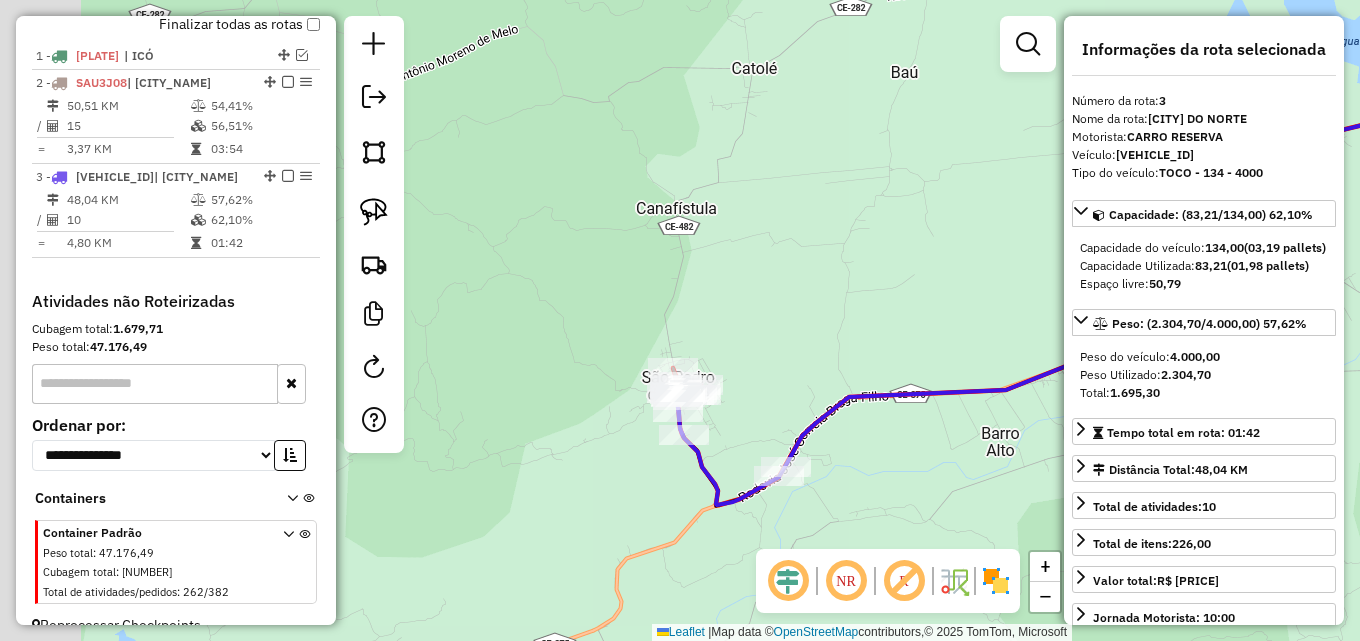 drag, startPoint x: 753, startPoint y: 354, endPoint x: 859, endPoint y: 347, distance: 106.23088 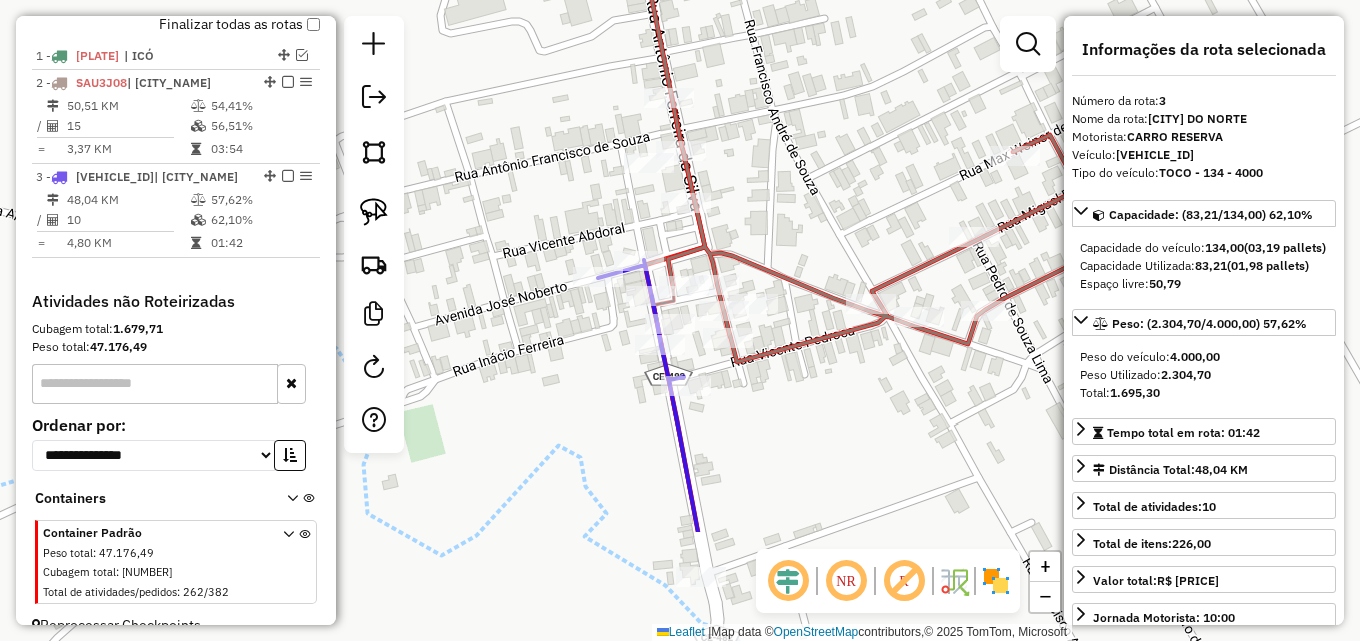 drag, startPoint x: 802, startPoint y: 283, endPoint x: 764, endPoint y: 169, distance: 120.16655 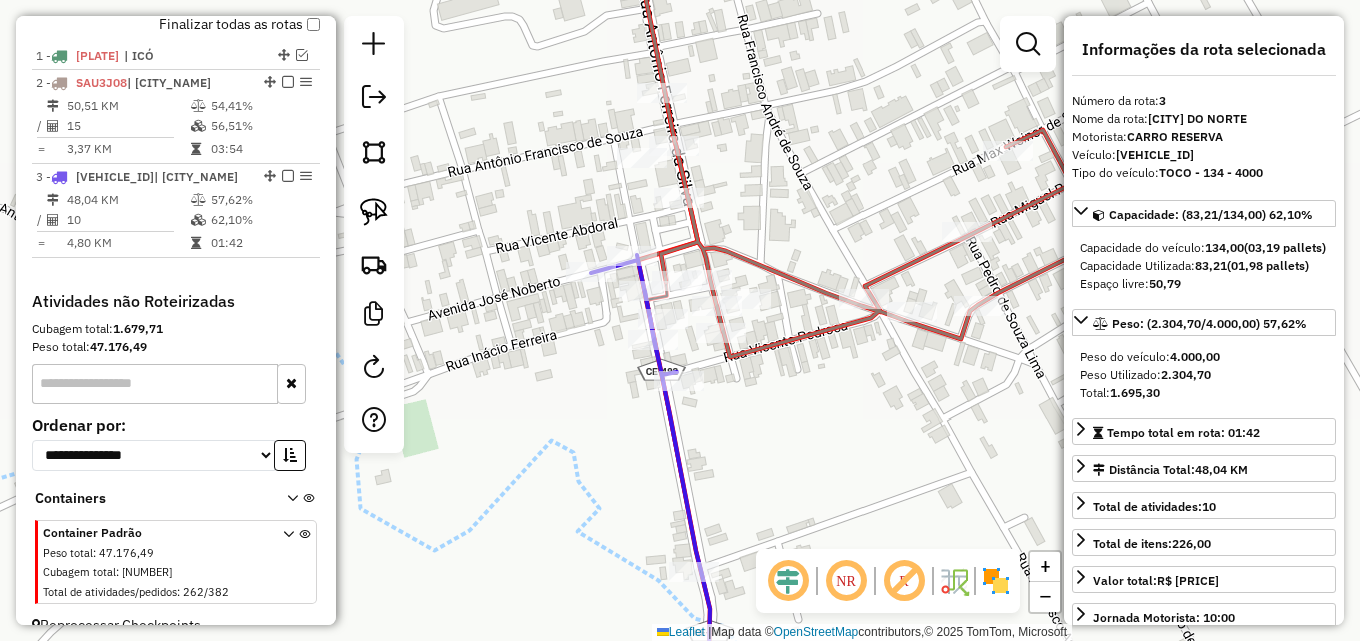 drag, startPoint x: 713, startPoint y: 183, endPoint x: 721, endPoint y: 212, distance: 30.083218 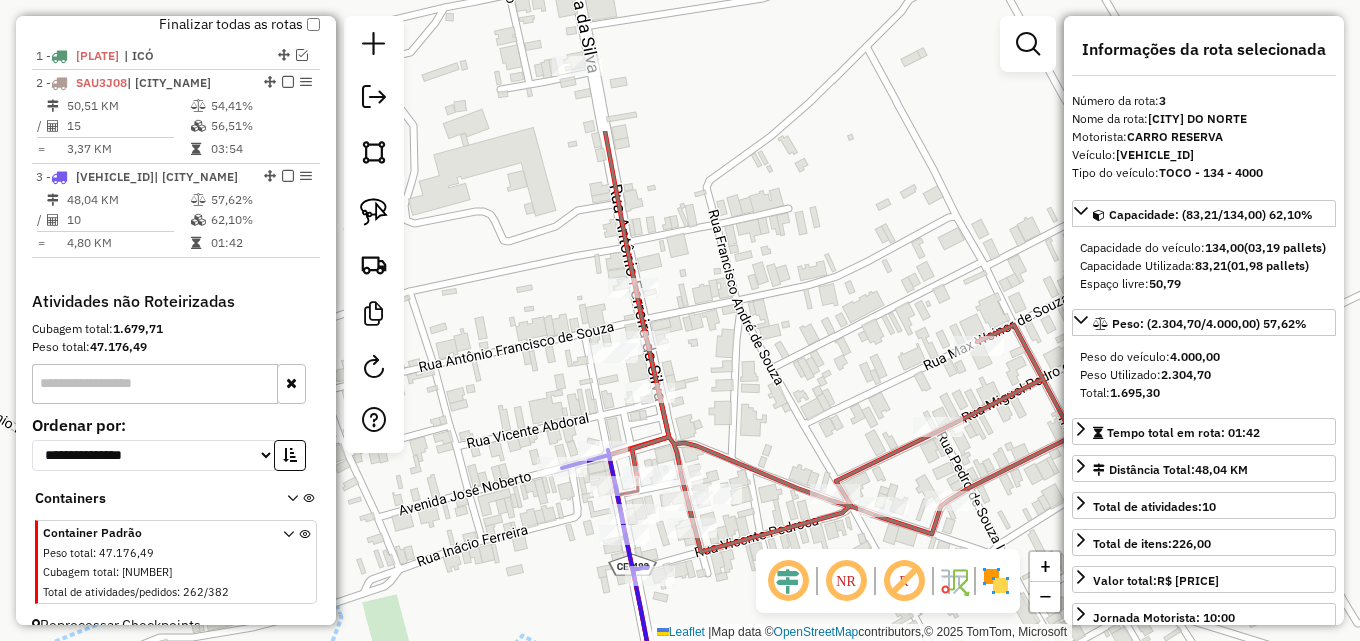 drag, startPoint x: 707, startPoint y: 226, endPoint x: 674, endPoint y: 408, distance: 184.96756 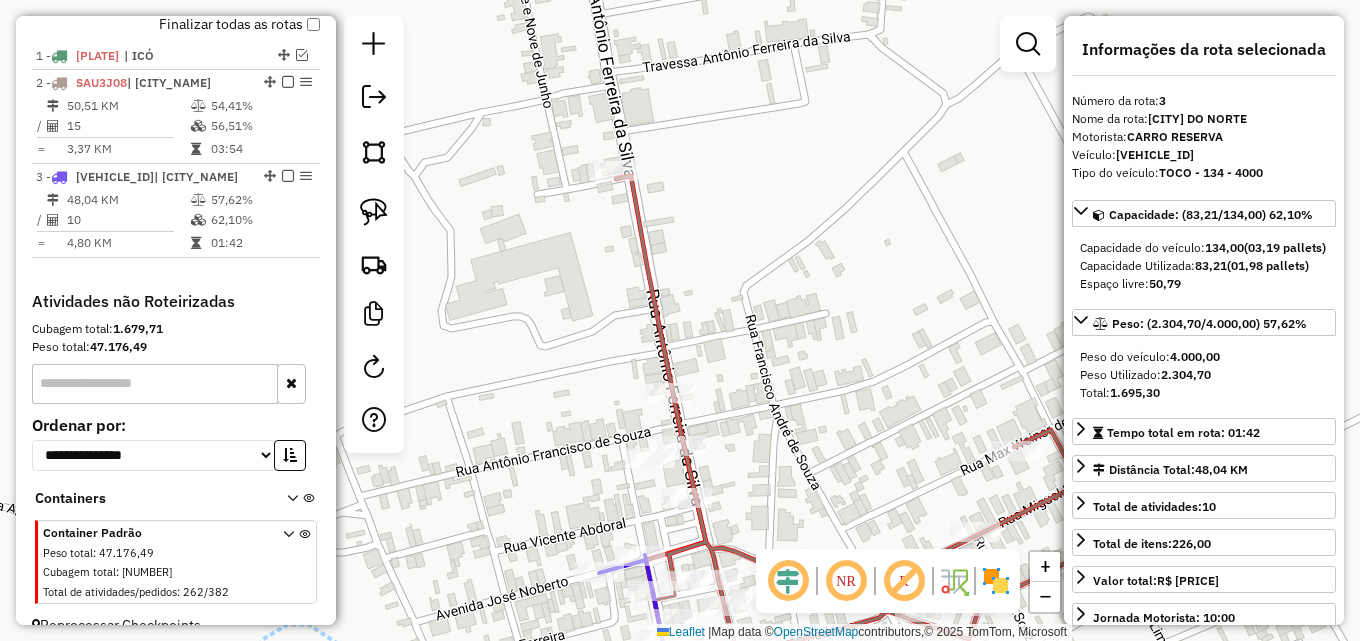 drag, startPoint x: 462, startPoint y: 245, endPoint x: 497, endPoint y: 306, distance: 70.327805 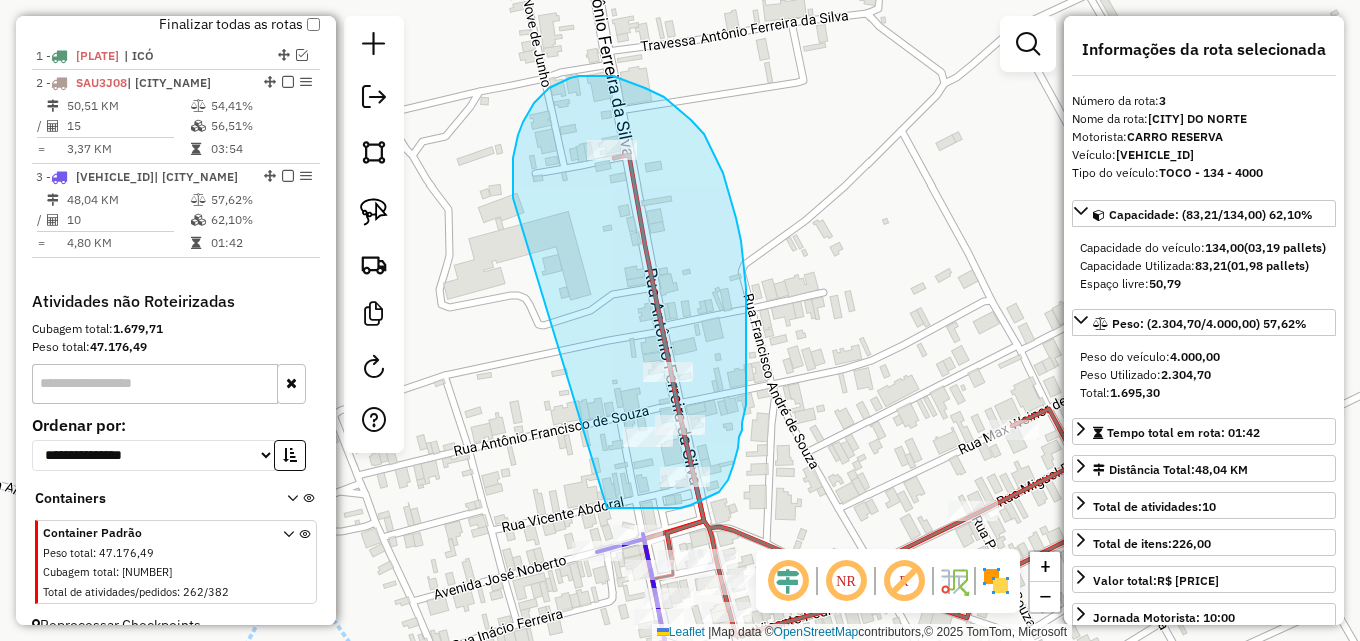 drag, startPoint x: 513, startPoint y: 191, endPoint x: 605, endPoint y: 508, distance: 330.0803 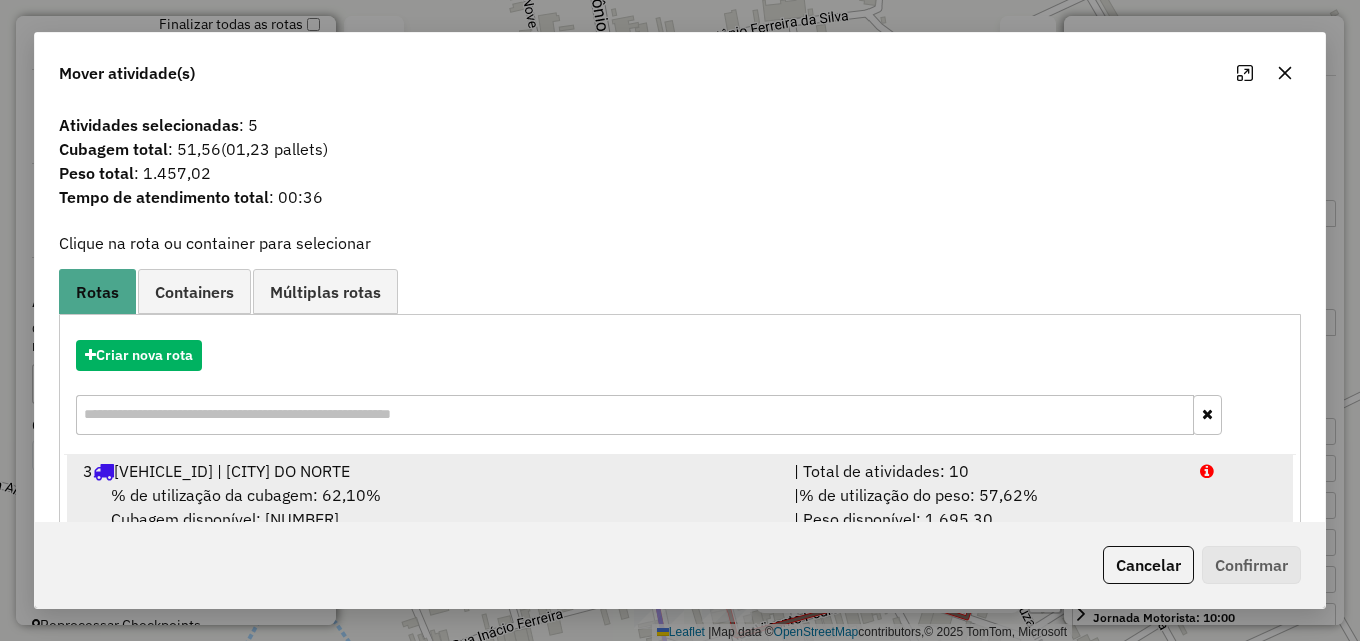 drag, startPoint x: 631, startPoint y: 494, endPoint x: 708, endPoint y: 492, distance: 77.02597 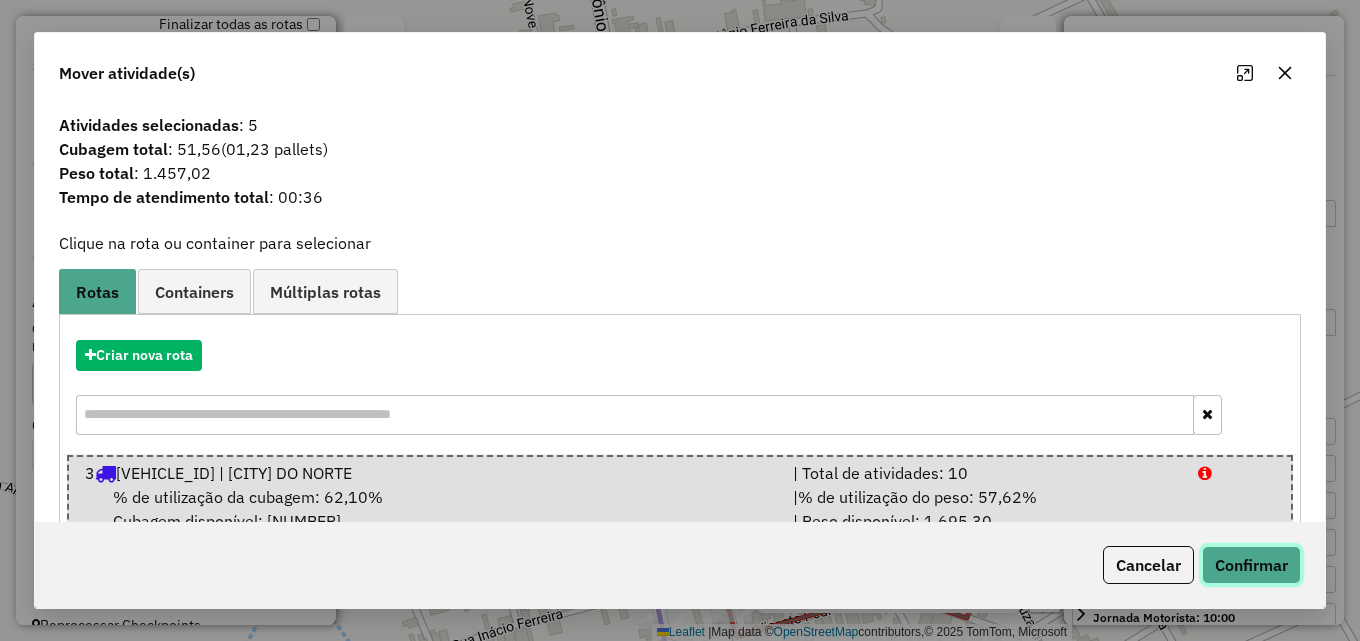 click on "Confirmar" 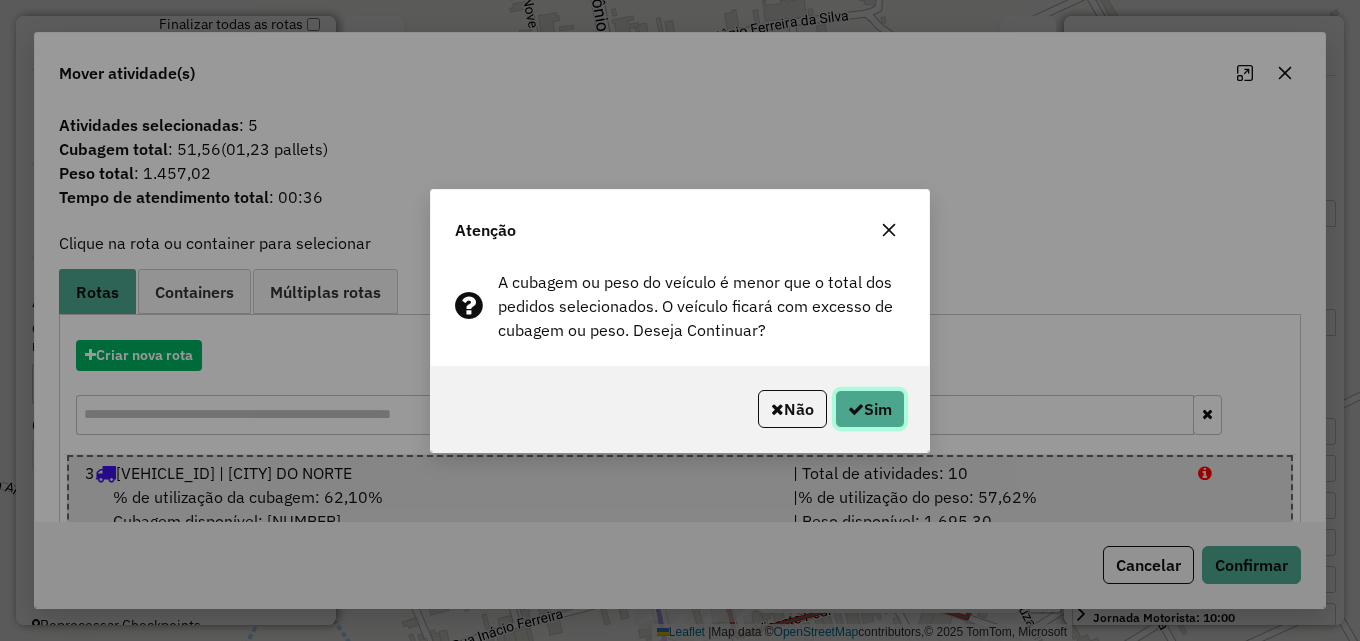 click on "Sim" 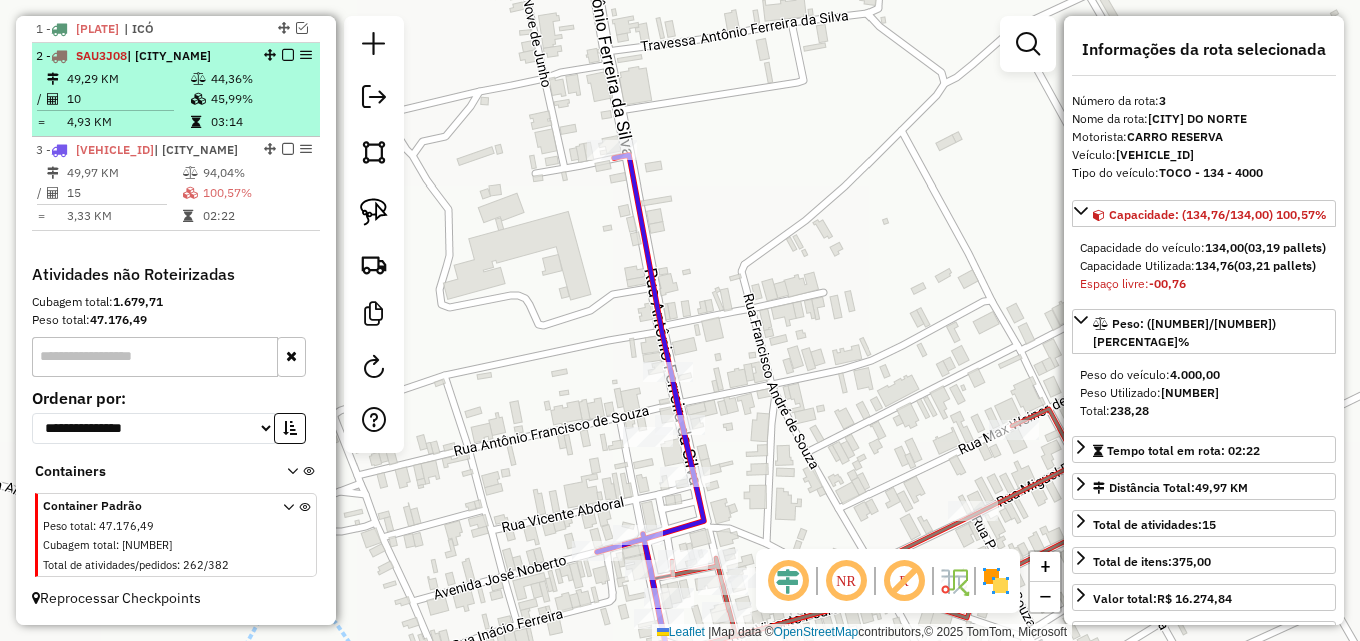 scroll, scrollTop: 710, scrollLeft: 0, axis: vertical 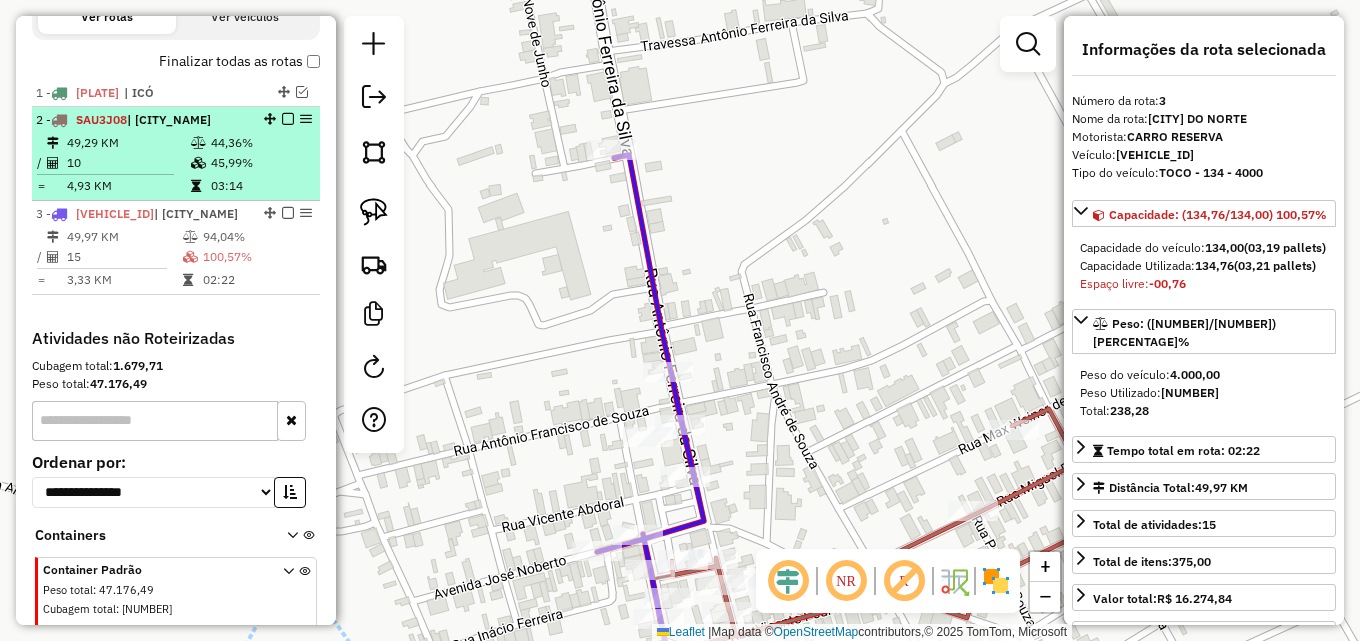 click at bounding box center (200, 143) 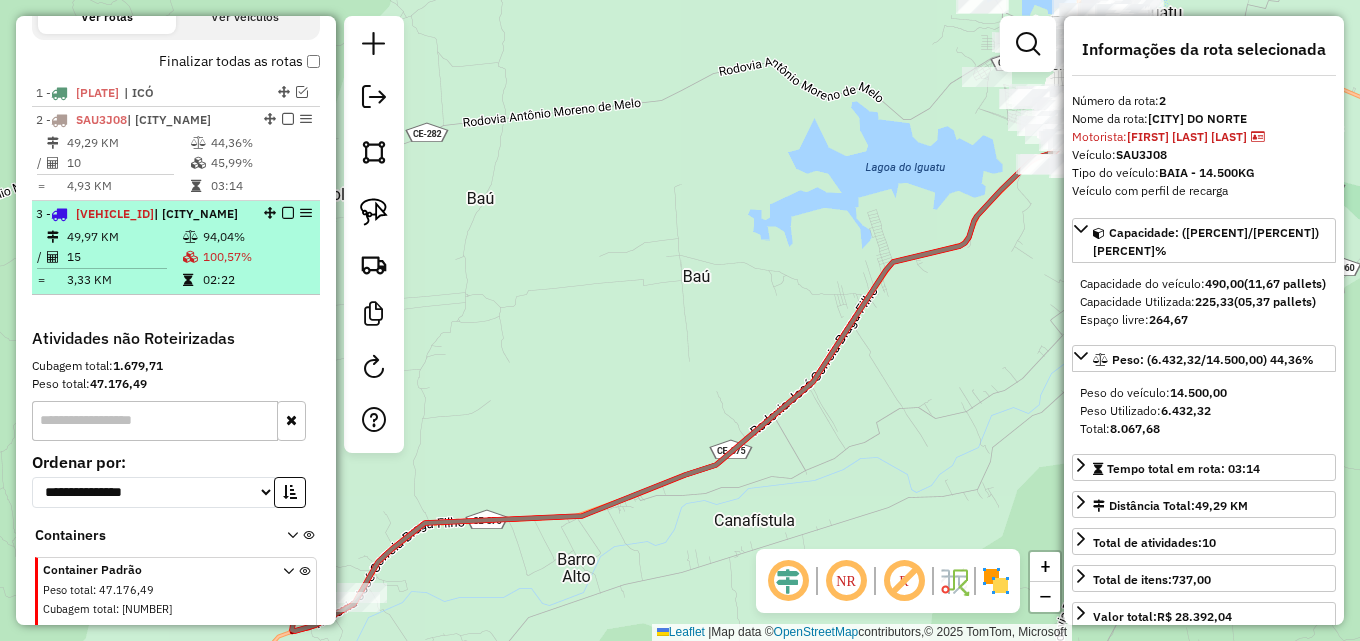 click on "3 -       HWP9I34   | SÃO PEDRO DO NORTE" at bounding box center (142, 214) 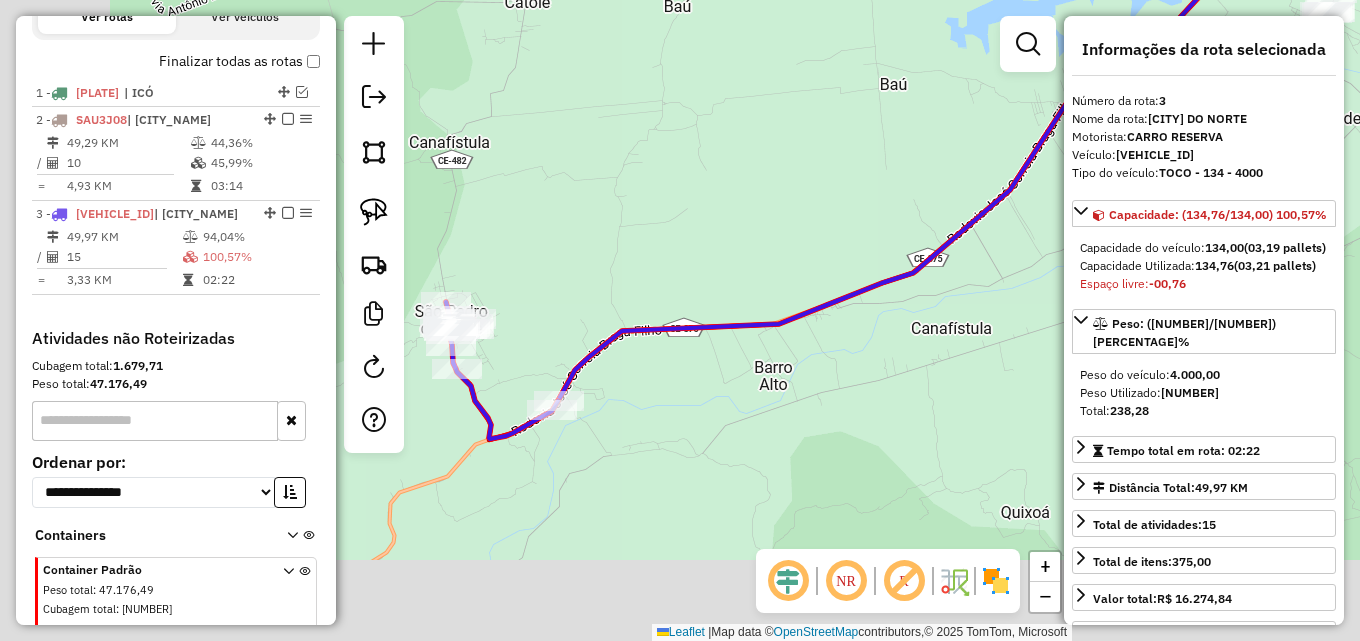 drag, startPoint x: 675, startPoint y: 300, endPoint x: 924, endPoint y: 50, distance: 352.847 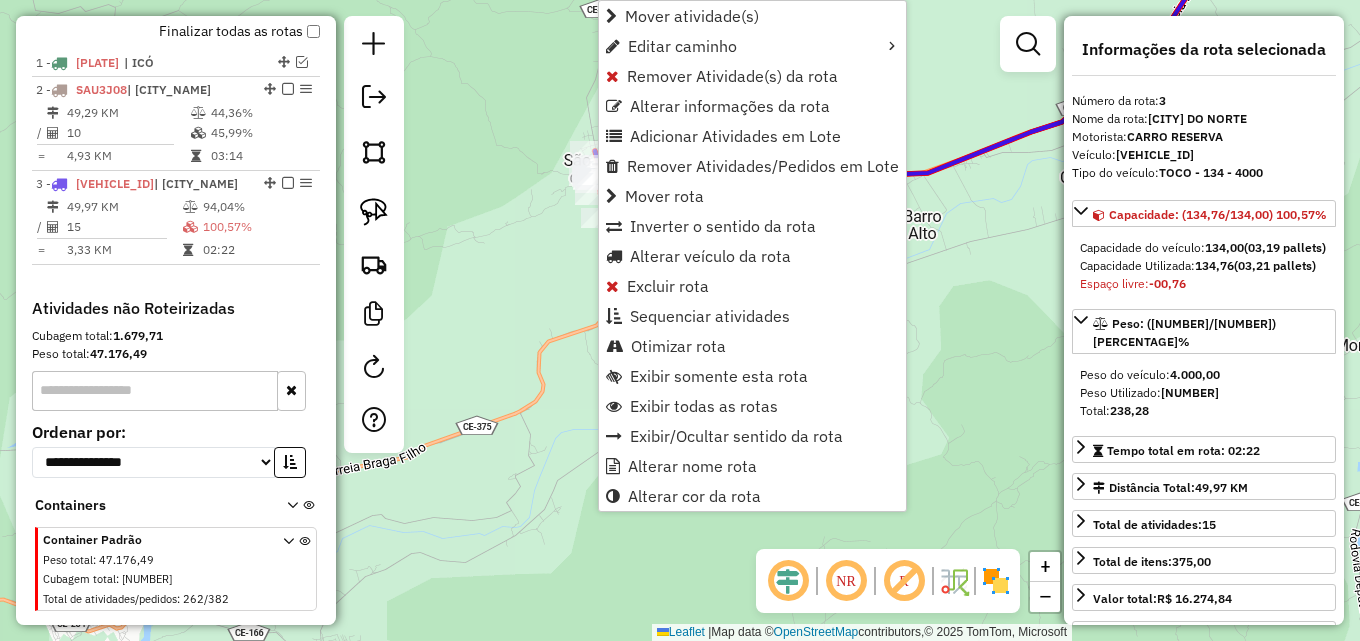 scroll, scrollTop: 810, scrollLeft: 0, axis: vertical 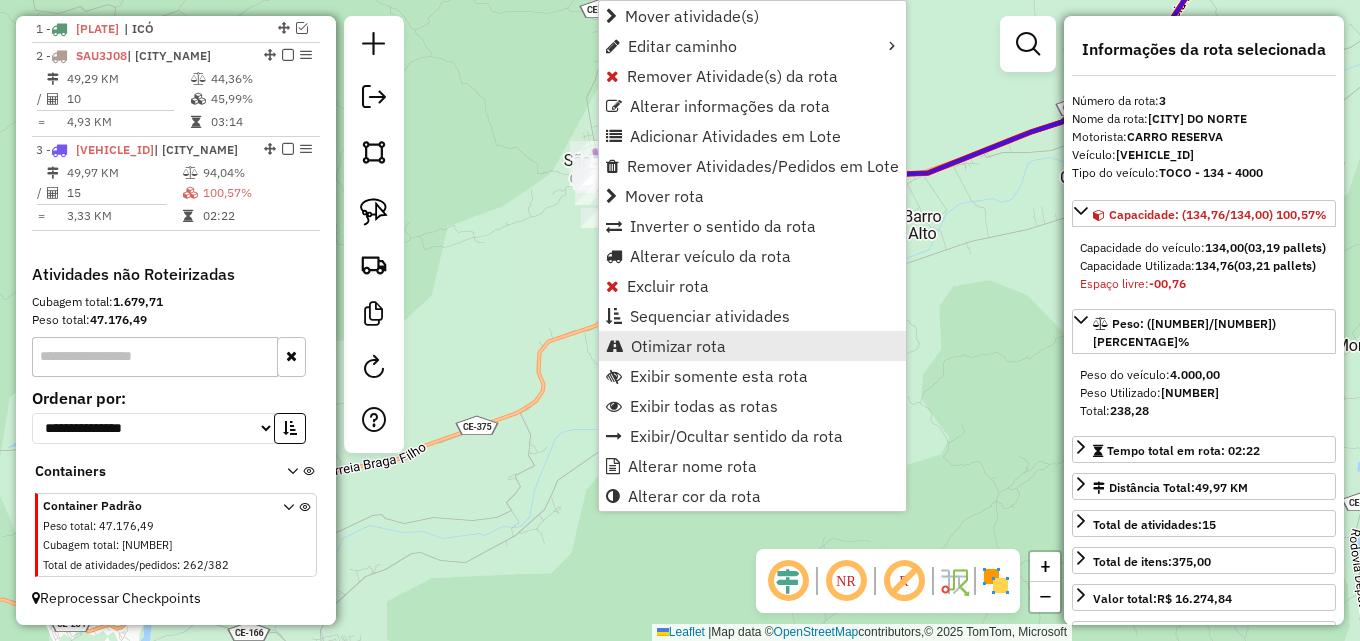 click on "Otimizar rota" at bounding box center [678, 346] 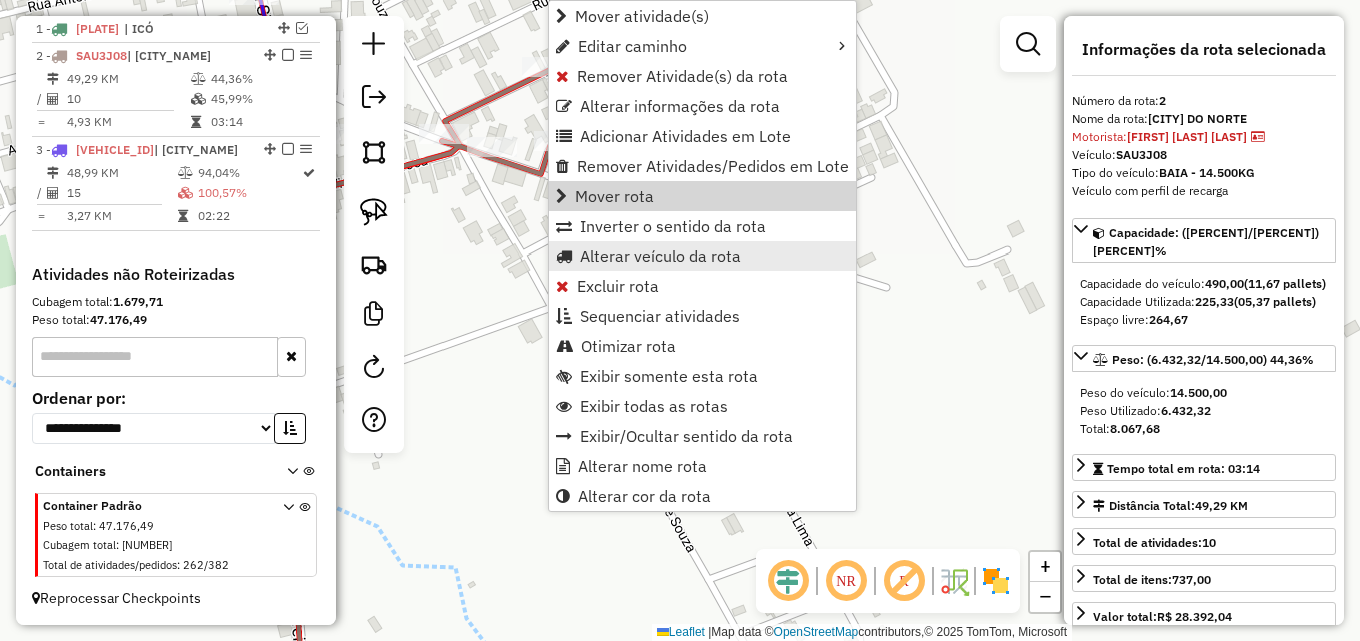 scroll, scrollTop: 801, scrollLeft: 0, axis: vertical 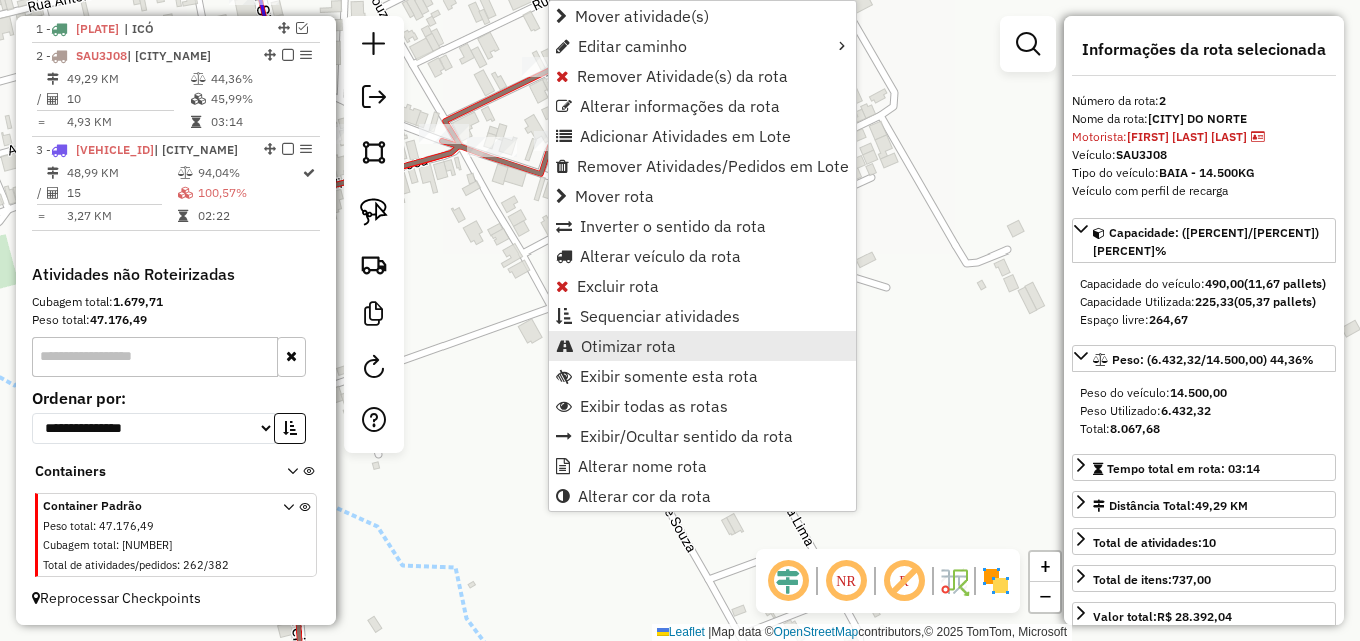 click on "Otimizar rota" at bounding box center [628, 346] 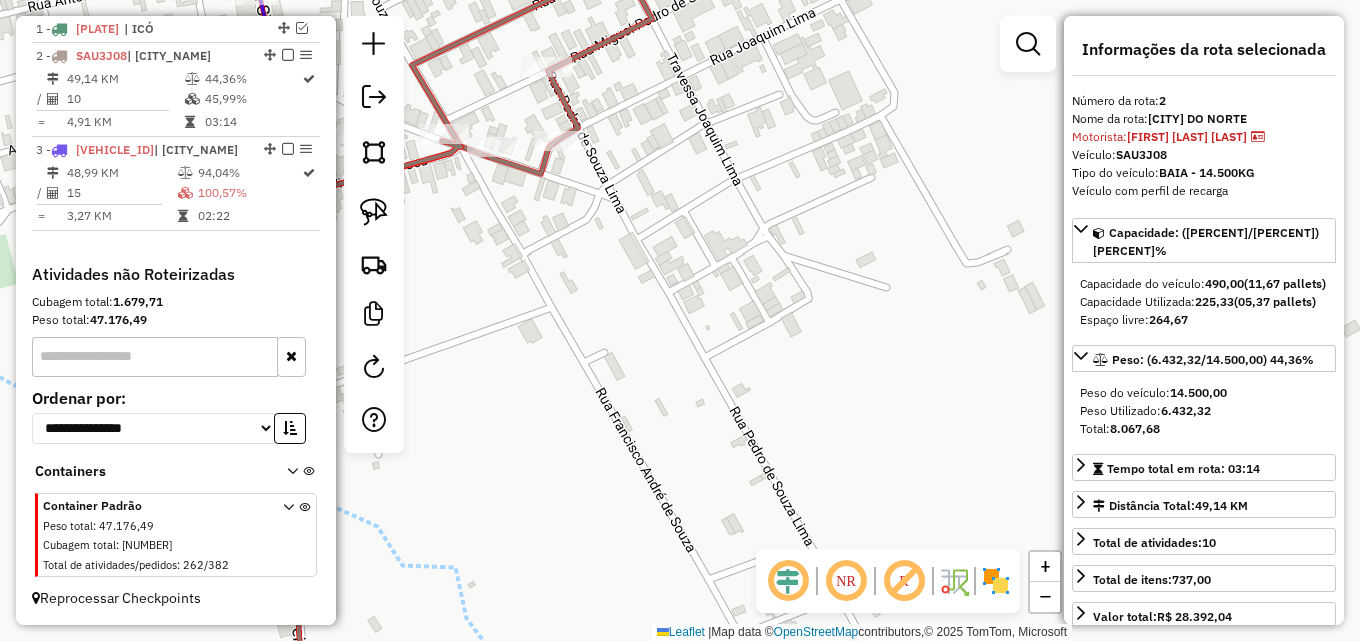 scroll, scrollTop: 601, scrollLeft: 0, axis: vertical 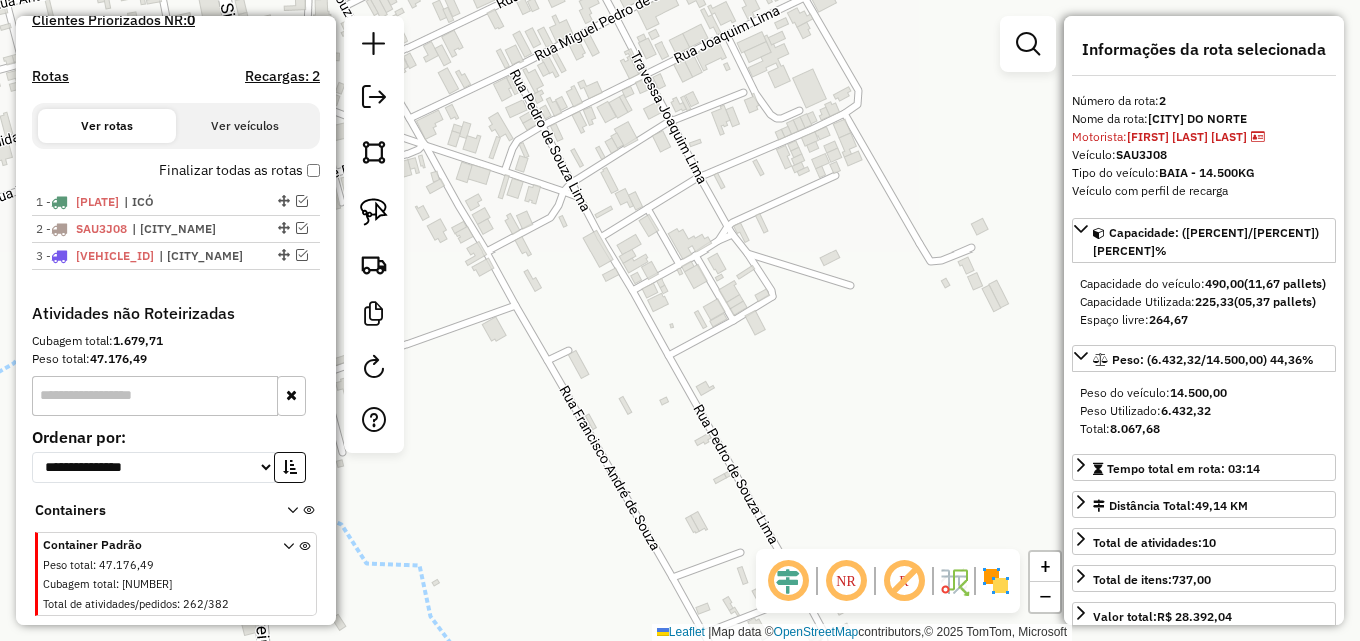 drag, startPoint x: 648, startPoint y: 269, endPoint x: 587, endPoint y: 254, distance: 62.817196 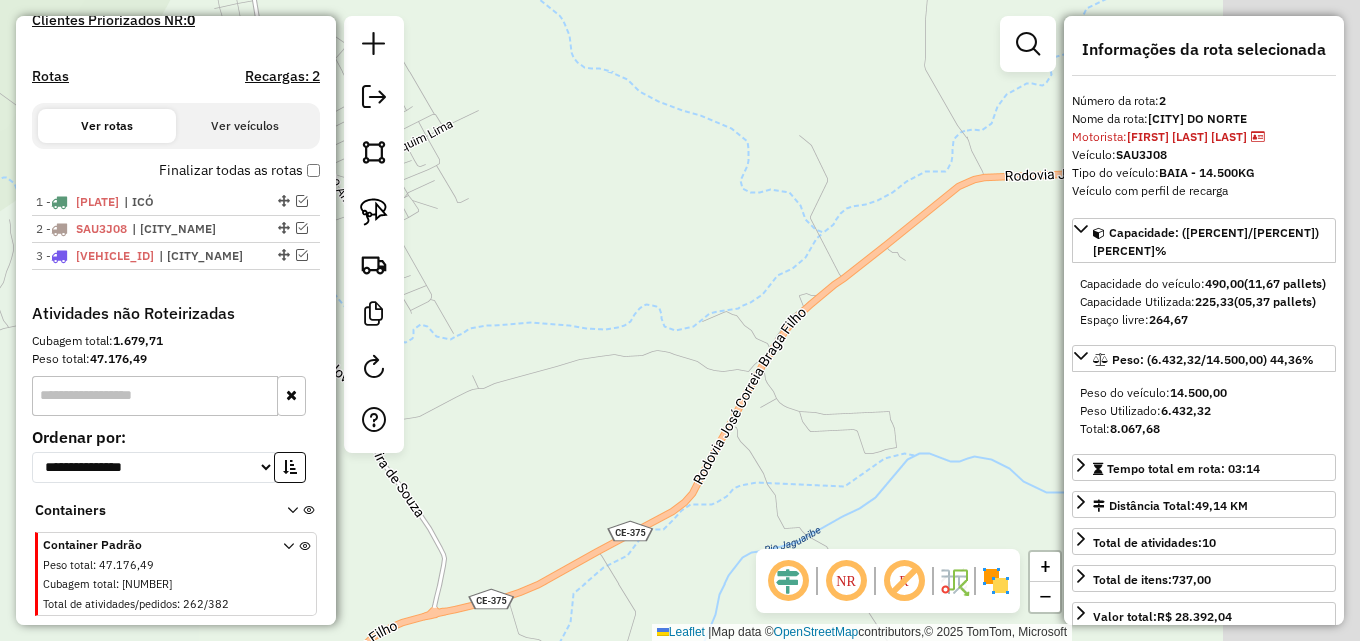 drag, startPoint x: 577, startPoint y: 216, endPoint x: 541, endPoint y: 210, distance: 36.496574 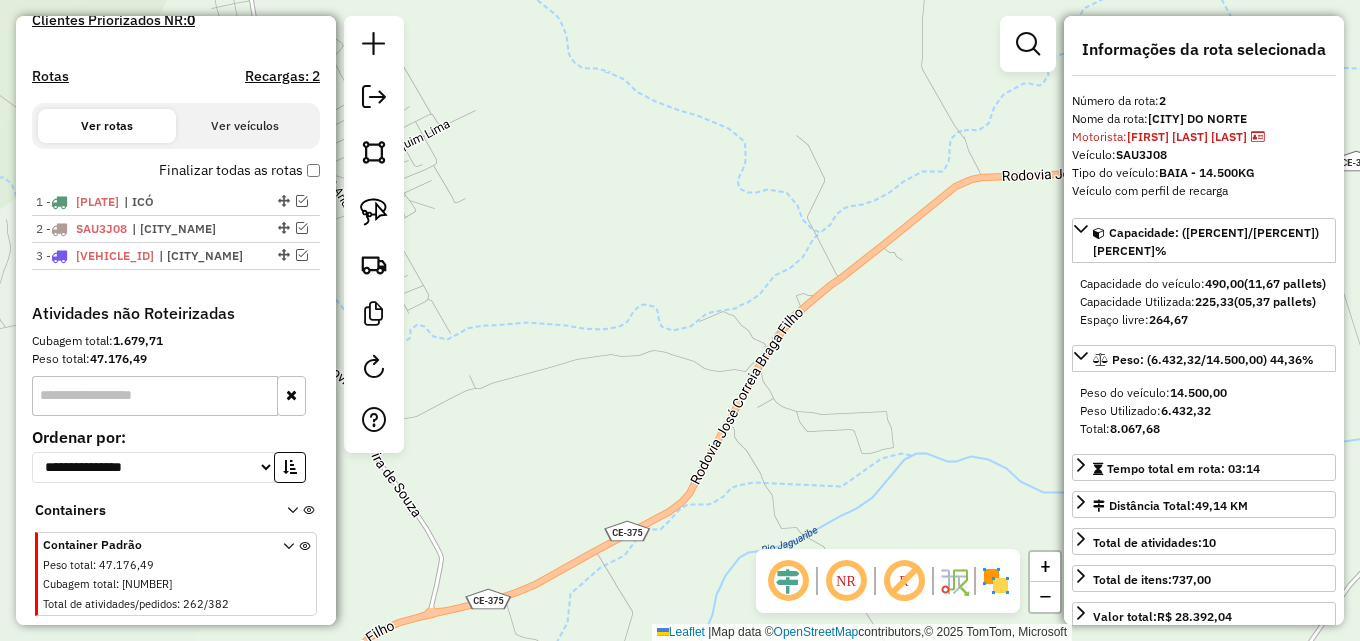 drag, startPoint x: 718, startPoint y: 240, endPoint x: 562, endPoint y: 218, distance: 157.54364 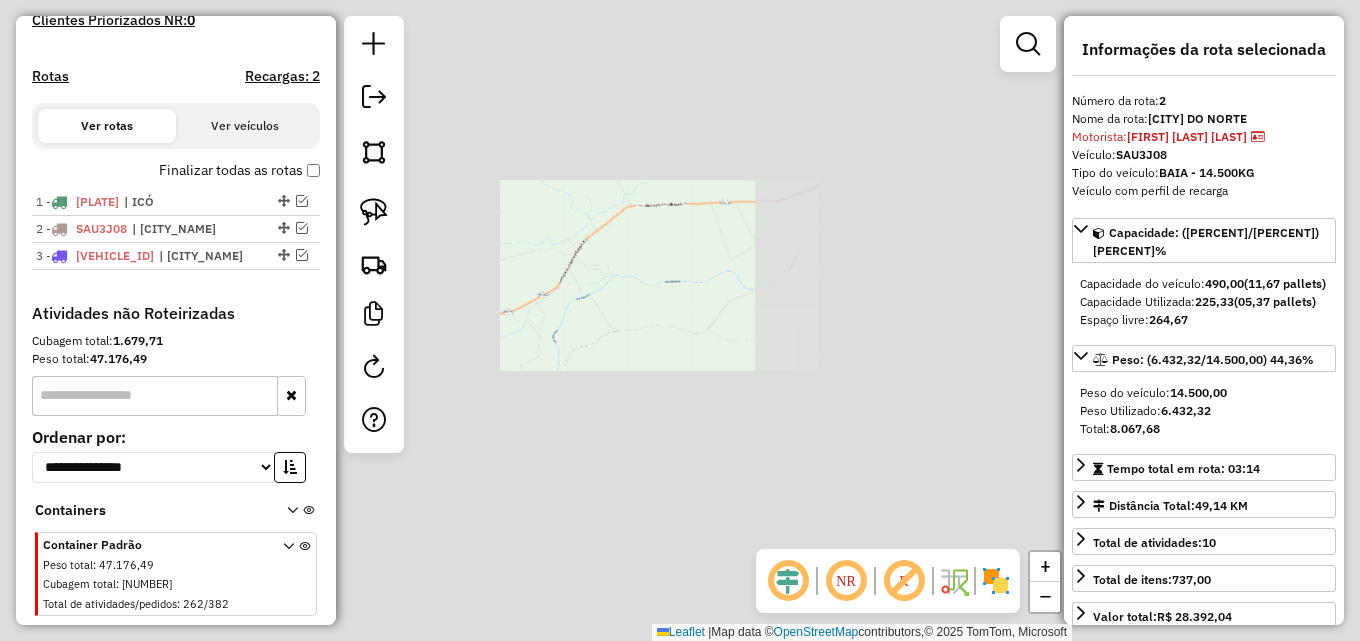 click on "Janela de atendimento Grade de atendimento Capacidade Transportadoras Veículos Cliente Pedidos  Rotas Selecione os dias de semana para filtrar as janelas de atendimento  Seg   Ter   Qua   Qui   Sex   Sáb   Dom  Informe o período da janela de atendimento: De: Até:  Filtrar exatamente a janela do cliente  Considerar janela de atendimento padrão  Selecione os dias de semana para filtrar as grades de atendimento  Seg   Ter   Qua   Qui   Sex   Sáb   Dom   Considerar clientes sem dia de atendimento cadastrado  Clientes fora do dia de atendimento selecionado Filtrar as atividades entre os valores definidos abaixo:  Peso mínimo:   Peso máximo:   Cubagem mínima:   Cubagem máxima:   De:   Até:  Filtrar as atividades entre o tempo de atendimento definido abaixo:  De:   Até:   Considerar capacidade total dos clientes não roteirizados Transportadora: Selecione um ou mais itens Tipo de veículo: Selecione um ou mais itens Veículo: Selecione um ou mais itens Motorista: Selecione um ou mais itens Nome: Rótulo:" 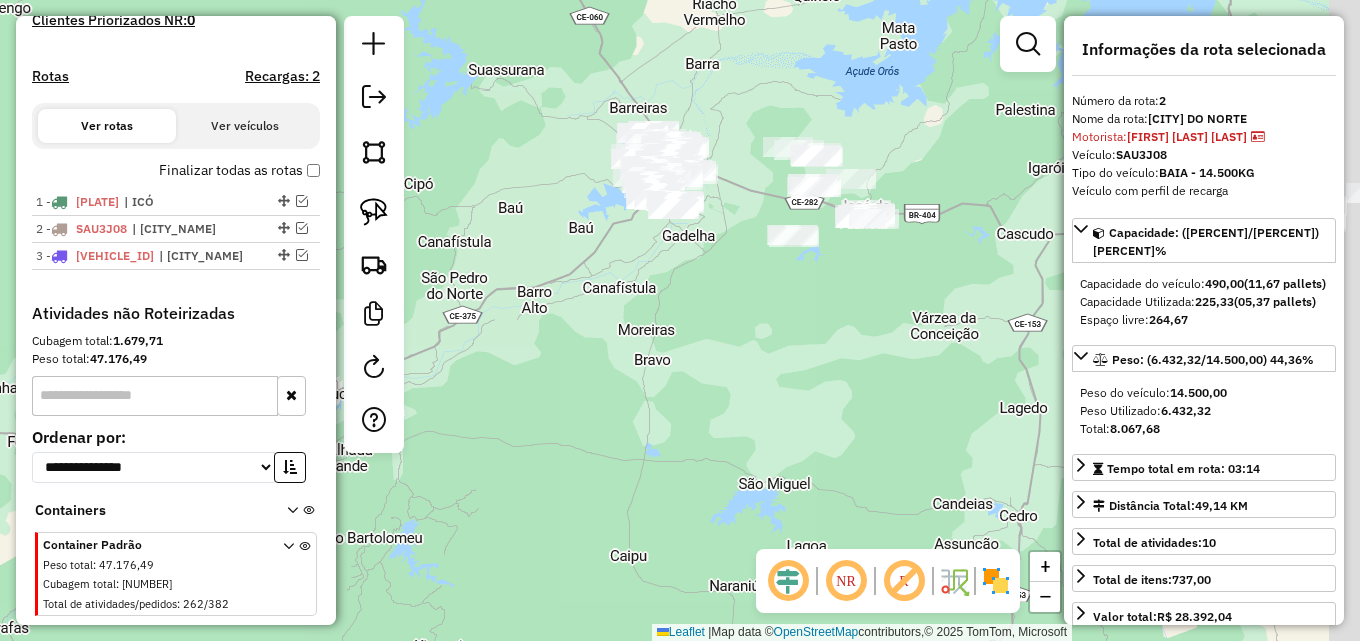 drag, startPoint x: 718, startPoint y: 284, endPoint x: 648, endPoint y: 306, distance: 73.37575 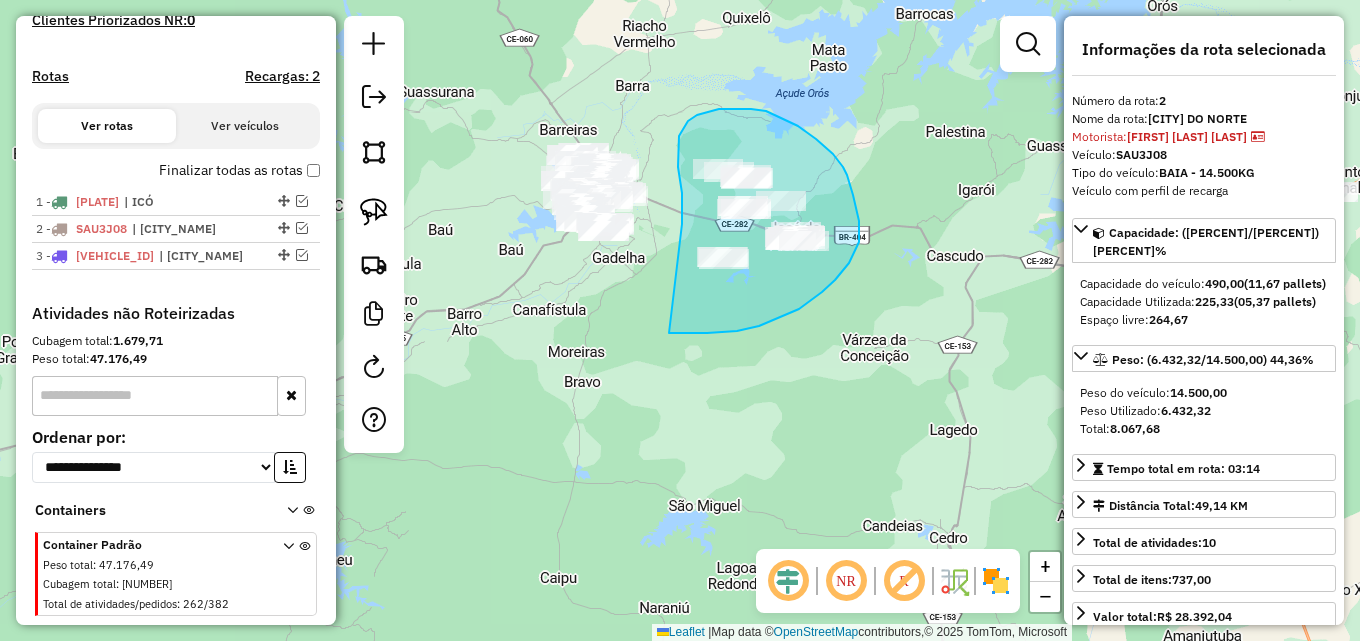 drag, startPoint x: 682, startPoint y: 217, endPoint x: 668, endPoint y: 333, distance: 116.841774 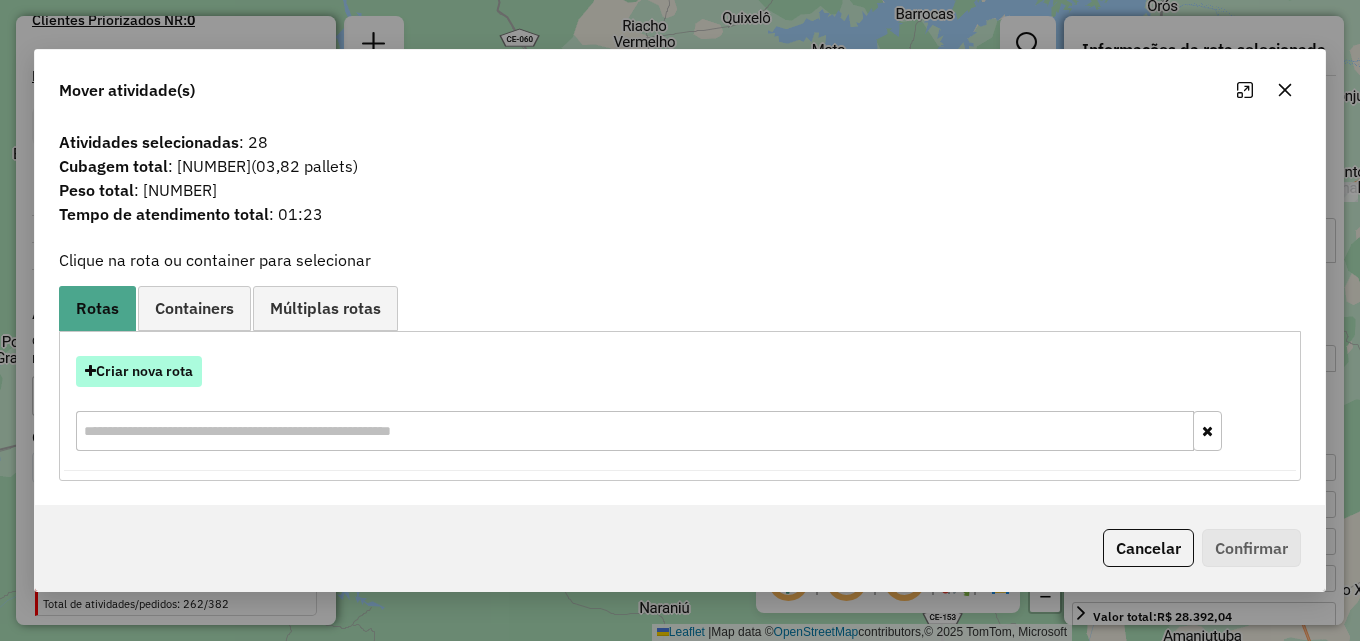 click on "Criar nova rota" at bounding box center [139, 371] 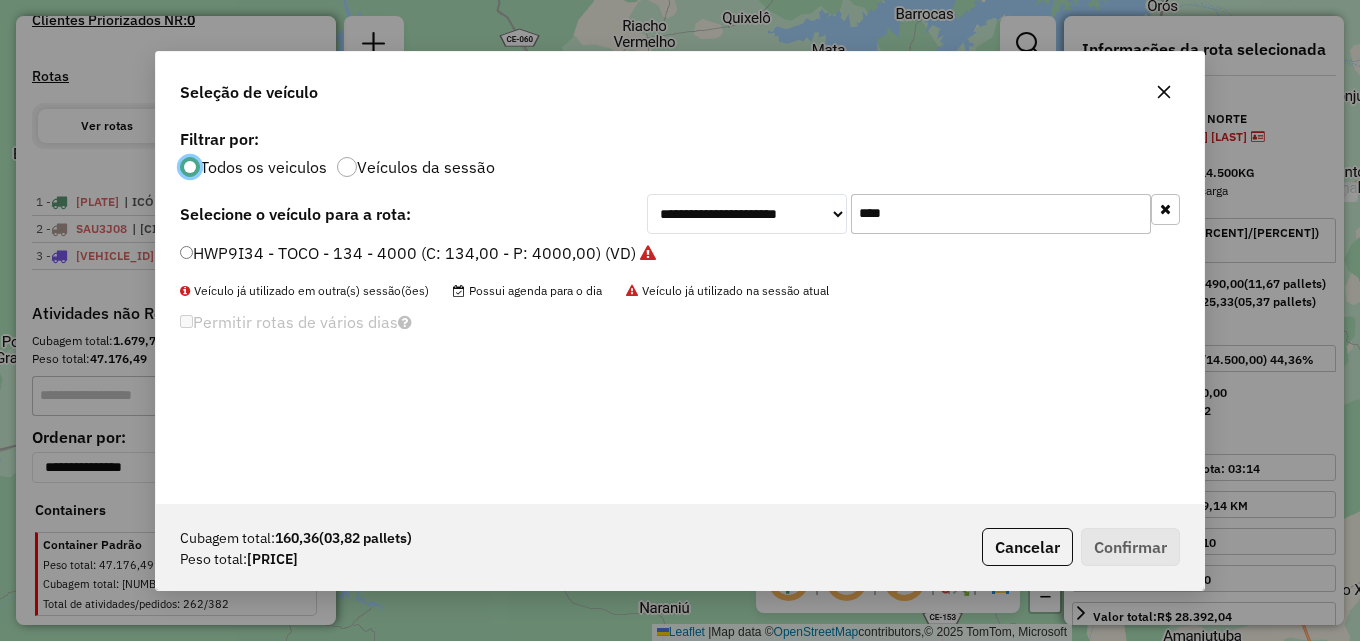 scroll, scrollTop: 11, scrollLeft: 6, axis: both 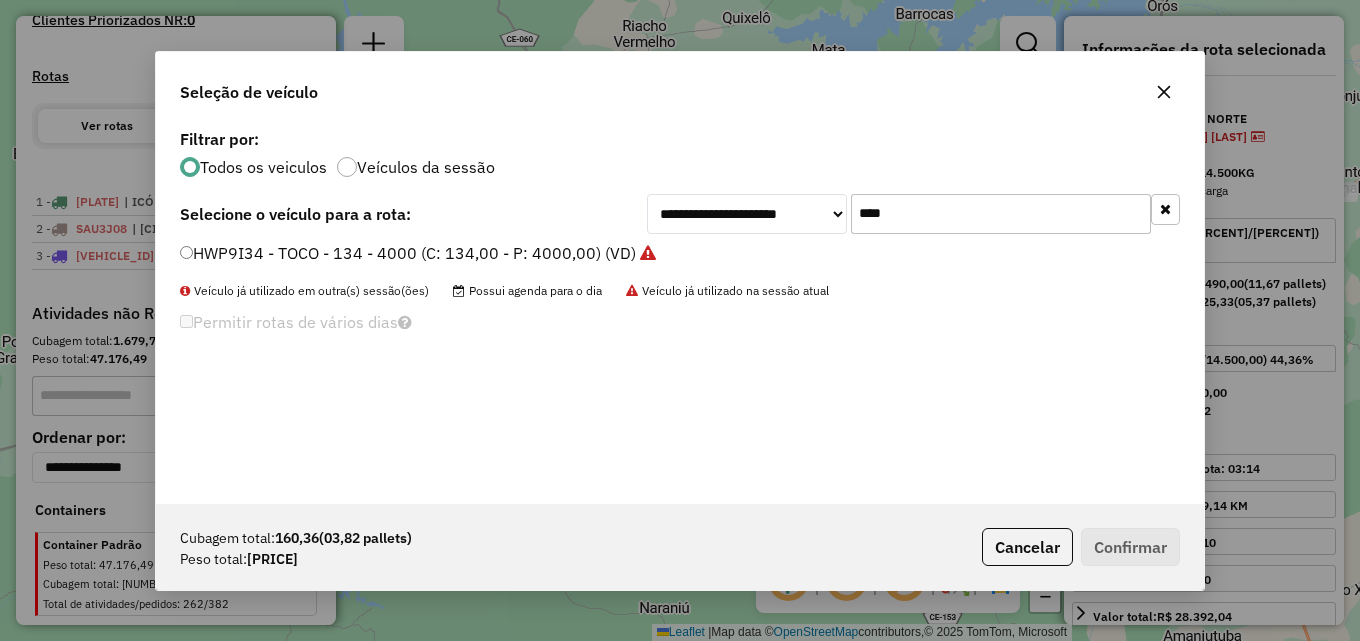 drag, startPoint x: 888, startPoint y: 212, endPoint x: 465, endPoint y: 233, distance: 423.52097 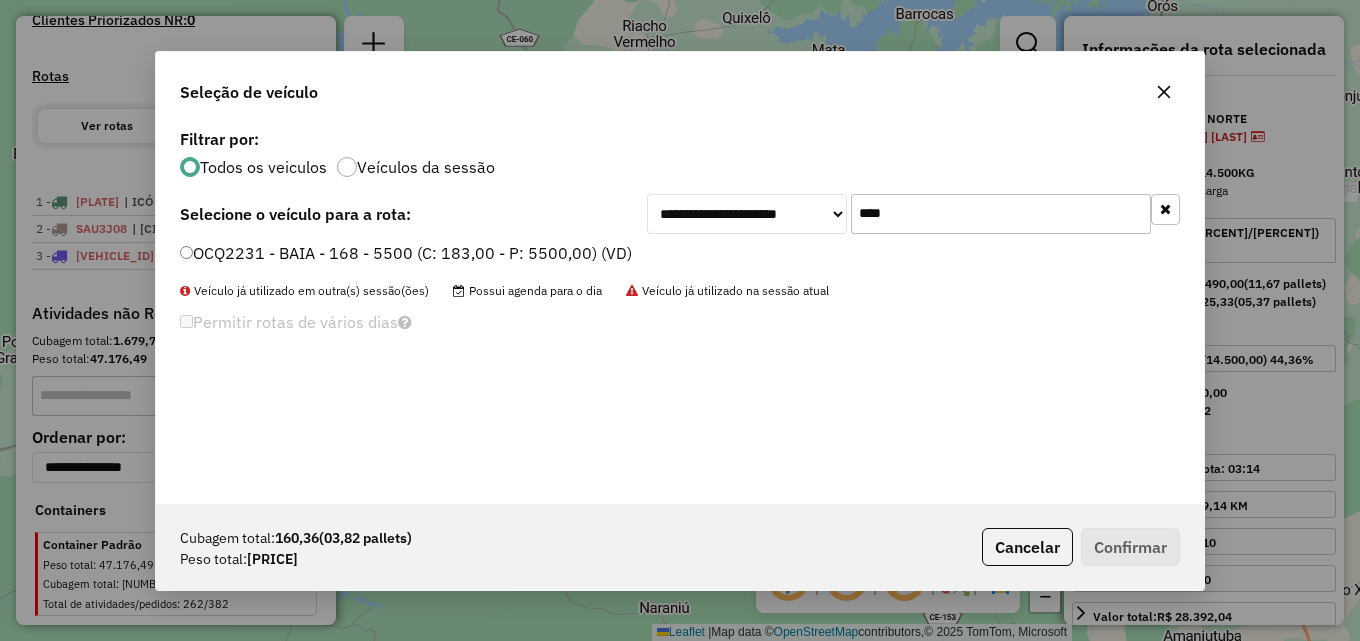 type on "****" 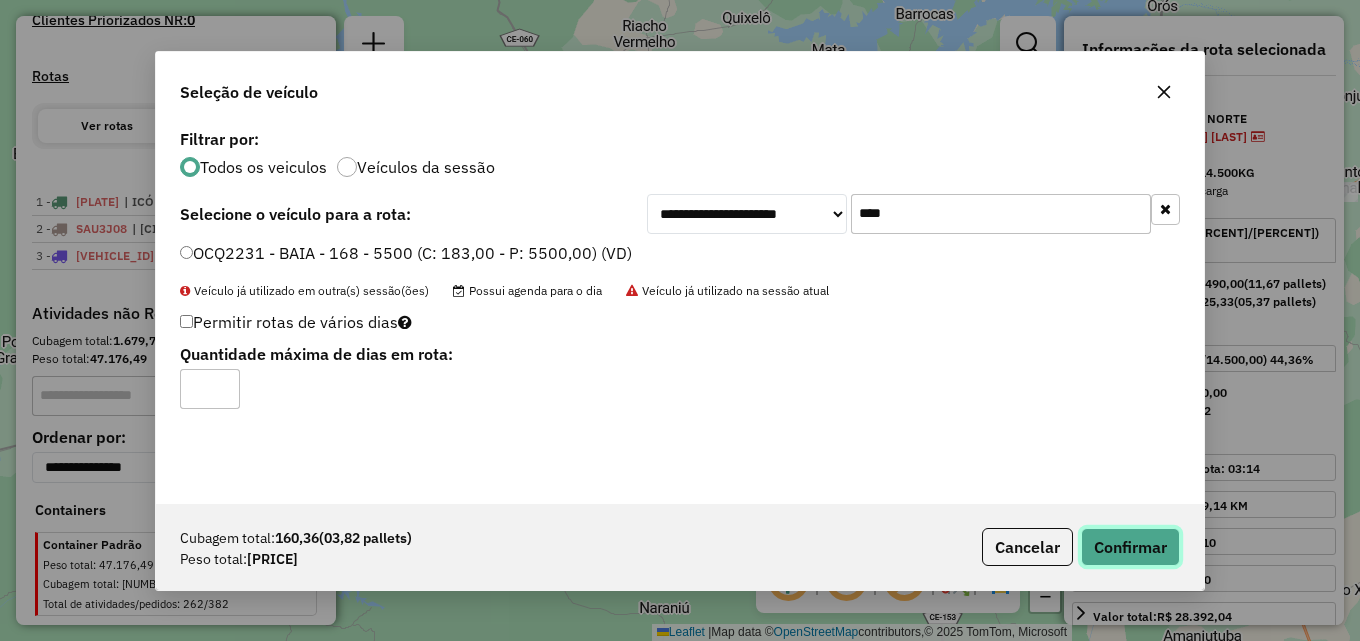 click on "Confirmar" 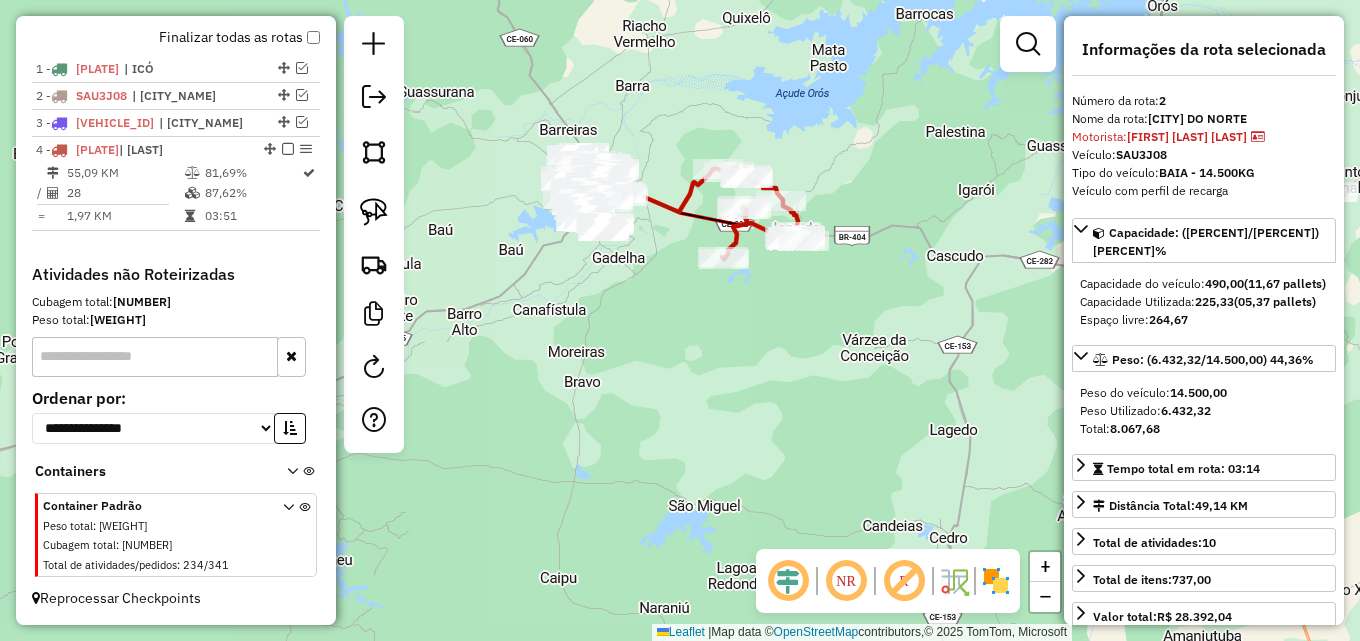 scroll, scrollTop: 734, scrollLeft: 0, axis: vertical 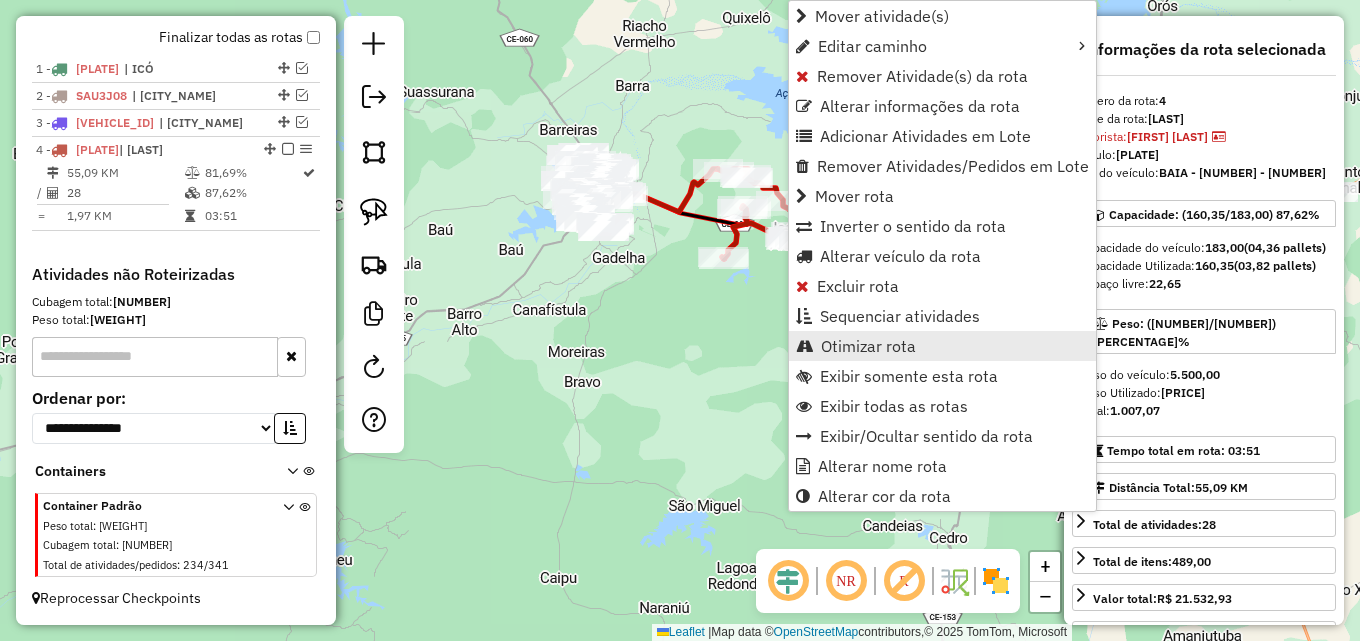 click on "Otimizar rota" at bounding box center (868, 346) 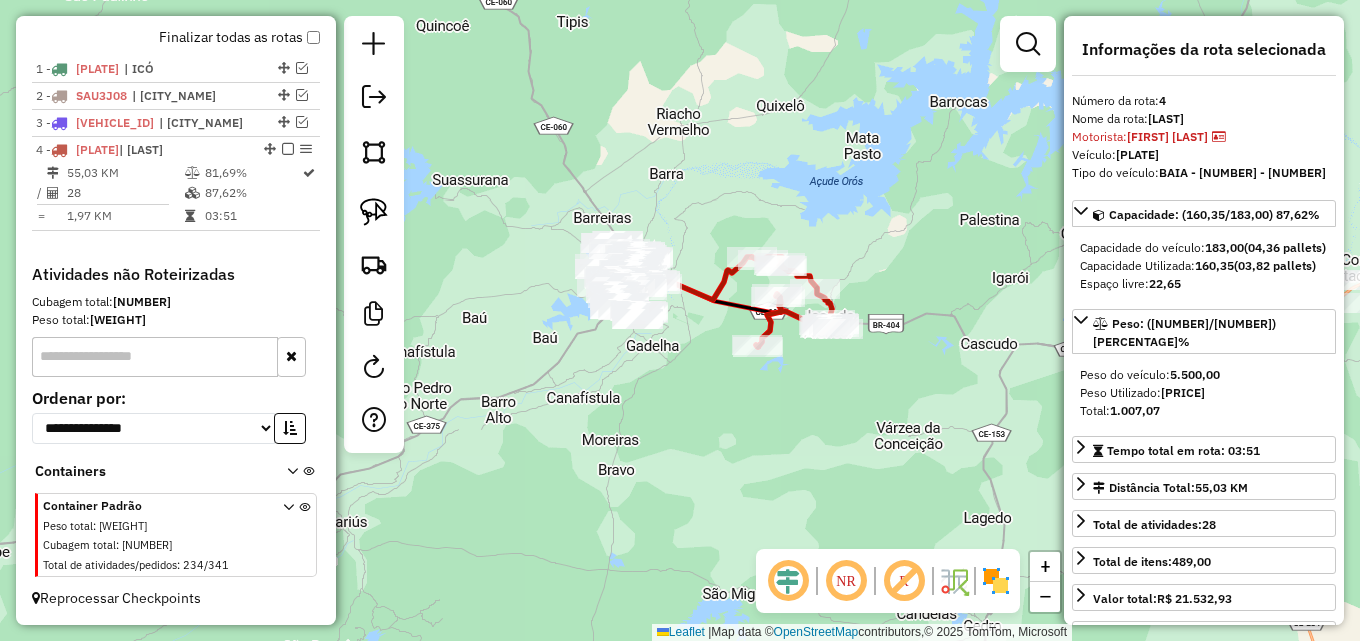 drag, startPoint x: 622, startPoint y: 273, endPoint x: 657, endPoint y: 363, distance: 96.56604 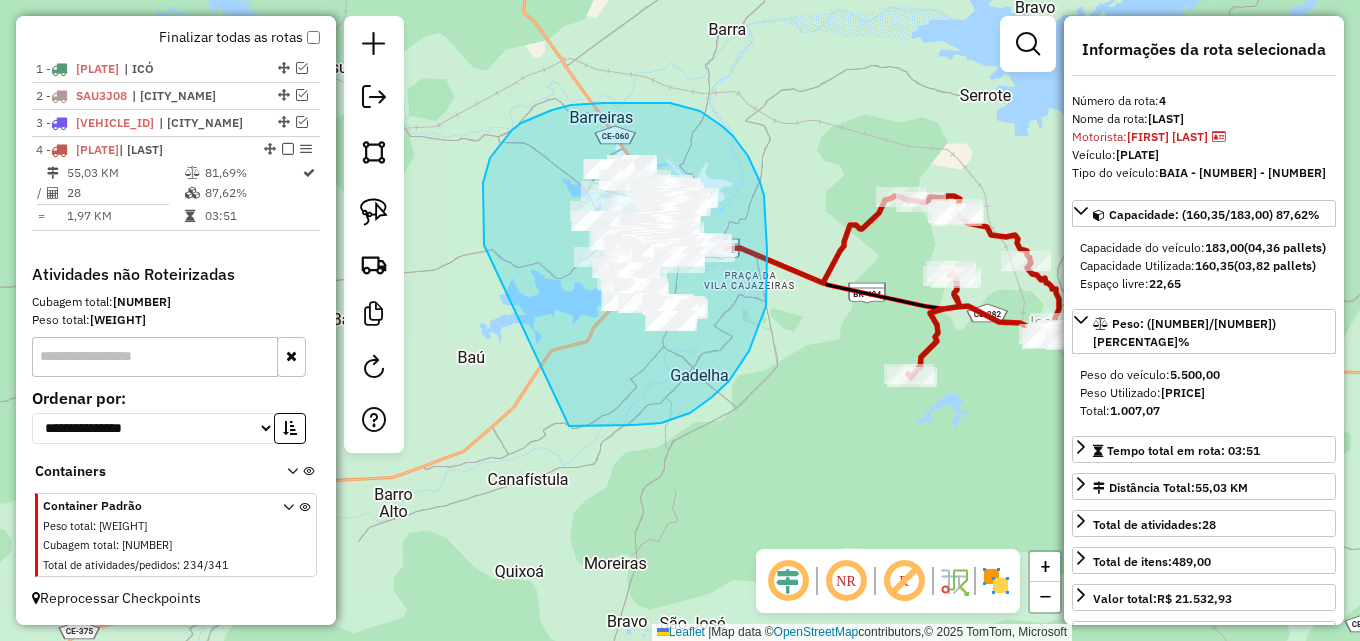 drag, startPoint x: 483, startPoint y: 214, endPoint x: 569, endPoint y: 426, distance: 228.77937 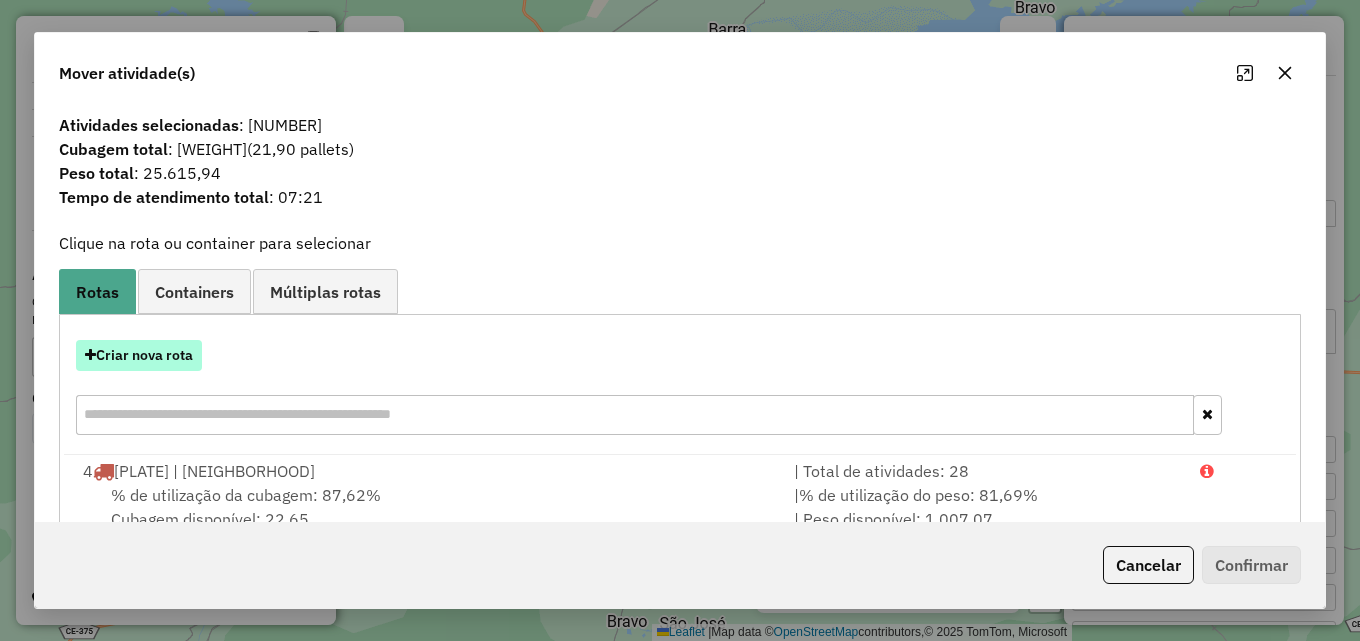click on "Criar nova rota" at bounding box center (139, 355) 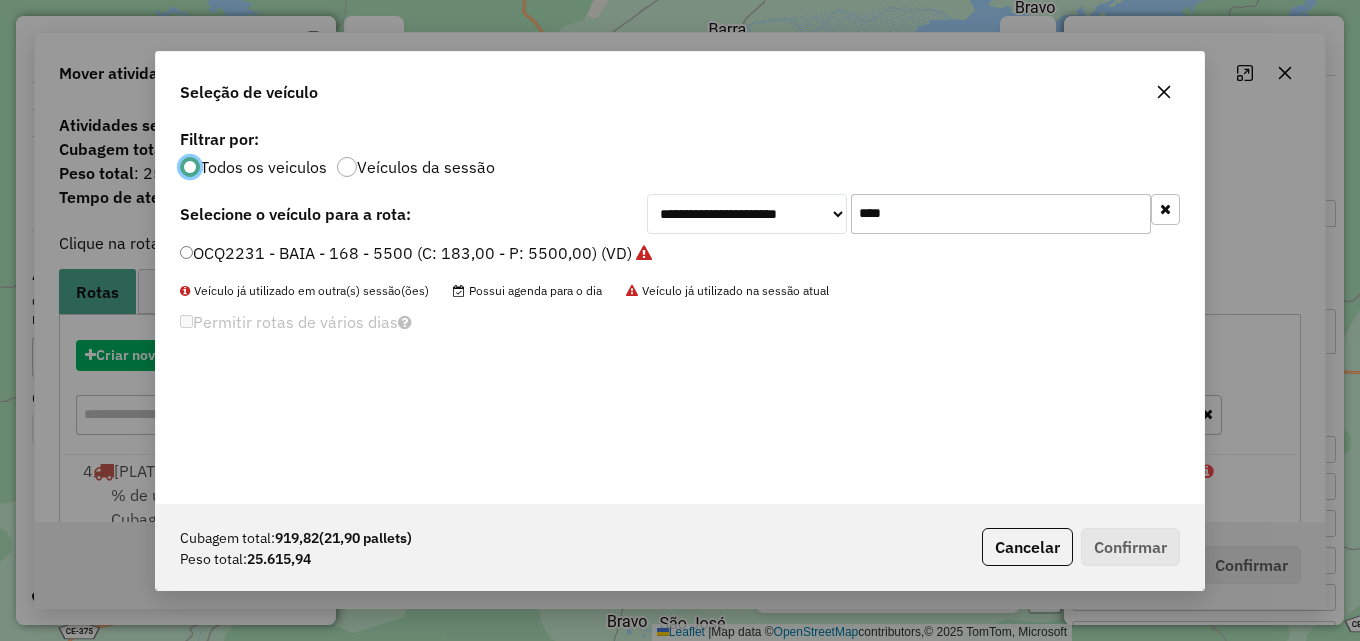 scroll, scrollTop: 11, scrollLeft: 6, axis: both 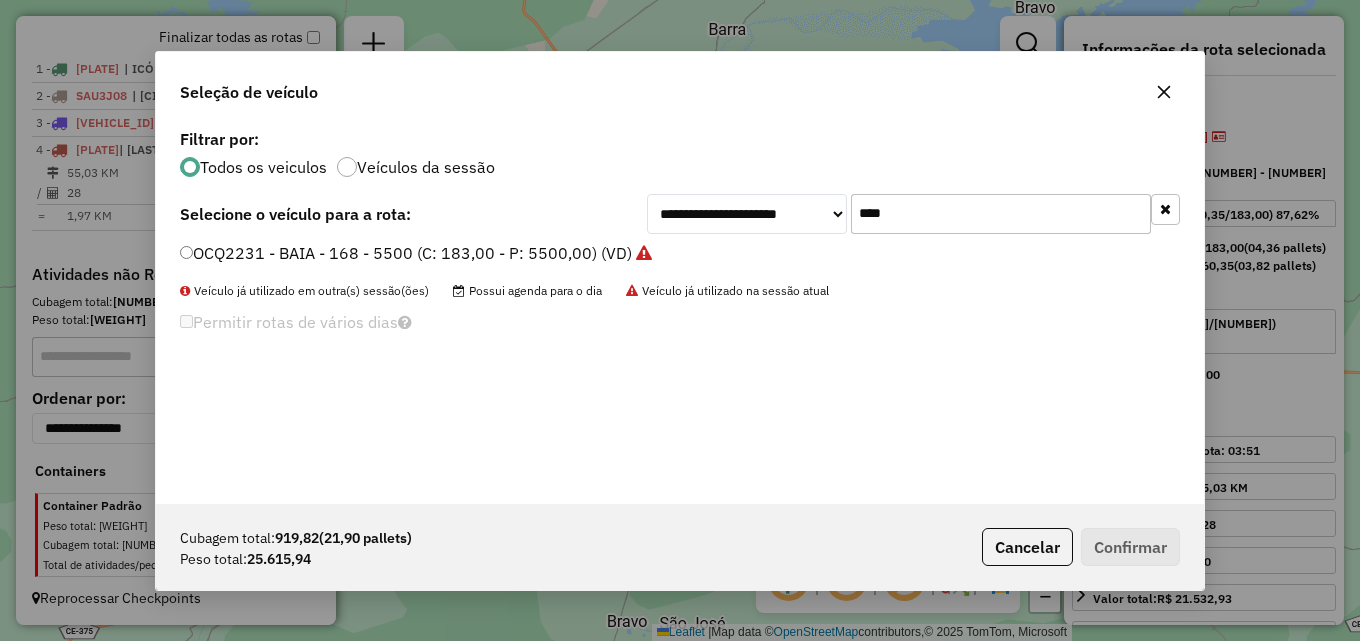 drag, startPoint x: 950, startPoint y: 210, endPoint x: 671, endPoint y: 210, distance: 279 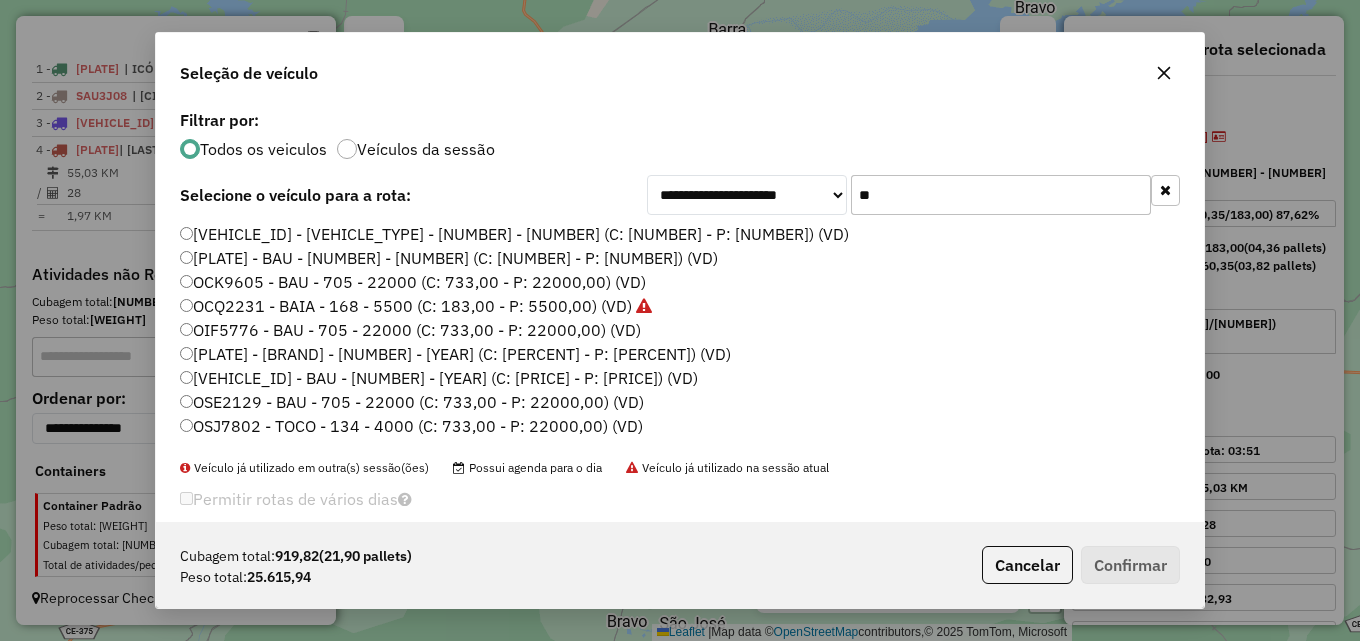 drag, startPoint x: 860, startPoint y: 188, endPoint x: 924, endPoint y: 203, distance: 65.734314 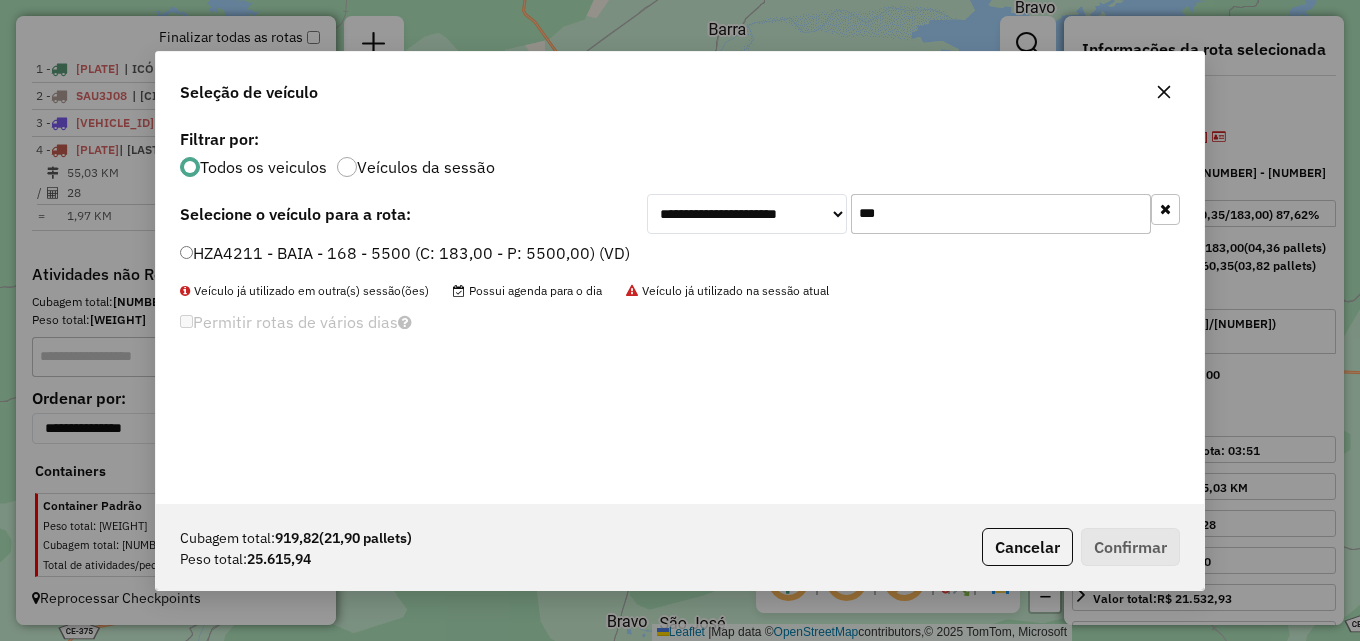 type on "***" 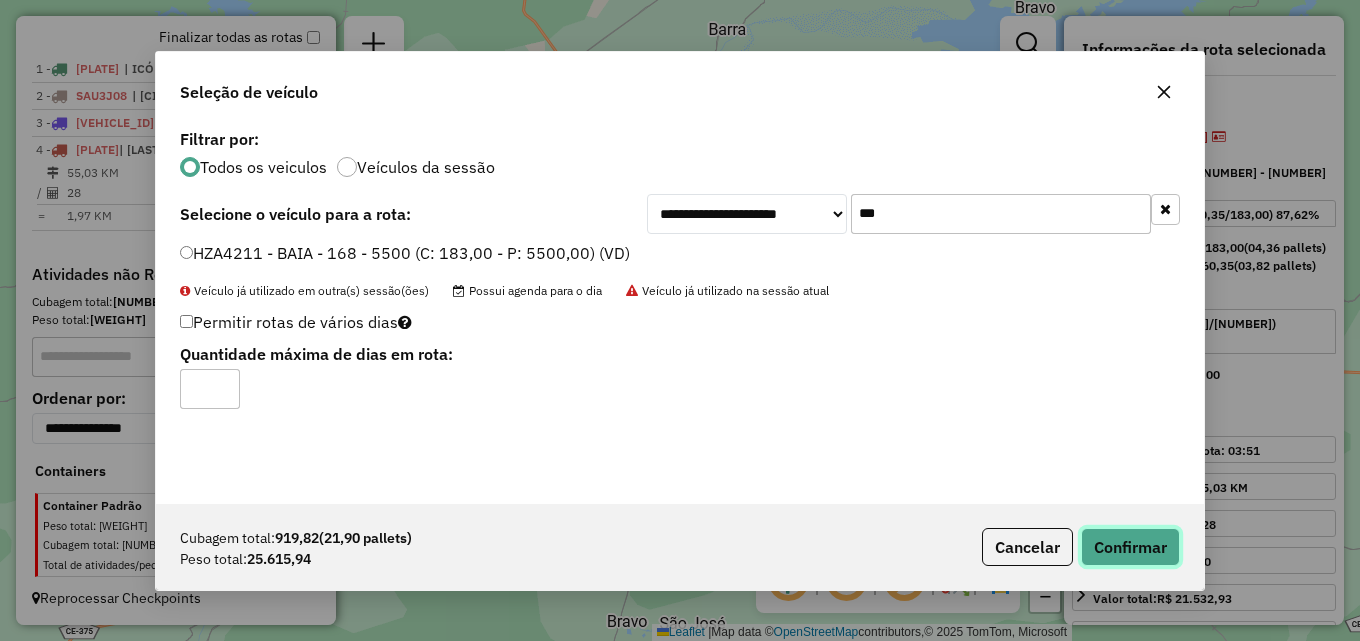 click on "Confirmar" 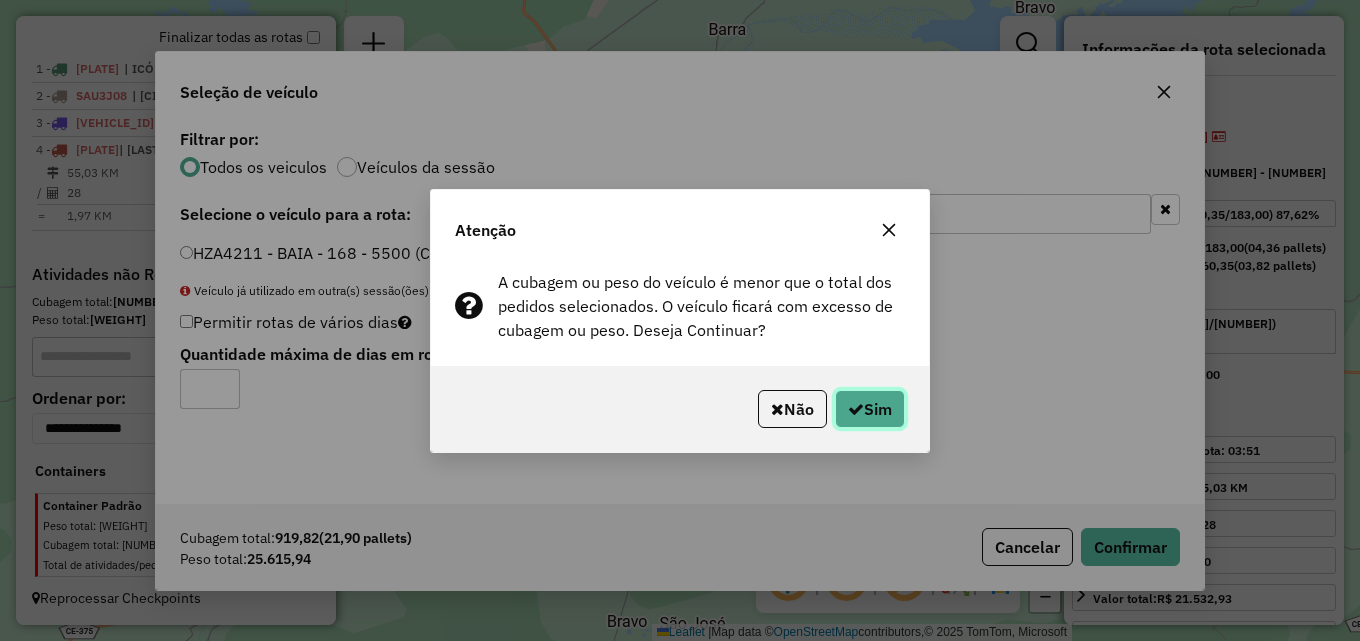 click on "Sim" 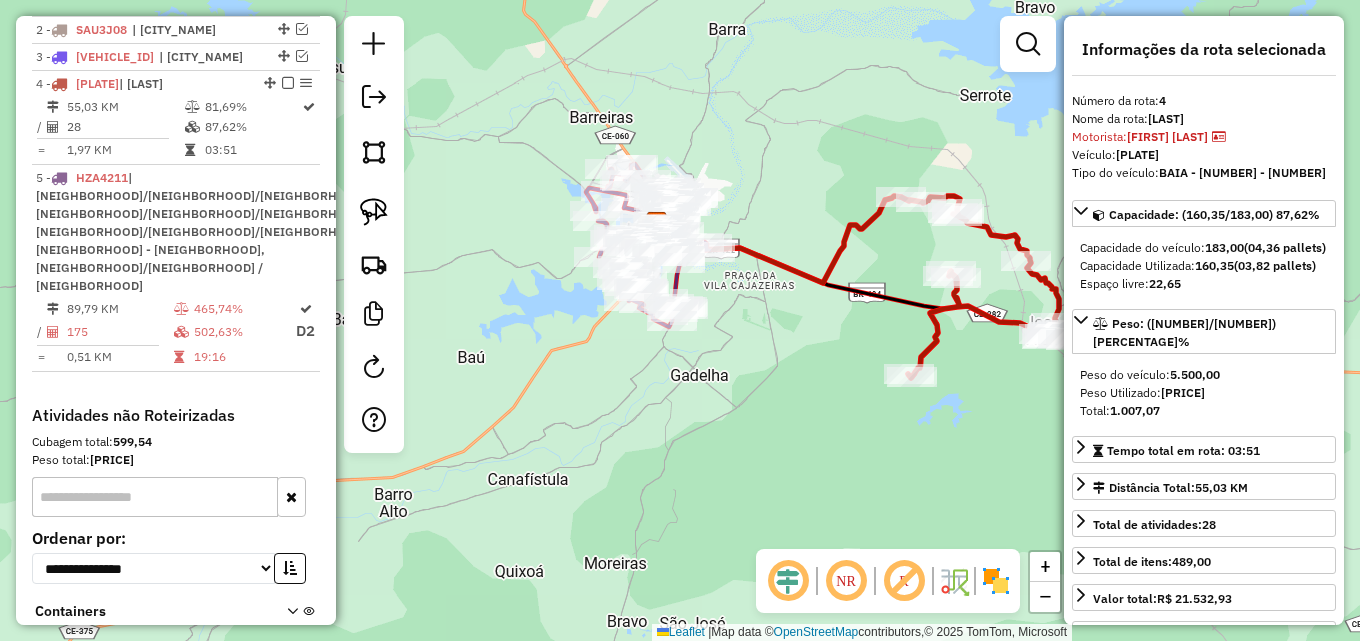scroll, scrollTop: 855, scrollLeft: 0, axis: vertical 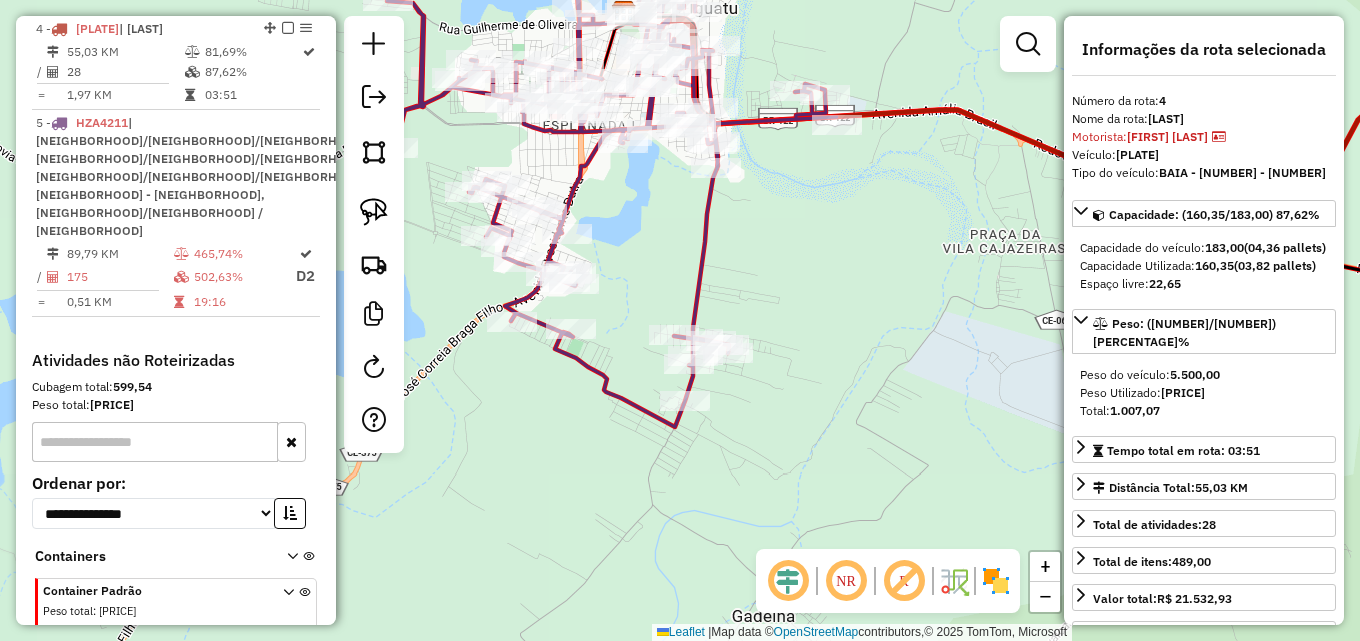 drag, startPoint x: 664, startPoint y: 296, endPoint x: 655, endPoint y: 274, distance: 23.769728 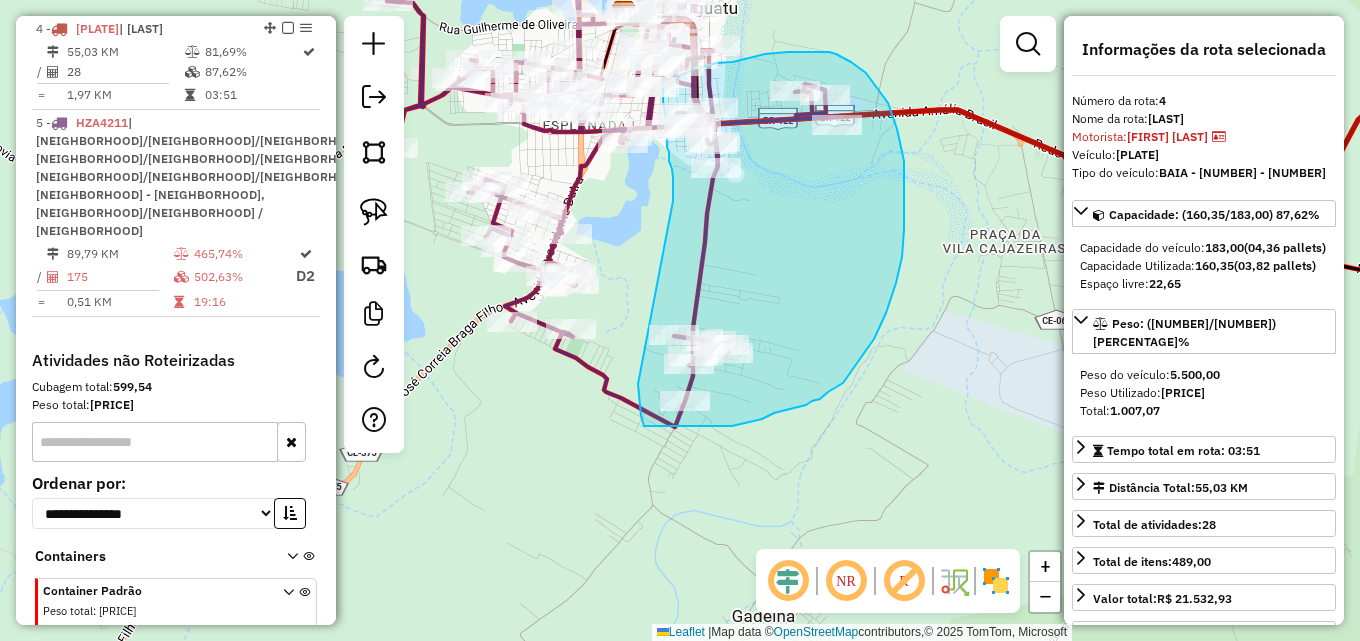 drag, startPoint x: 673, startPoint y: 201, endPoint x: 638, endPoint y: 384, distance: 186.31694 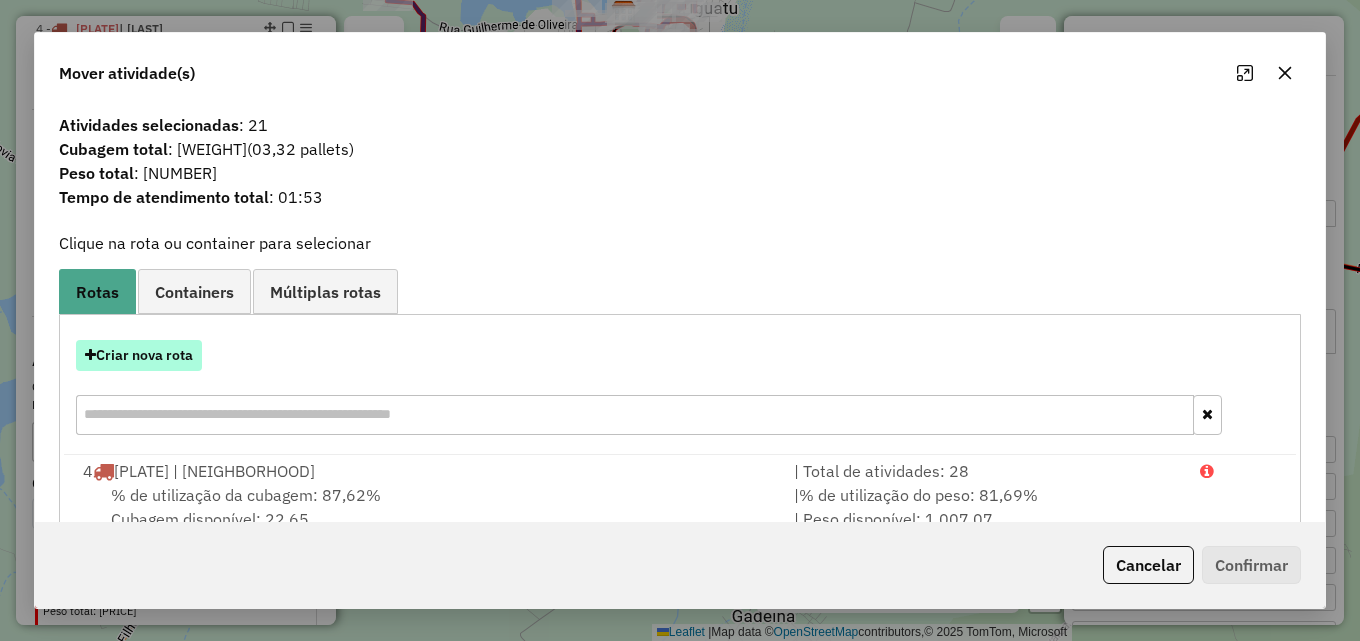 click on "Criar nova rota" at bounding box center [139, 355] 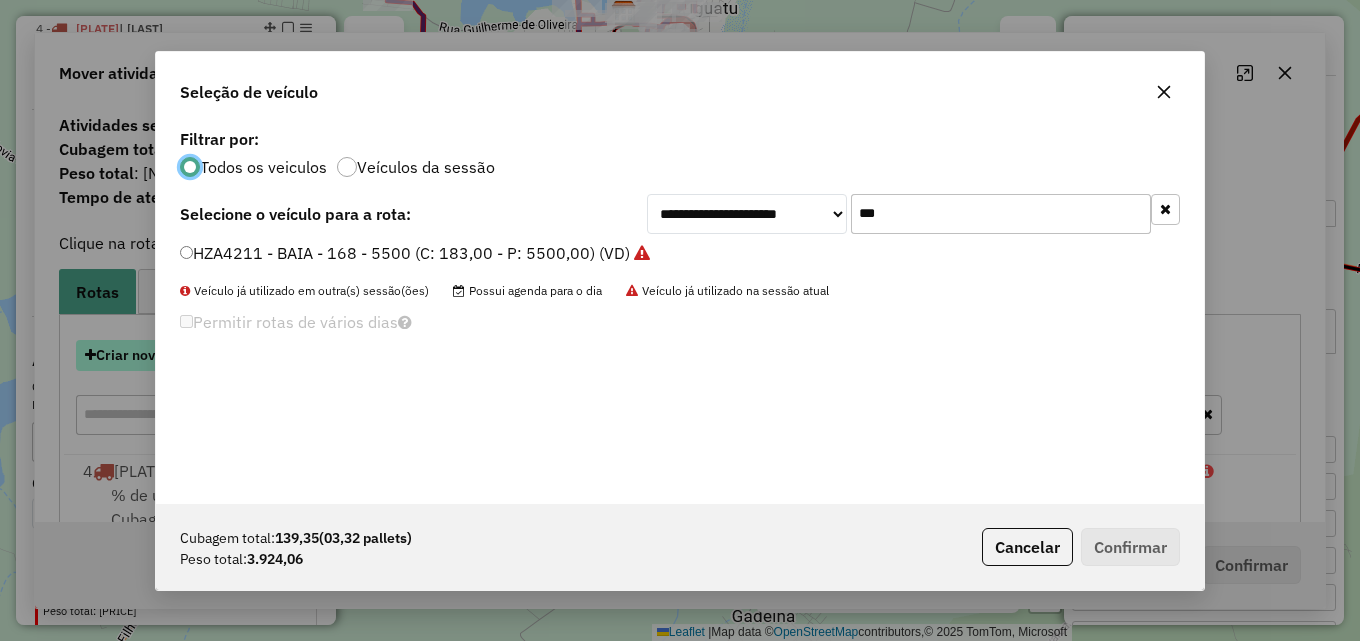 scroll, scrollTop: 11, scrollLeft: 6, axis: both 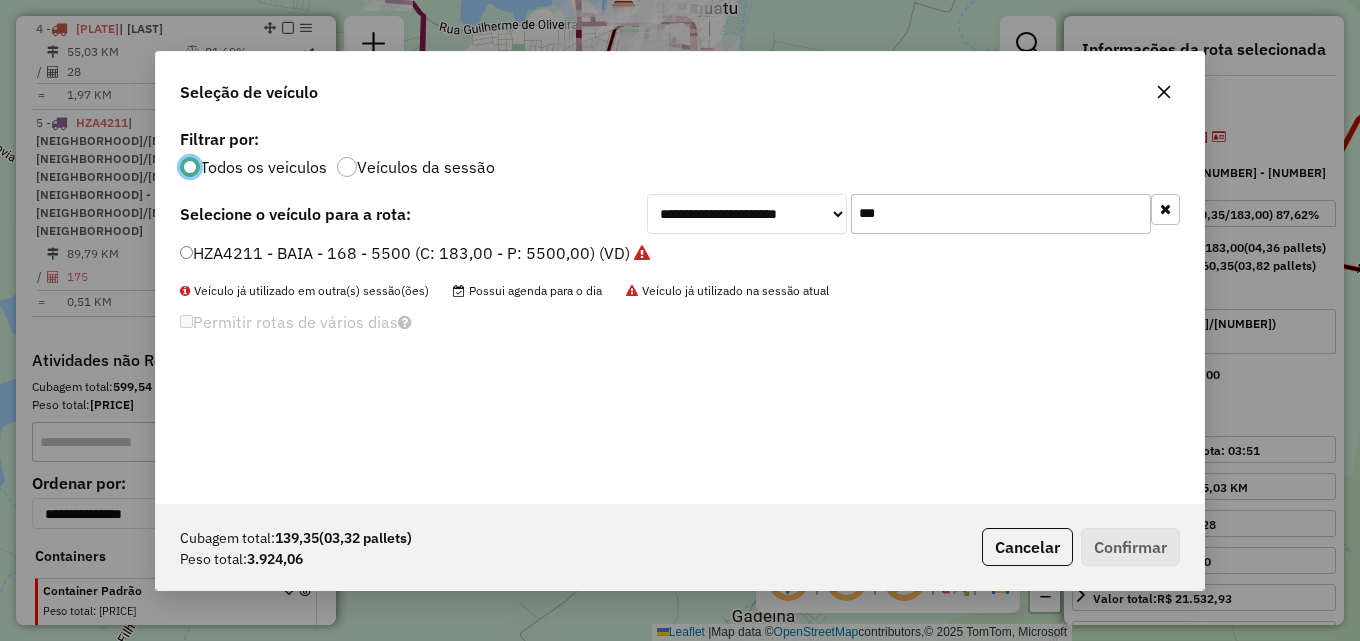 drag, startPoint x: 872, startPoint y: 211, endPoint x: 554, endPoint y: 223, distance: 318.22635 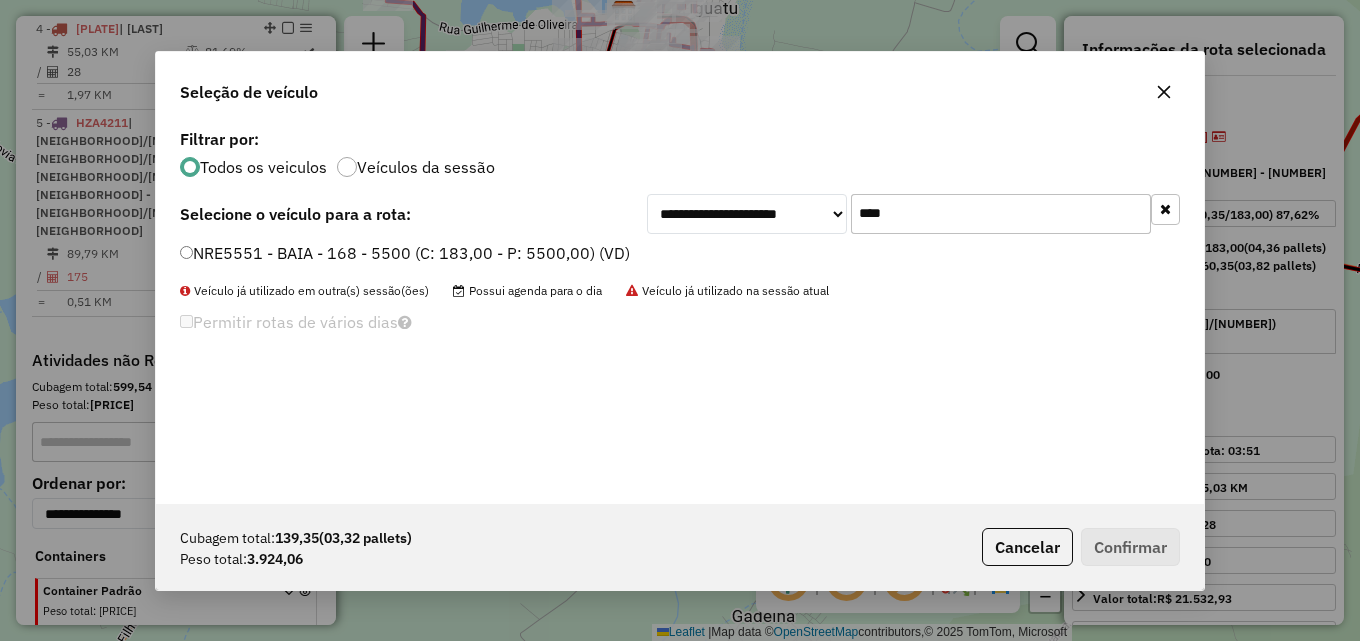 type on "****" 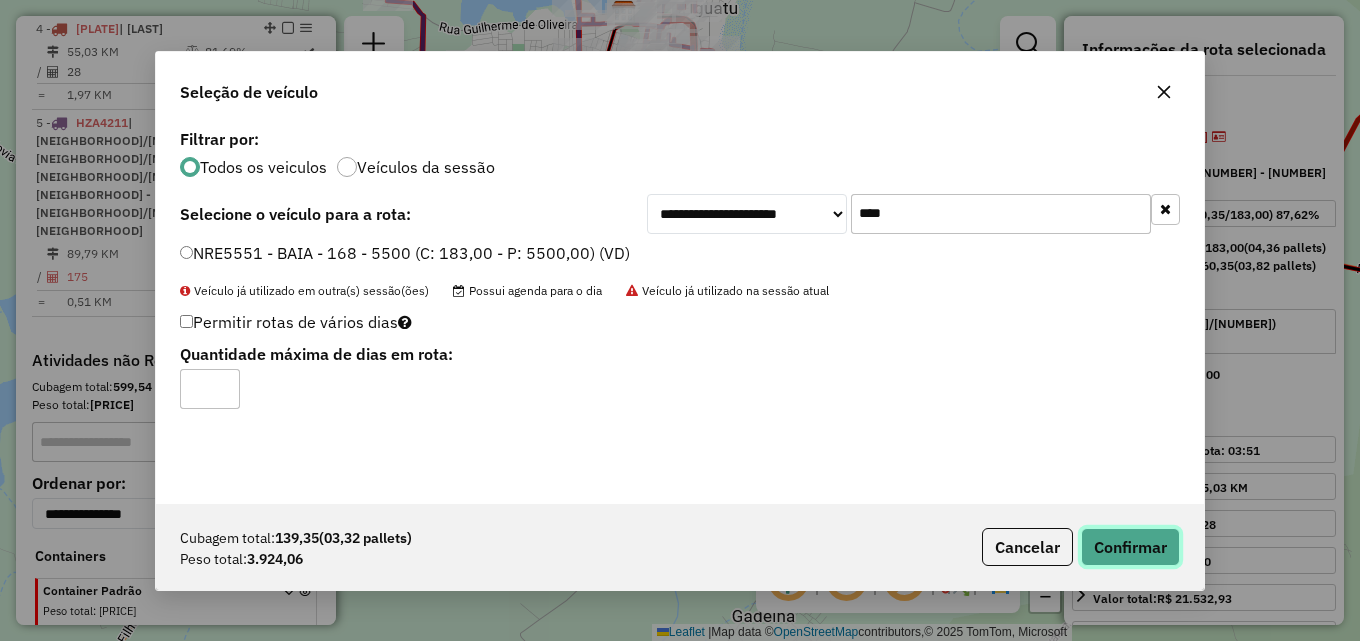 click on "Confirmar" 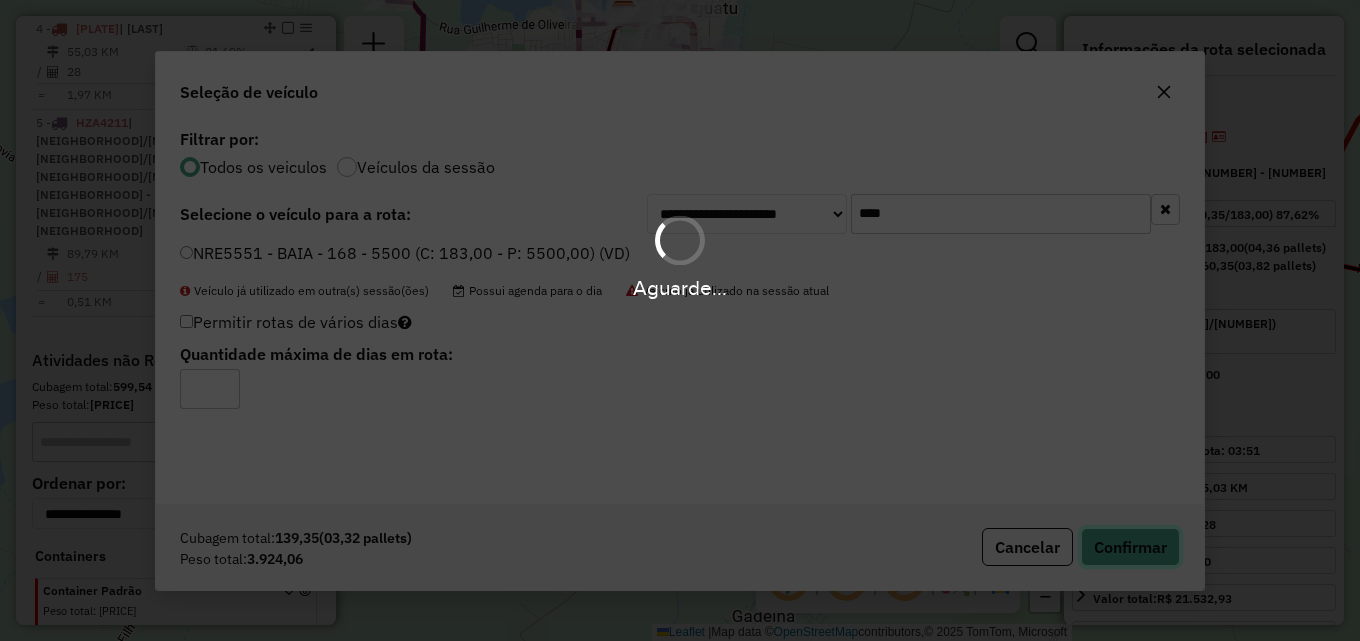 type 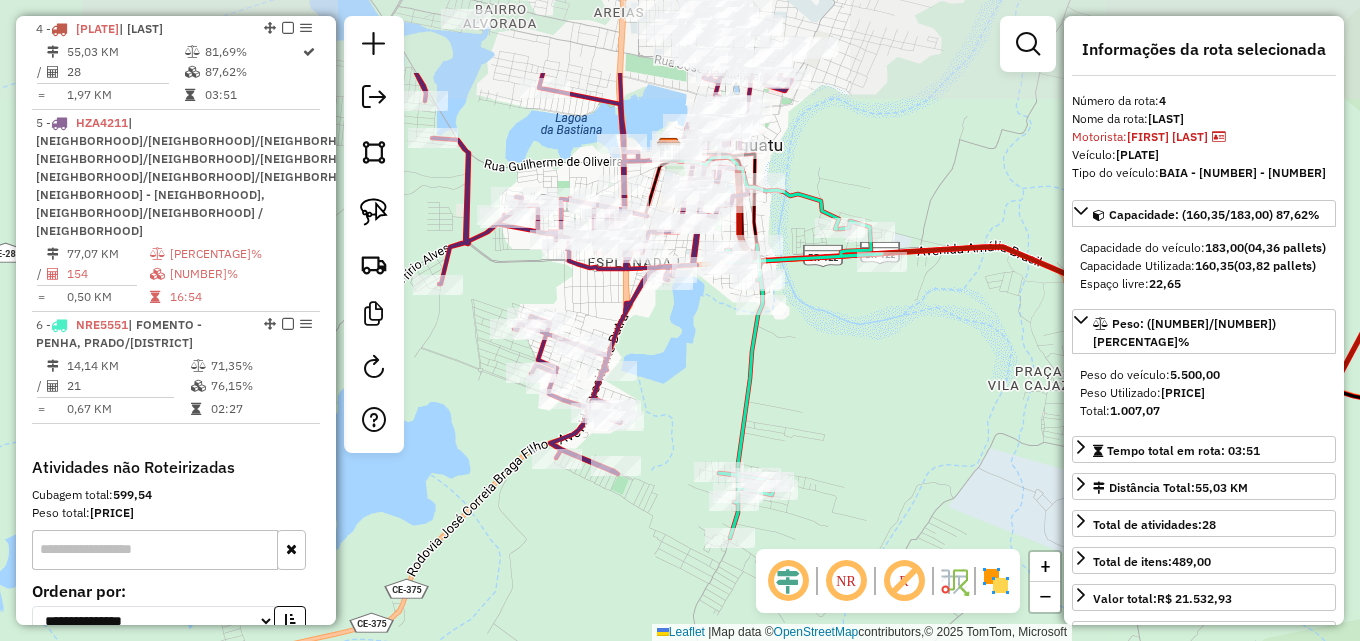 drag, startPoint x: 767, startPoint y: 256, endPoint x: 812, endPoint y: 393, distance: 144.20125 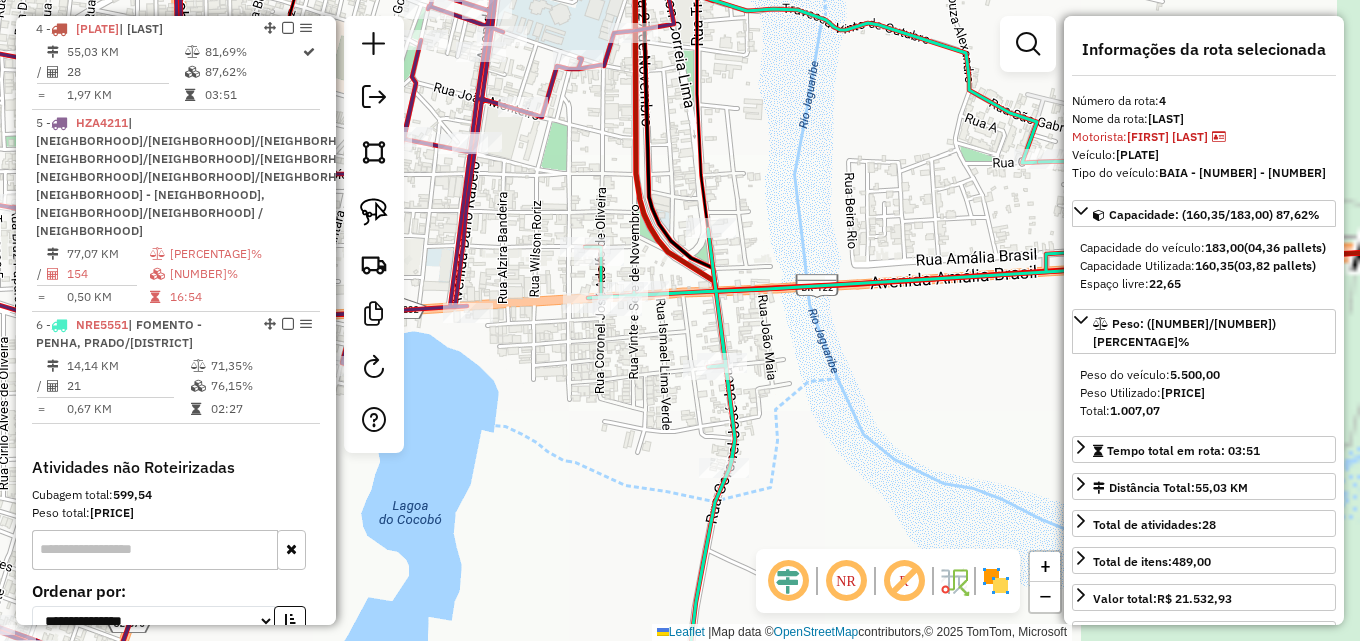 click on "Janela de atendimento Grade de atendimento Capacidade Transportadoras Veículos Cliente Pedidos  Rotas Selecione os dias de semana para filtrar as janelas de atendimento  Seg   Ter   Qua   Qui   Sex   Sáb   Dom  Informe o período da janela de atendimento: De: Até:  Filtrar exatamente a janela do cliente  Considerar janela de atendimento padrão  Selecione os dias de semana para filtrar as grades de atendimento  Seg   Ter   Qua   Qui   Sex   Sáb   Dom   Considerar clientes sem dia de atendimento cadastrado  Clientes fora do dia de atendimento selecionado Filtrar as atividades entre os valores definidos abaixo:  Peso mínimo:   Peso máximo:   Cubagem mínima:   Cubagem máxima:   De:   Até:  Filtrar as atividades entre o tempo de atendimento definido abaixo:  De:   Até:   Considerar capacidade total dos clientes não roteirizados Transportadora: Selecione um ou mais itens Tipo de veículo: Selecione um ou mais itens Veículo: Selecione um ou mais itens Motorista: Selecione um ou mais itens Nome: Rótulo:" 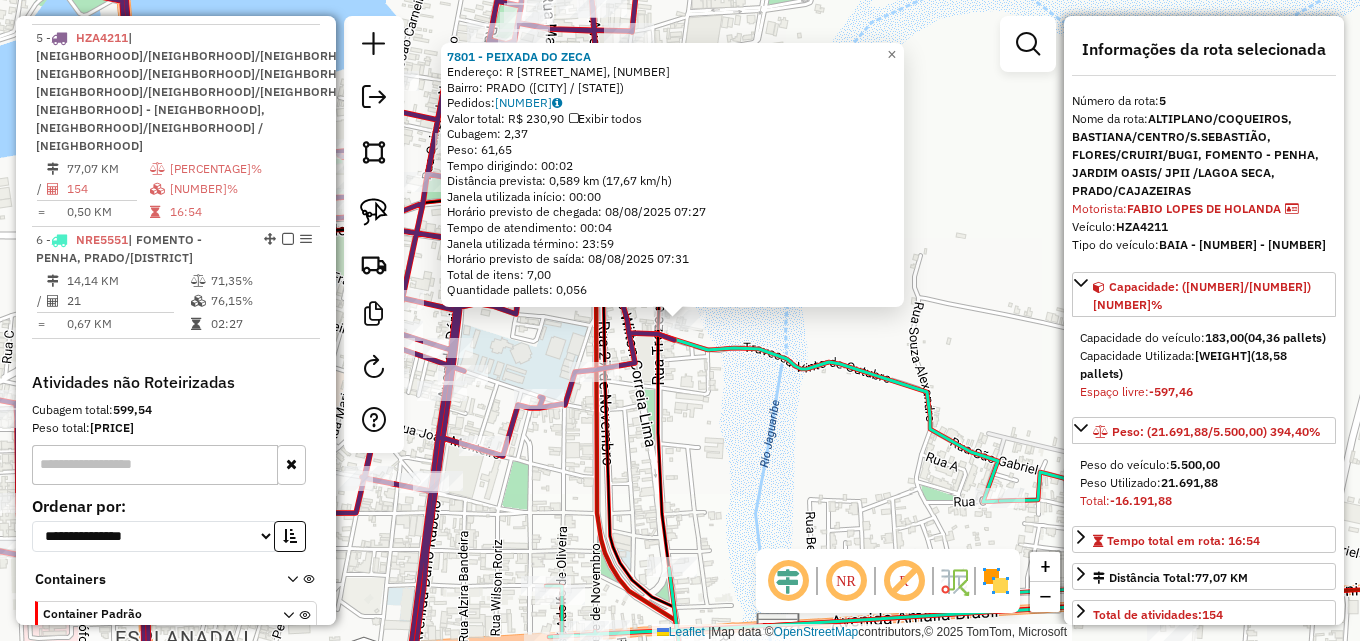 scroll, scrollTop: 949, scrollLeft: 0, axis: vertical 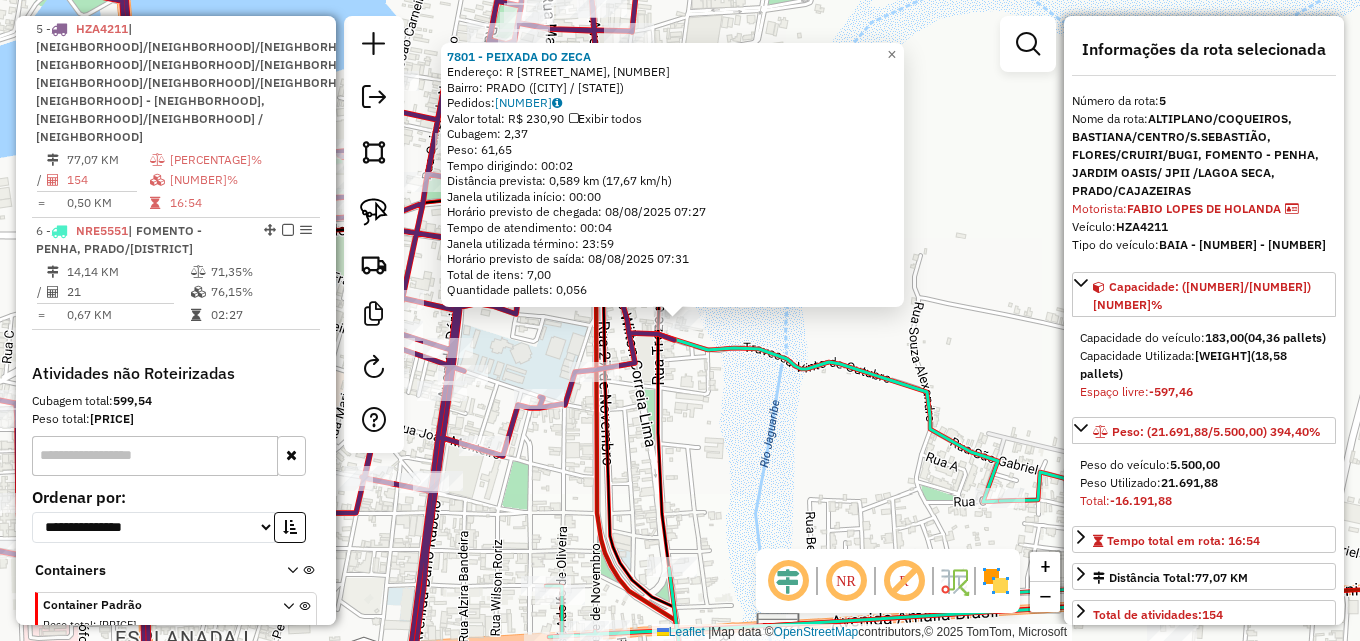 click 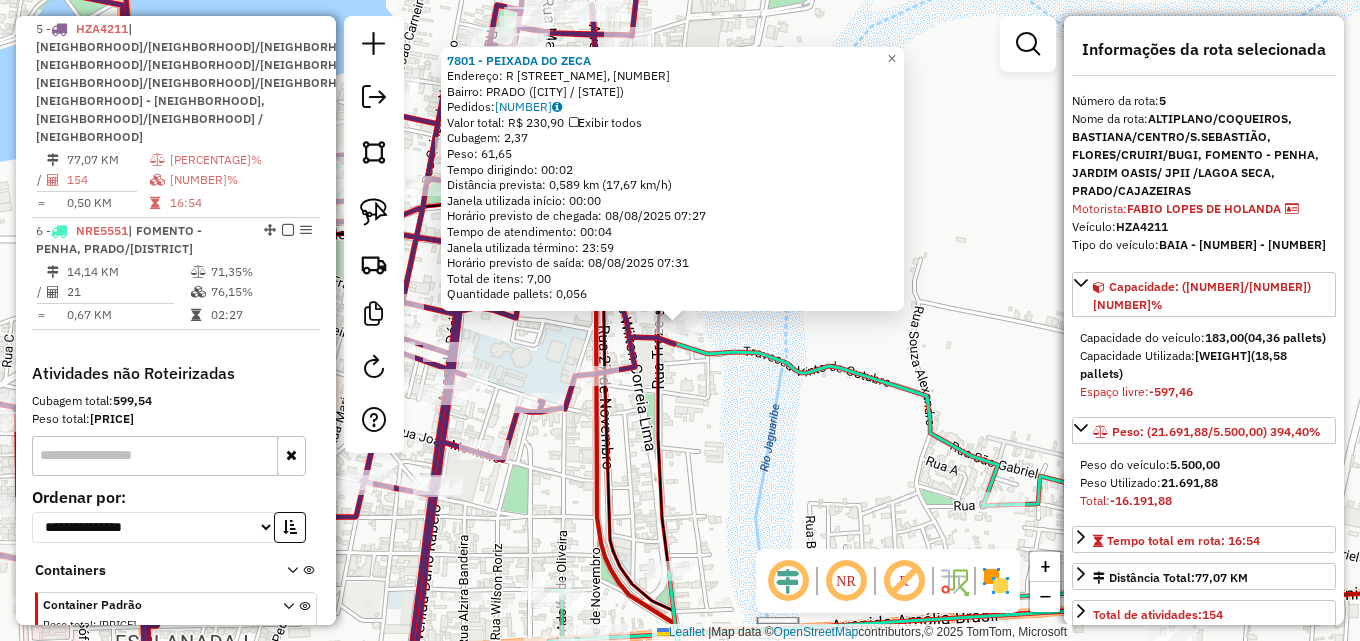 click on "[NUMBER] - PEIXADA DO ZECA  Endereço: R   RUA 13 DE MAIO, [NUMBER]   Bairro: PRADO ([CITY] / [STATE])   Pedidos:  [POSTAL_CODE]   Valor total: R$ [PRICE]   Exibir todos   Cubagem: [CUBAGE]  Peso: [WEIGHT]  Tempo dirigindo: [TIME]   Distância prevista: [DISTANCE] km ([SPEED] km/h)   Janela utilizada início: [TIME]   Horário previsto de chegada: [DATE] [TIME]   Tempo de atendimento: [TIME]   Janela utilizada término: [TIME]   Horário previsto de saída: [DATE] [TIME]   Total de itens: [NUMBER],00   Quantidade pallets: [PALLETS]  × Janela de atendimento Grade de atendimento Capacidade Transportadoras Veículos Cliente Pedidos  Rotas Selecione os dias de semana para filtrar as janelas de atendimento  Seg   Ter   Qua   Qui   Sex   Sáb   Dom  Informe o período da janela de atendimento: De: Até:  Filtrar exatamente a janela do cliente  Considerar janela de atendimento padrão  Selecione os dias de semana para filtrar as grades de atendimento  Seg   Ter   Qua   Qui   Sex   Sáb   Dom   Considerar clientes sem dia de atendimento cadastrado  De:  De:" 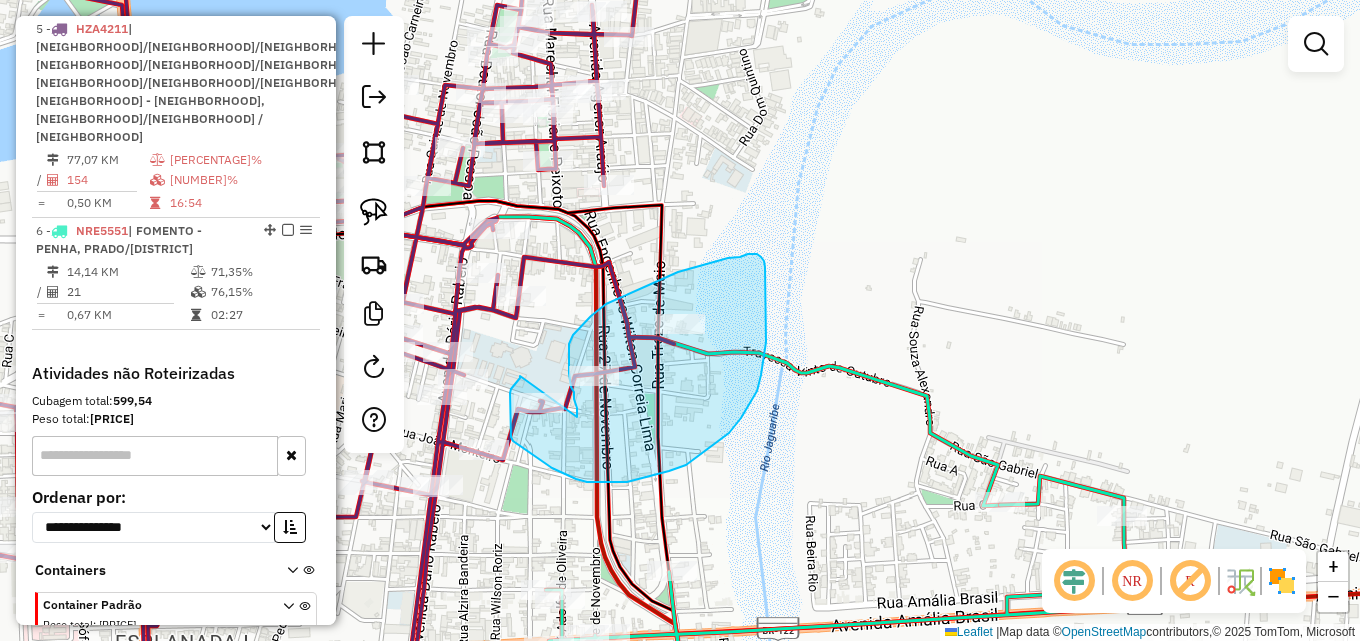 drag, startPoint x: 577, startPoint y: 417, endPoint x: 520, endPoint y: 376, distance: 70.21396 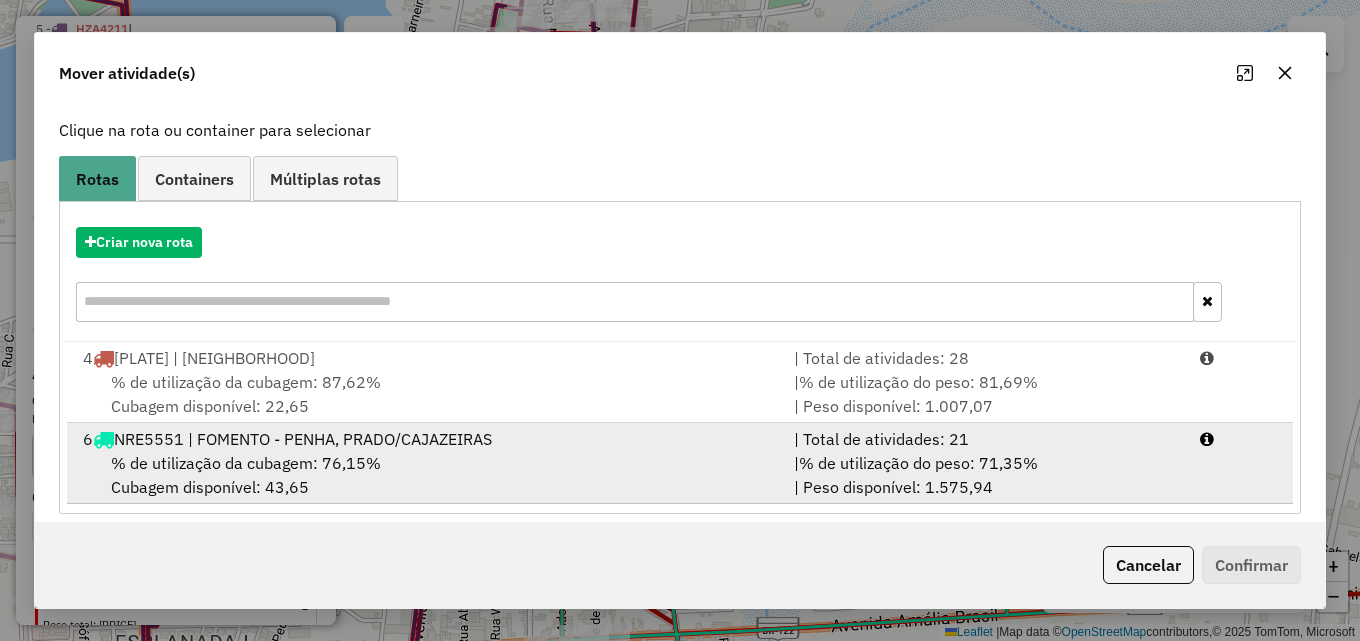 scroll, scrollTop: 129, scrollLeft: 0, axis: vertical 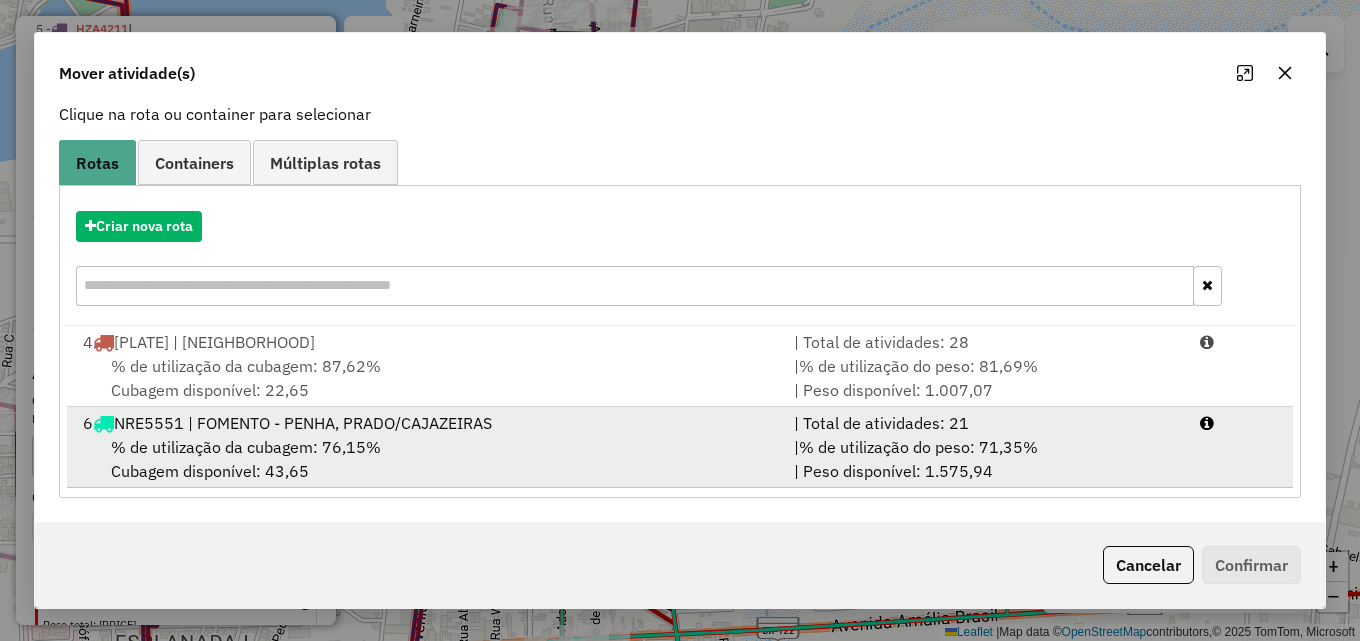 drag, startPoint x: 832, startPoint y: 439, endPoint x: 867, endPoint y: 446, distance: 35.69314 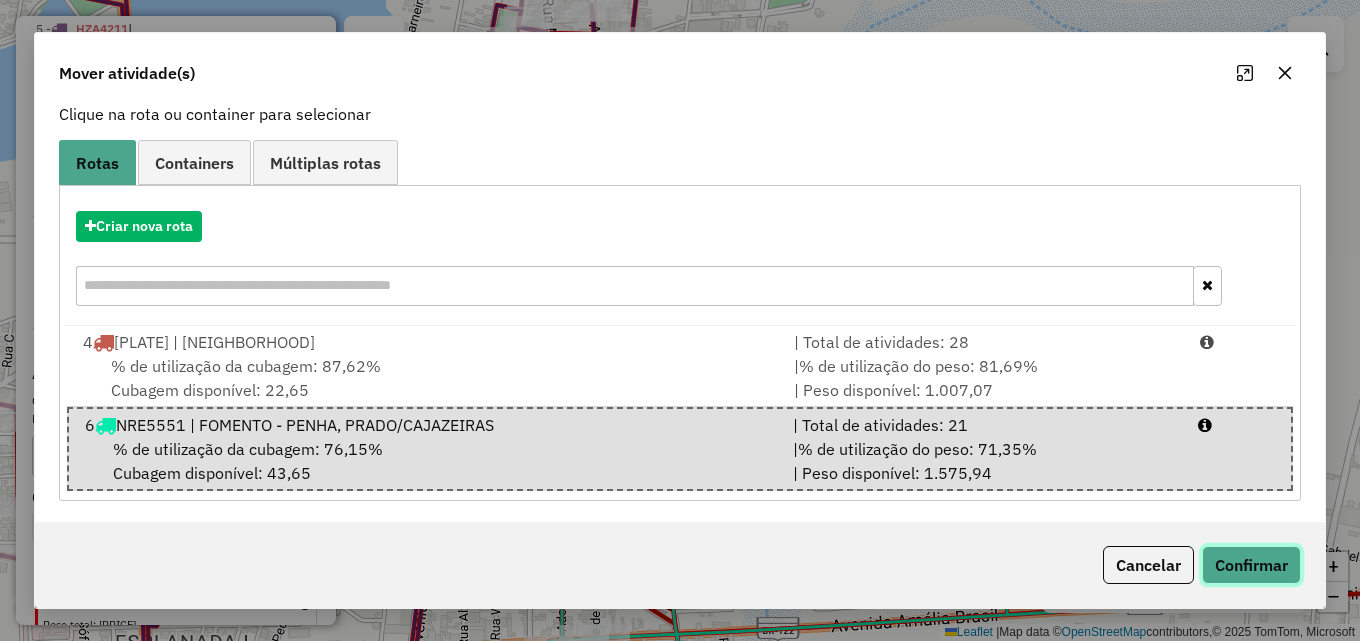 click on "Confirmar" 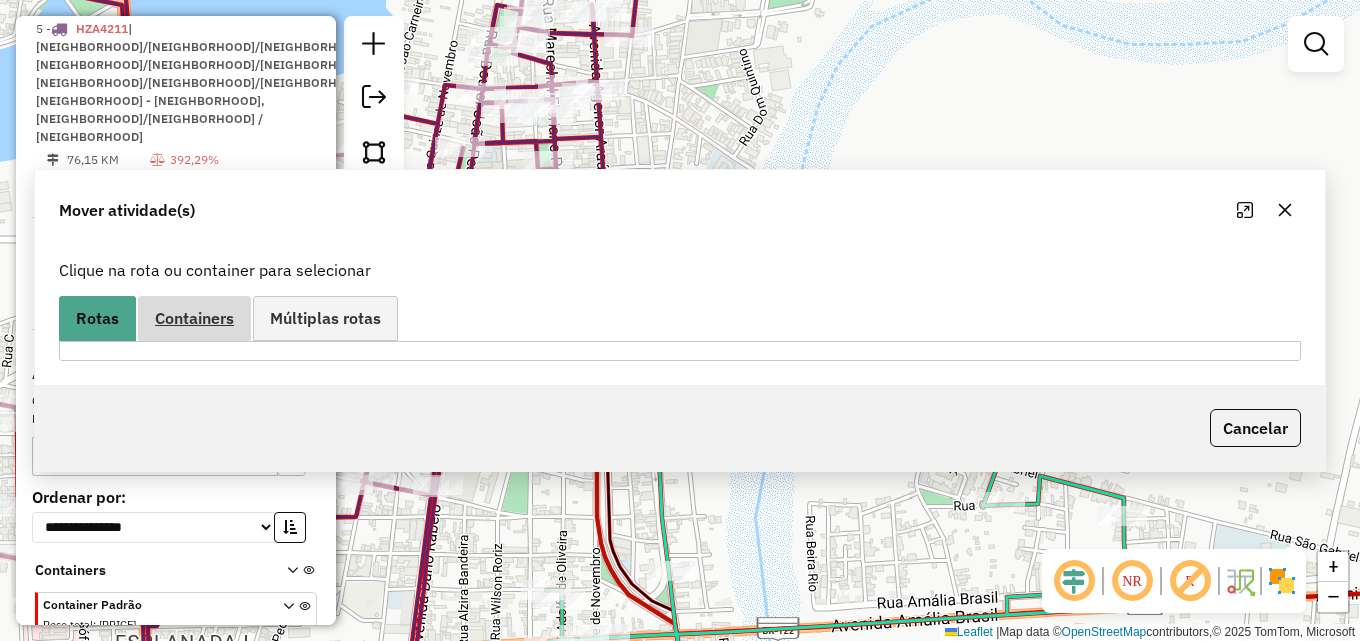 scroll, scrollTop: 0, scrollLeft: 0, axis: both 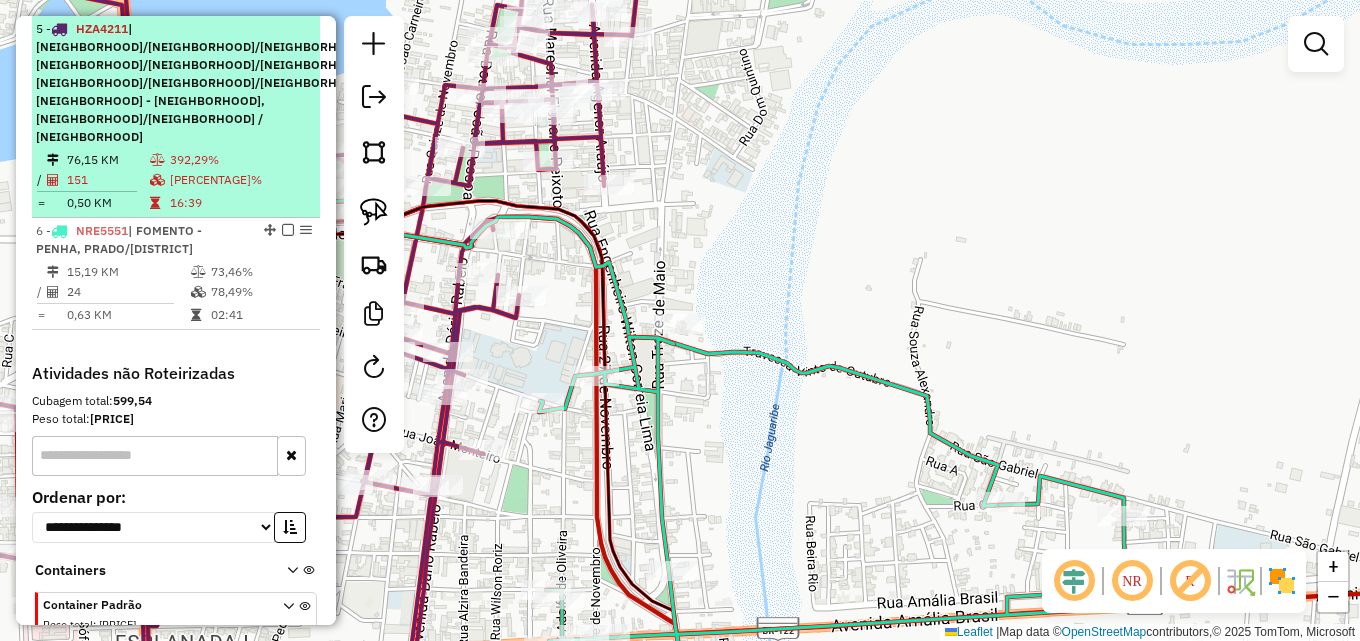 click at bounding box center [399, 28] 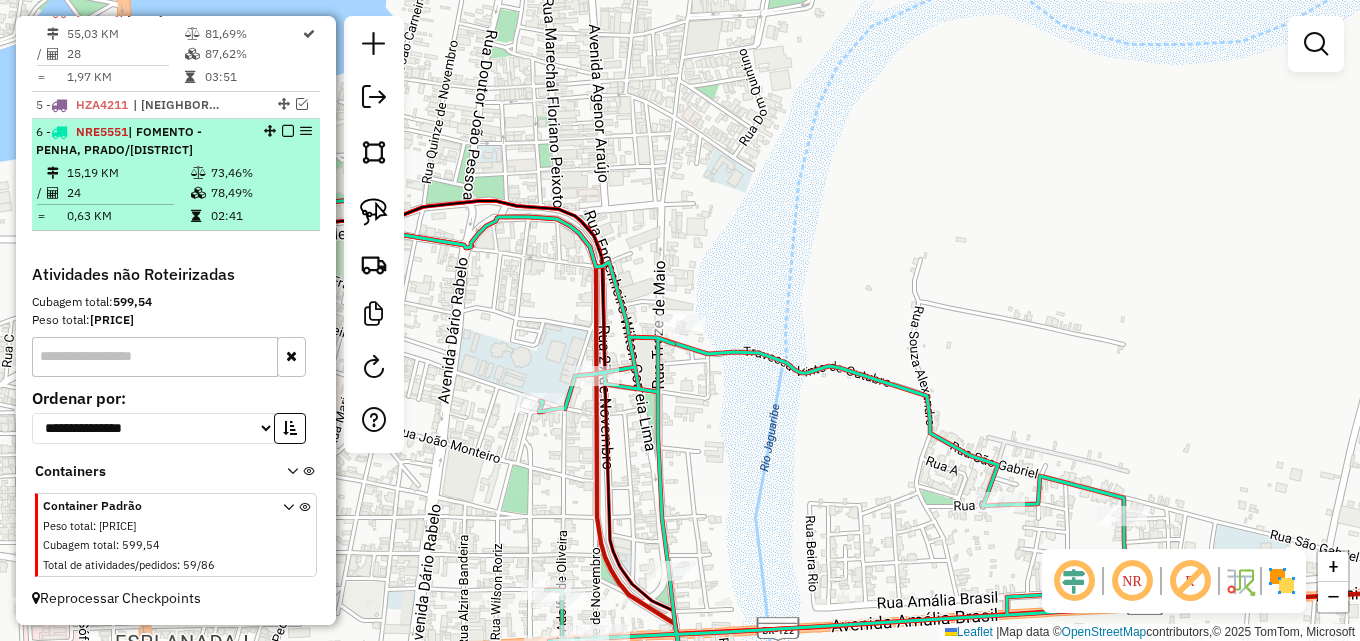 click on "73,46%" at bounding box center [260, 173] 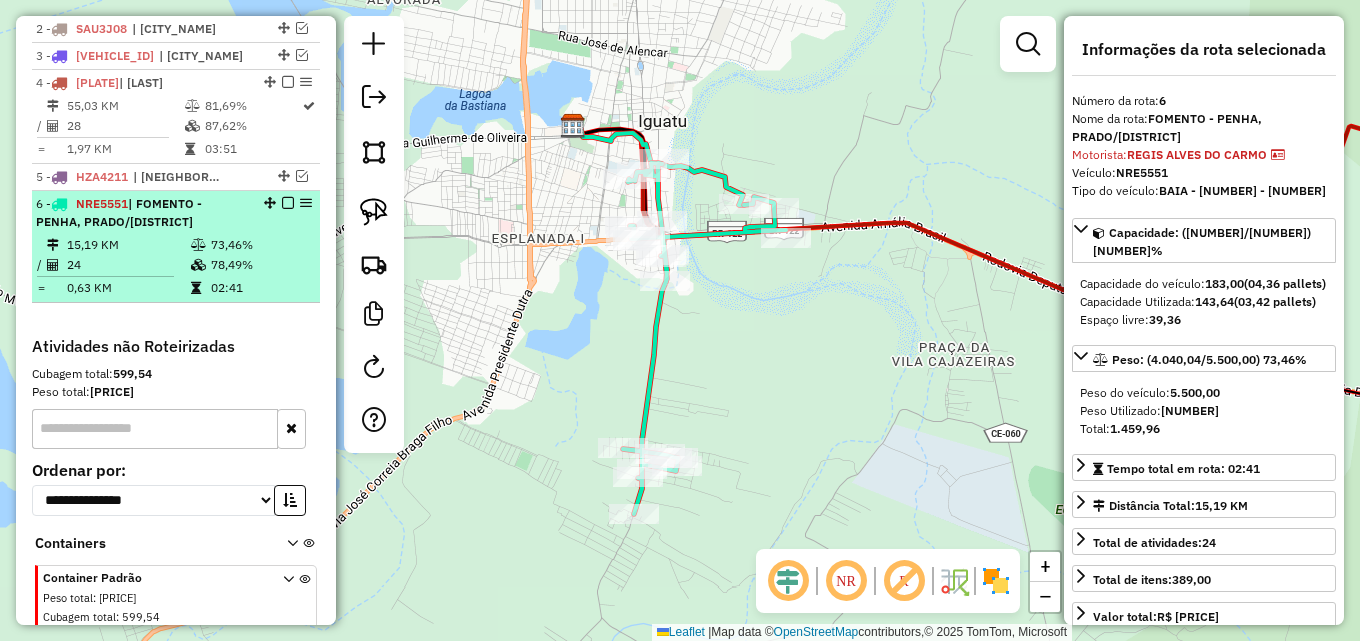 scroll, scrollTop: 673, scrollLeft: 0, axis: vertical 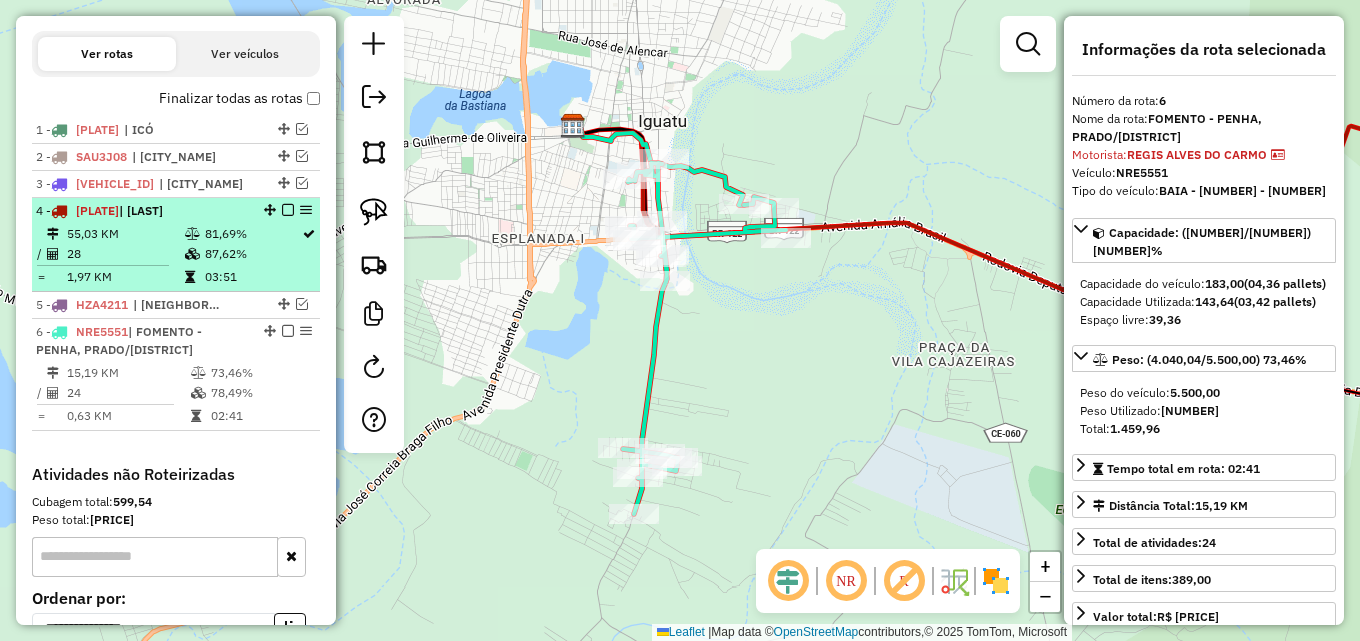 click at bounding box center (288, 210) 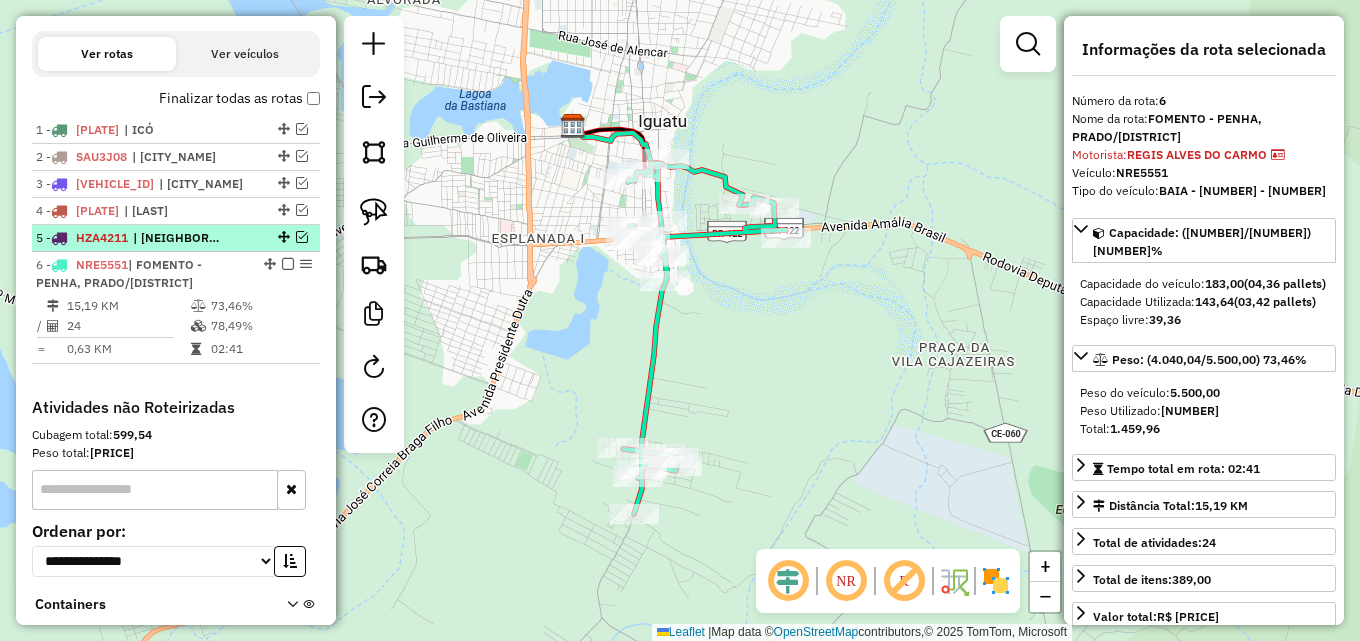 drag, startPoint x: 293, startPoint y: 233, endPoint x: 289, endPoint y: 244, distance: 11.7046995 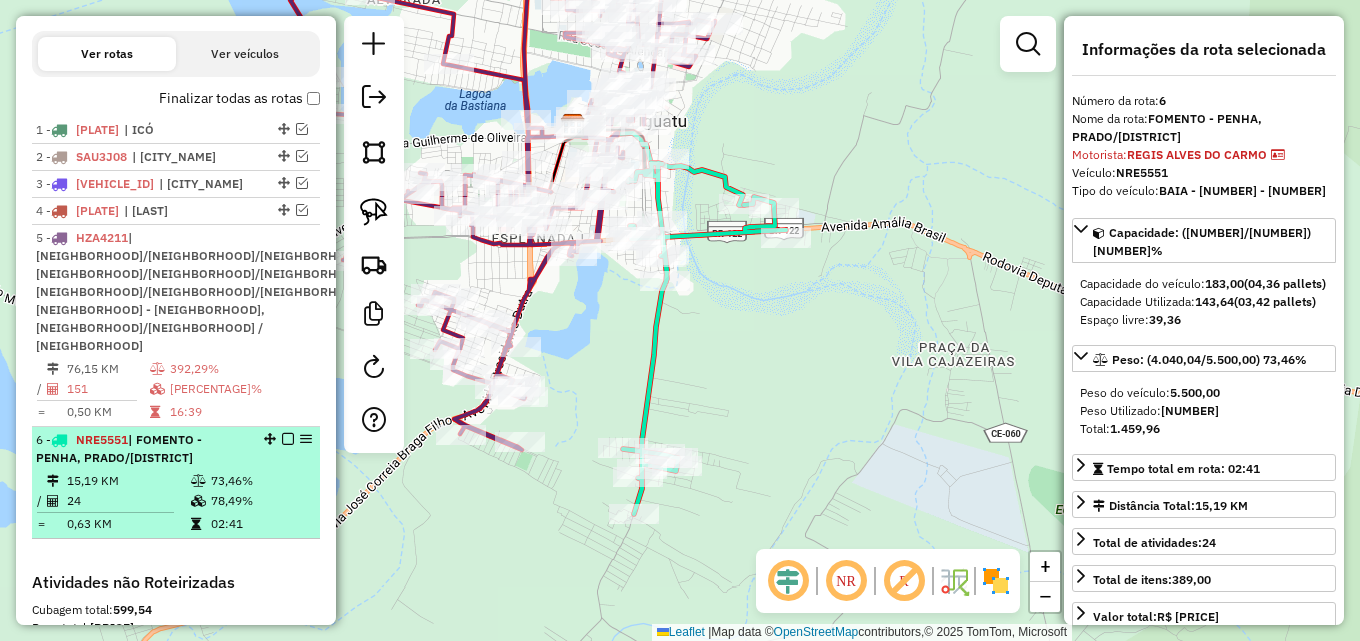 click on "73,46%" at bounding box center (260, 481) 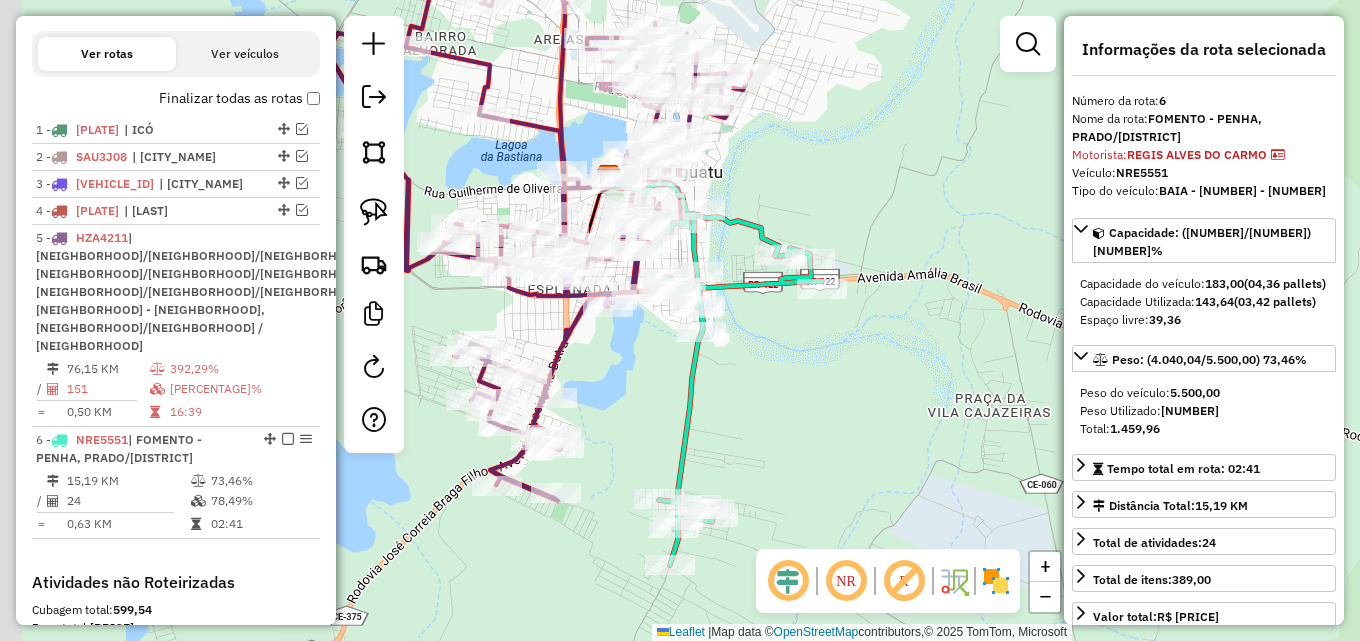 drag, startPoint x: 689, startPoint y: 335, endPoint x: 762, endPoint y: 425, distance: 115.88356 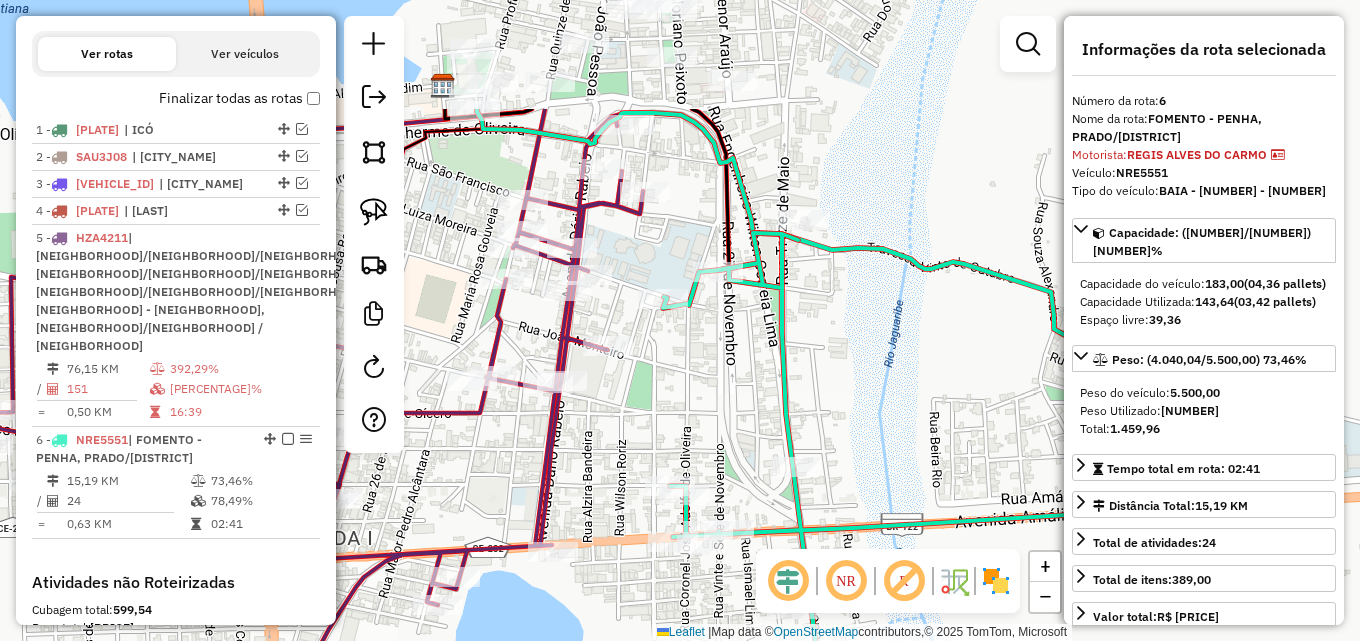 drag, startPoint x: 672, startPoint y: 235, endPoint x: 704, endPoint y: 408, distance: 175.93465 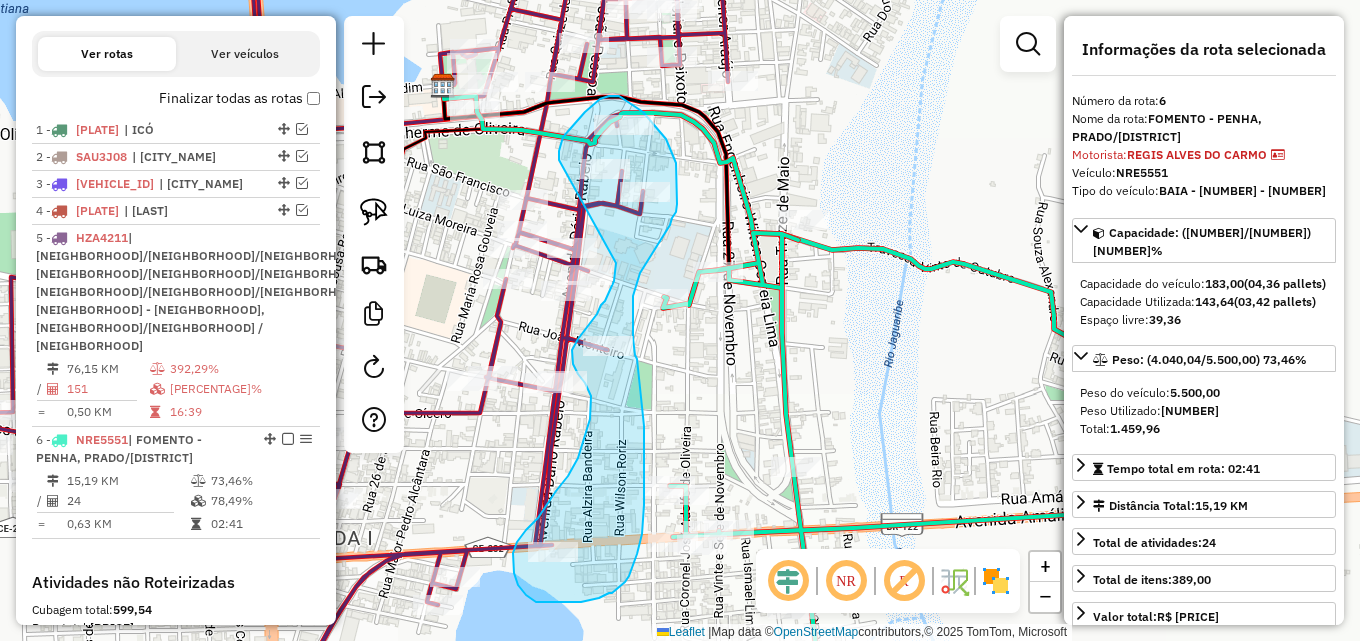 drag, startPoint x: 559, startPoint y: 156, endPoint x: 616, endPoint y: 263, distance: 121.235306 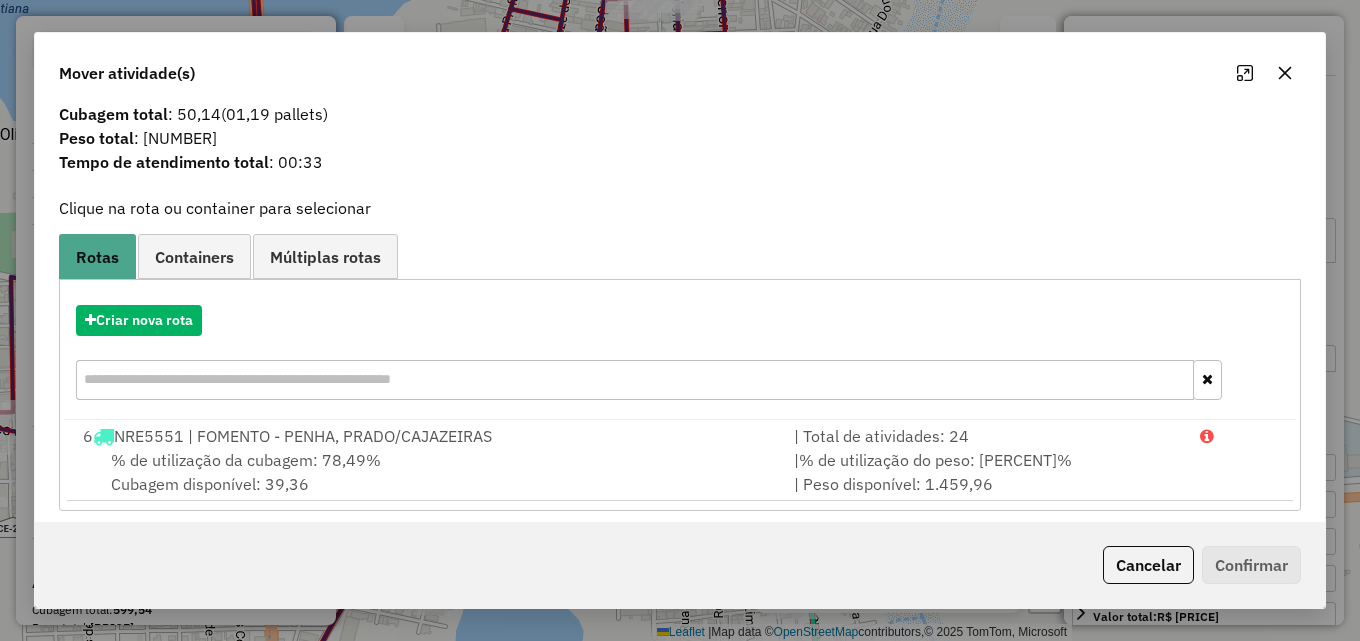 scroll, scrollTop: 48, scrollLeft: 0, axis: vertical 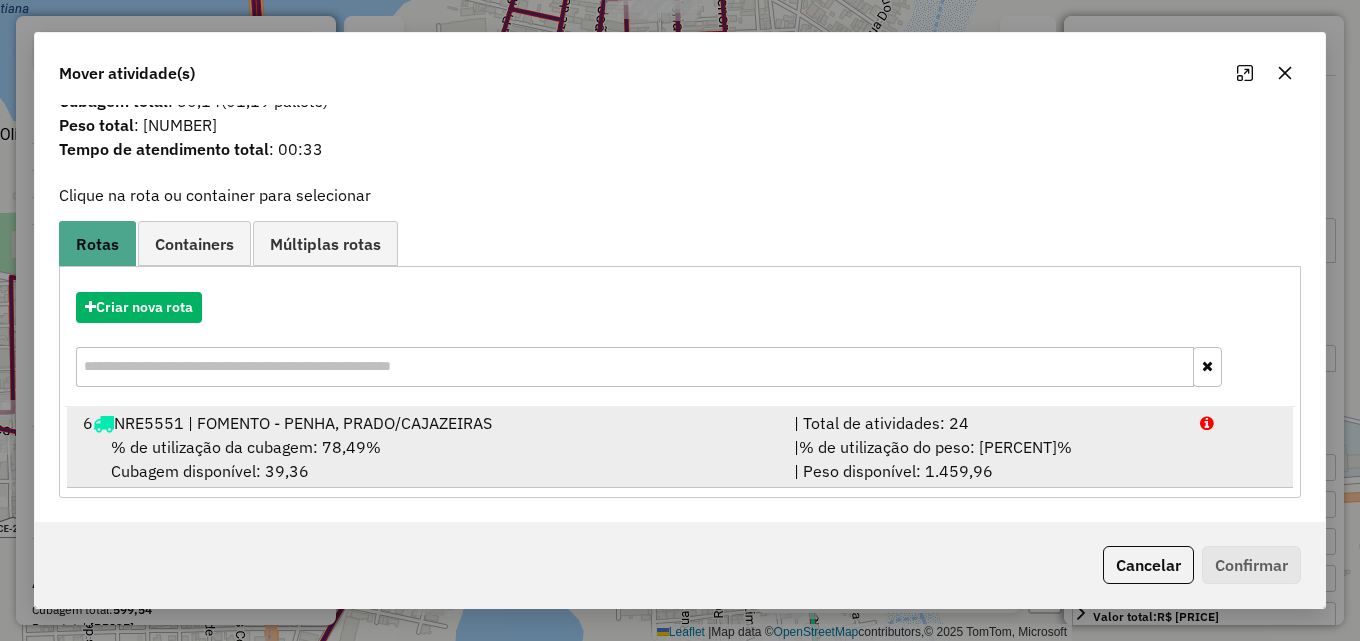 click on "% de utilização do peso: [PERCENT]%" at bounding box center [935, 447] 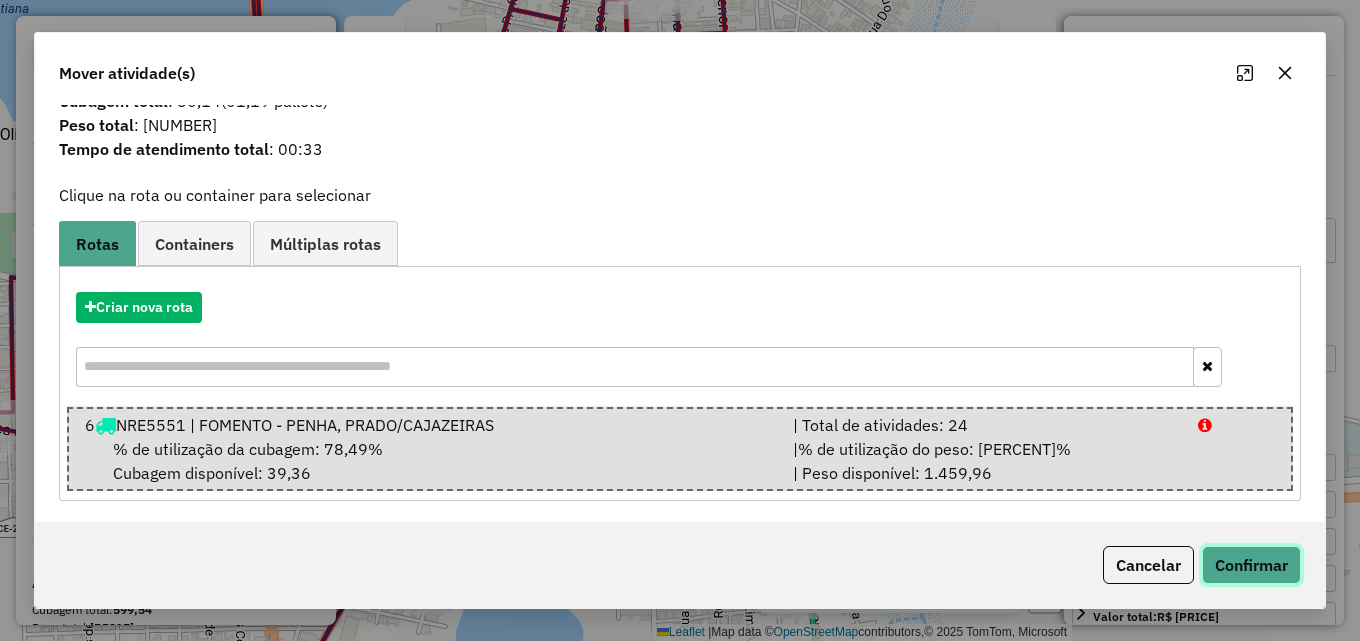 click on "Confirmar" 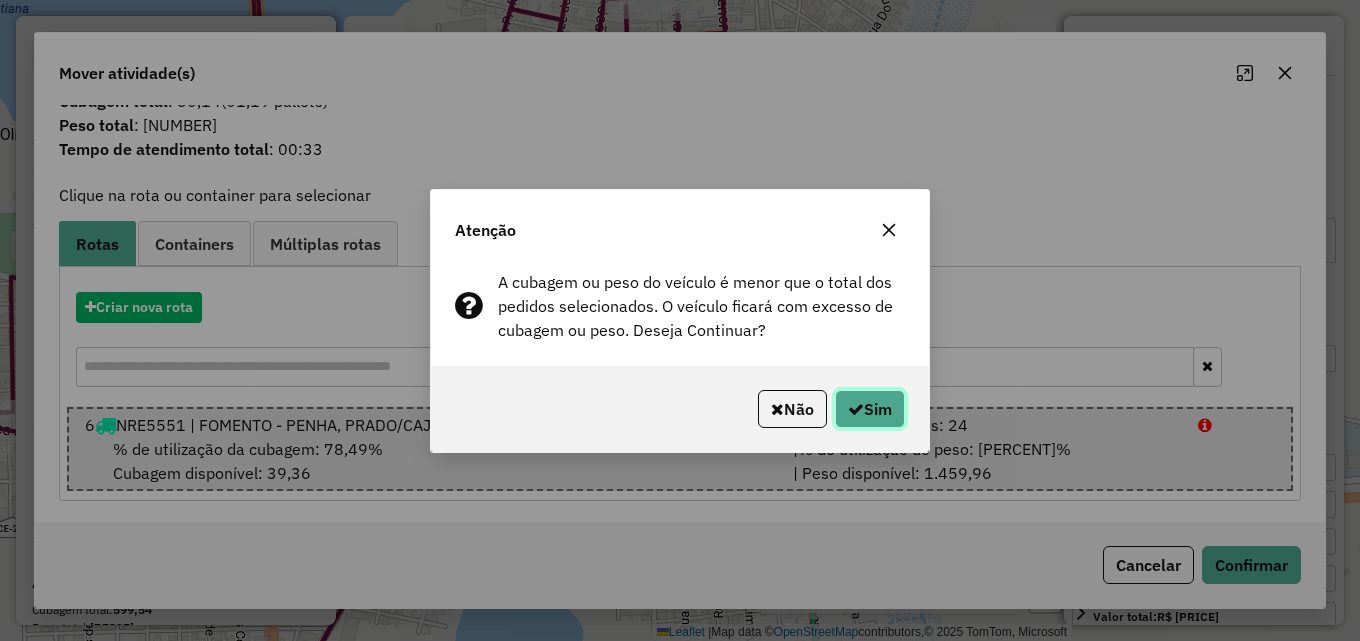click on "Sim" 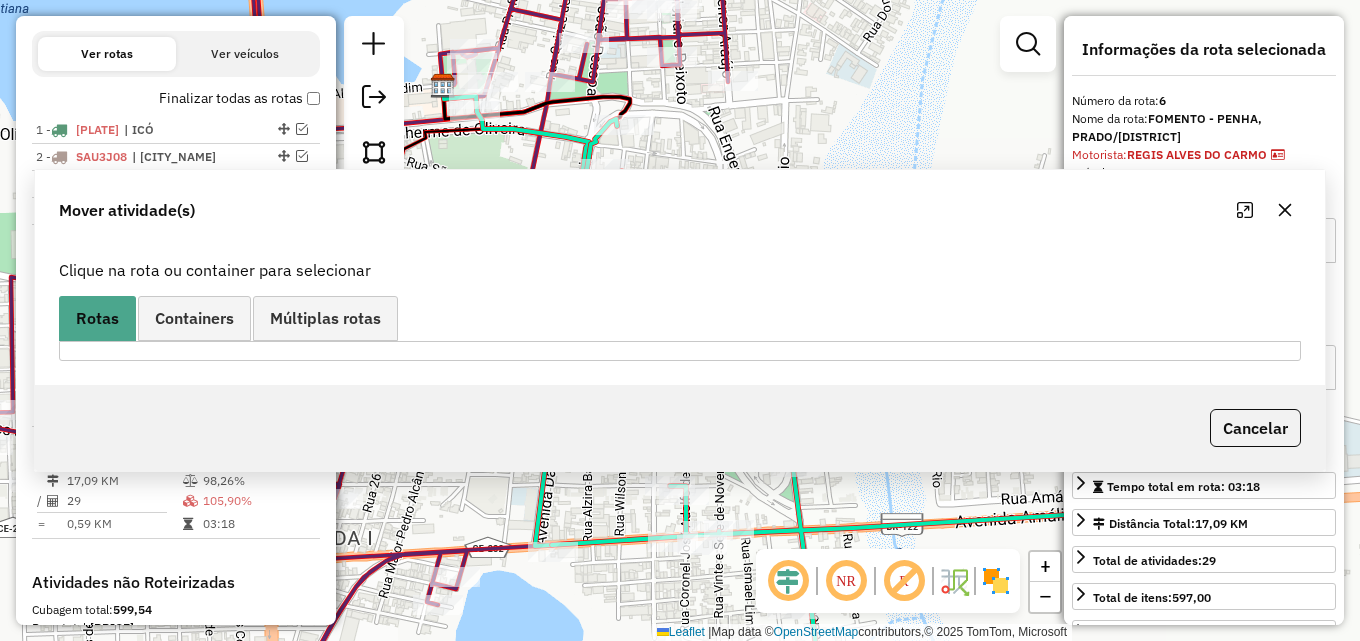 scroll, scrollTop: 0, scrollLeft: 0, axis: both 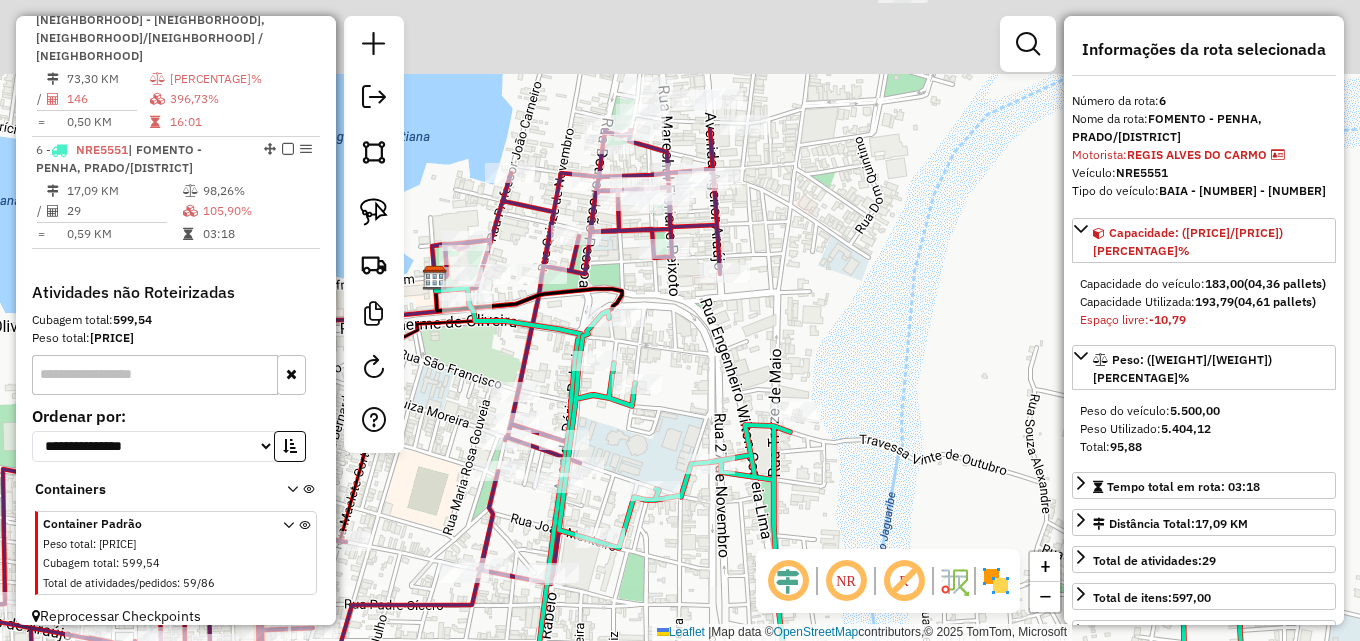 drag, startPoint x: 721, startPoint y: 290, endPoint x: 717, endPoint y: 355, distance: 65.12296 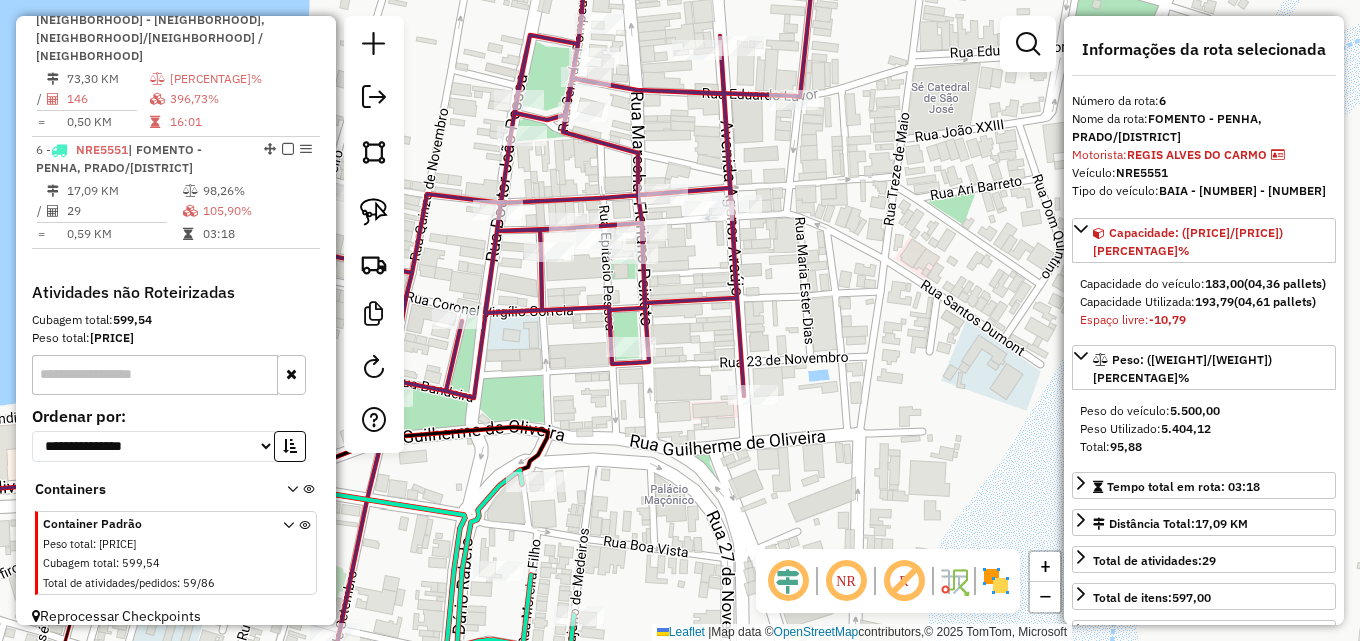 drag, startPoint x: 668, startPoint y: 115, endPoint x: 678, endPoint y: 220, distance: 105.47511 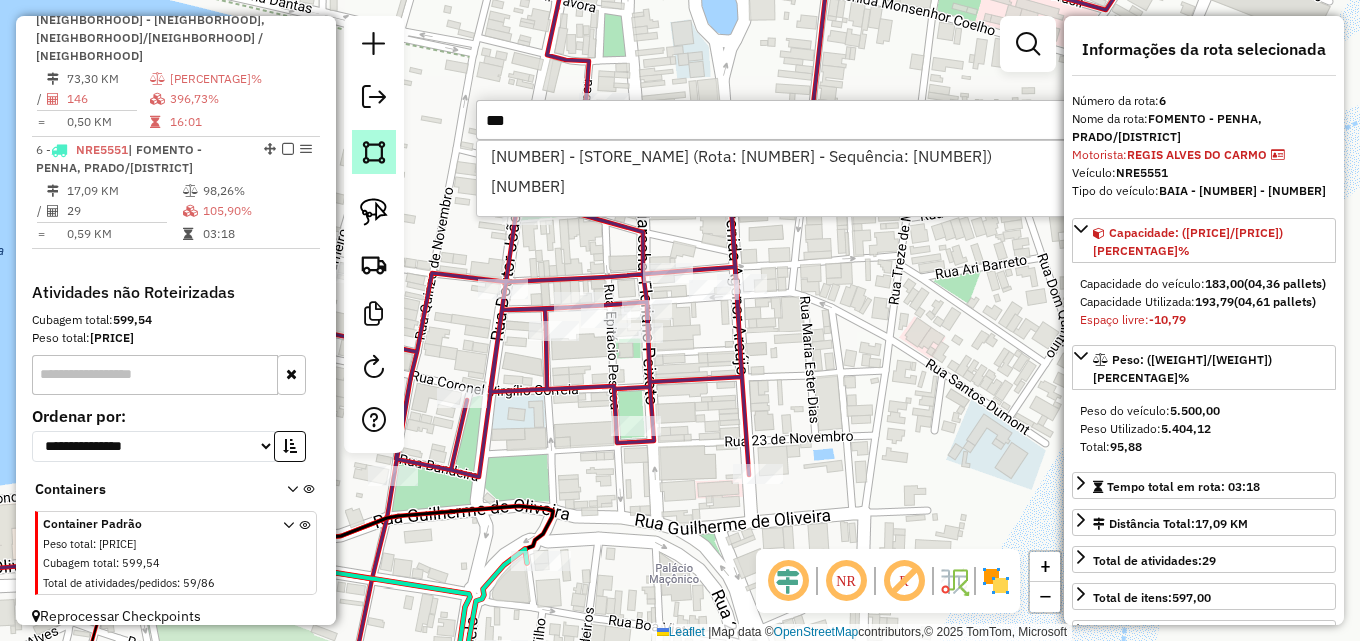 drag, startPoint x: 422, startPoint y: 138, endPoint x: 385, endPoint y: 144, distance: 37.48333 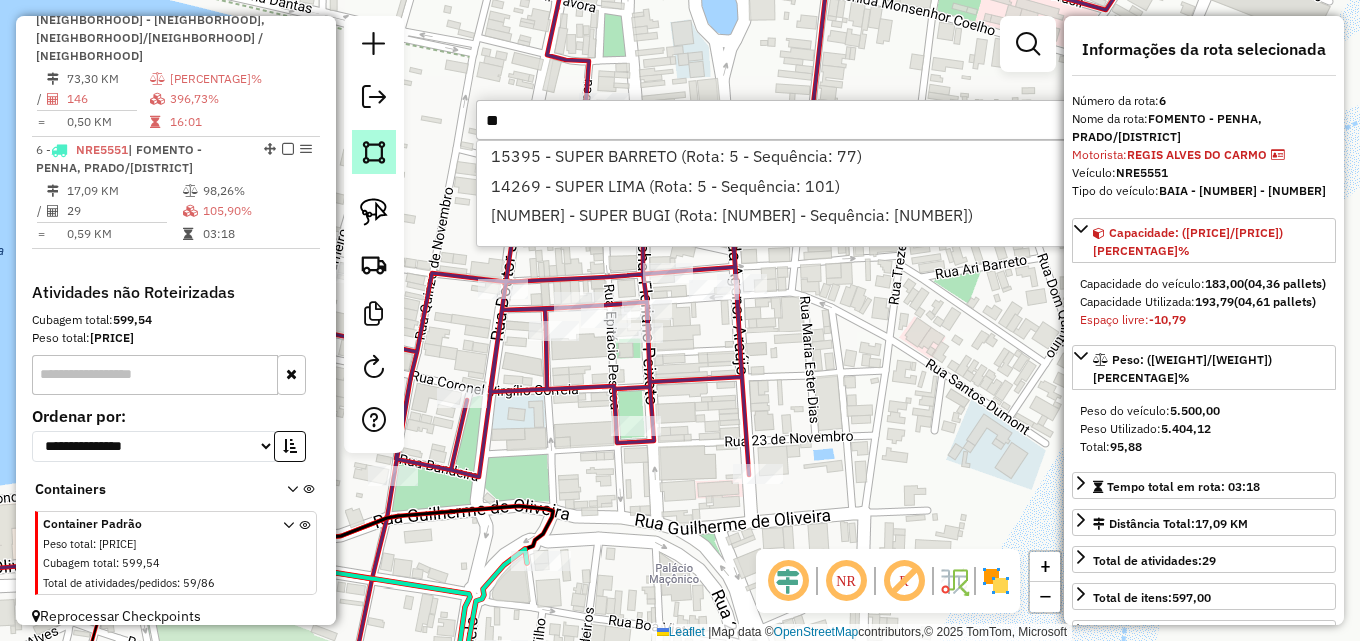 type on "*" 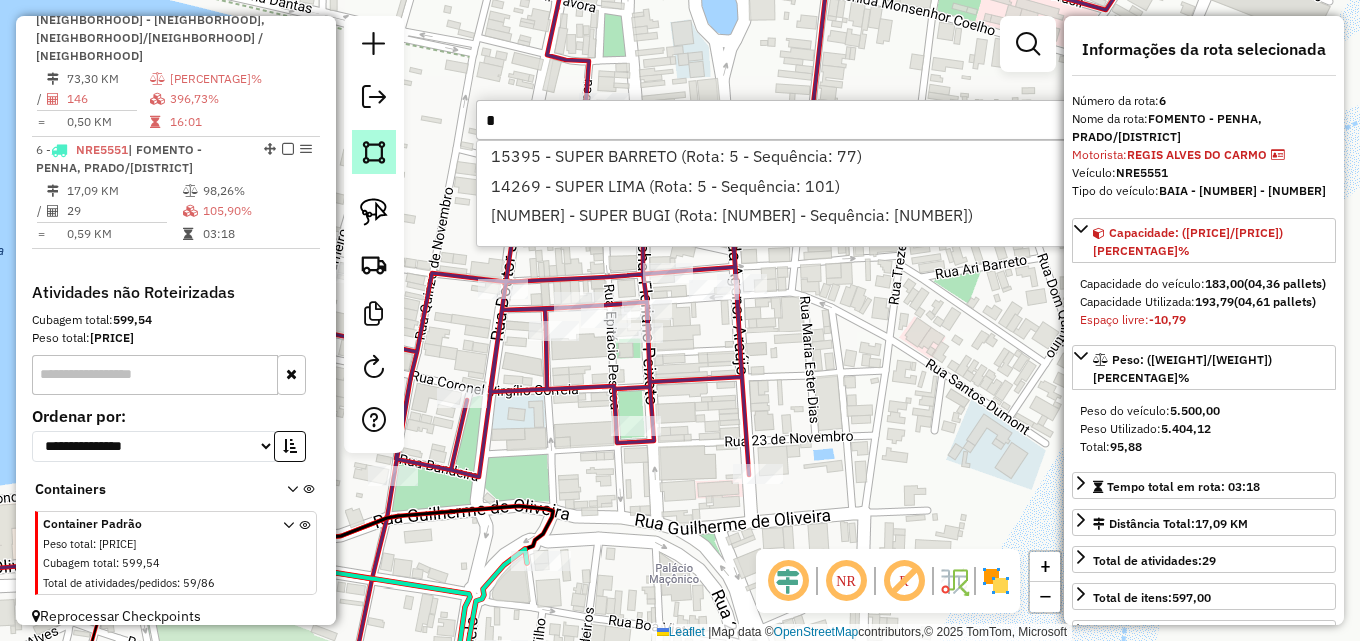 type 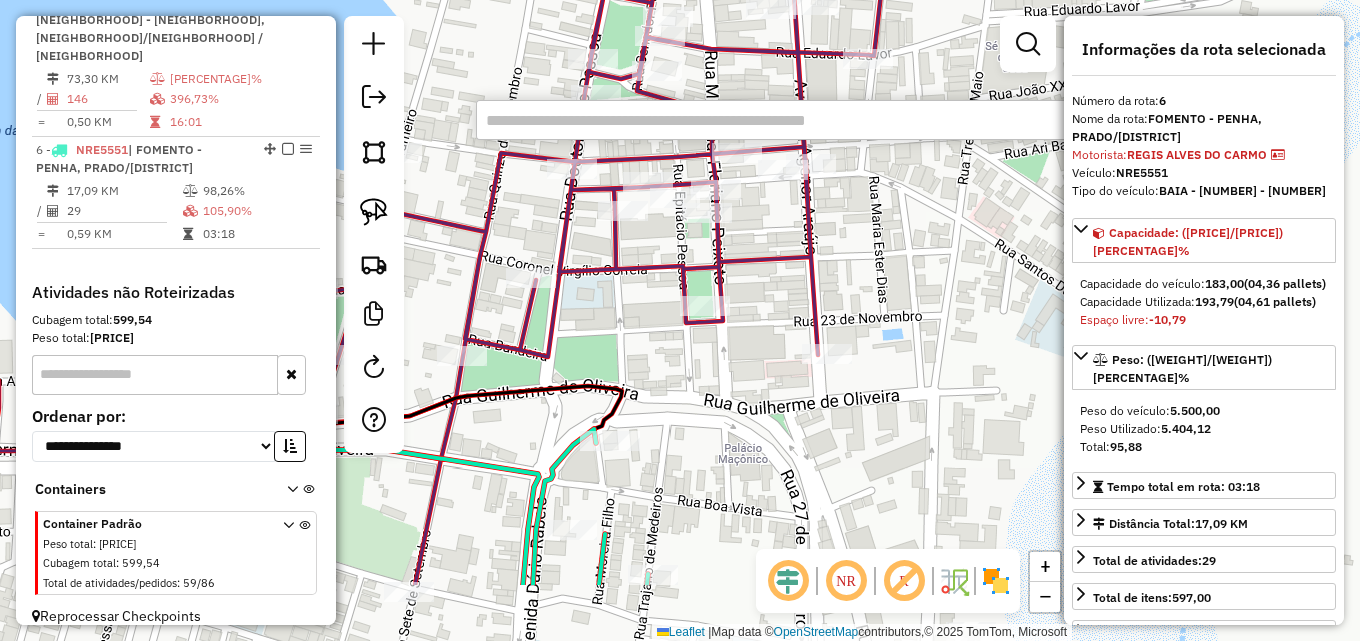 drag, startPoint x: 559, startPoint y: 479, endPoint x: 631, endPoint y: 360, distance: 139.0863 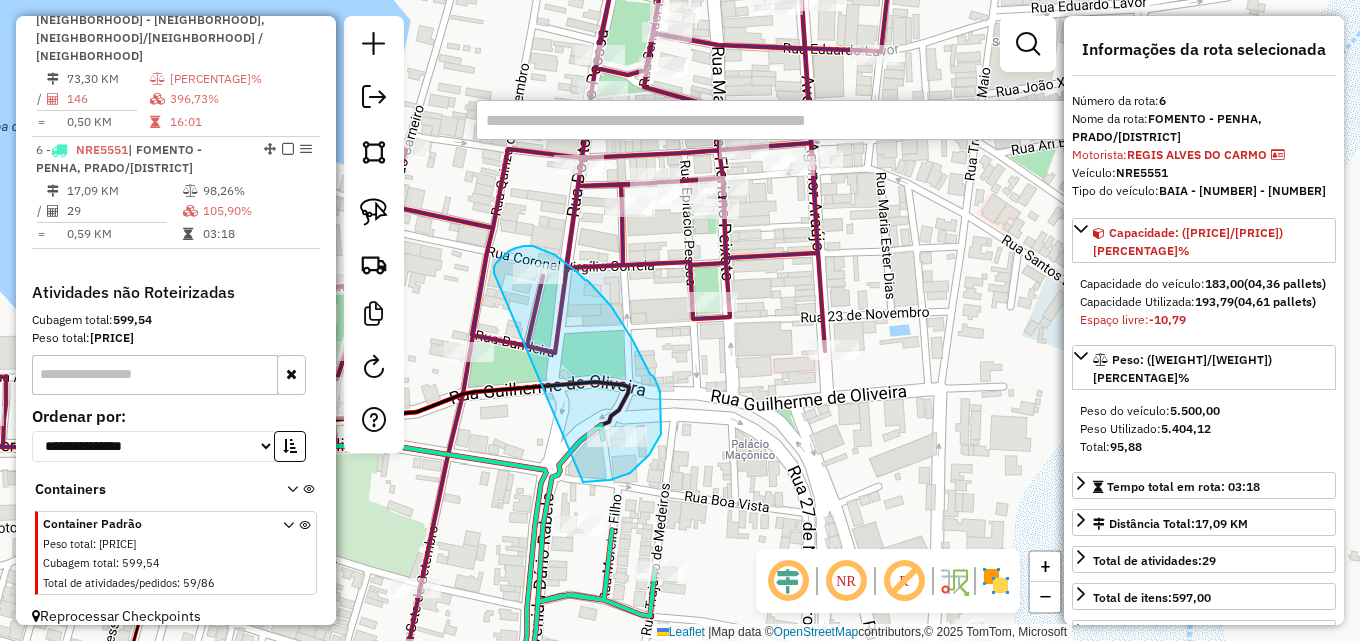 drag, startPoint x: 507, startPoint y: 253, endPoint x: 582, endPoint y: 482, distance: 240.96887 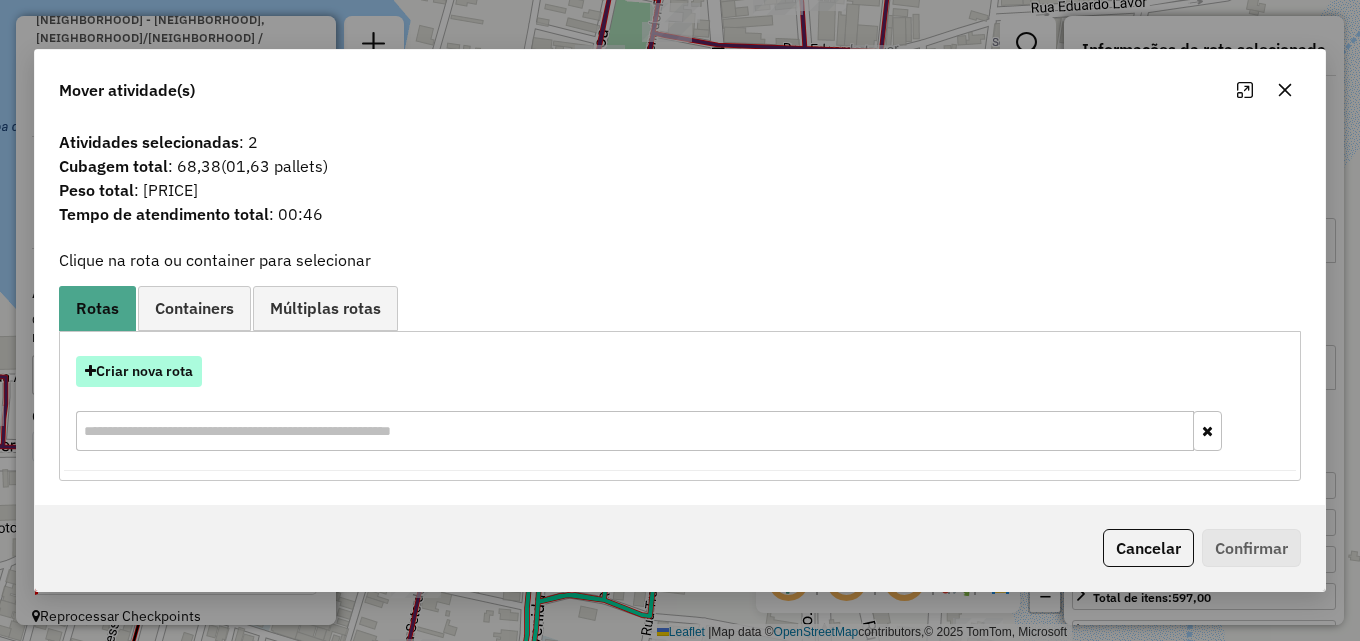 click on "Criar nova rota" at bounding box center (139, 371) 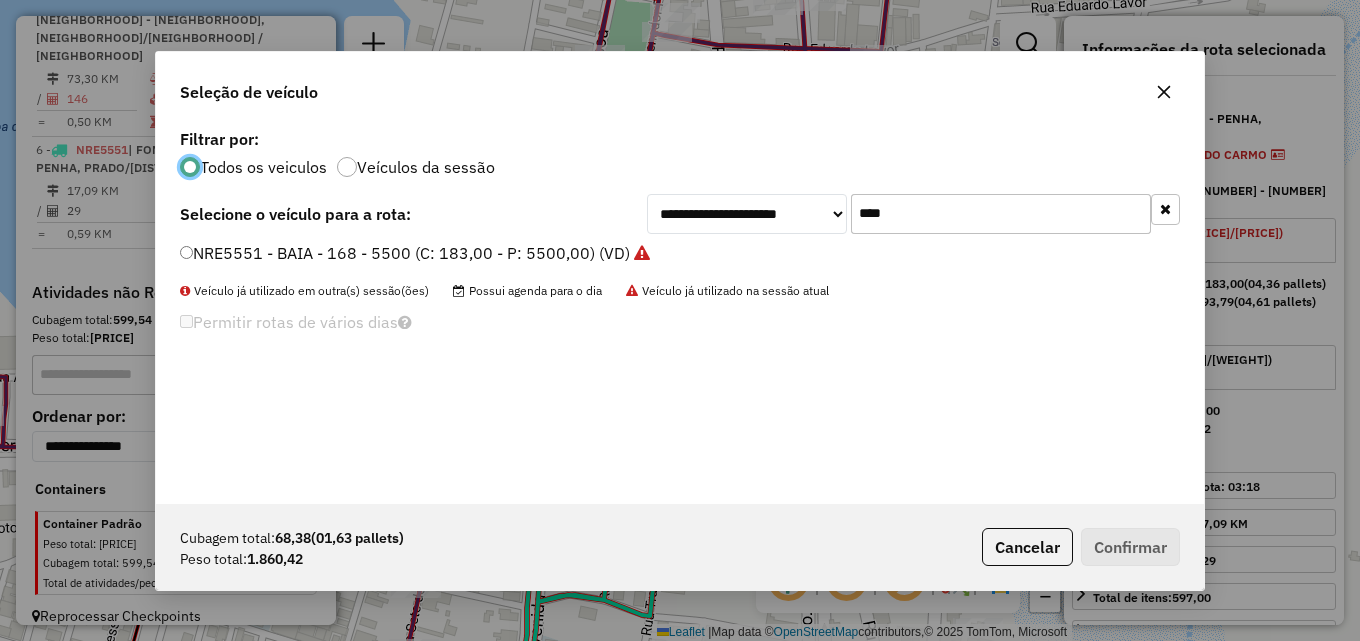 scroll, scrollTop: 11, scrollLeft: 6, axis: both 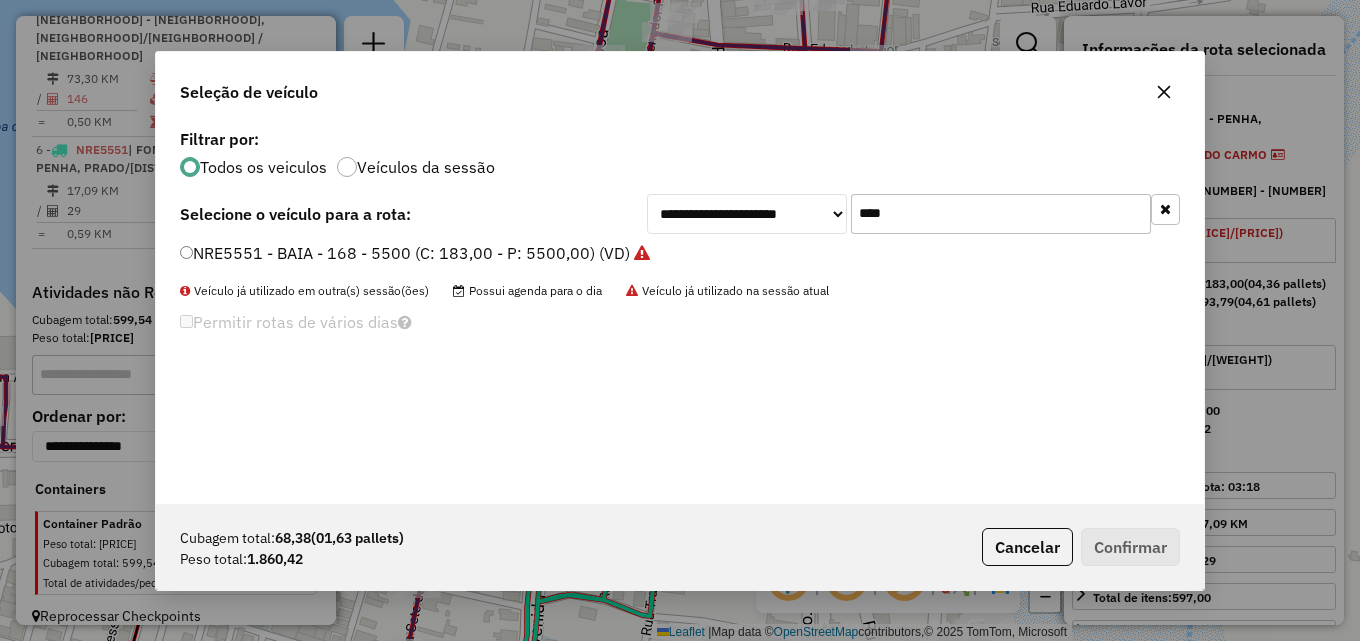drag, startPoint x: 889, startPoint y: 221, endPoint x: 700, endPoint y: 224, distance: 189.0238 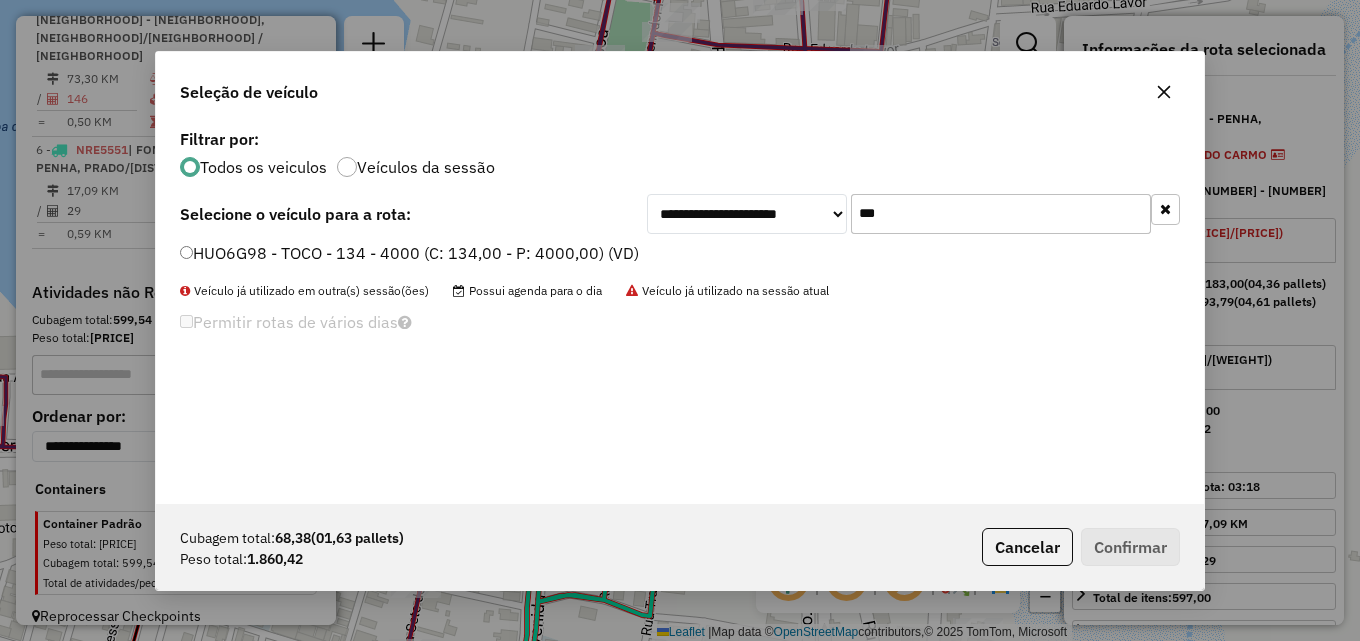 type on "***" 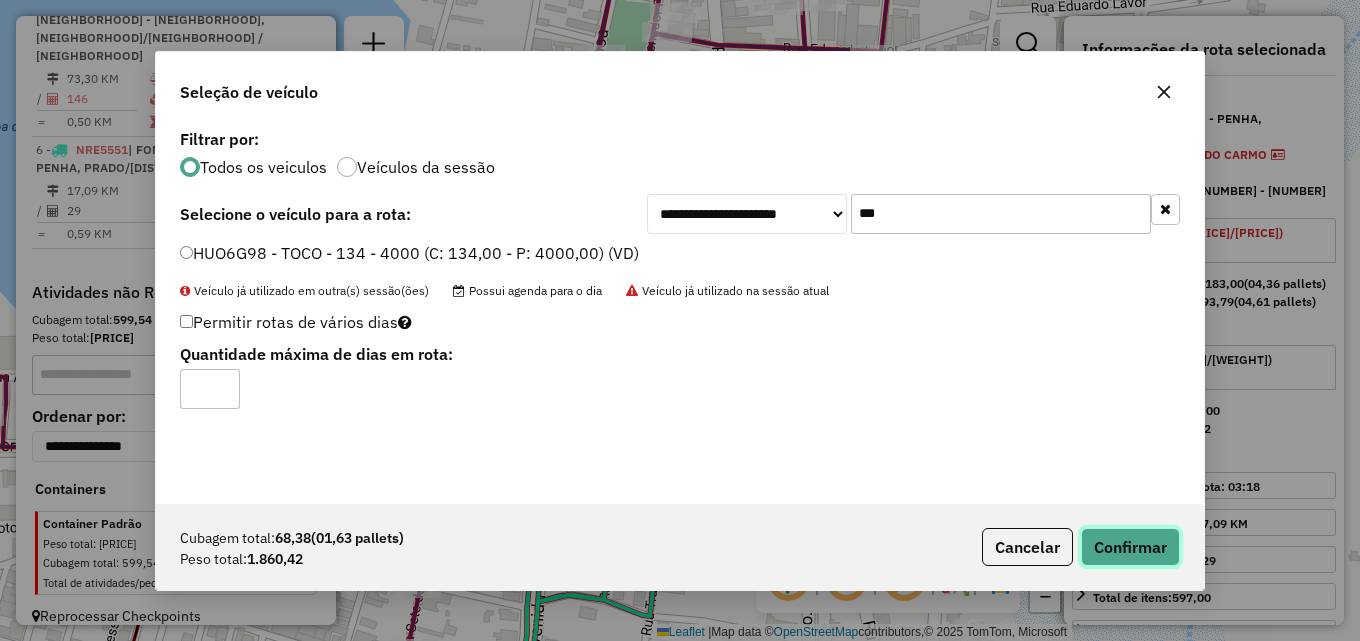 click on "Confirmar" 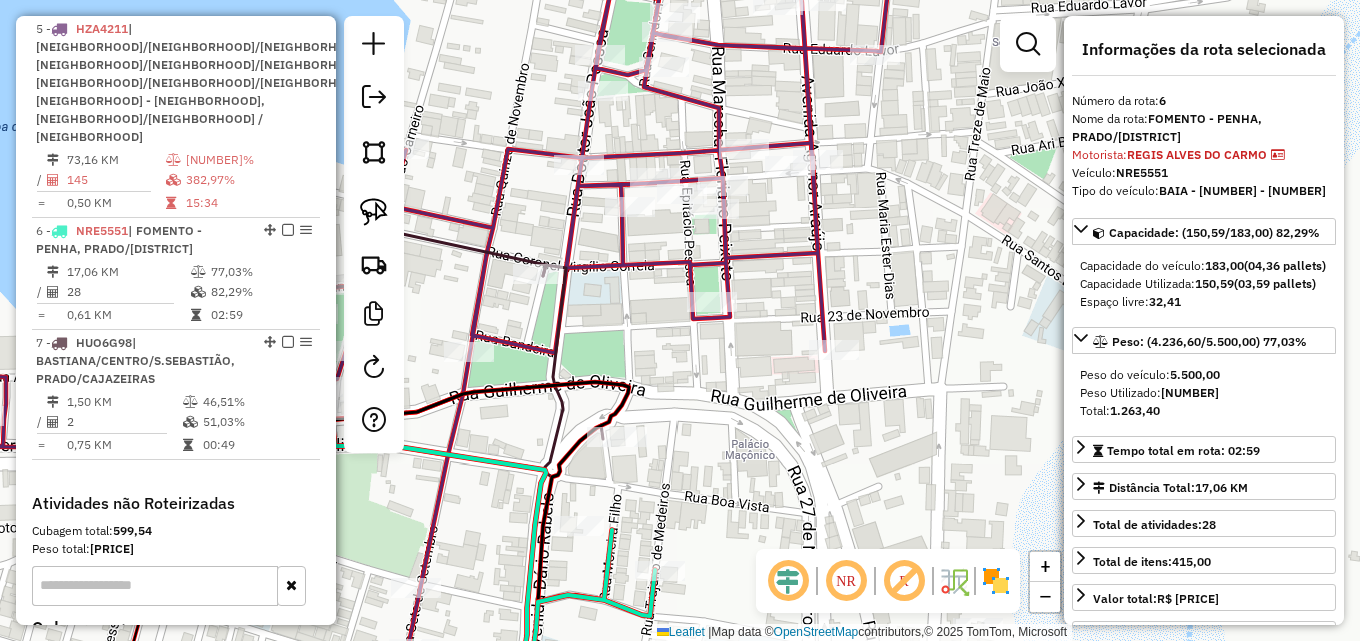 scroll, scrollTop: 1066, scrollLeft: 0, axis: vertical 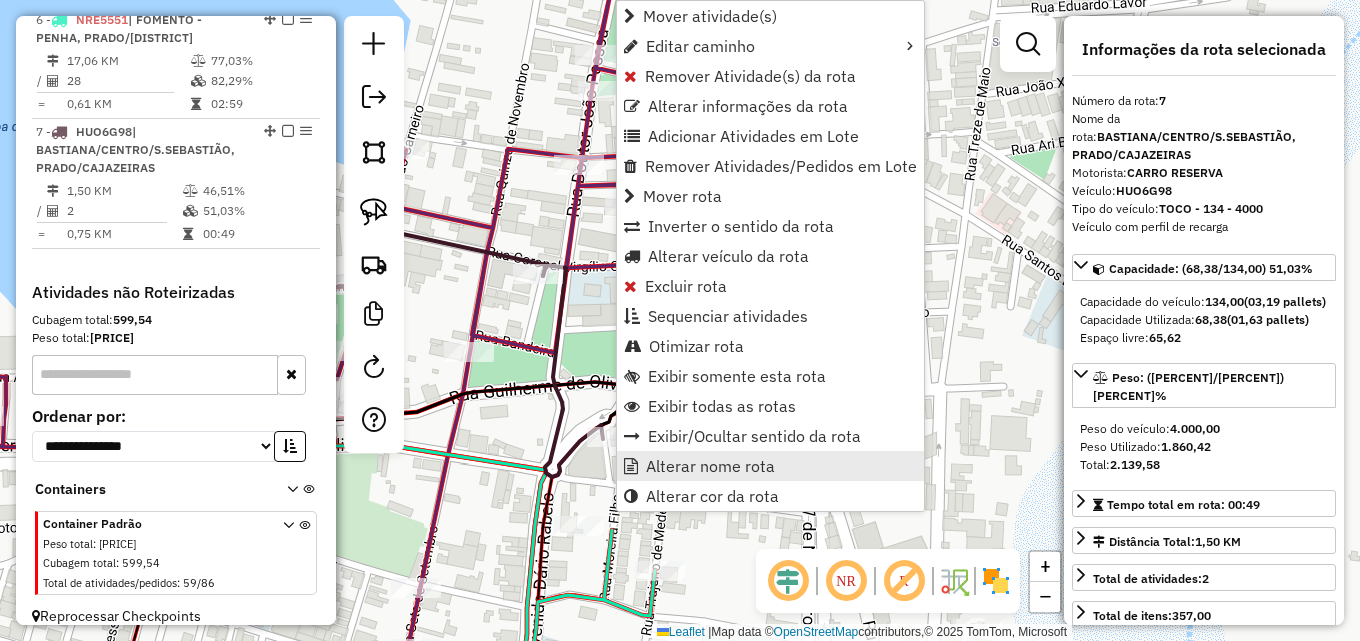 click on "Alterar nome rota" at bounding box center (710, 466) 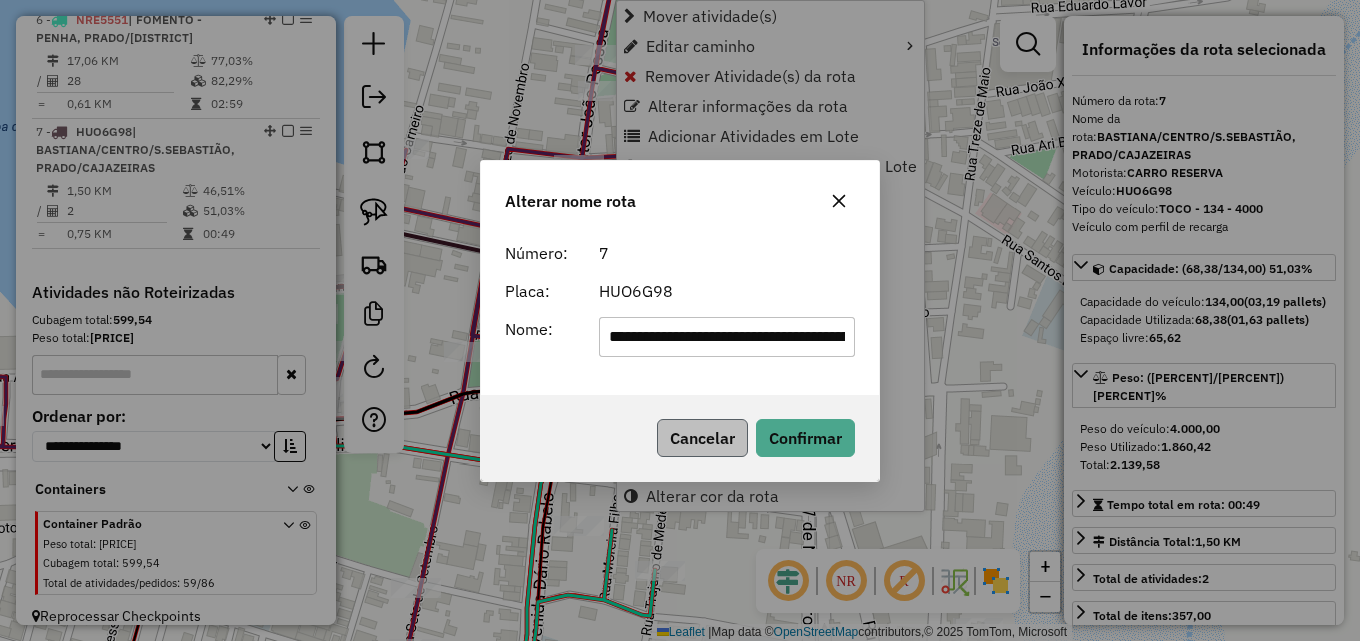 scroll, scrollTop: 0, scrollLeft: 170, axis: horizontal 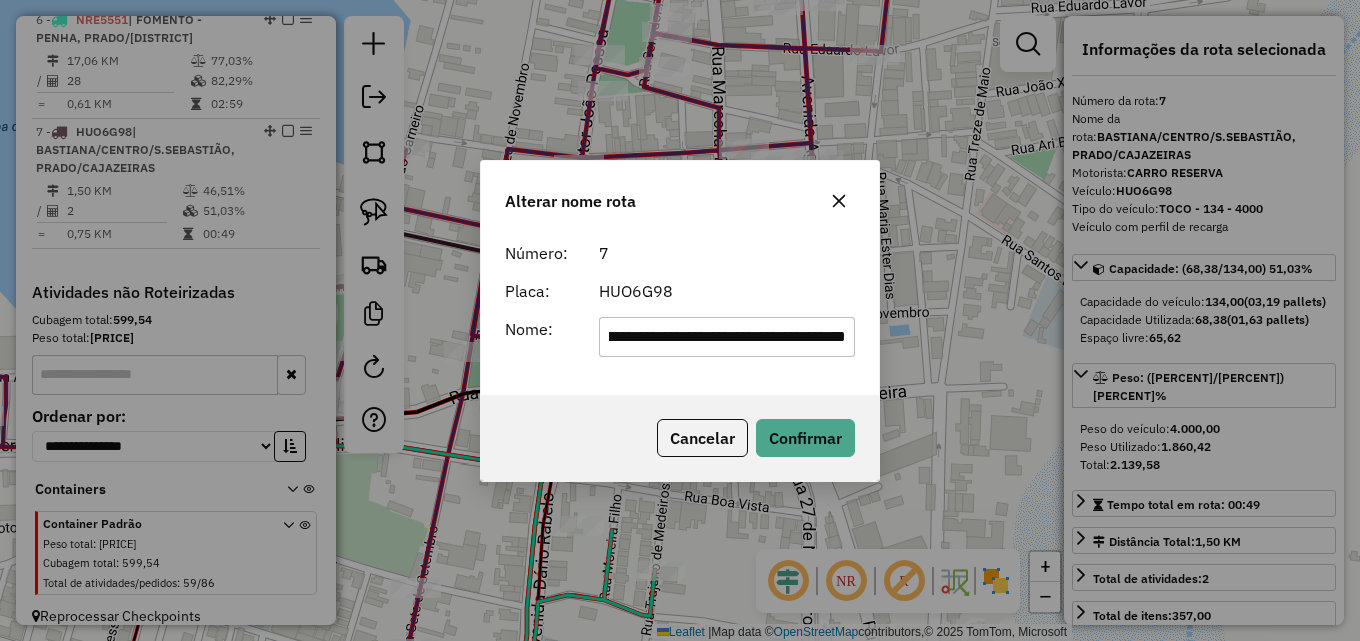 click on "**********" 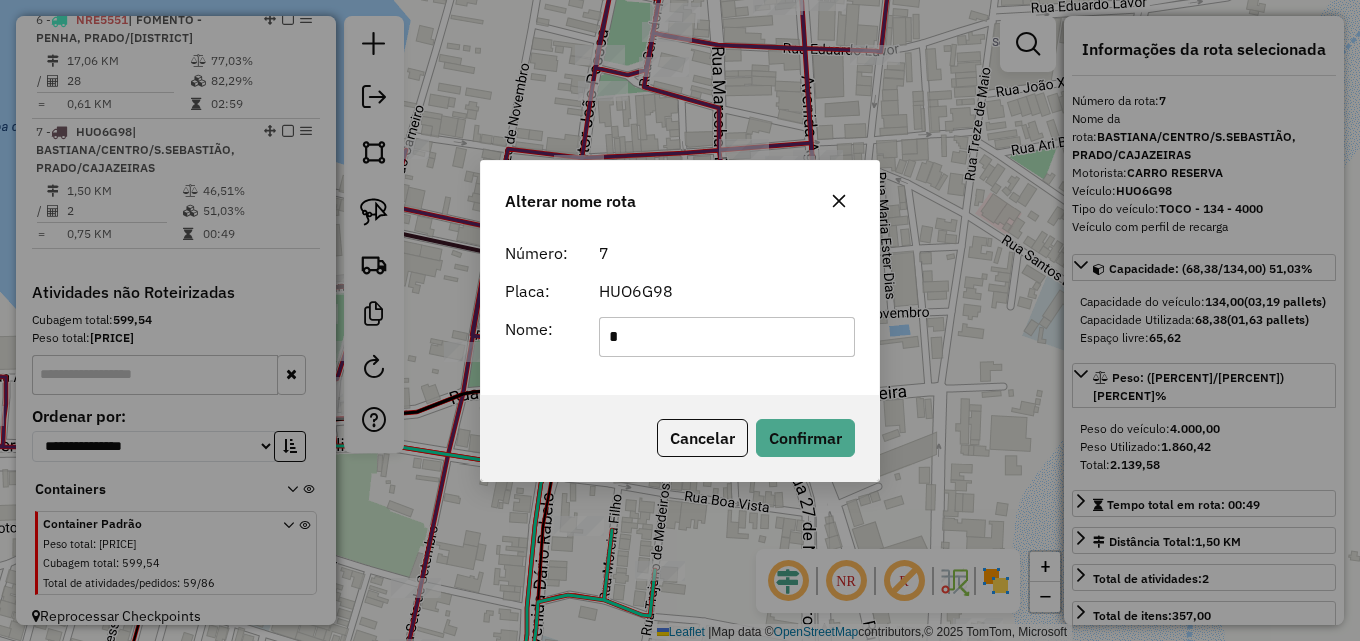 scroll, scrollTop: 0, scrollLeft: 0, axis: both 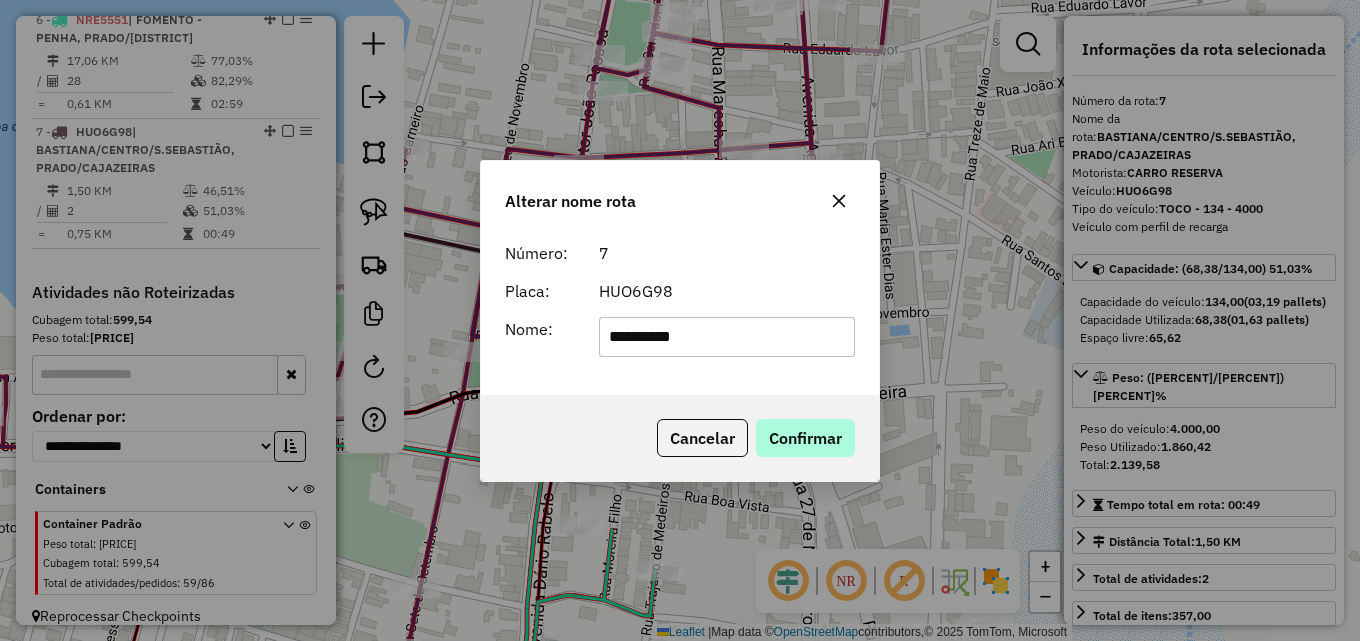 type on "*********" 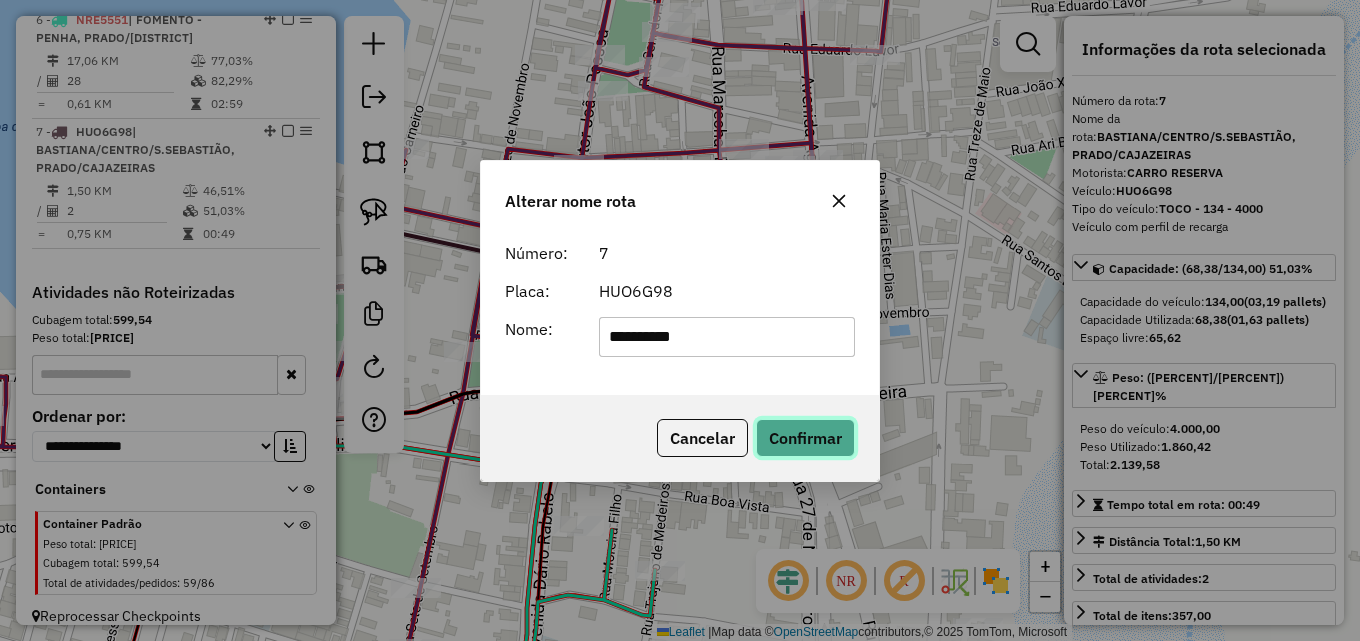 click on "Confirmar" 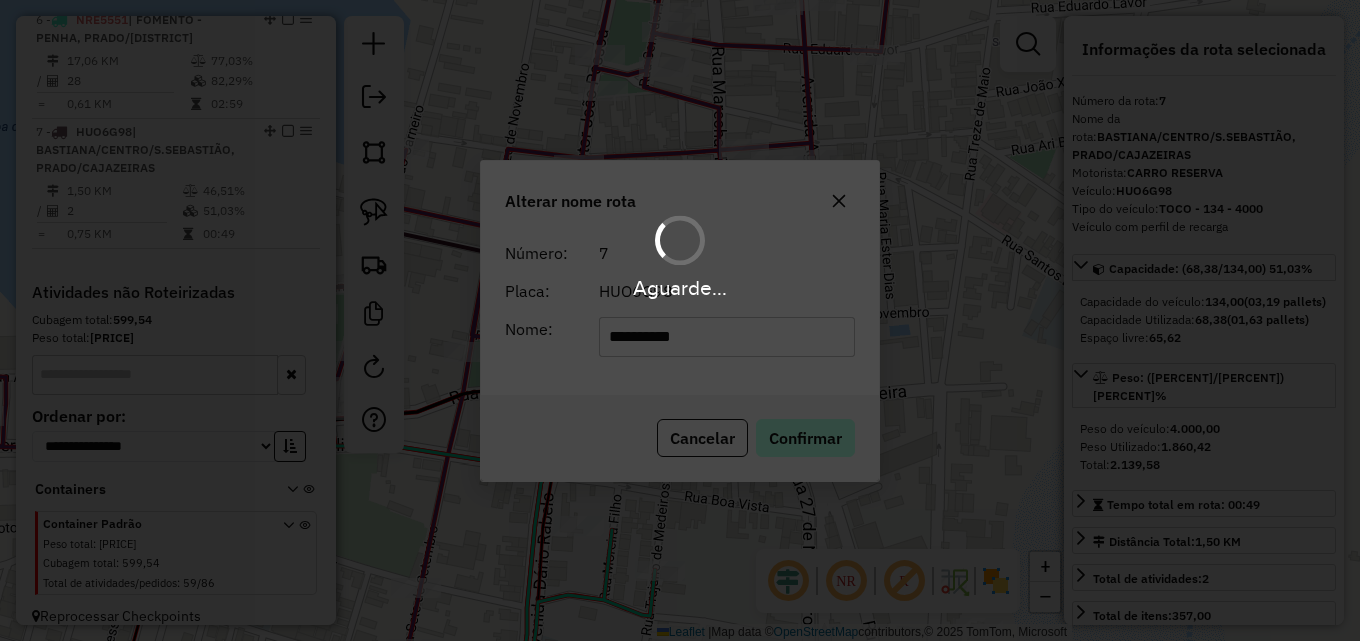 type 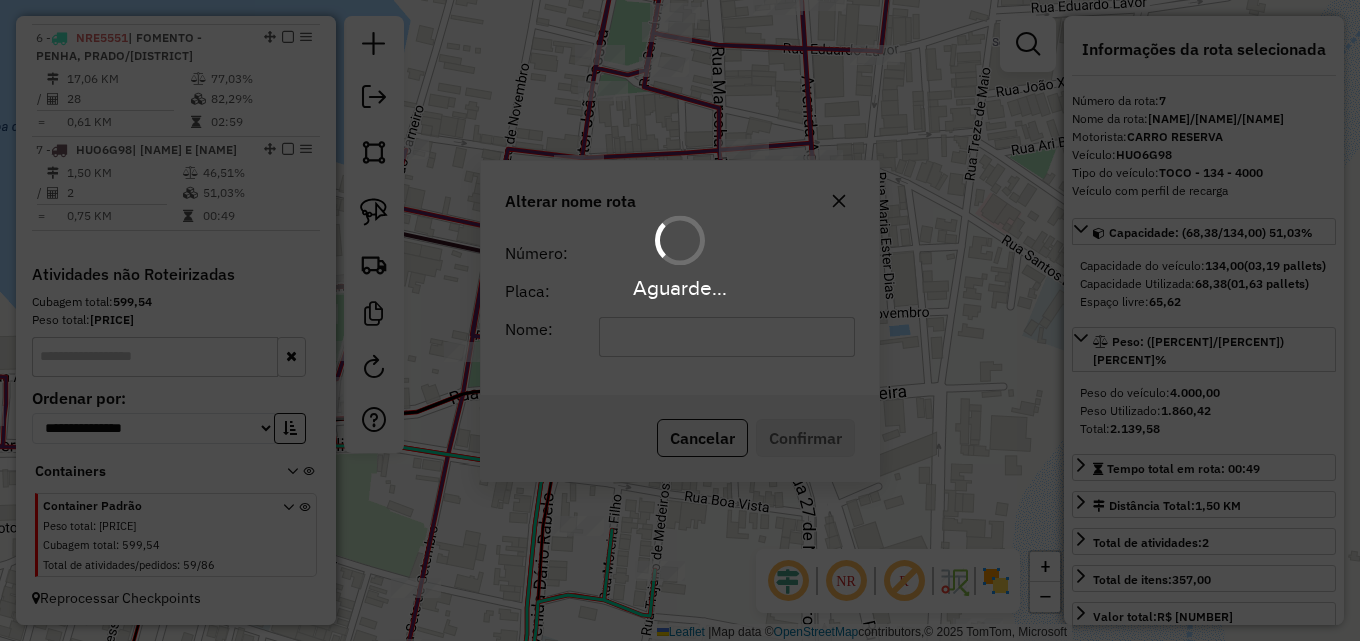 scroll, scrollTop: 1057, scrollLeft: 0, axis: vertical 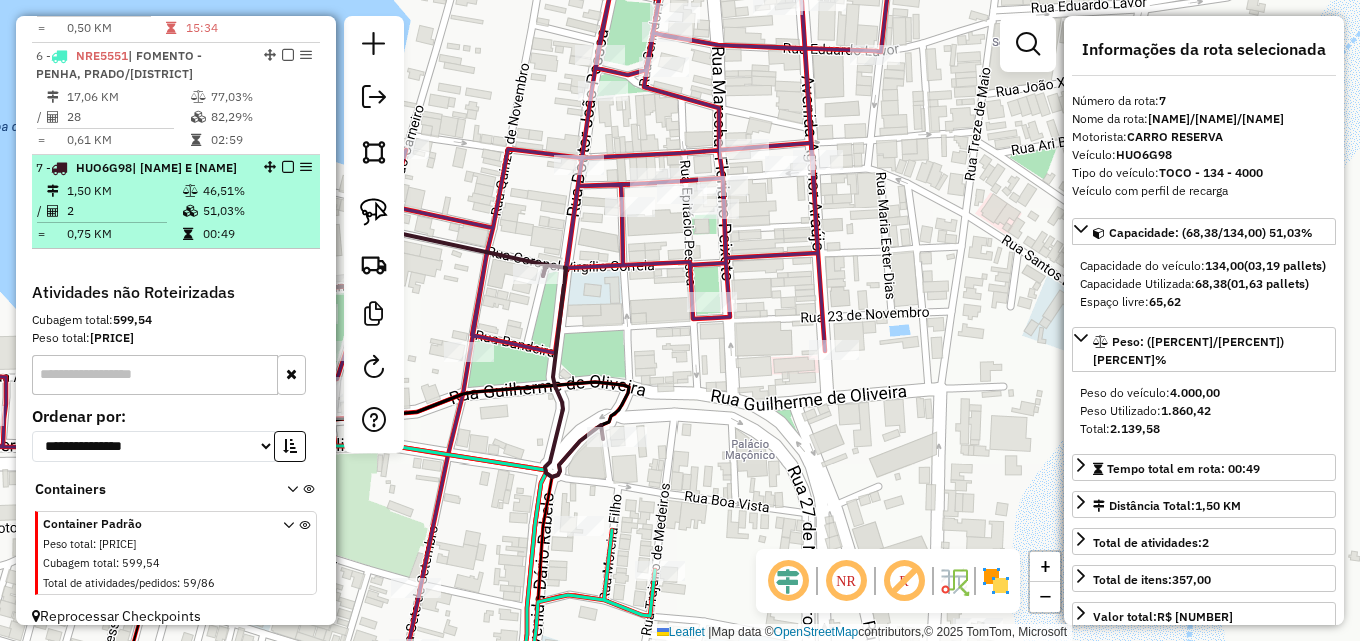 click at bounding box center [288, 167] 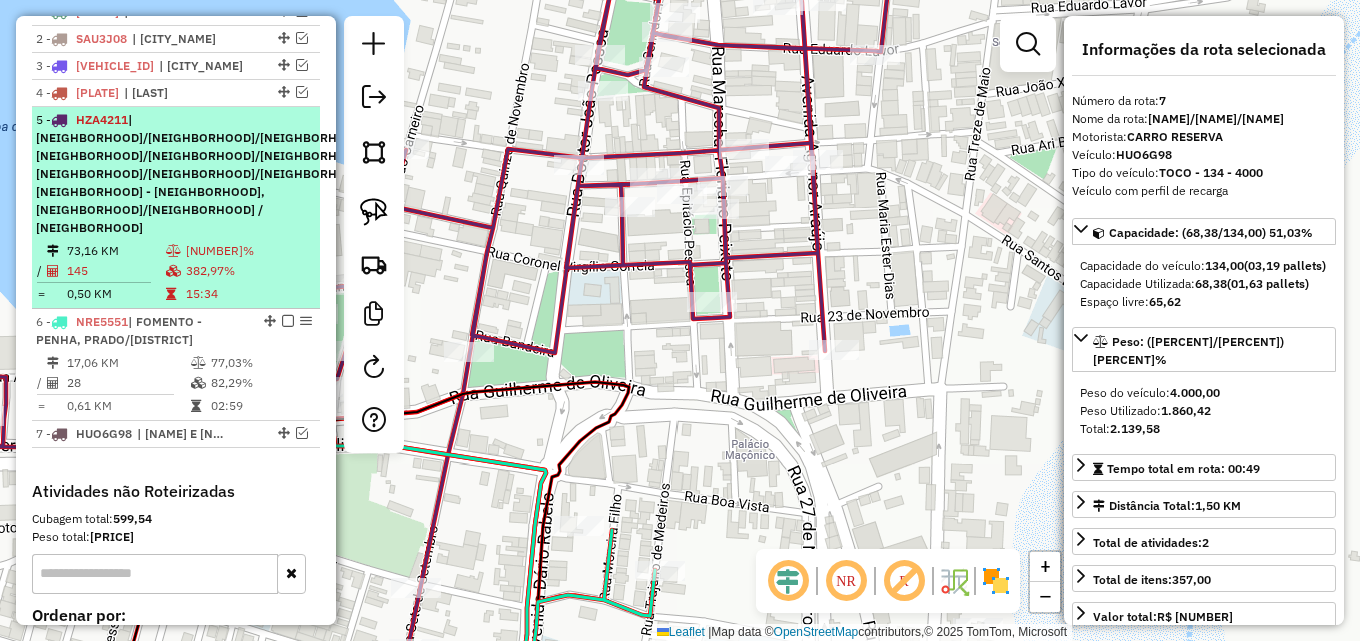 scroll, scrollTop: 790, scrollLeft: 0, axis: vertical 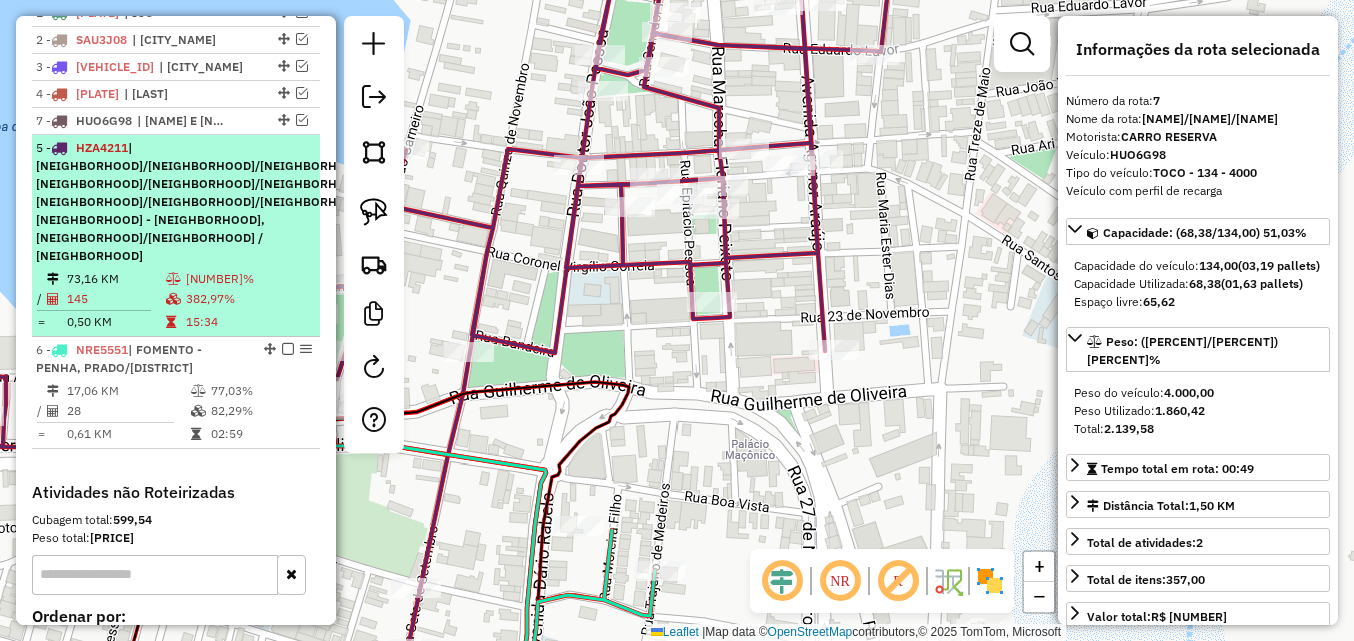 drag, startPoint x: 279, startPoint y: 415, endPoint x: 234, endPoint y: 142, distance: 276.68393 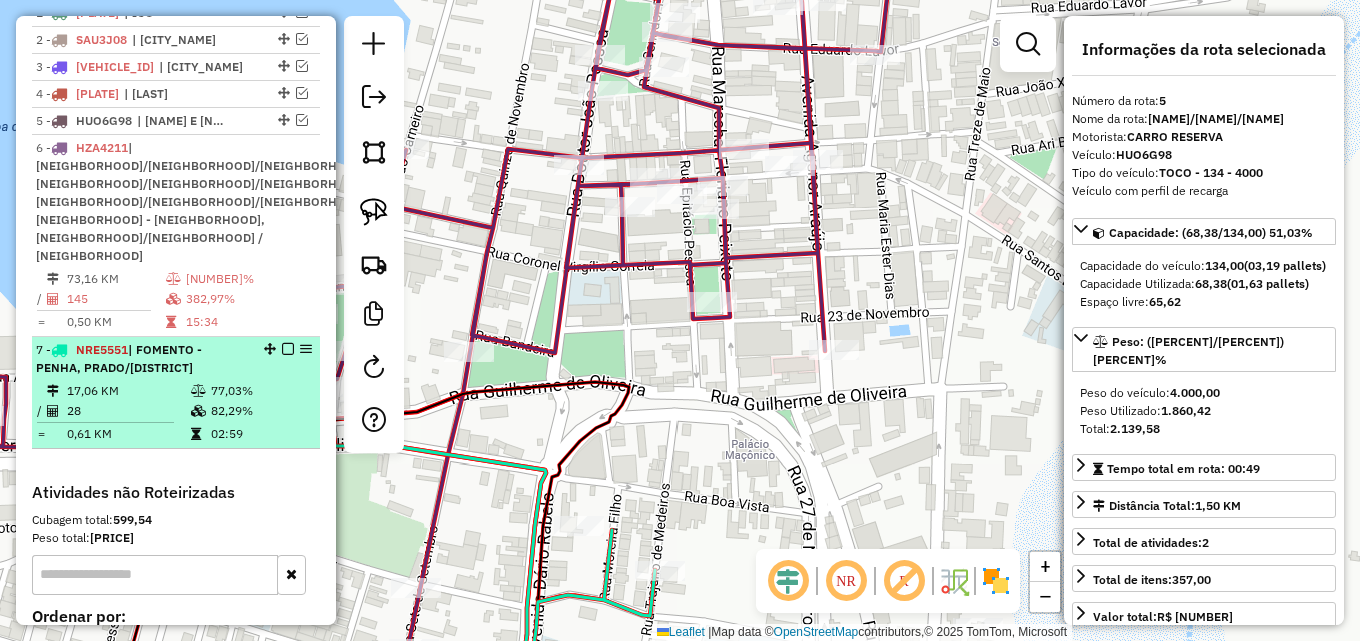 click on "82,29%" at bounding box center [260, 411] 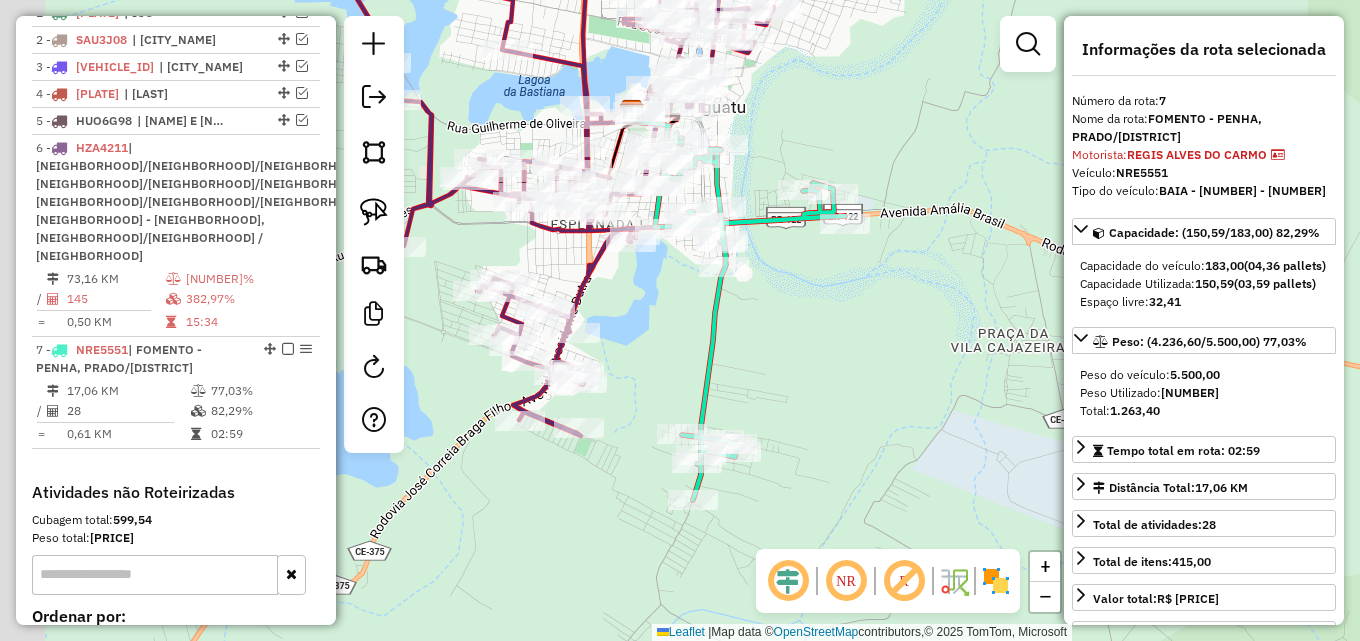 drag, startPoint x: 614, startPoint y: 379, endPoint x: 669, endPoint y: 375, distance: 55.145264 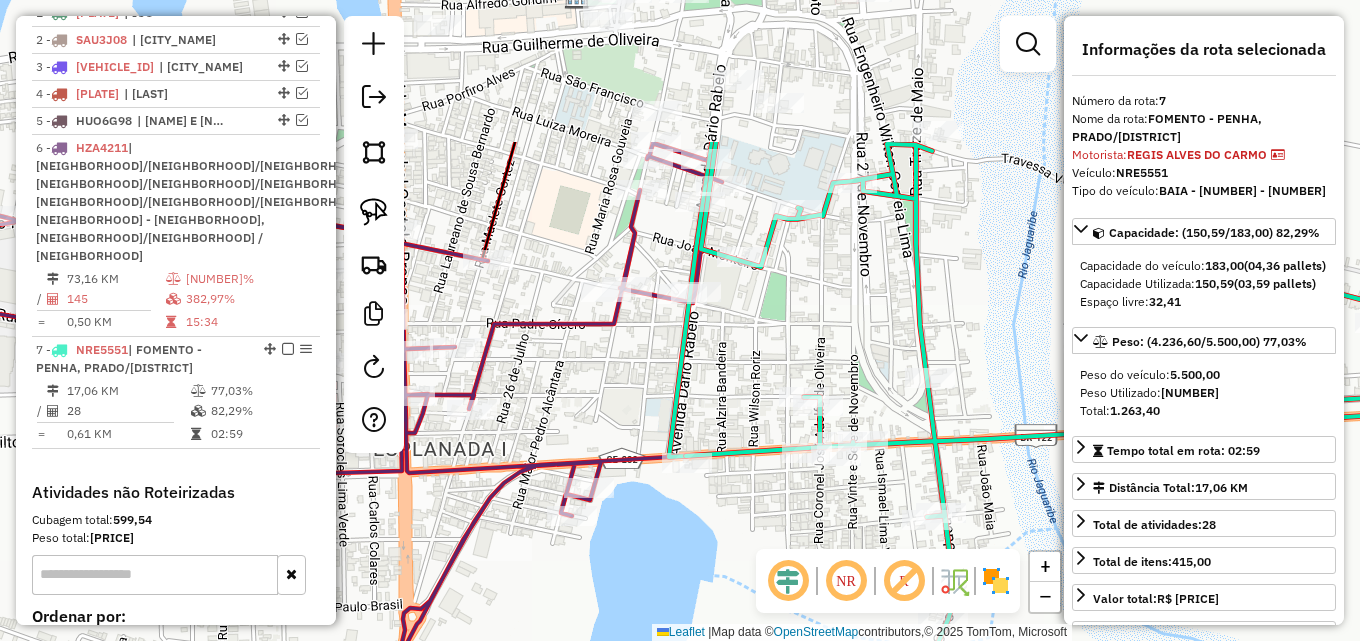 drag, startPoint x: 742, startPoint y: 169, endPoint x: 672, endPoint y: 375, distance: 217.56837 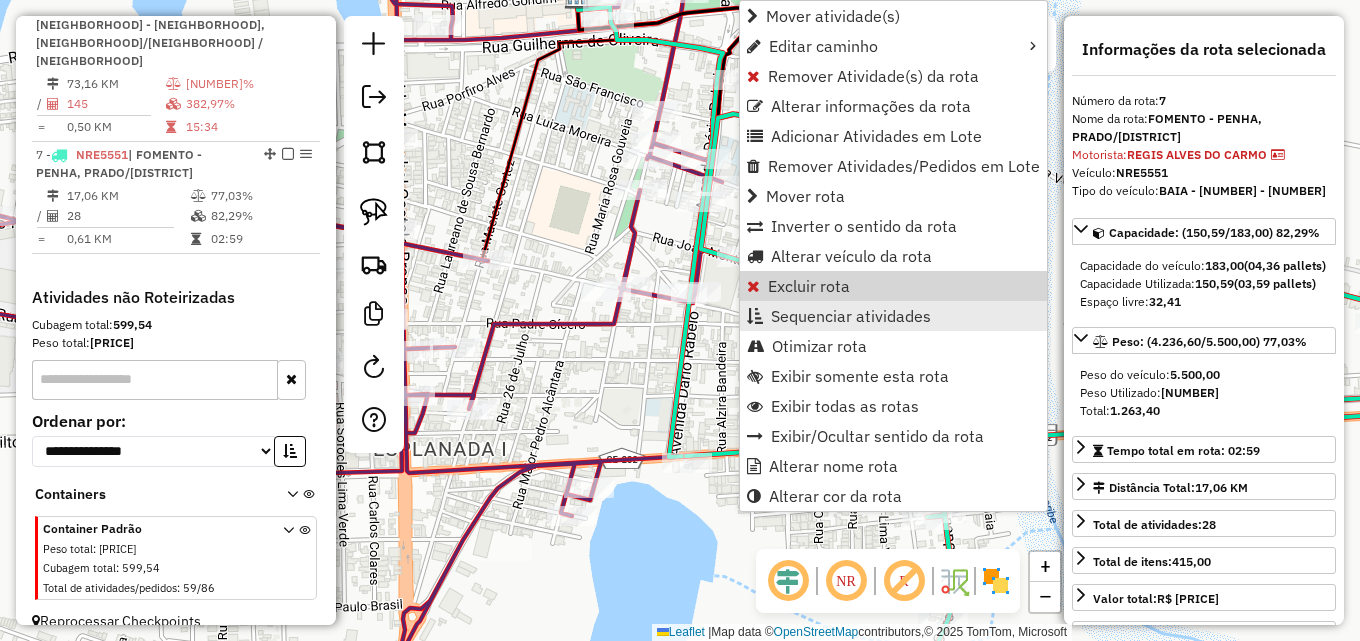scroll, scrollTop: 990, scrollLeft: 0, axis: vertical 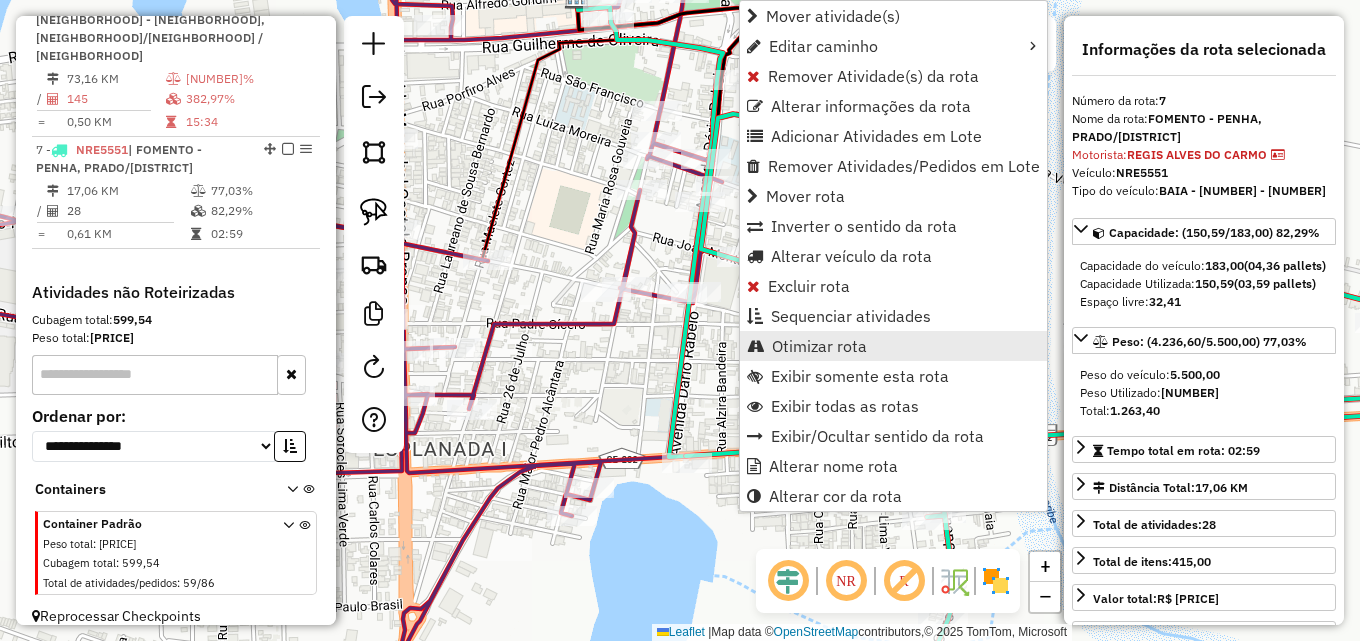 click at bounding box center [755, 346] 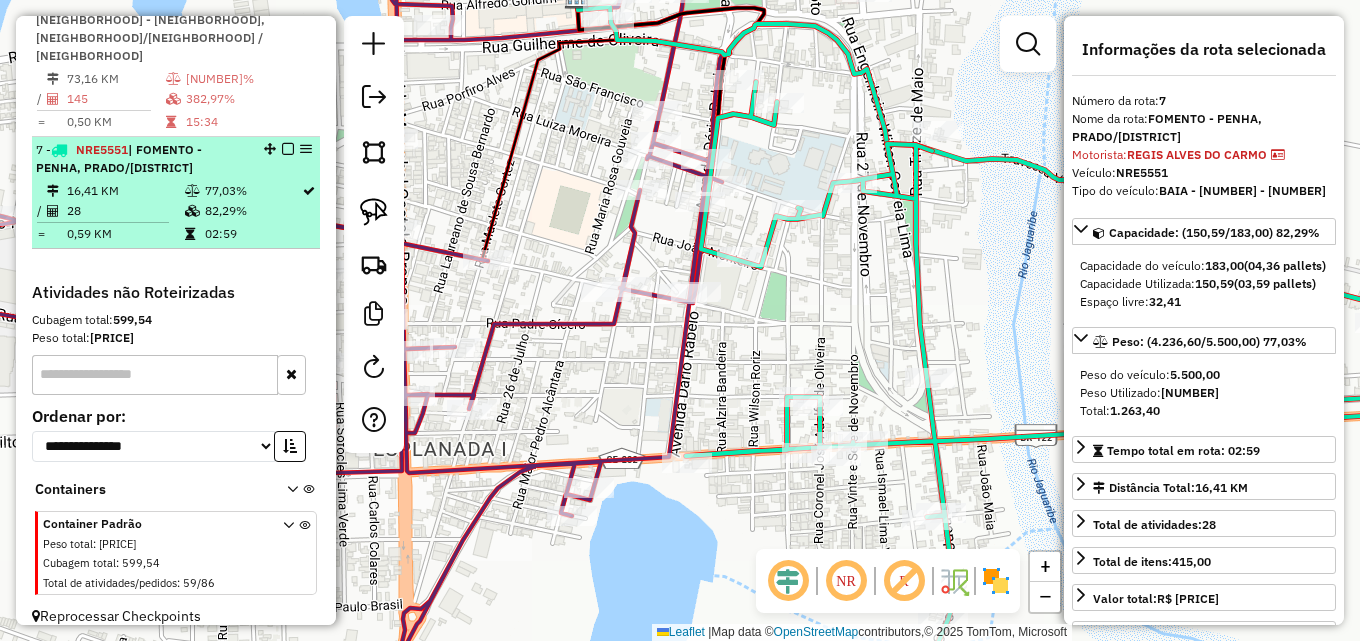 click at bounding box center (288, 149) 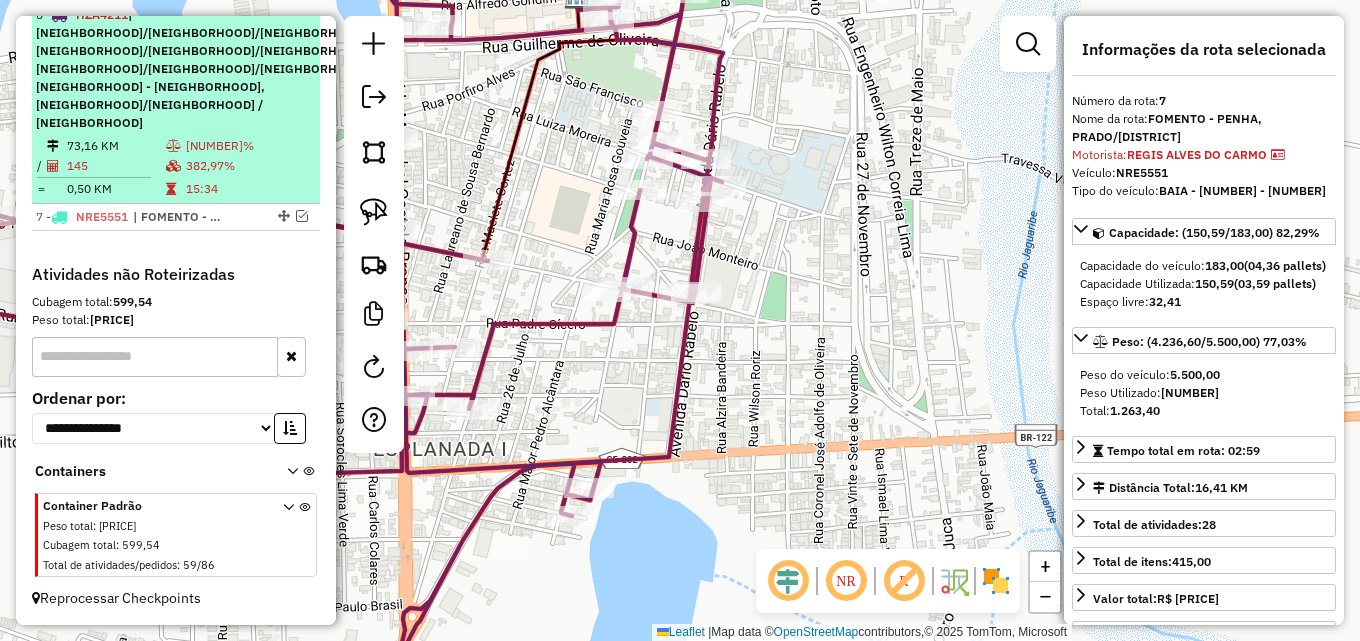 scroll, scrollTop: 905, scrollLeft: 0, axis: vertical 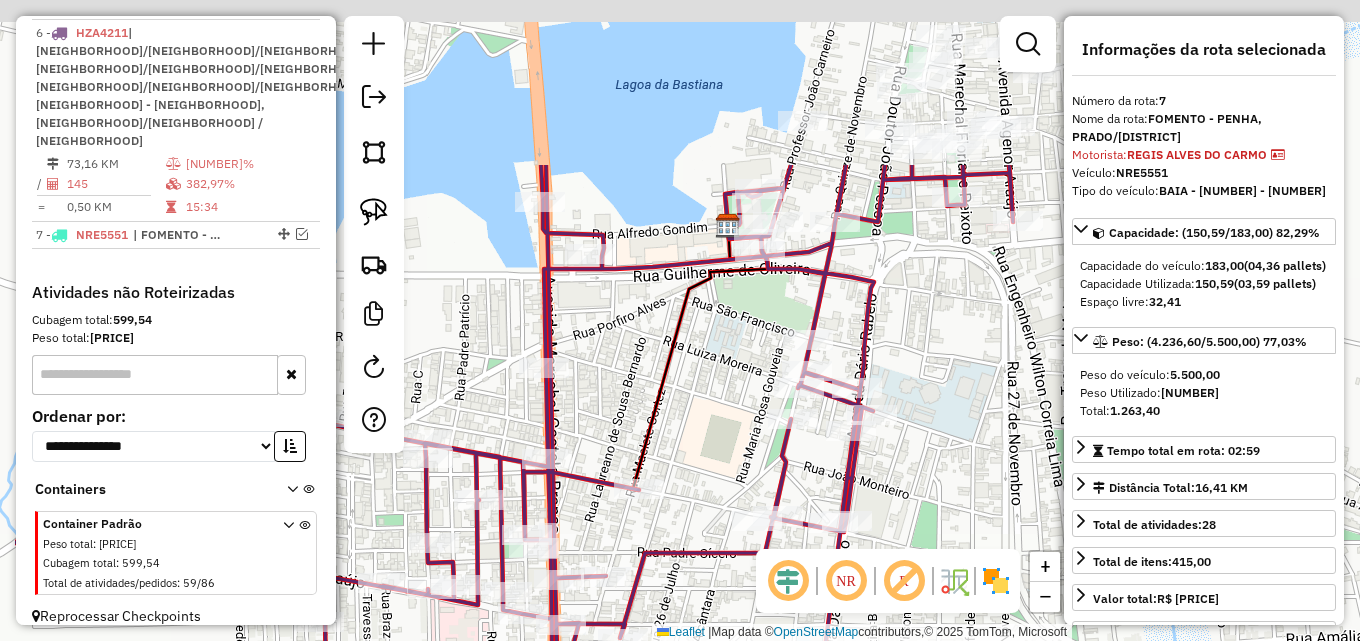 drag, startPoint x: 548, startPoint y: 152, endPoint x: 665, endPoint y: 430, distance: 301.6173 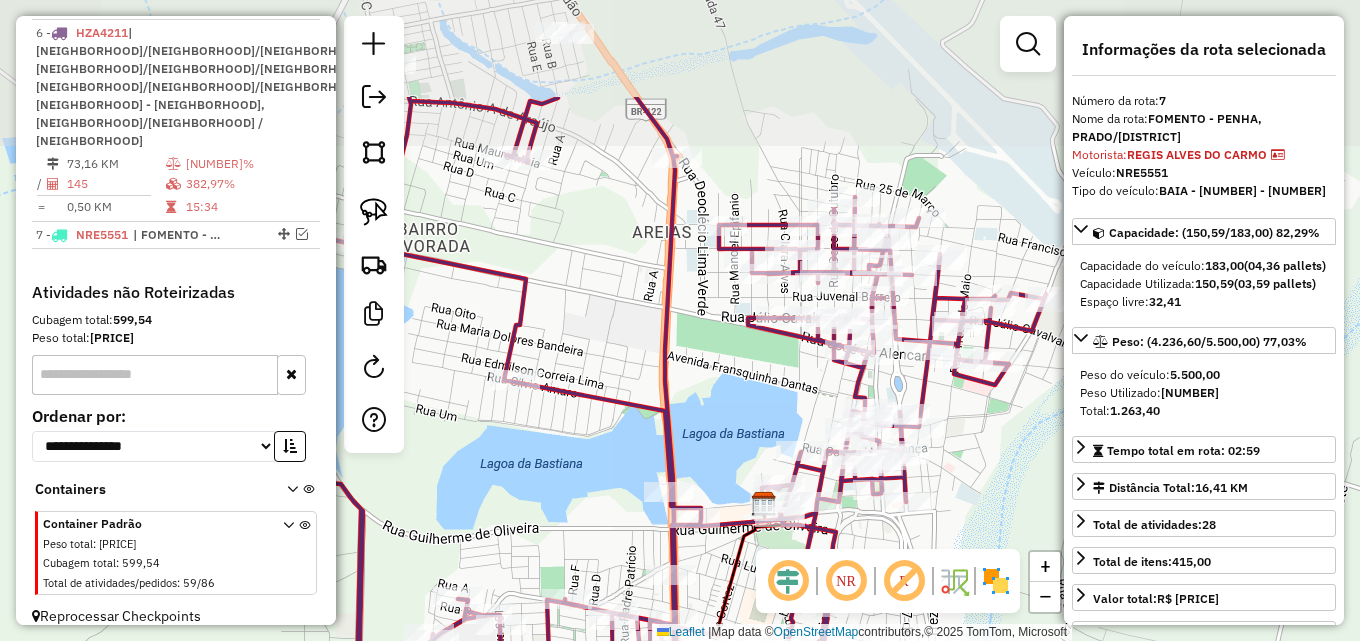 drag, startPoint x: 645, startPoint y: 258, endPoint x: 987, endPoint y: 486, distance: 411.03284 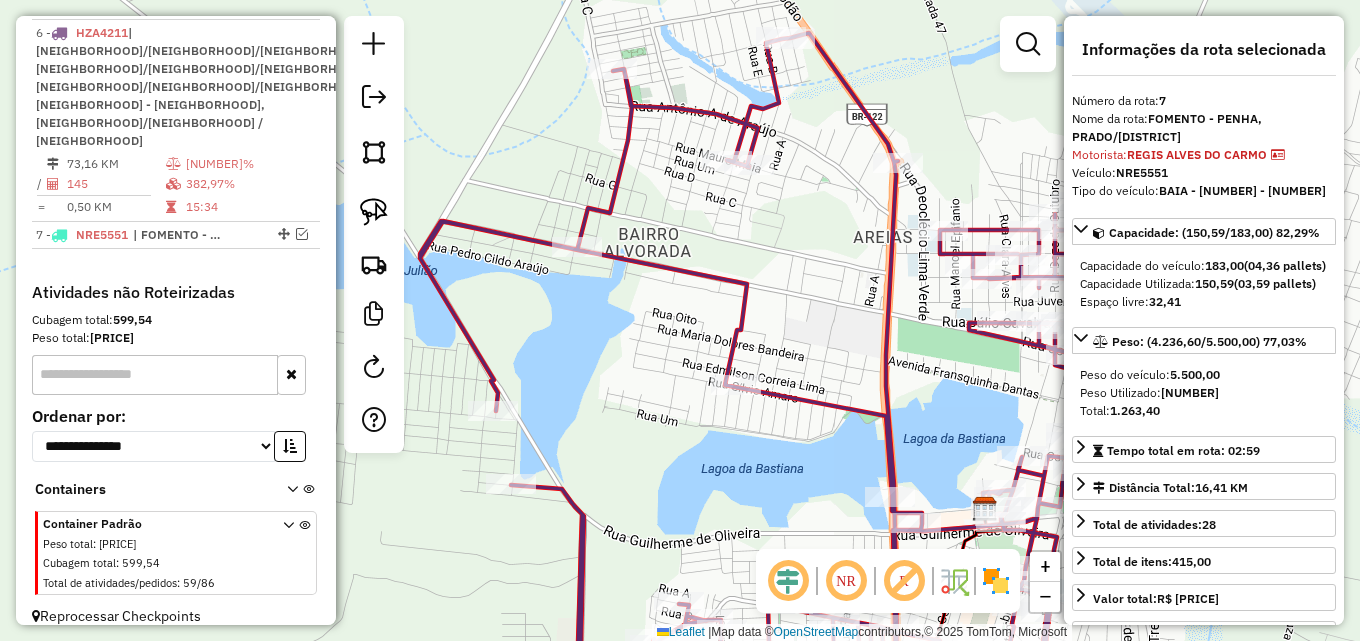 drag, startPoint x: 808, startPoint y: 279, endPoint x: 798, endPoint y: 354, distance: 75.66373 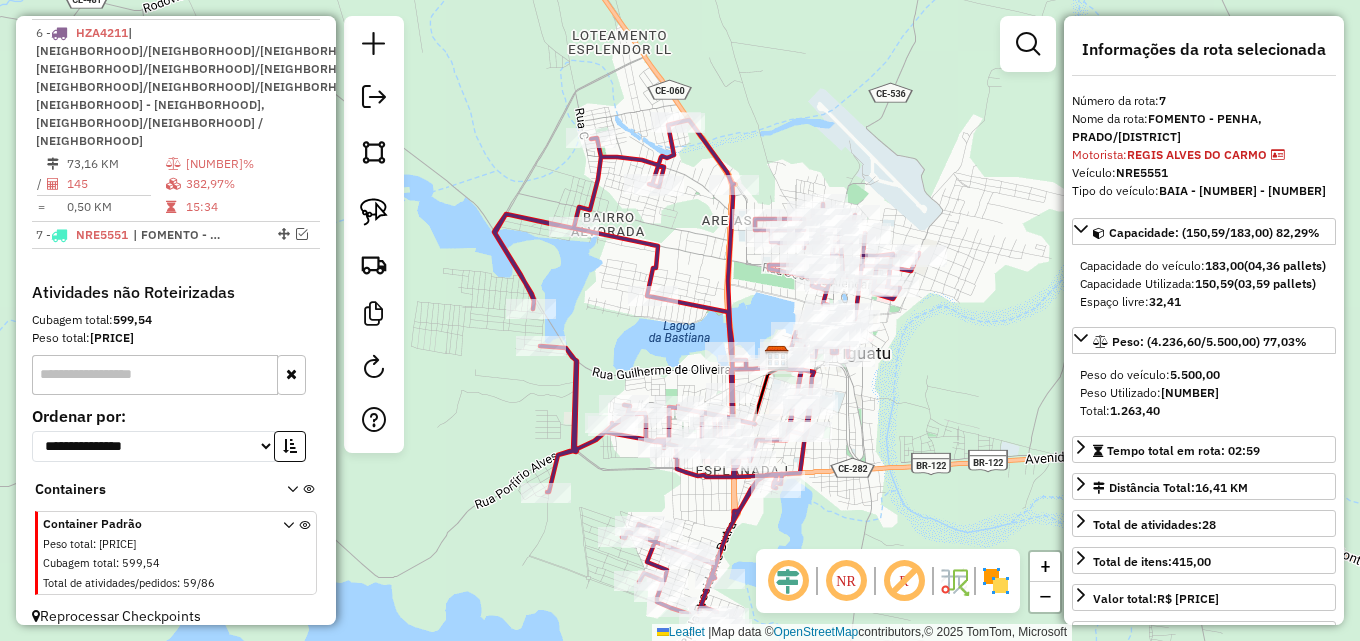 drag, startPoint x: 789, startPoint y: 343, endPoint x: 674, endPoint y: 254, distance: 145.41664 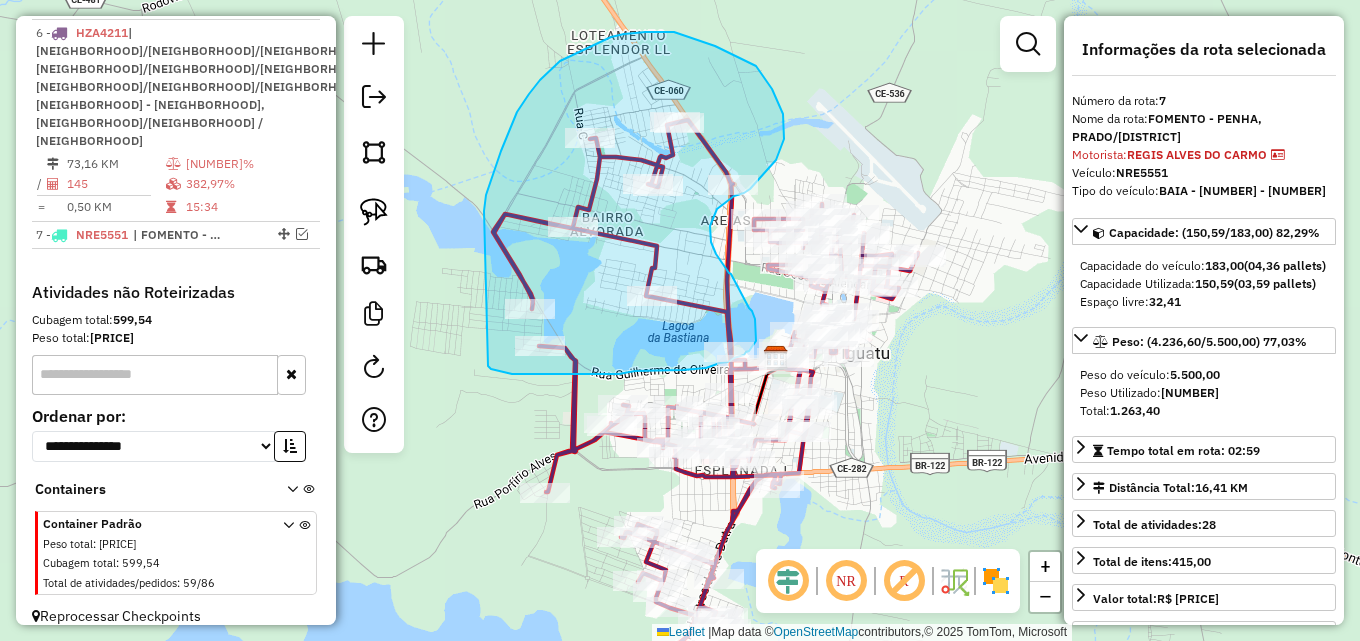 drag, startPoint x: 492, startPoint y: 177, endPoint x: 486, endPoint y: 365, distance: 188.09572 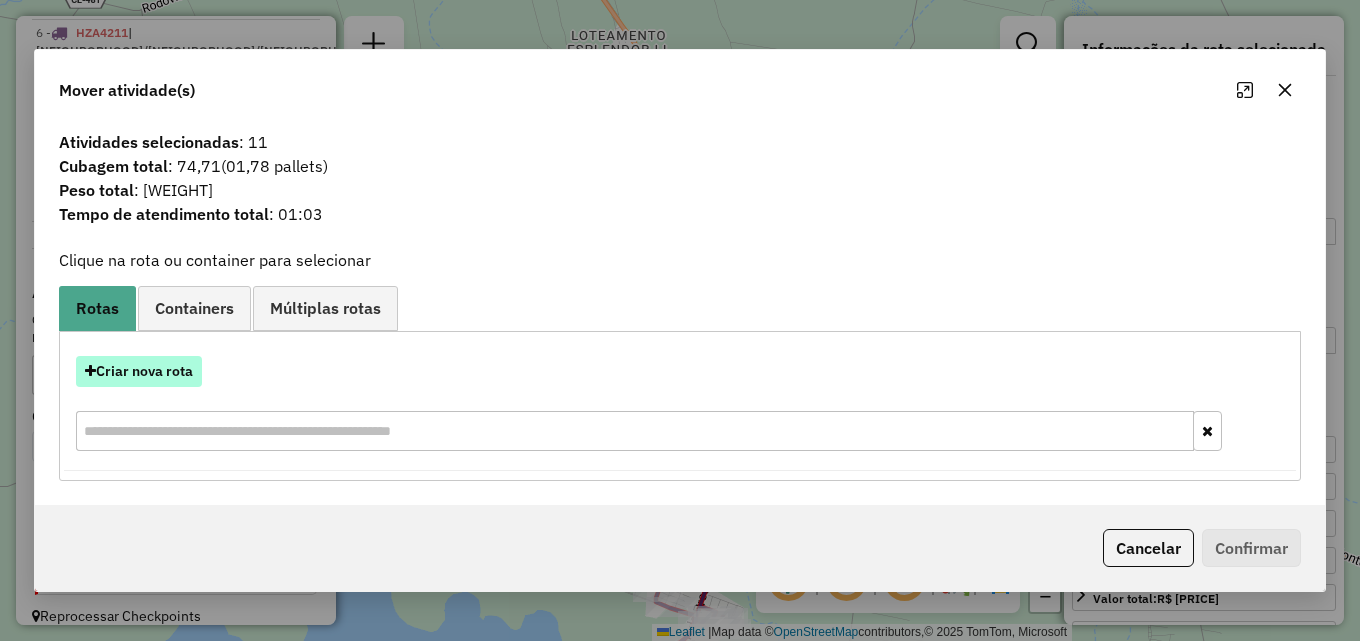 click on "Criar nova rota" at bounding box center [139, 371] 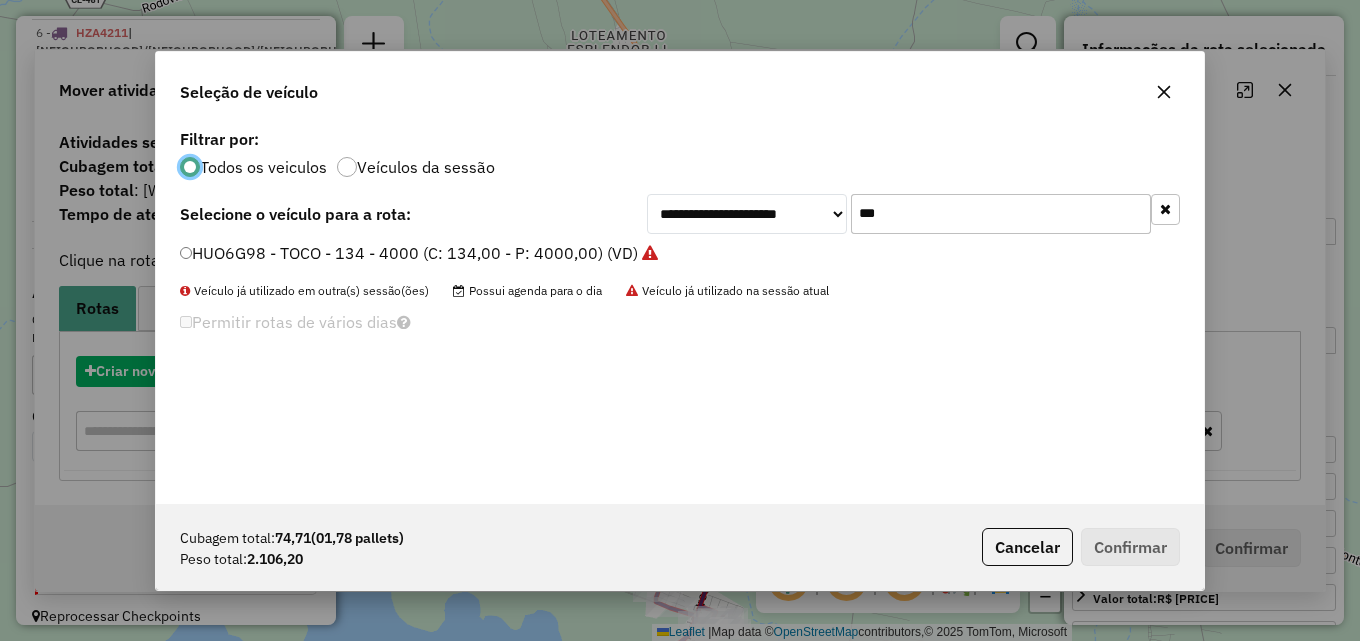 scroll, scrollTop: 11, scrollLeft: 6, axis: both 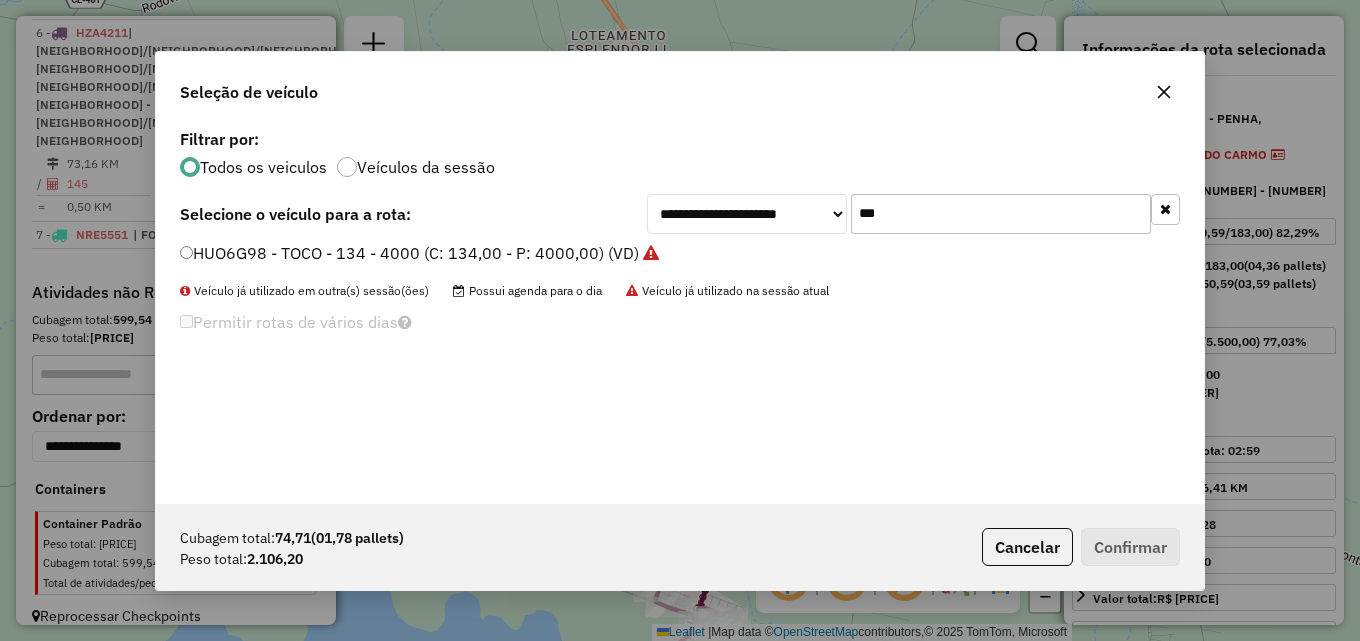 drag, startPoint x: 825, startPoint y: 218, endPoint x: 632, endPoint y: 232, distance: 193.50711 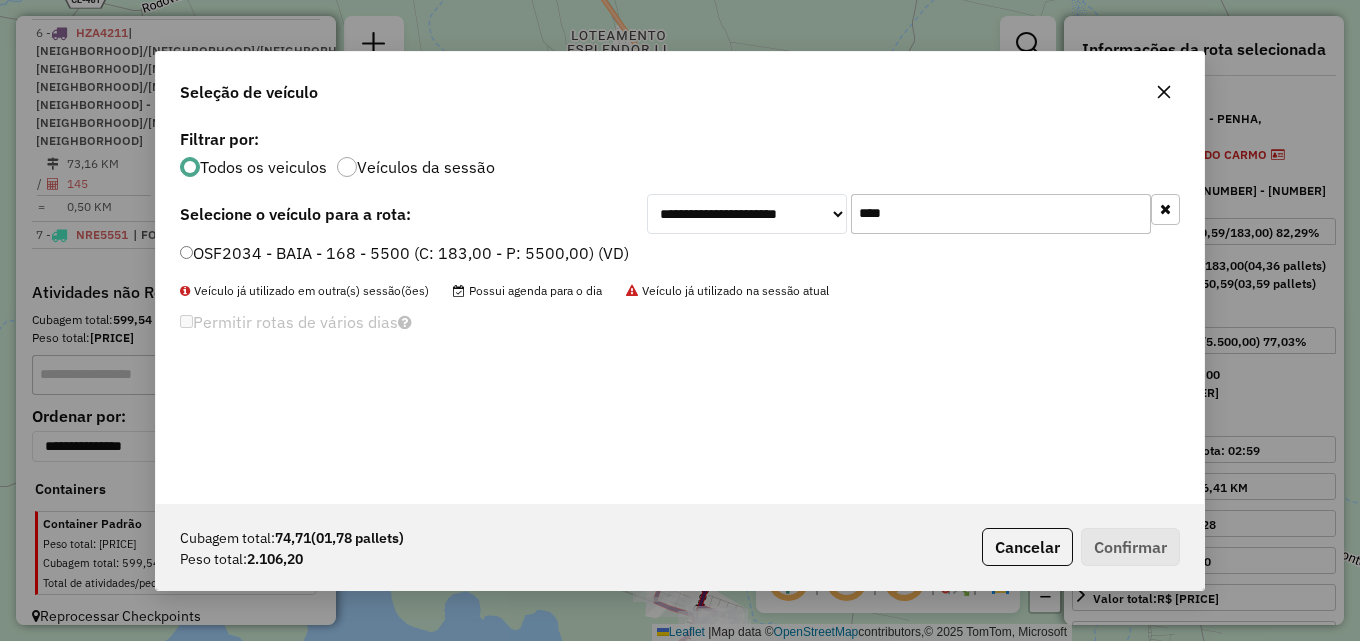 type on "****" 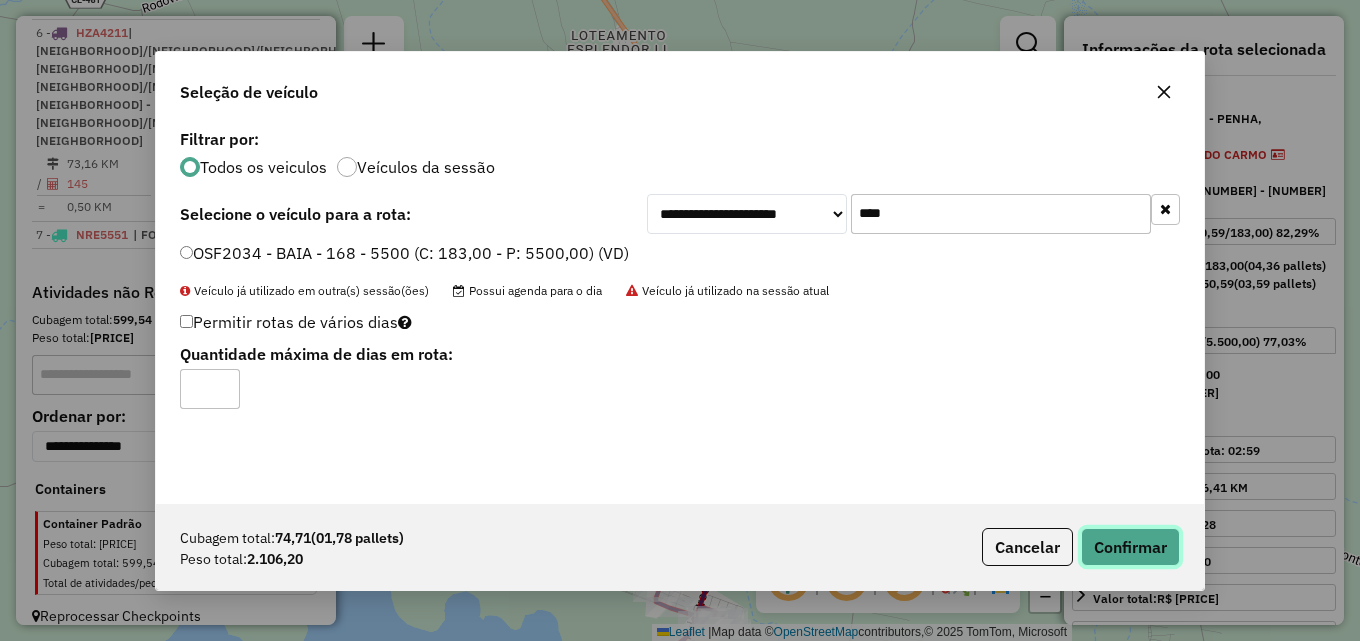 click on "Confirmar" 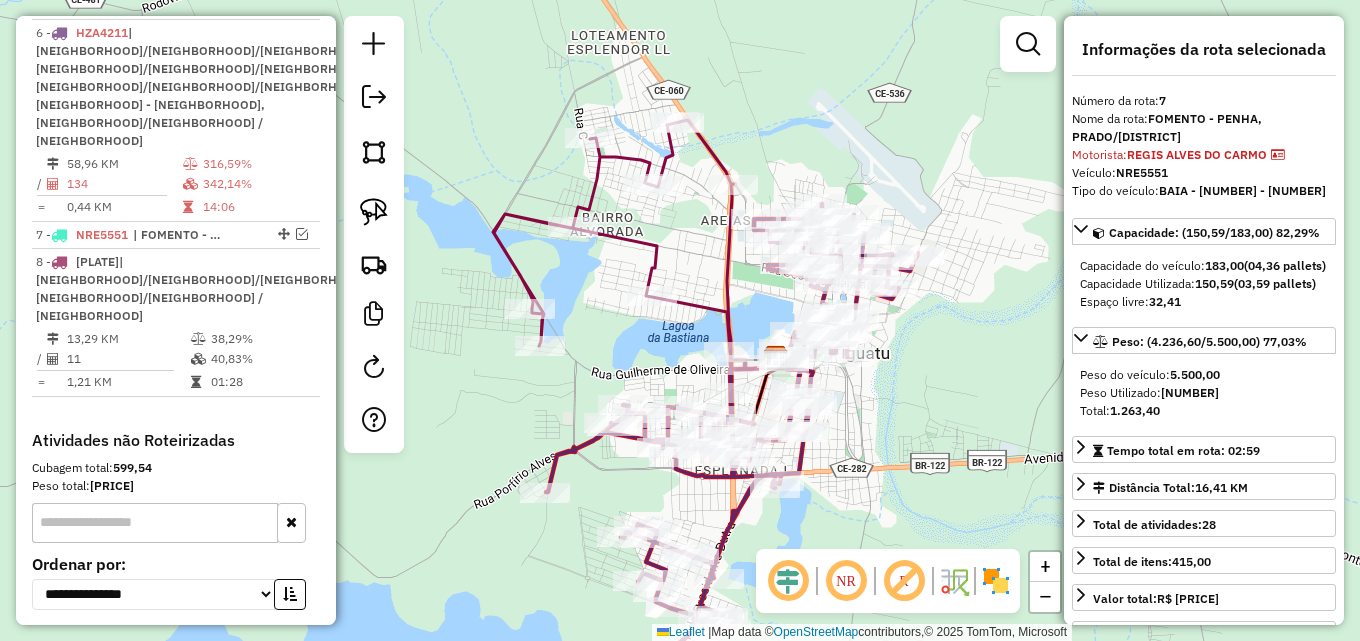 scroll, scrollTop: 1035, scrollLeft: 0, axis: vertical 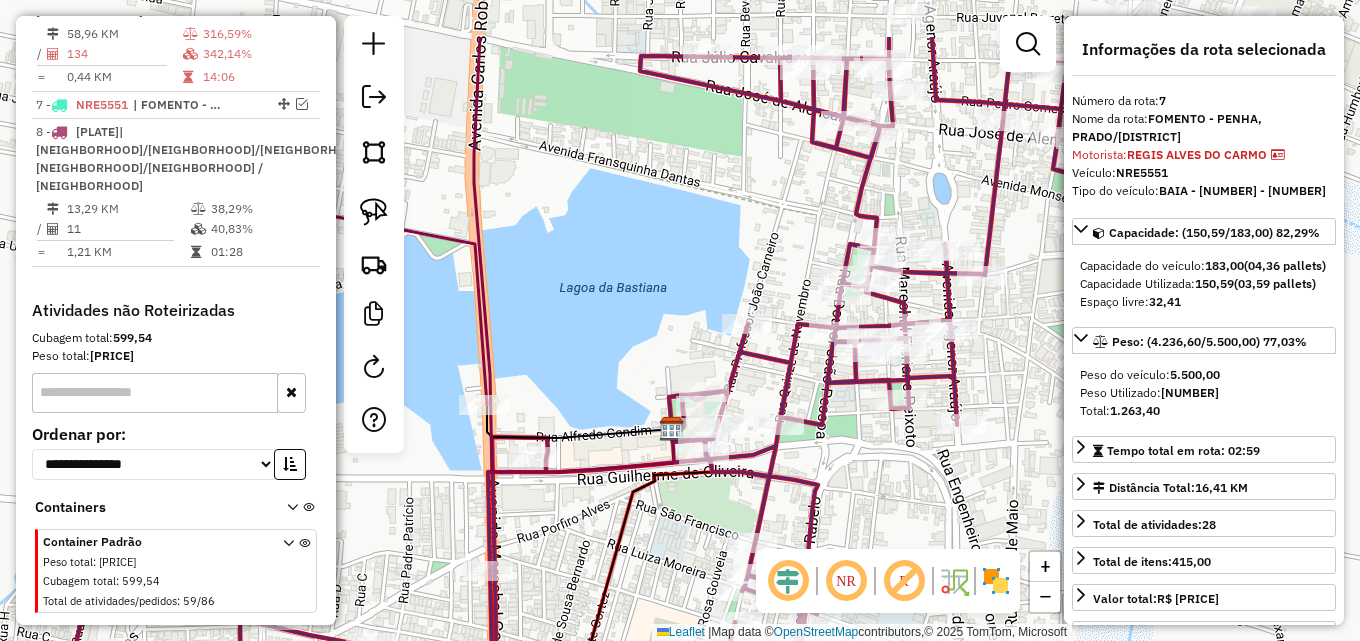 drag, startPoint x: 866, startPoint y: 253, endPoint x: 656, endPoint y: 346, distance: 229.67151 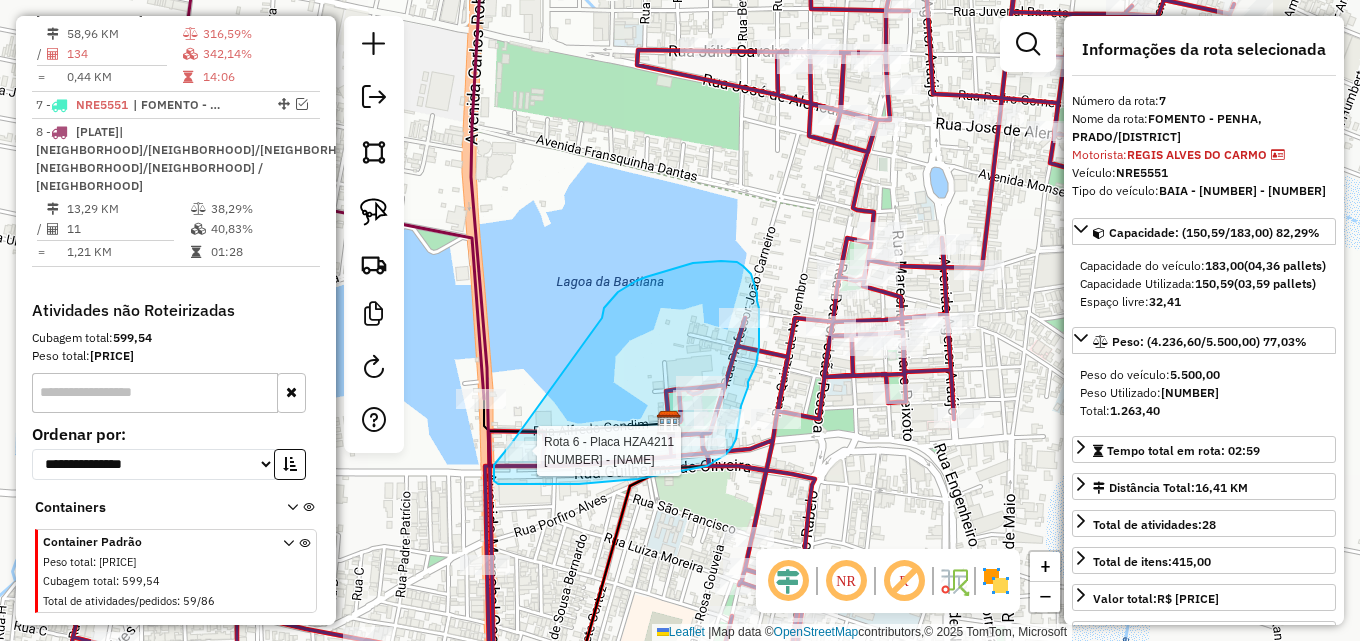 click on "Rota 6 - Placa HZA4211  2540 - LANCHONETE ALIAN€a Janela de atendimento Grade de atendimento Capacidade Transportadoras Veículos Cliente Pedidos  Rotas Selecione os dias de semana para filtrar as janelas de atendimento  Seg   Ter   Qua   Qui   Sex   Sáb   Dom  Informe o período da janela de atendimento: De: Até:  Filtrar exatamente a janela do cliente  Considerar janela de atendimento padrão  Selecione os dias de semana para filtrar as grades de atendimento  Seg   Ter   Qua   Qui   Sex   Sáb   Dom   Considerar clientes sem dia de atendimento cadastrado  Clientes fora do dia de atendimento selecionado Filtrar as atividades entre os valores definidos abaixo:  Peso mínimo:   Peso máximo:   Cubagem mínima:   Cubagem máxima:   De:   Até:  Filtrar as atividades entre o tempo de atendimento definido abaixo:  De:   Até:   Considerar capacidade total dos clientes não roteirizados Transportadora: Selecione um ou mais itens Tipo de veículo: Selecione um ou mais itens Veículo: Selecione um ou mais itens" 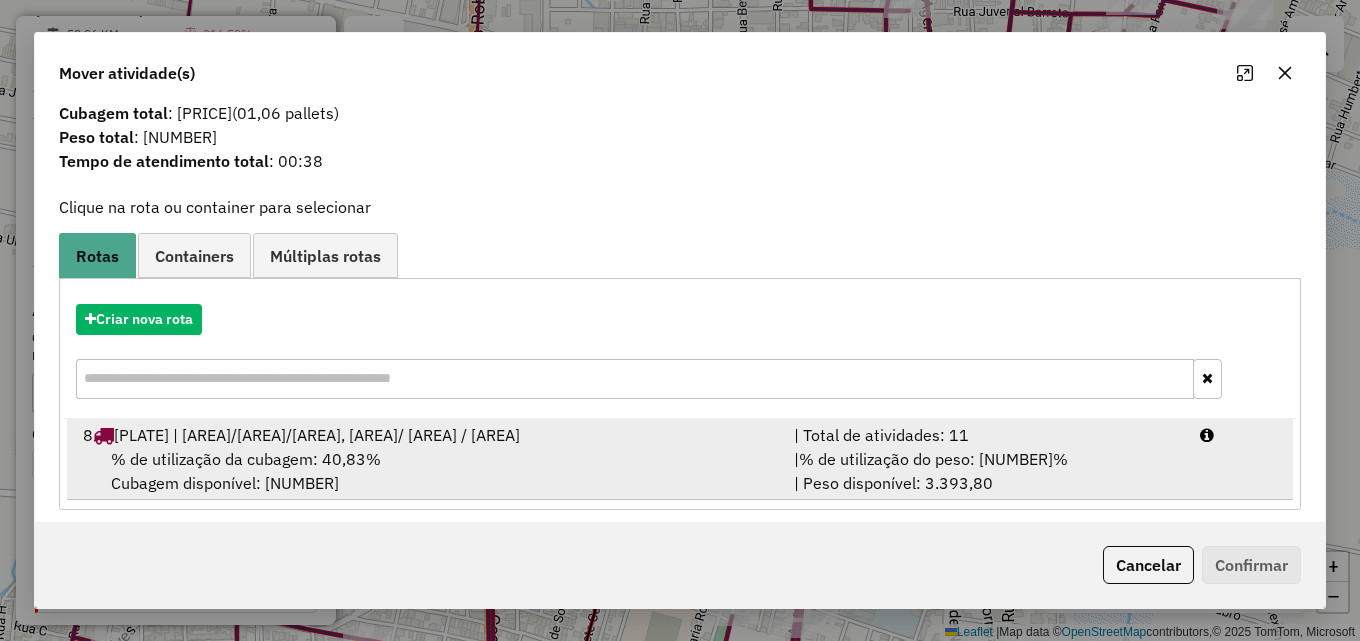 scroll, scrollTop: 48, scrollLeft: 0, axis: vertical 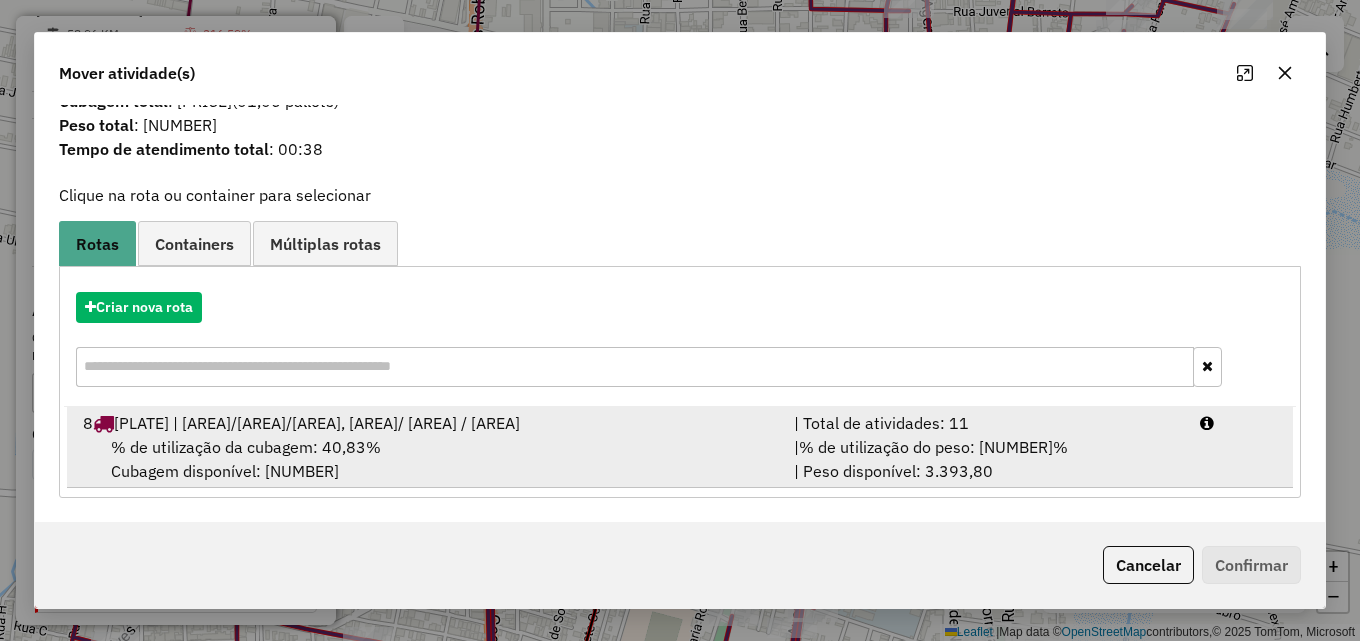 click on "% de utilização da cubagem: 40,83%  Cubagem disponível: 108,29" at bounding box center (426, 459) 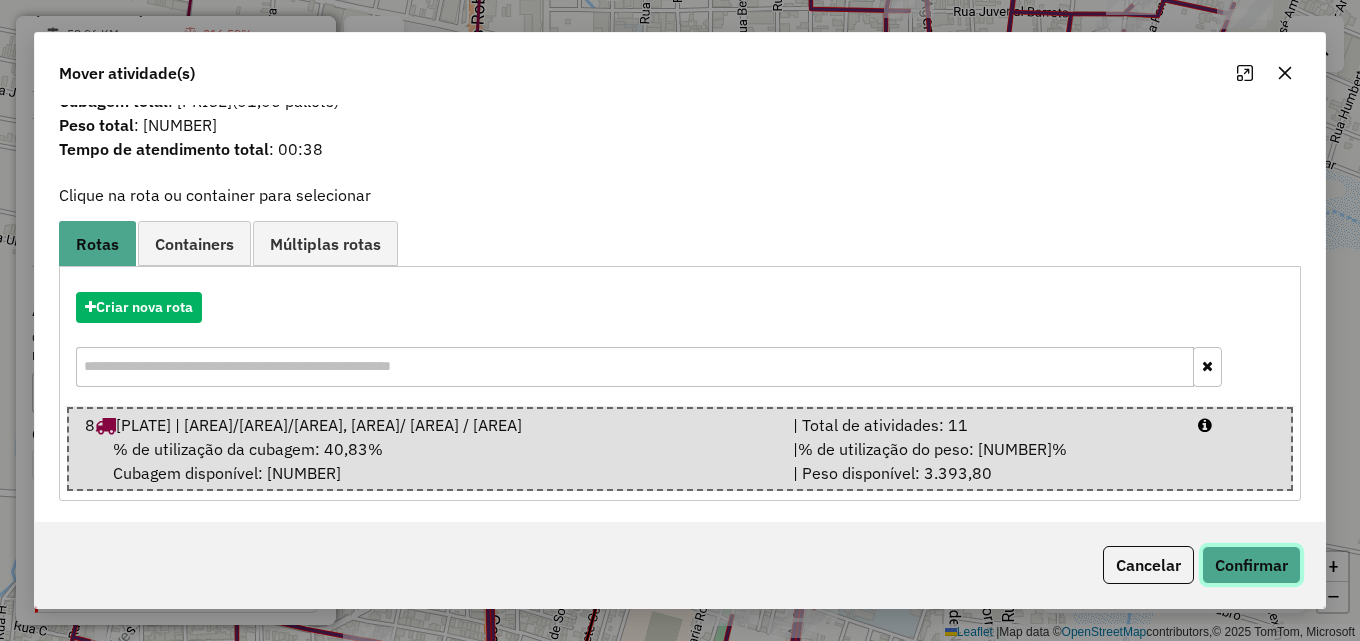 click on "Confirmar" 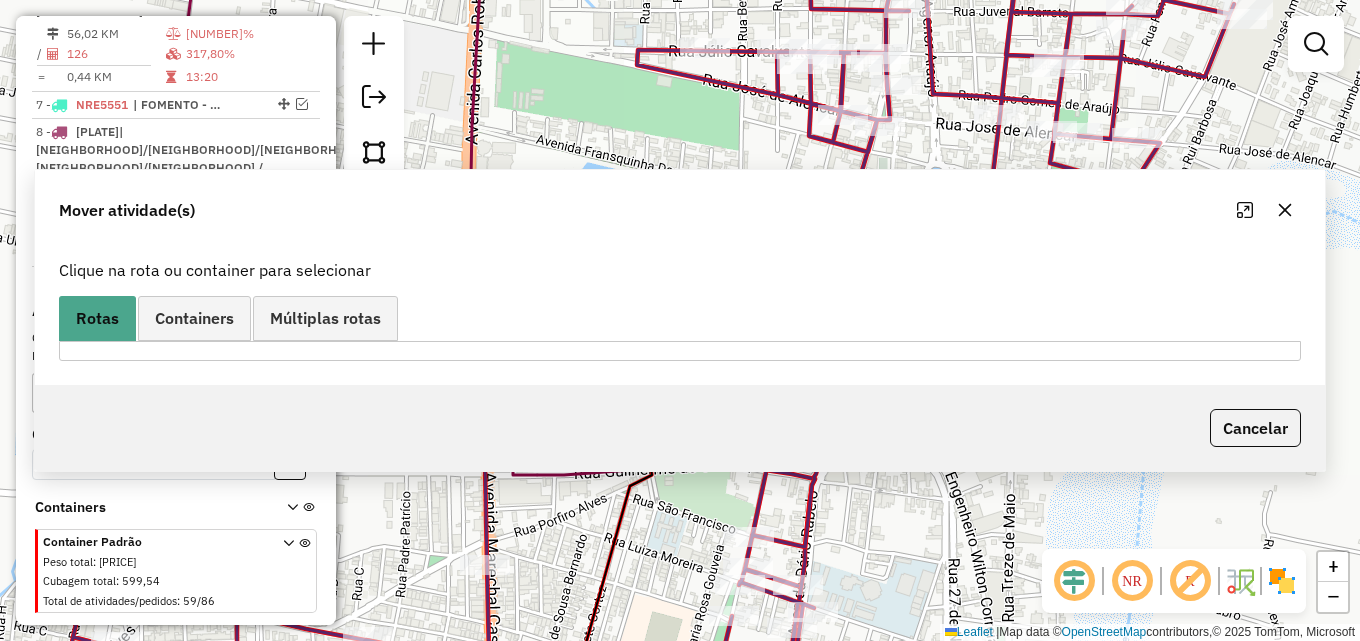 scroll, scrollTop: 0, scrollLeft: 0, axis: both 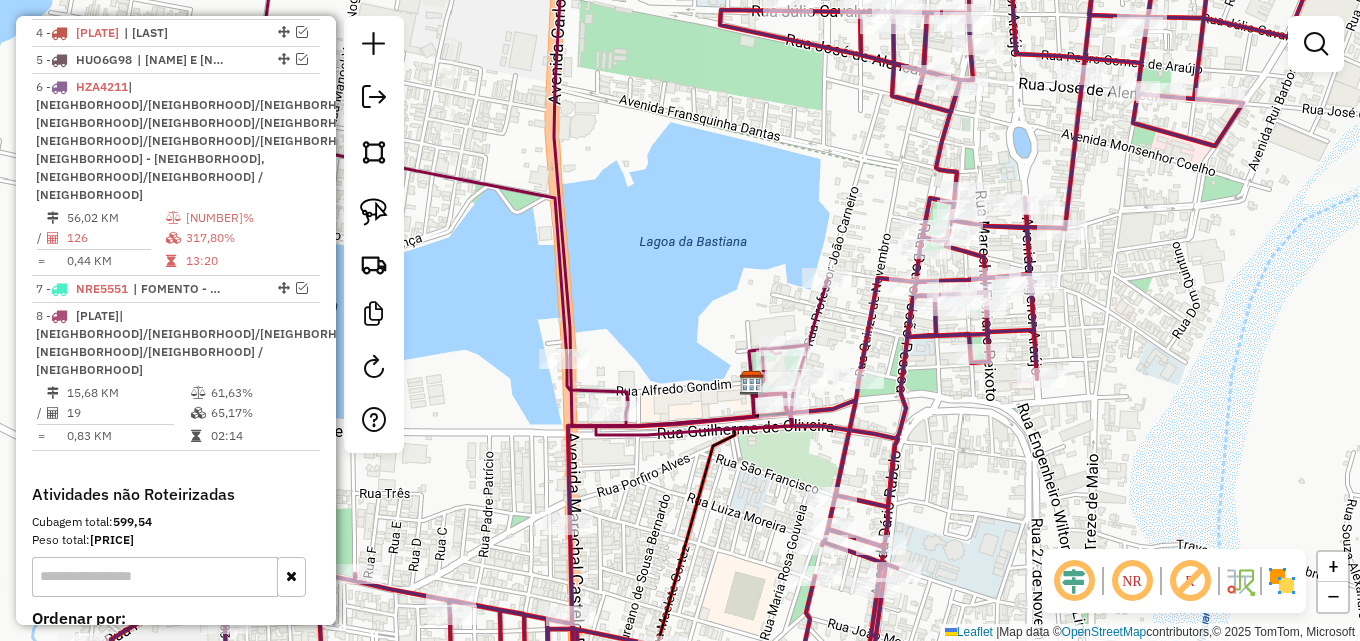 drag, startPoint x: 487, startPoint y: 232, endPoint x: 582, endPoint y: 185, distance: 105.99056 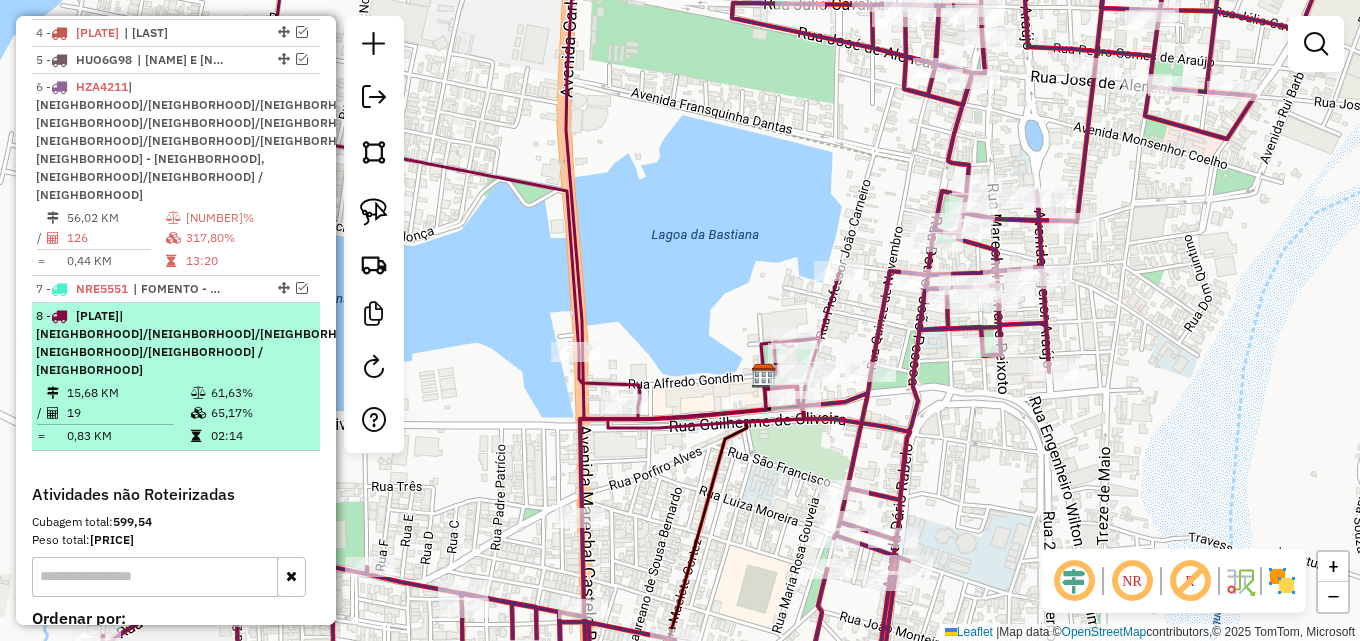 click on "61,63%" at bounding box center (260, 393) 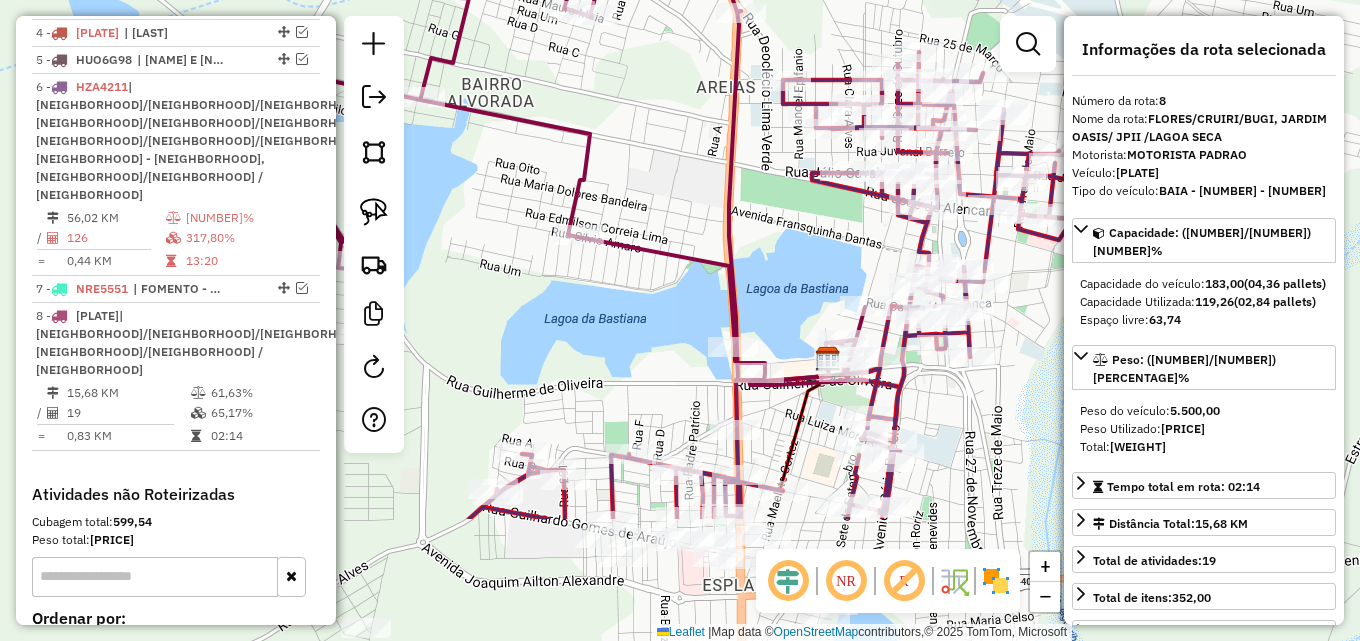 drag, startPoint x: 781, startPoint y: 311, endPoint x: 665, endPoint y: 147, distance: 200.87807 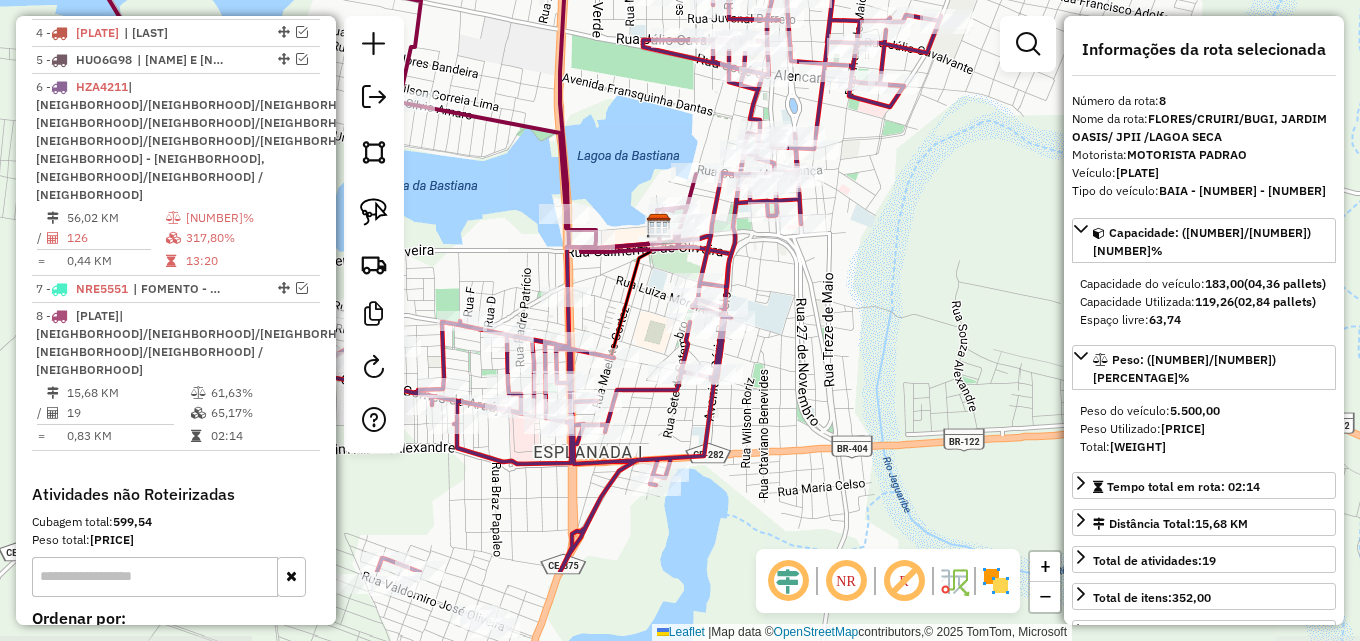 drag, startPoint x: 772, startPoint y: 259, endPoint x: 605, endPoint y: 126, distance: 213.49005 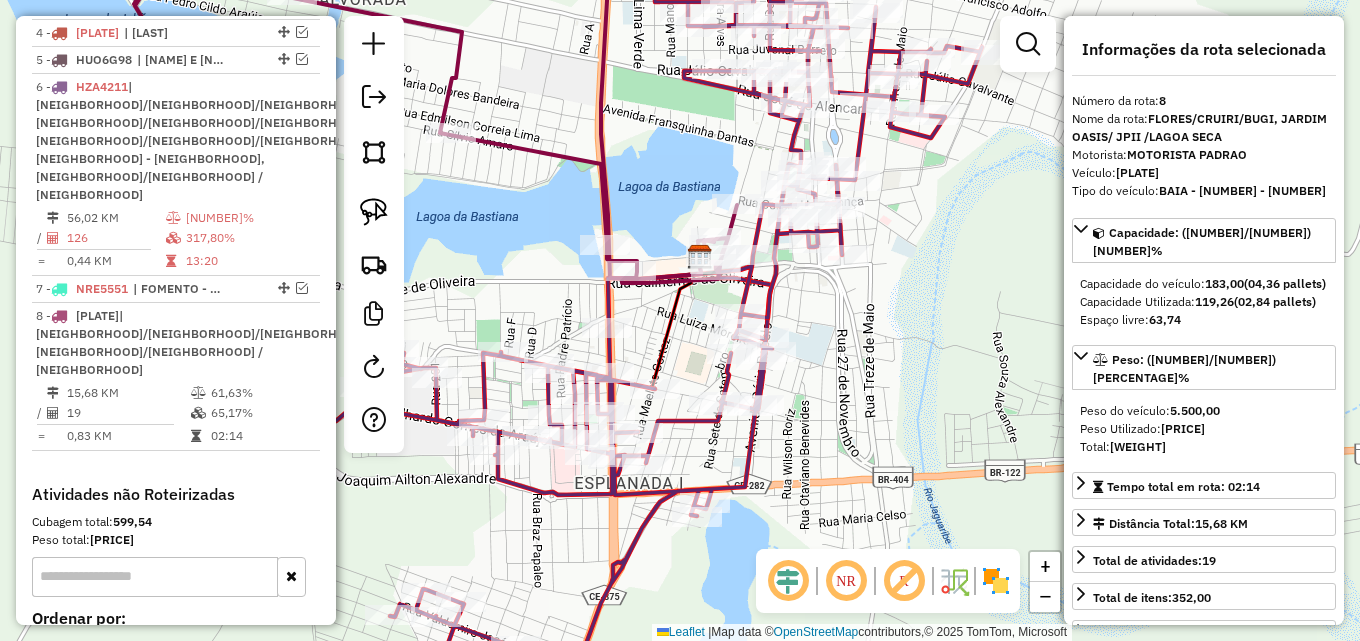 drag, startPoint x: 609, startPoint y: 286, endPoint x: 756, endPoint y: 385, distance: 177.22867 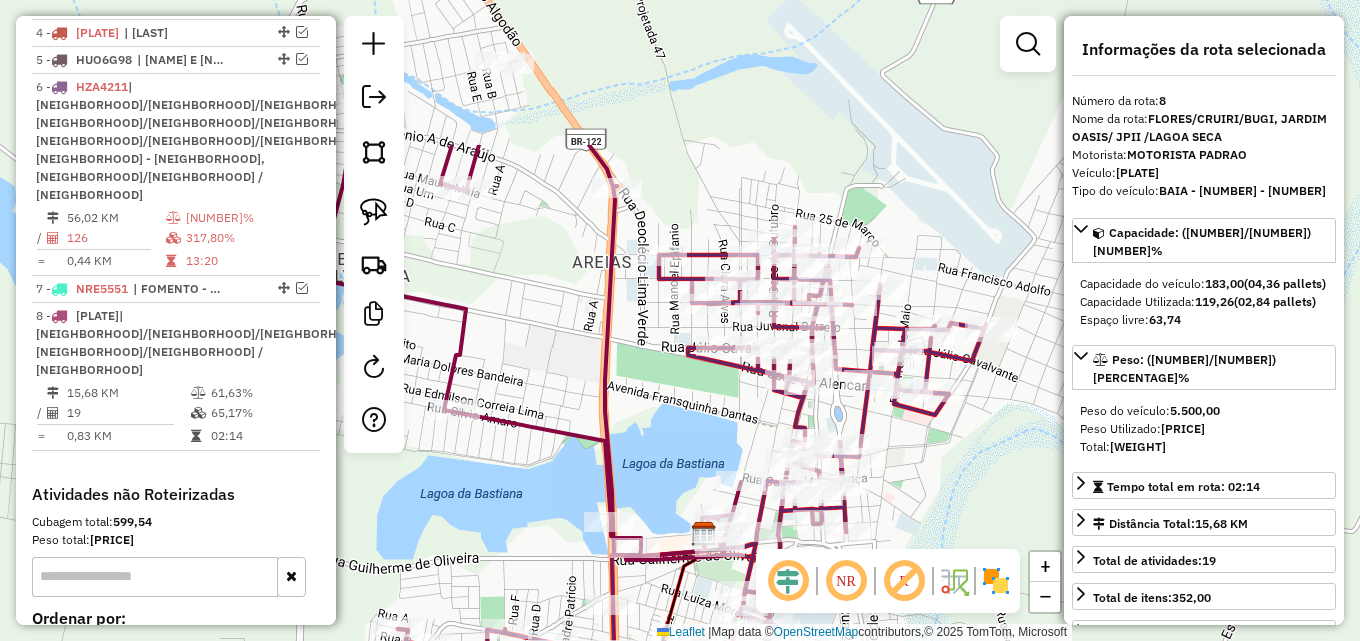 drag, startPoint x: 754, startPoint y: 255, endPoint x: 623, endPoint y: 406, distance: 199.90498 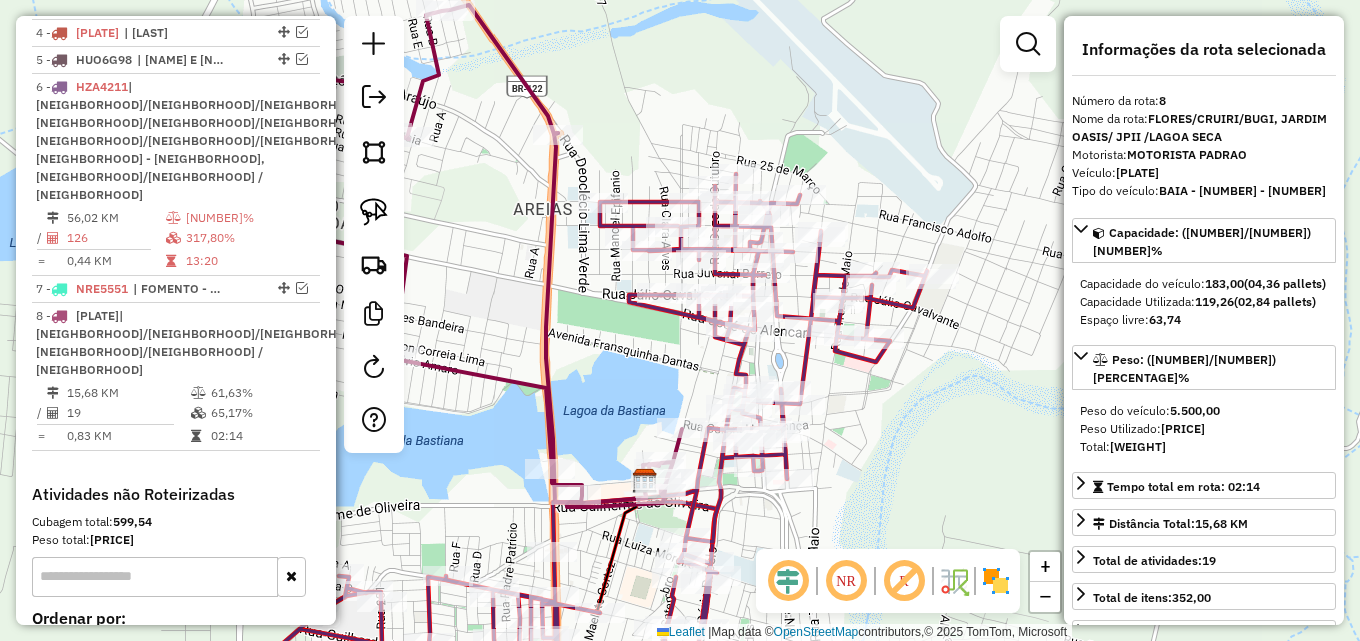 drag, startPoint x: 662, startPoint y: 399, endPoint x: 610, endPoint y: 349, distance: 72.138756 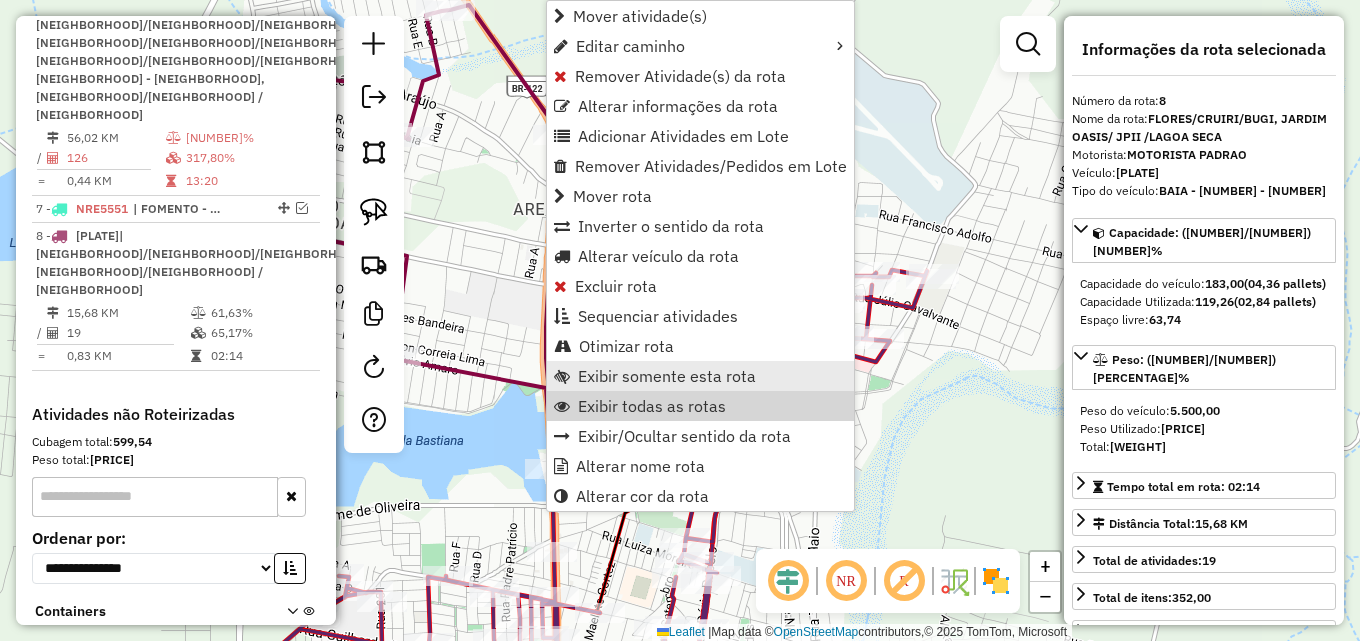 scroll, scrollTop: 1035, scrollLeft: 0, axis: vertical 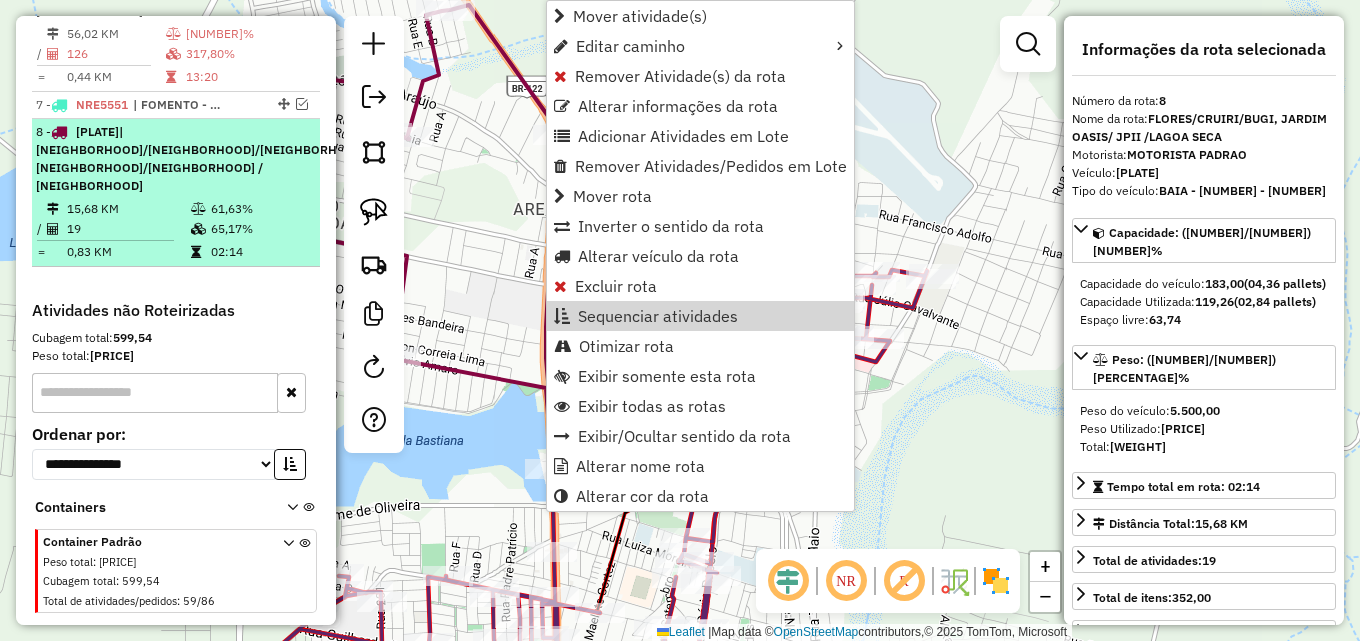 click at bounding box center [399, 131] 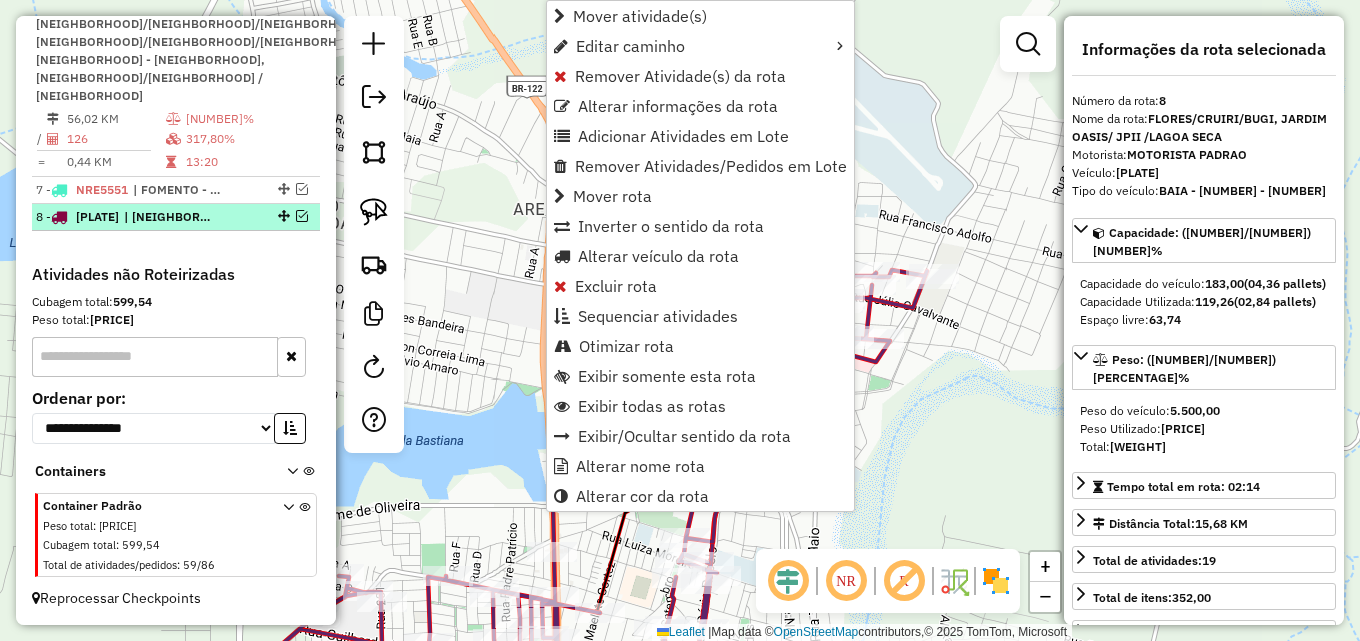 scroll, scrollTop: 932, scrollLeft: 0, axis: vertical 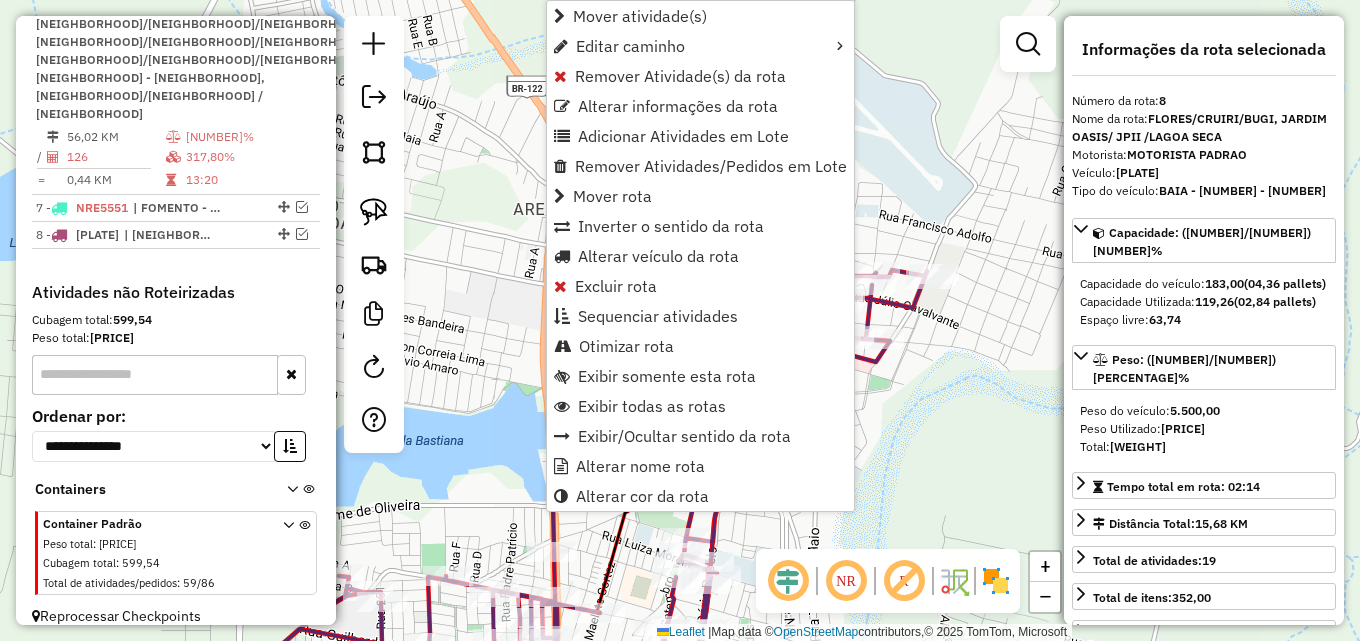 click on "Janela de atendimento Grade de atendimento Capacidade Transportadoras Veículos Cliente Pedidos  Rotas Selecione os dias de semana para filtrar as janelas de atendimento  Seg   Ter   Qua   Qui   Sex   Sáb   Dom  Informe o período da janela de atendimento: De: Até:  Filtrar exatamente a janela do cliente  Considerar janela de atendimento padrão  Selecione os dias de semana para filtrar as grades de atendimento  Seg   Ter   Qua   Qui   Sex   Sáb   Dom   Considerar clientes sem dia de atendimento cadastrado  Clientes fora do dia de atendimento selecionado Filtrar as atividades entre os valores definidos abaixo:  Peso mínimo:   Peso máximo:   Cubagem mínima:   Cubagem máxima:   De:   Até:  Filtrar as atividades entre o tempo de atendimento definido abaixo:  De:   Até:   Considerar capacidade total dos clientes não roteirizados Transportadora: Selecione um ou mais itens Tipo de veículo: Selecione um ou mais itens Veículo: Selecione um ou mais itens Motorista: Selecione um ou mais itens Nome: Rótulo:" 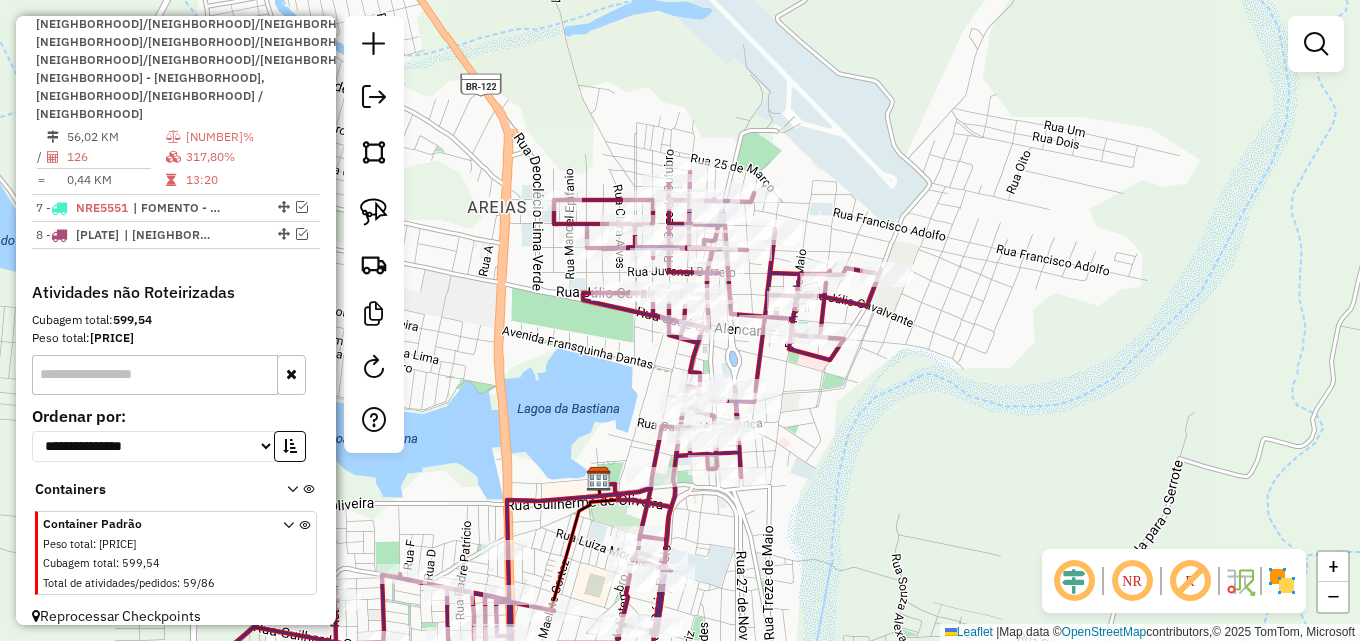 drag, startPoint x: 474, startPoint y: 238, endPoint x: 428, endPoint y: 236, distance: 46.043457 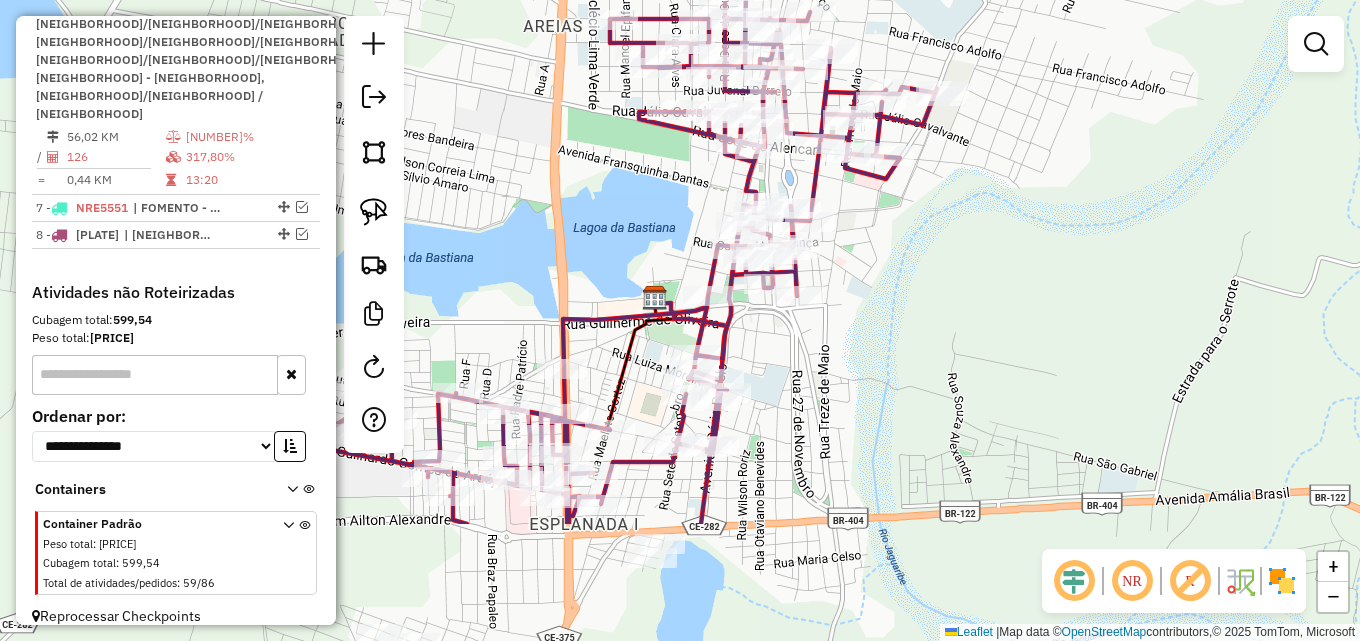 drag, startPoint x: 441, startPoint y: 243, endPoint x: 501, endPoint y: 62, distance: 190.68561 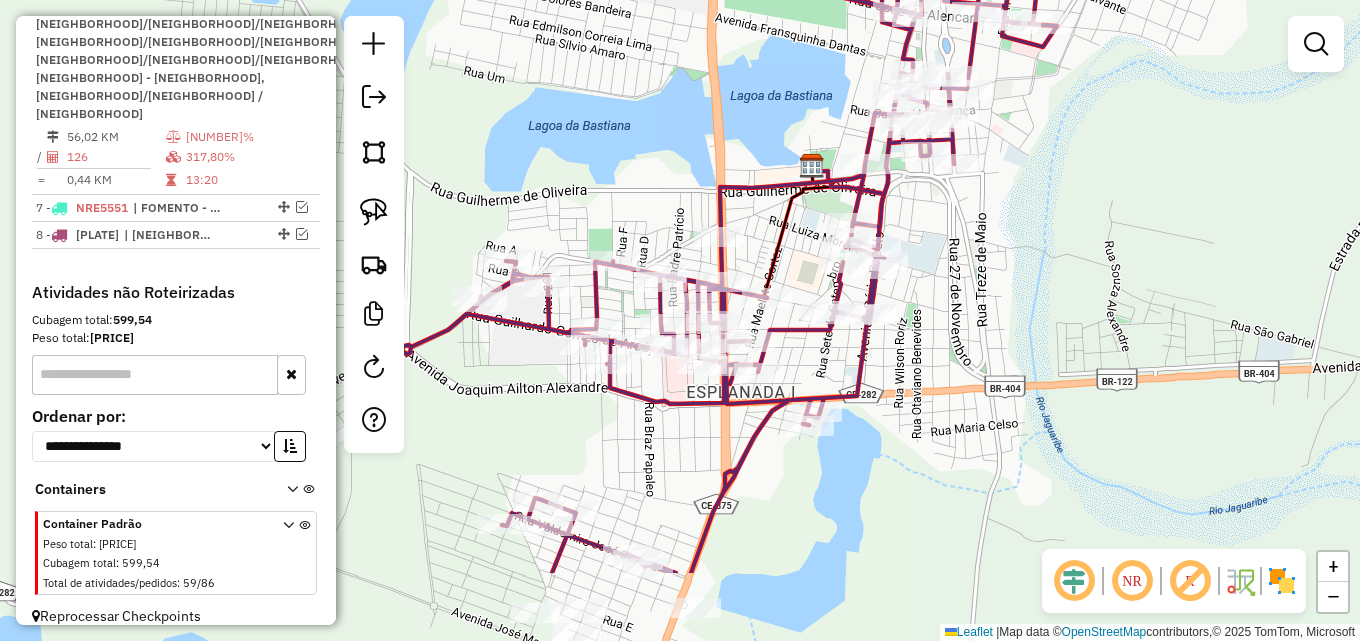 drag, startPoint x: 592, startPoint y: 165, endPoint x: 711, endPoint y: -63, distance: 257.1867 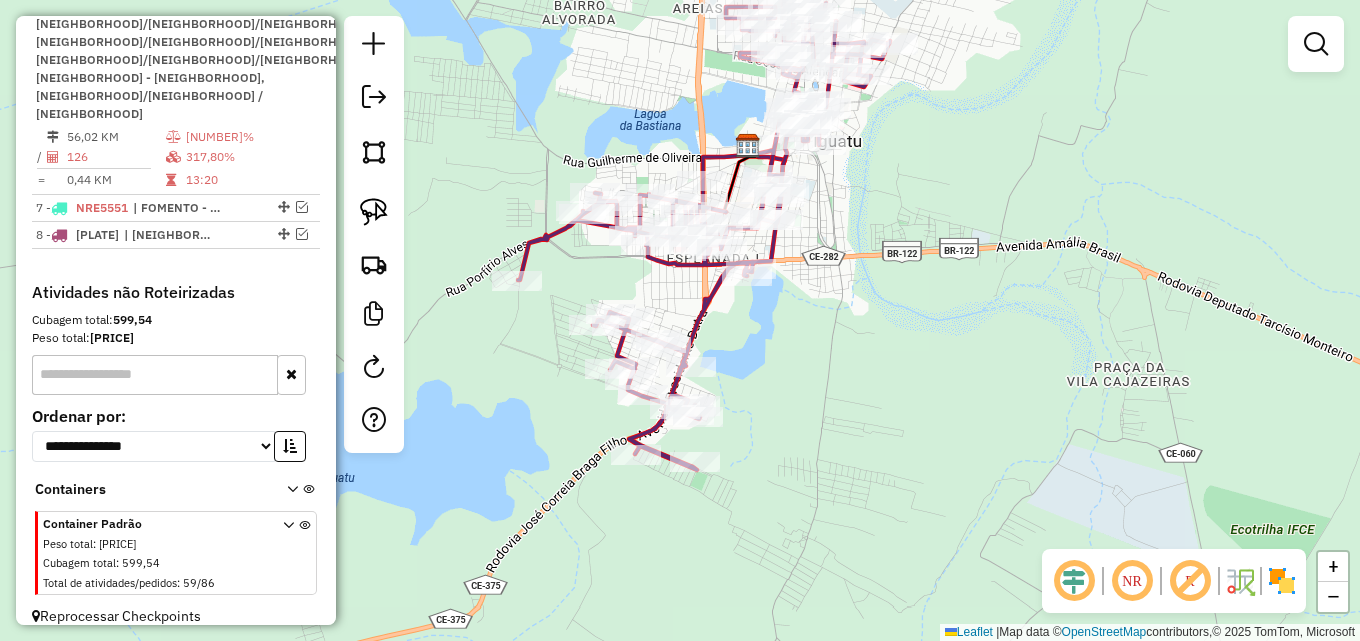 drag, startPoint x: 636, startPoint y: 279, endPoint x: 644, endPoint y: 291, distance: 14.422205 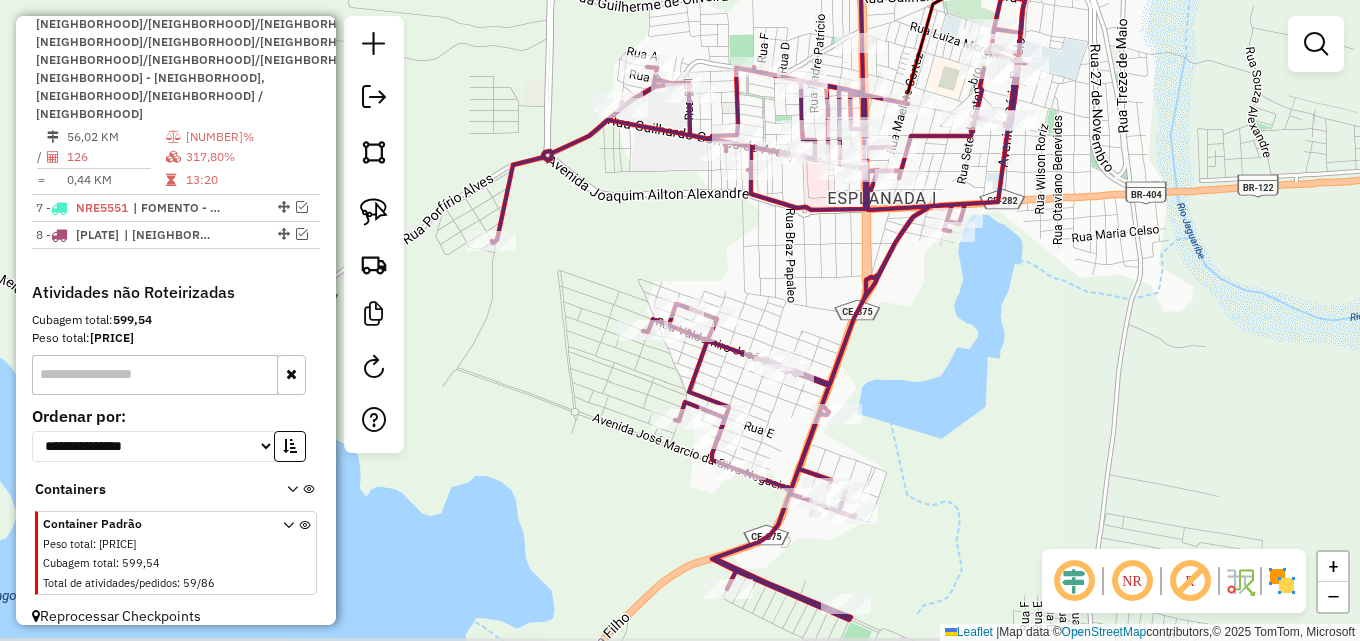 drag, startPoint x: 612, startPoint y: 280, endPoint x: 651, endPoint y: 274, distance: 39.45884 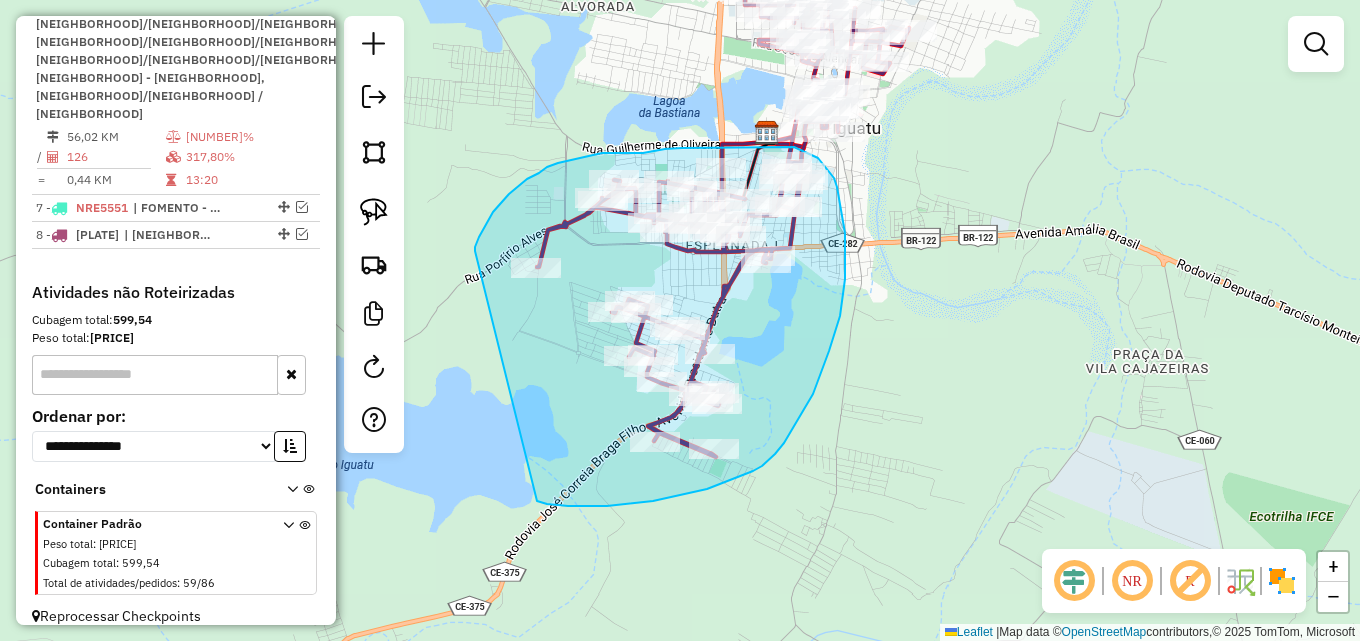 drag, startPoint x: 479, startPoint y: 237, endPoint x: 530, endPoint y: 498, distance: 265.9361 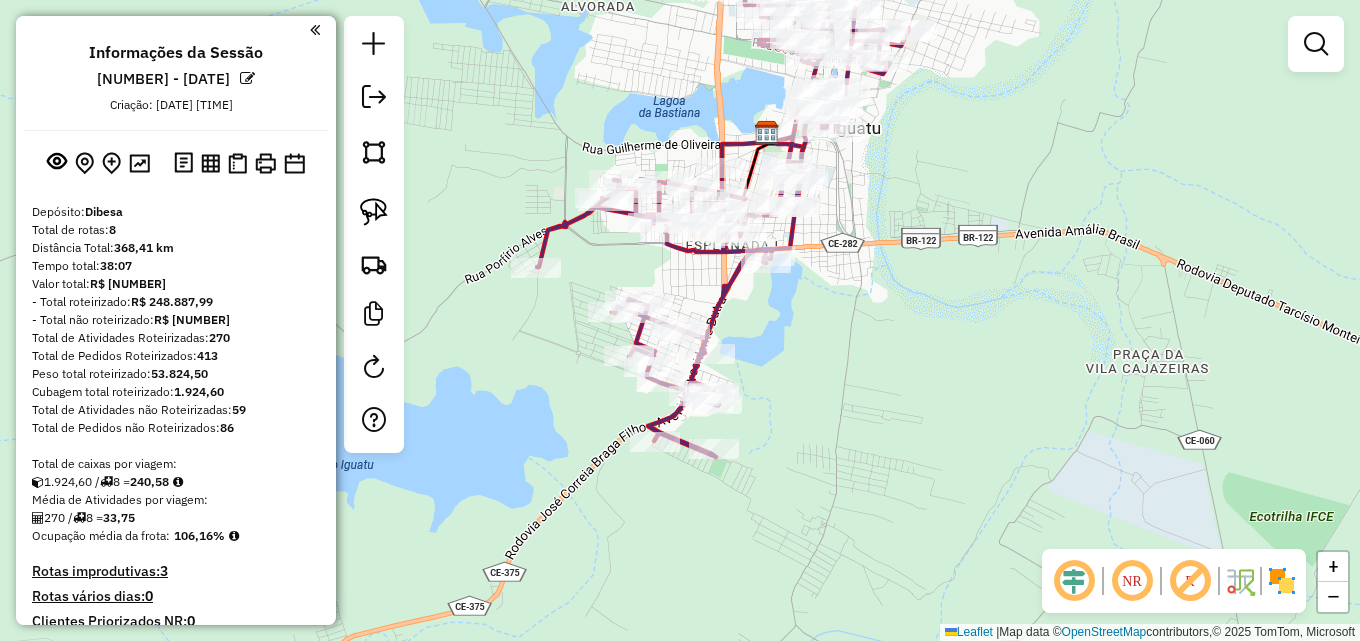 scroll, scrollTop: 0, scrollLeft: 0, axis: both 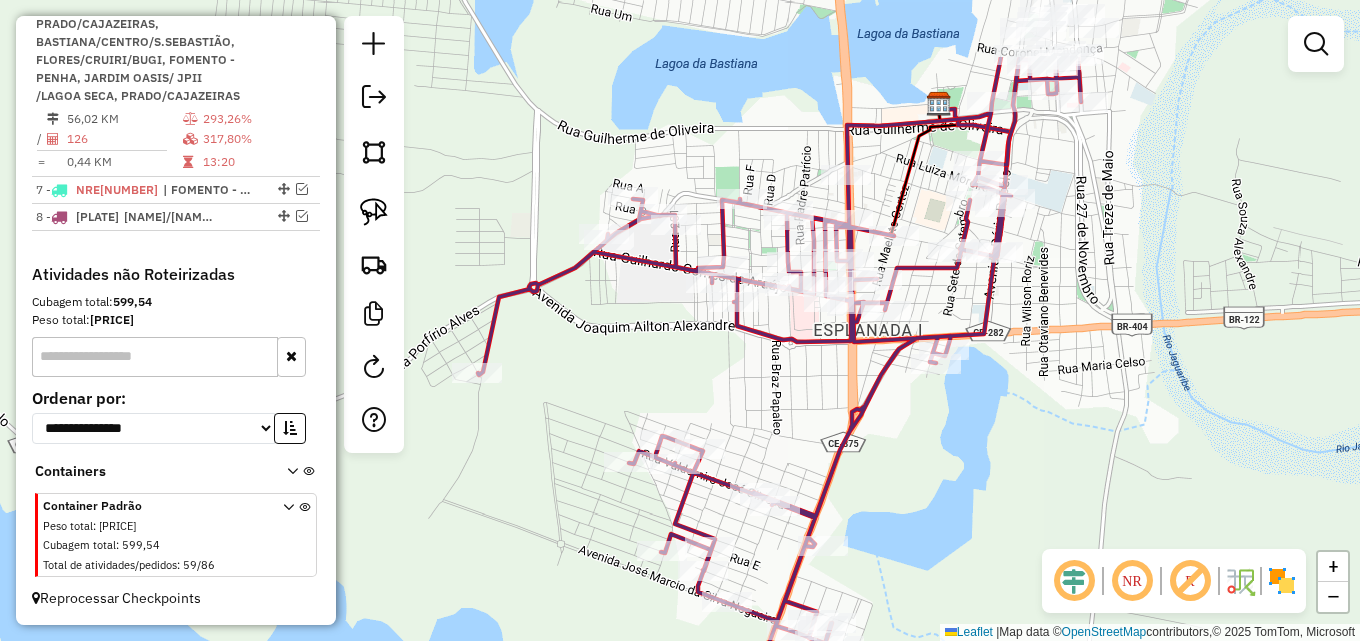 drag, startPoint x: 657, startPoint y: 281, endPoint x: 724, endPoint y: 400, distance: 136.565 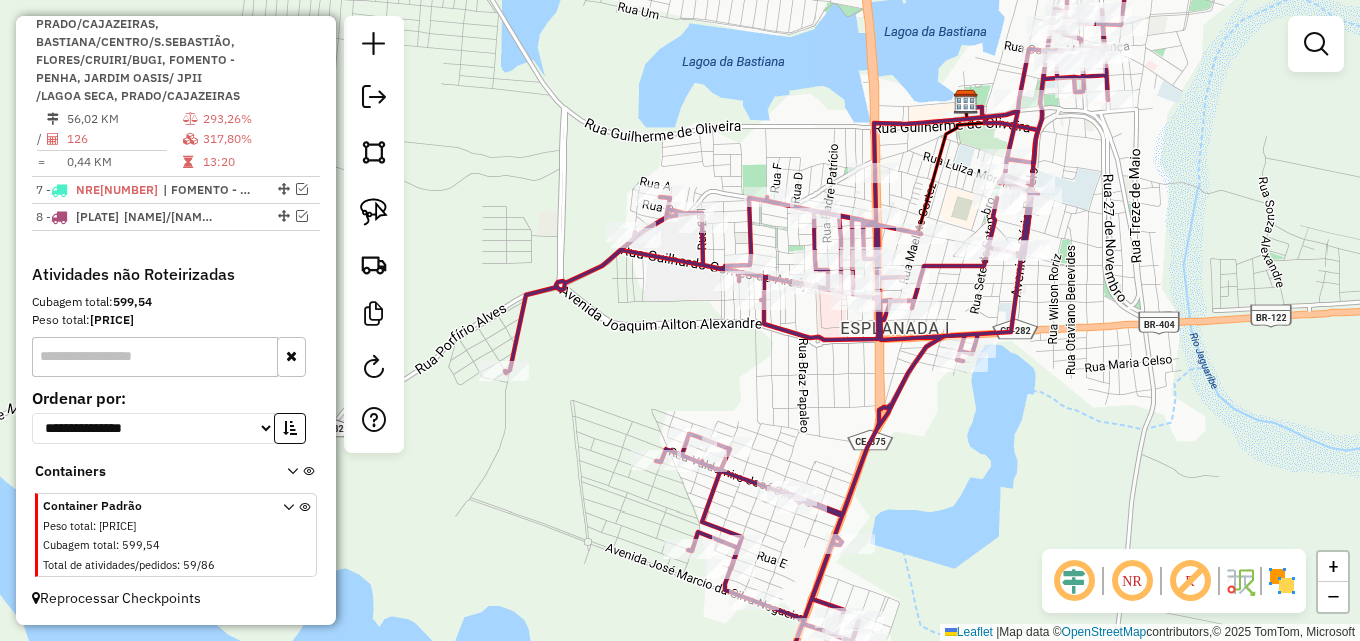 drag, startPoint x: 724, startPoint y: 373, endPoint x: 742, endPoint y: 373, distance: 18 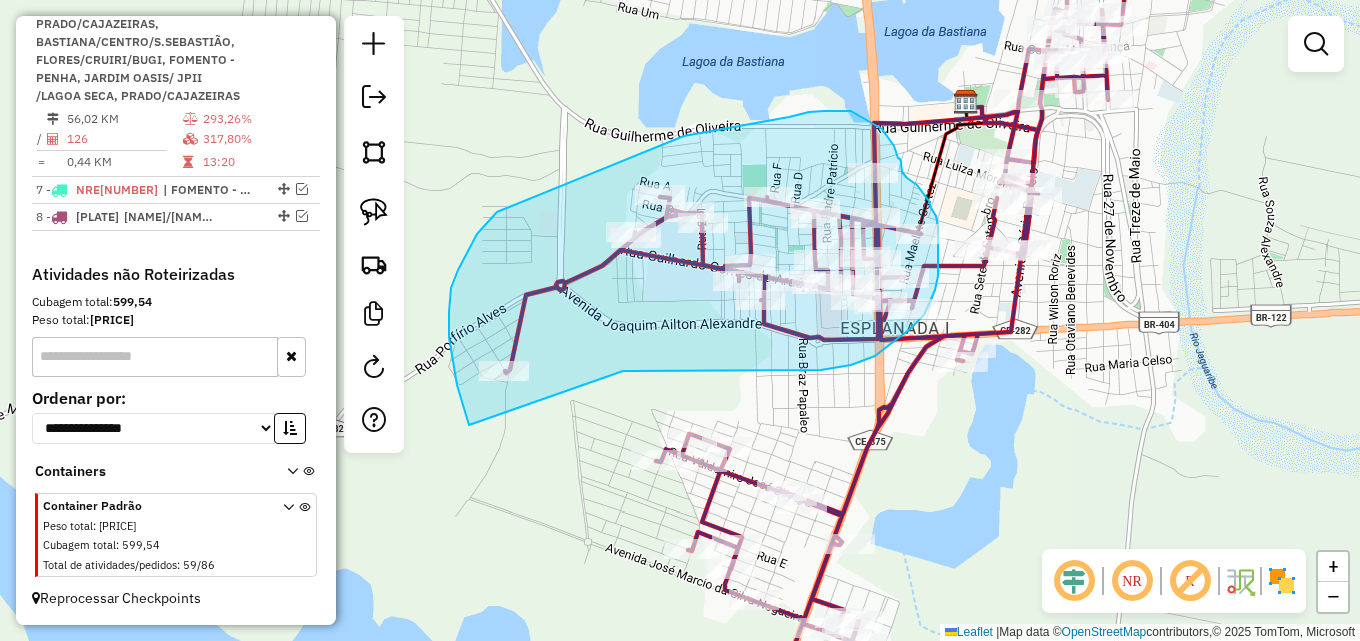 drag, startPoint x: 457, startPoint y: 385, endPoint x: 617, endPoint y: 371, distance: 160.61133 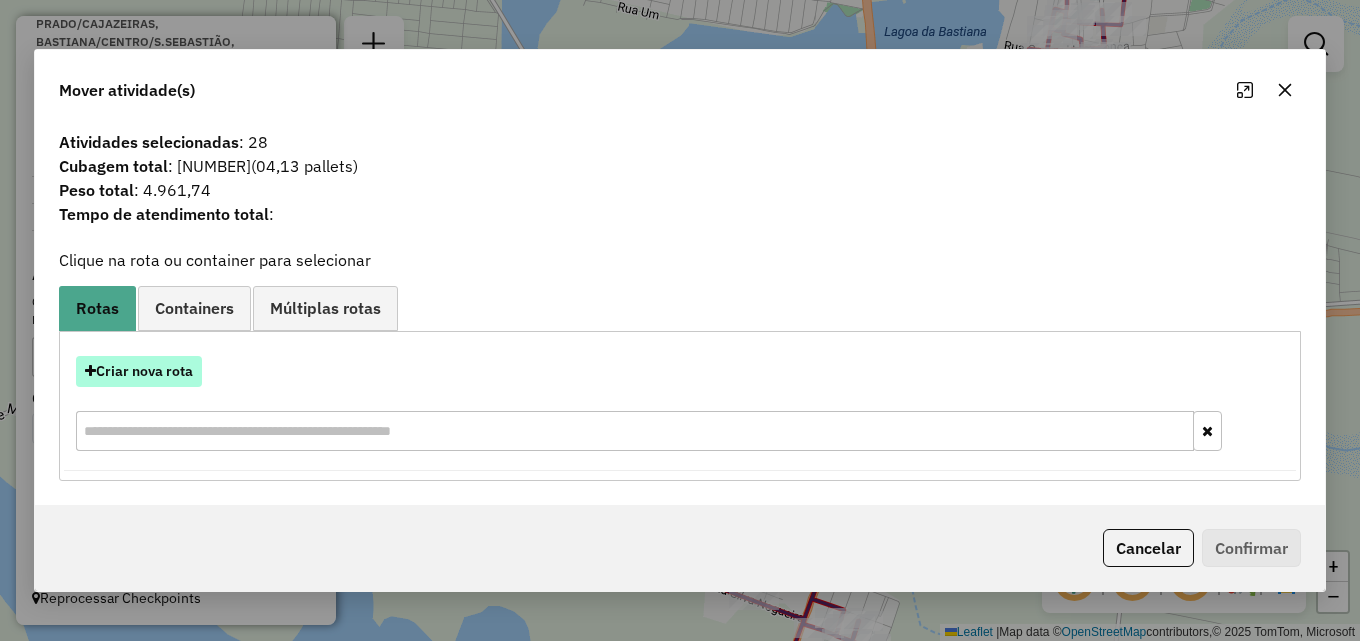 click on "Criar nova rota" at bounding box center (139, 371) 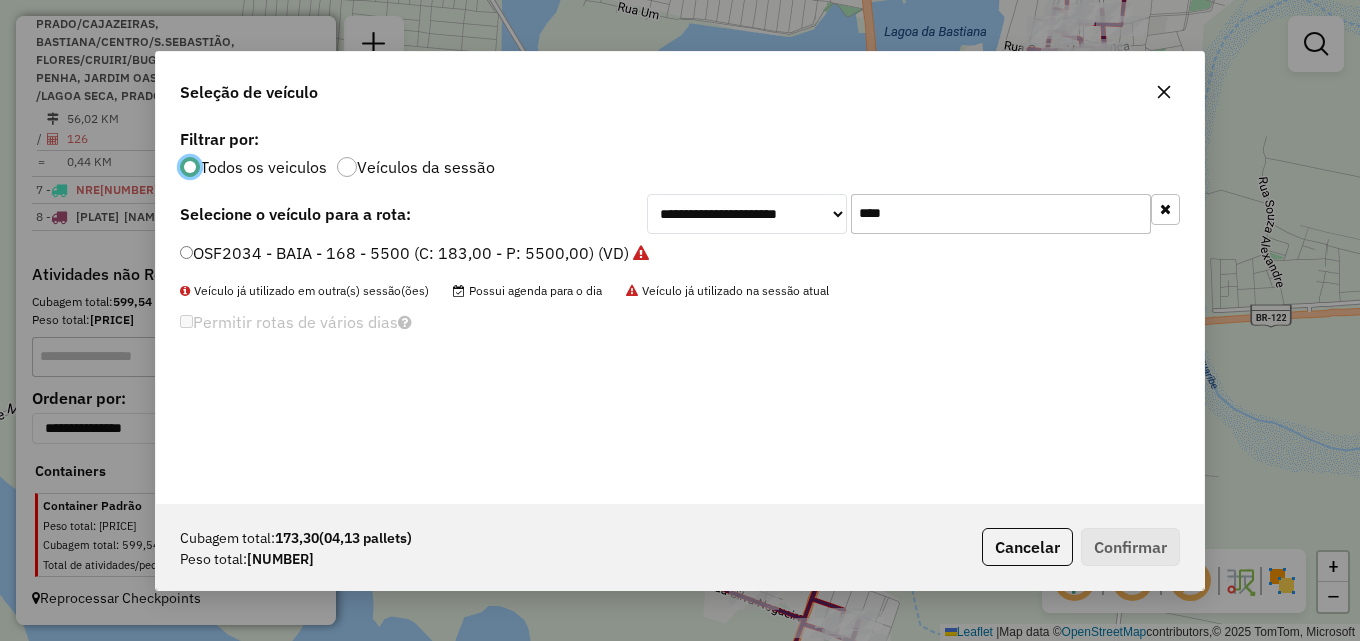 scroll, scrollTop: 11, scrollLeft: 6, axis: both 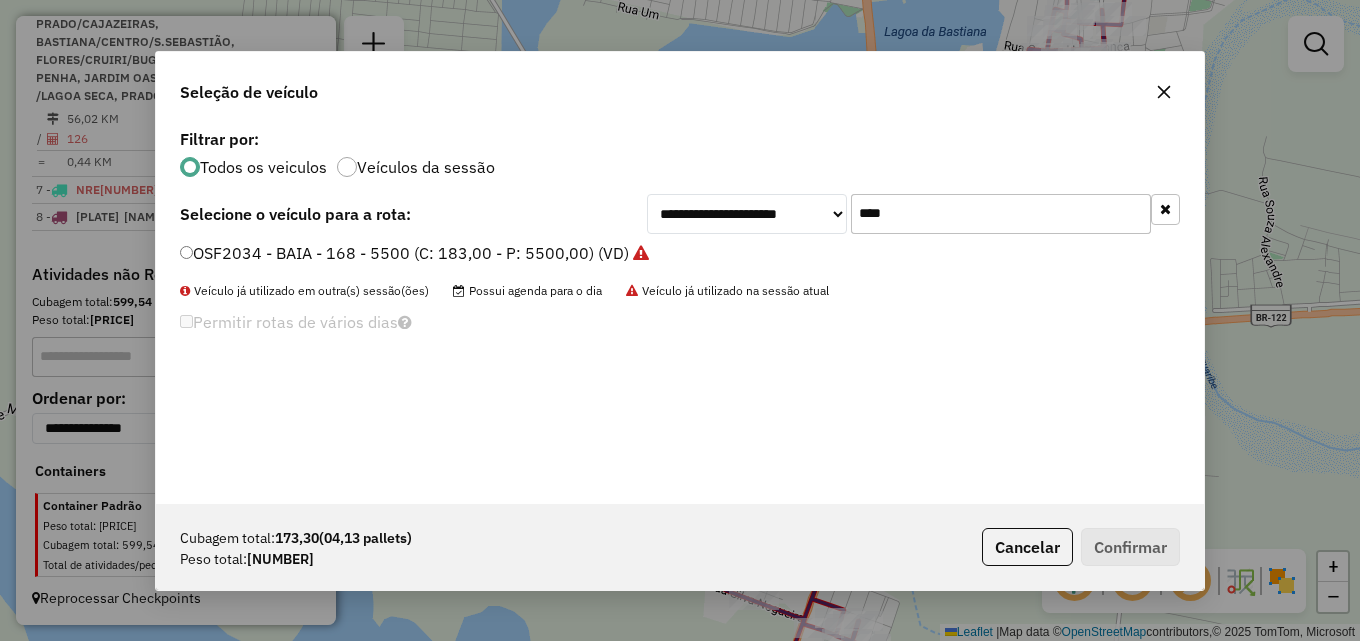 click on "****" 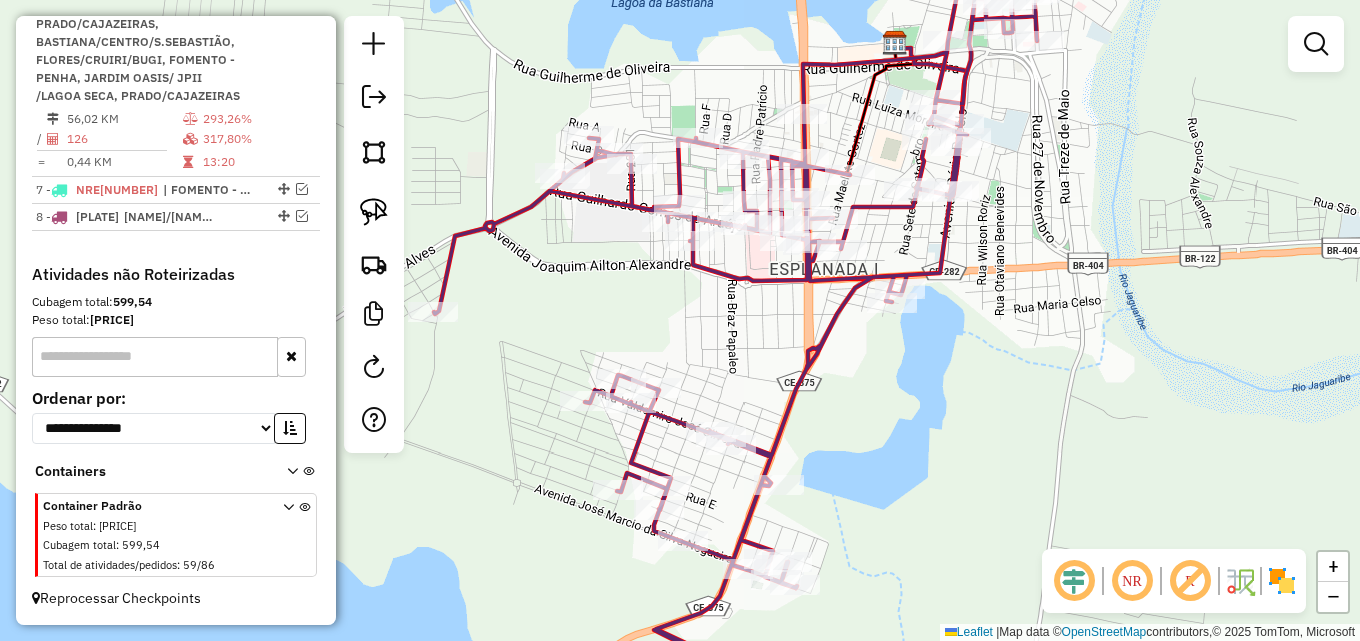 drag, startPoint x: 682, startPoint y: 342, endPoint x: 590, endPoint y: 262, distance: 121.91801 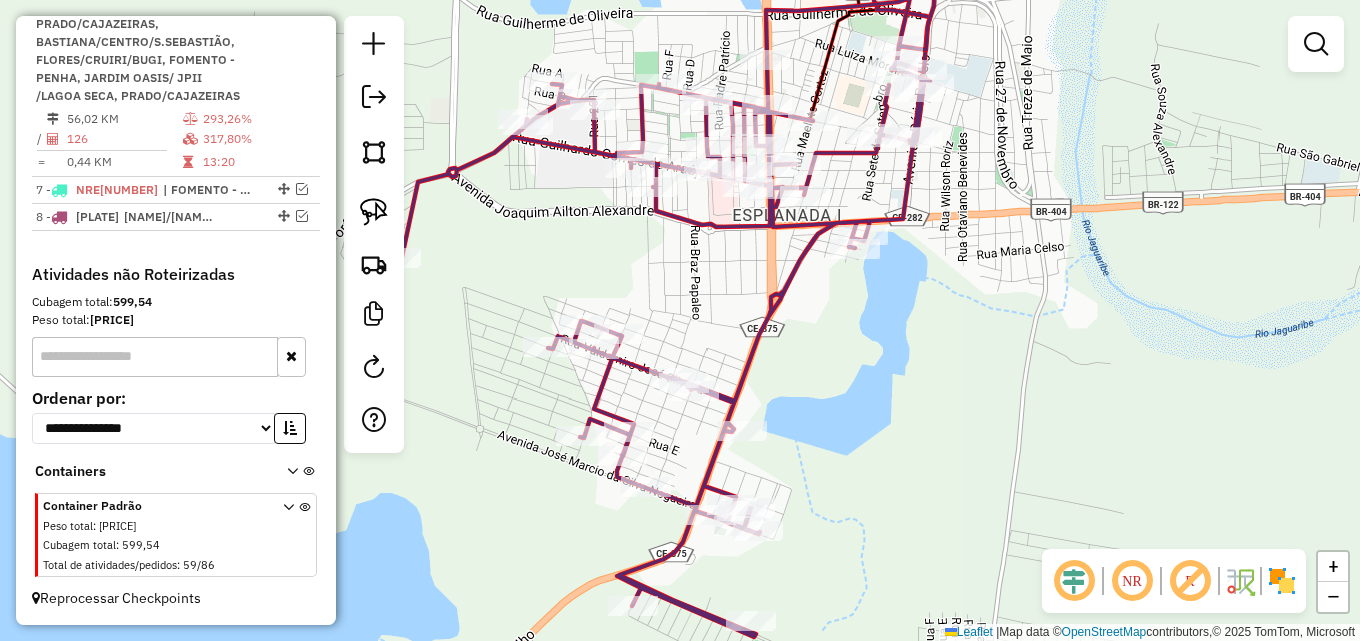 drag, startPoint x: 590, startPoint y: 249, endPoint x: 593, endPoint y: 218, distance: 31.144823 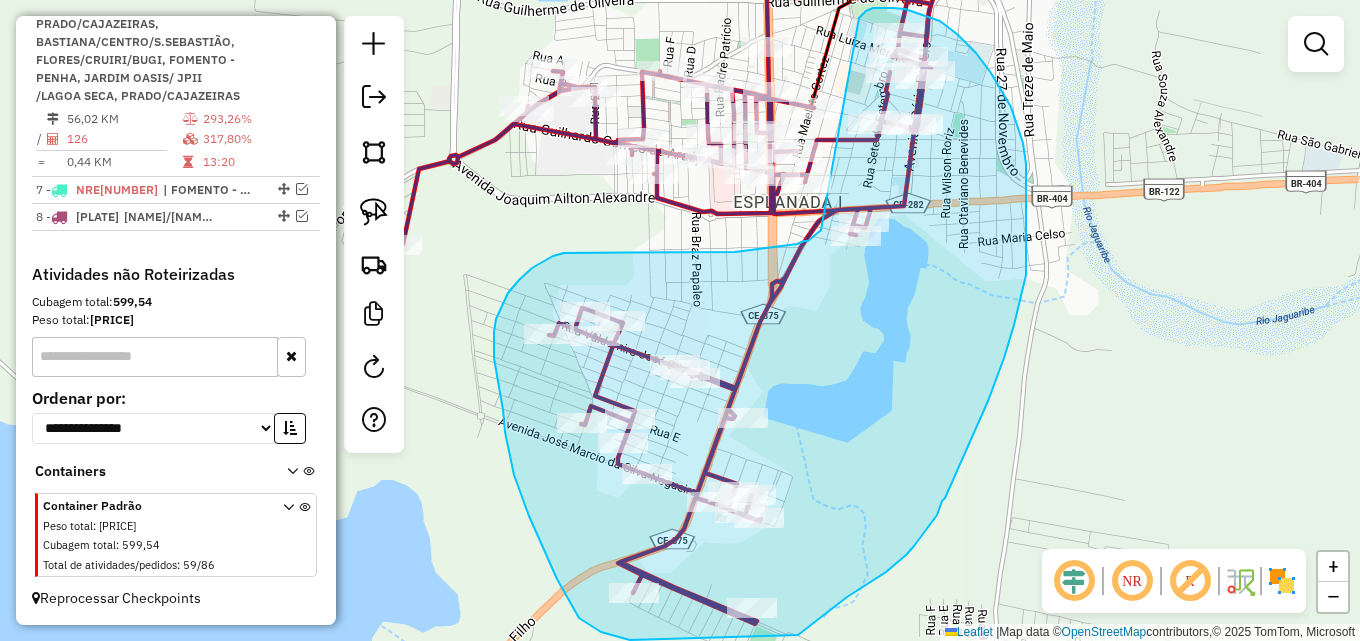 drag, startPoint x: 861, startPoint y: 17, endPoint x: 821, endPoint y: 230, distance: 216.72333 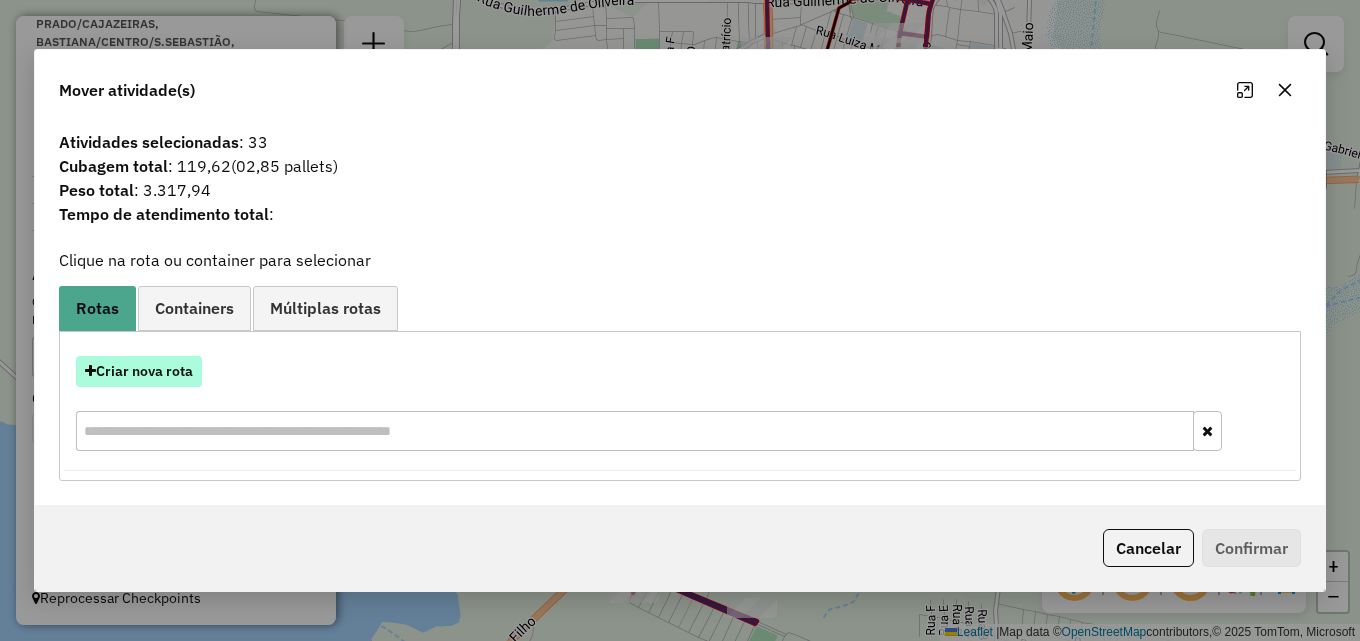 click on "Criar nova rota" at bounding box center [139, 371] 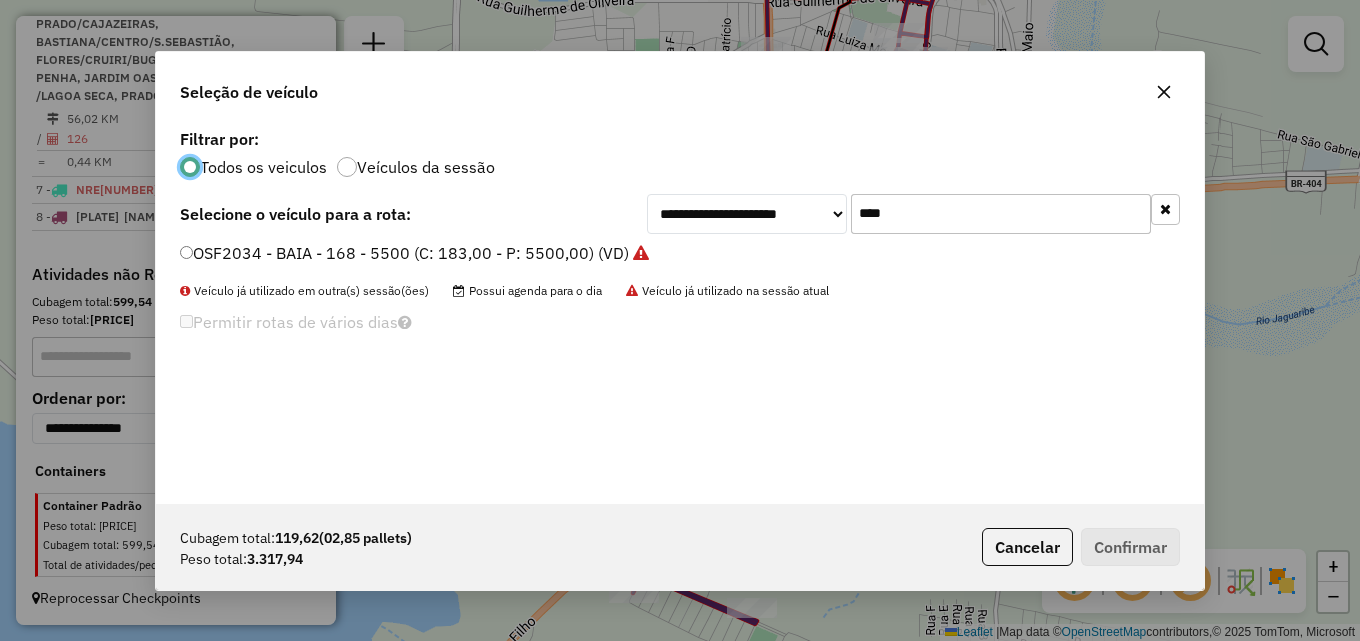 scroll, scrollTop: 11, scrollLeft: 6, axis: both 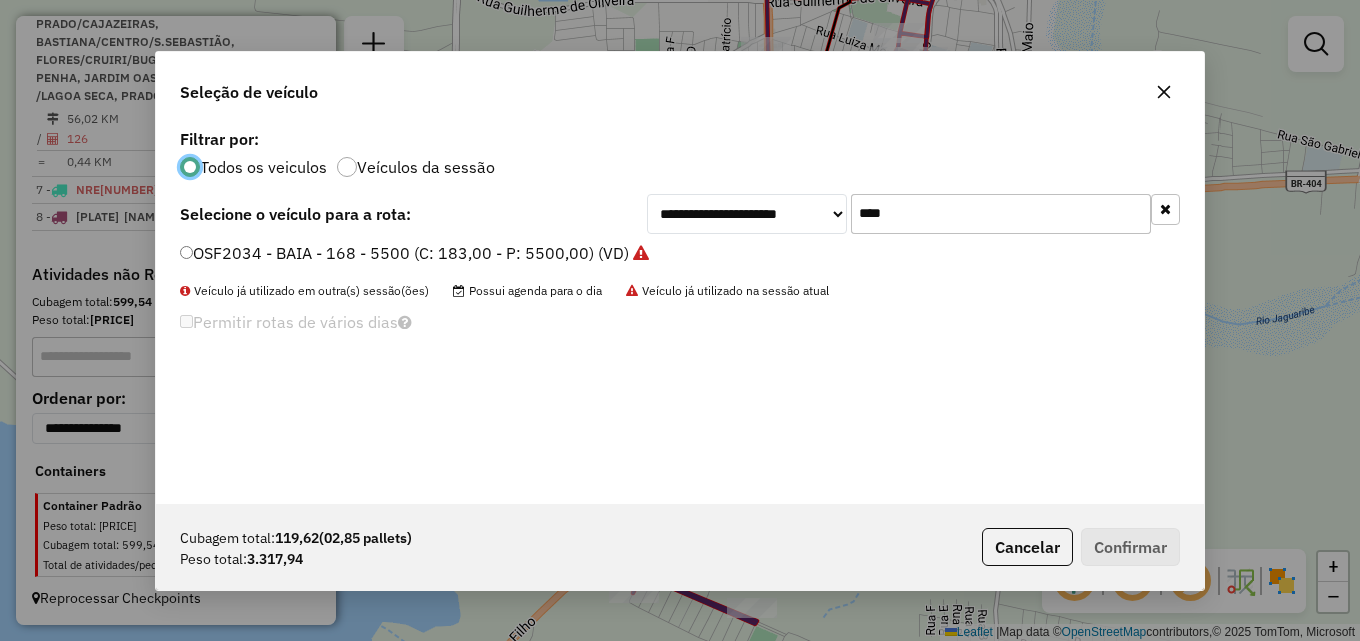 drag, startPoint x: 927, startPoint y: 216, endPoint x: 650, endPoint y: 222, distance: 277.06497 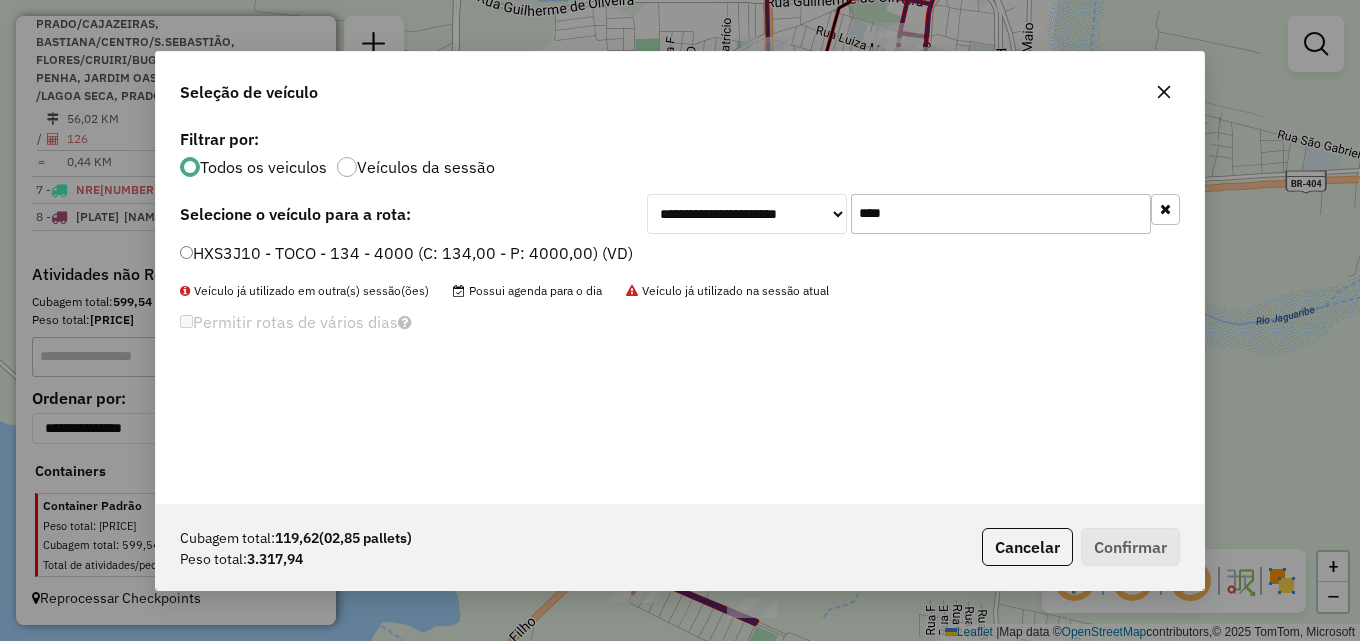 type on "****" 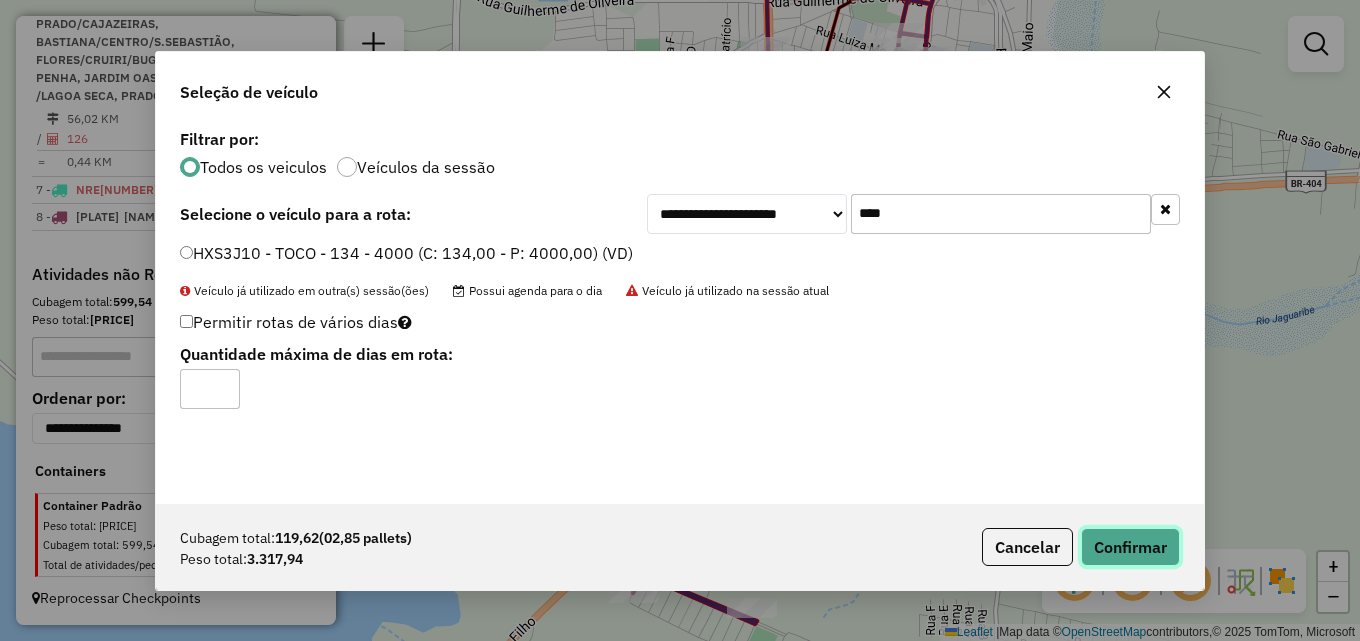 click on "Confirmar" 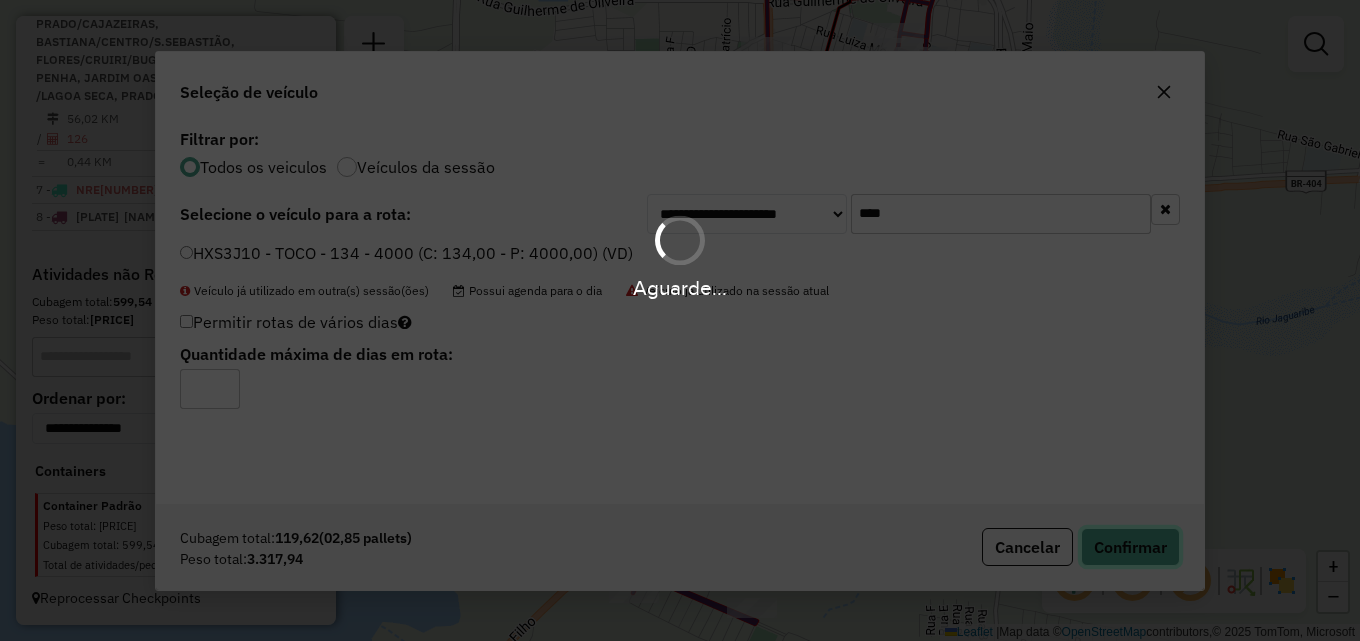 type 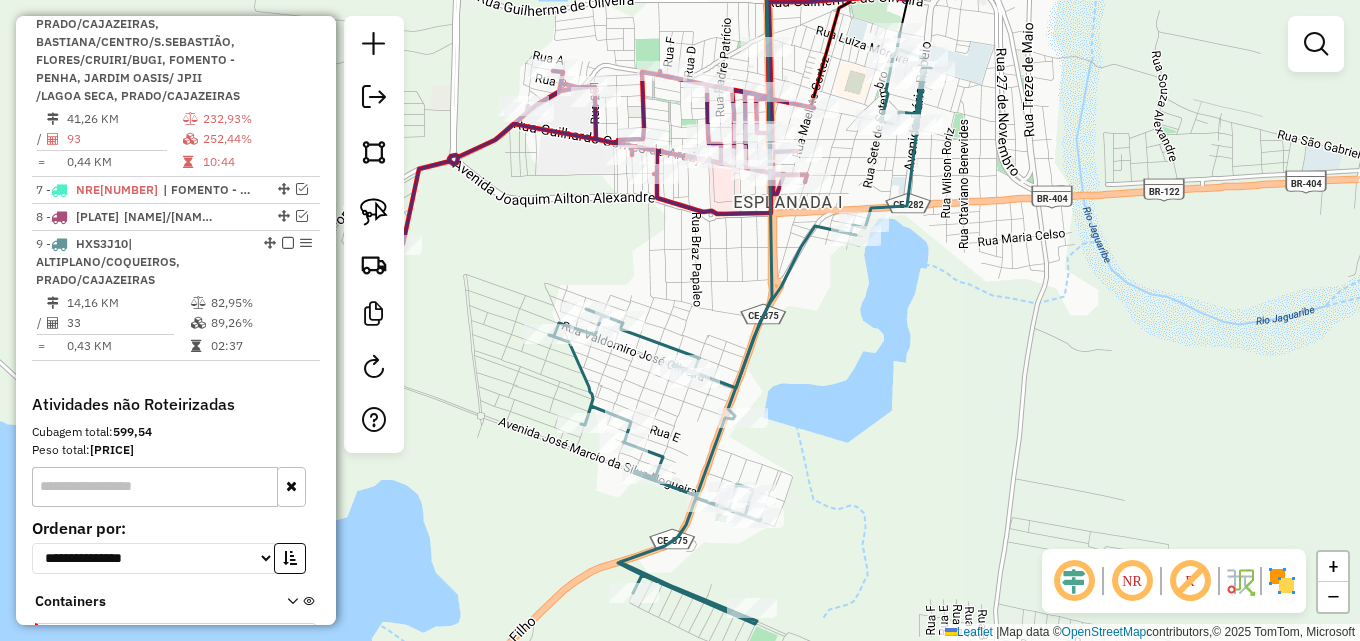 scroll, scrollTop: 851, scrollLeft: 0, axis: vertical 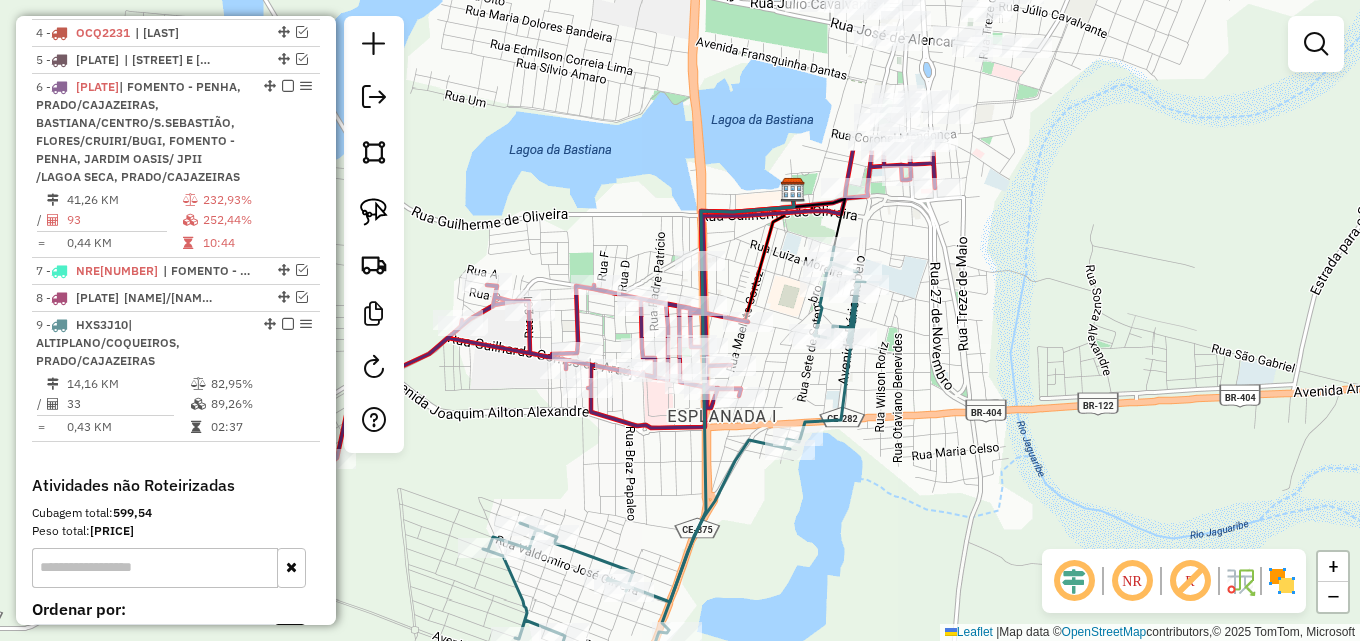drag, startPoint x: 610, startPoint y: 239, endPoint x: 541, endPoint y: 447, distance: 219.14607 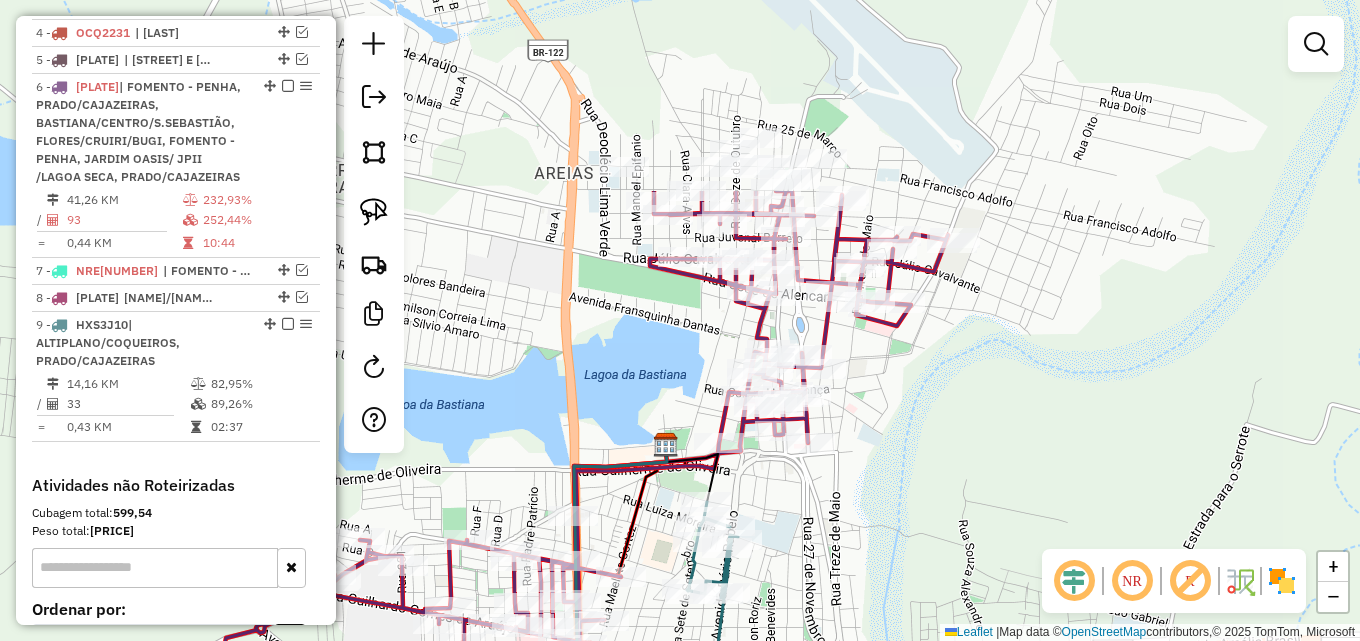 drag, startPoint x: 696, startPoint y: 88, endPoint x: 569, endPoint y: 326, distance: 269.7647 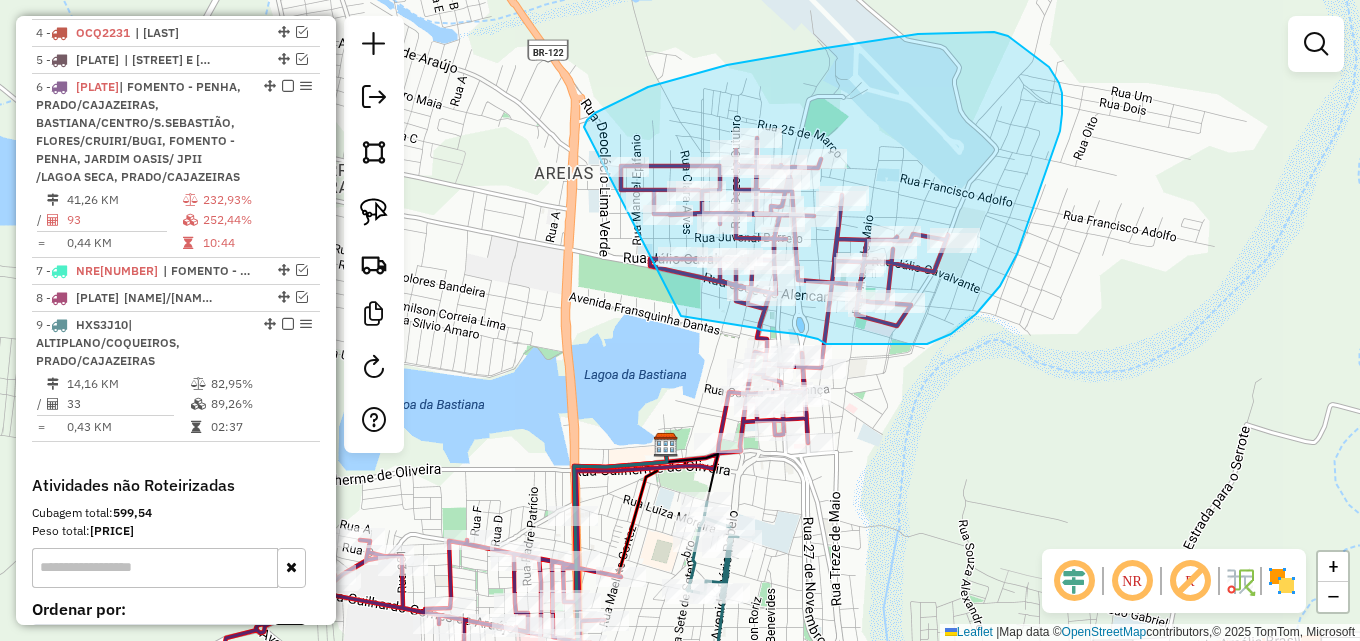 drag, startPoint x: 584, startPoint y: 125, endPoint x: 624, endPoint y: 303, distance: 182.43903 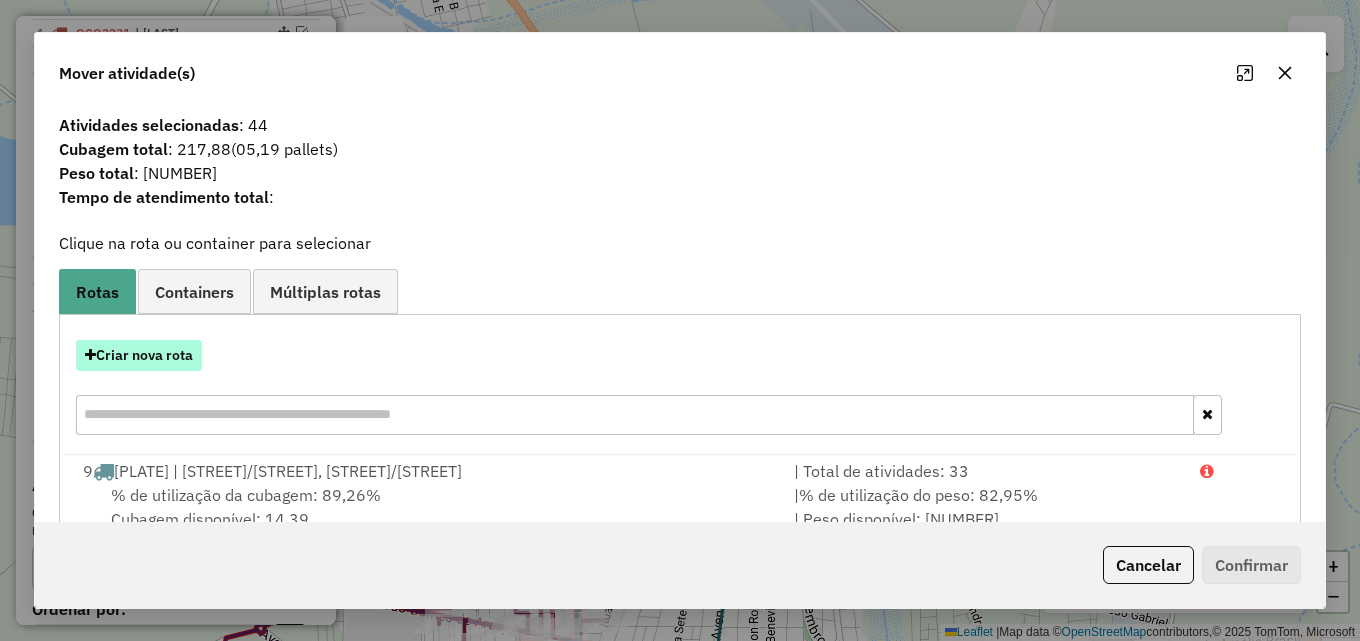 click on "Criar nova rota" at bounding box center [139, 355] 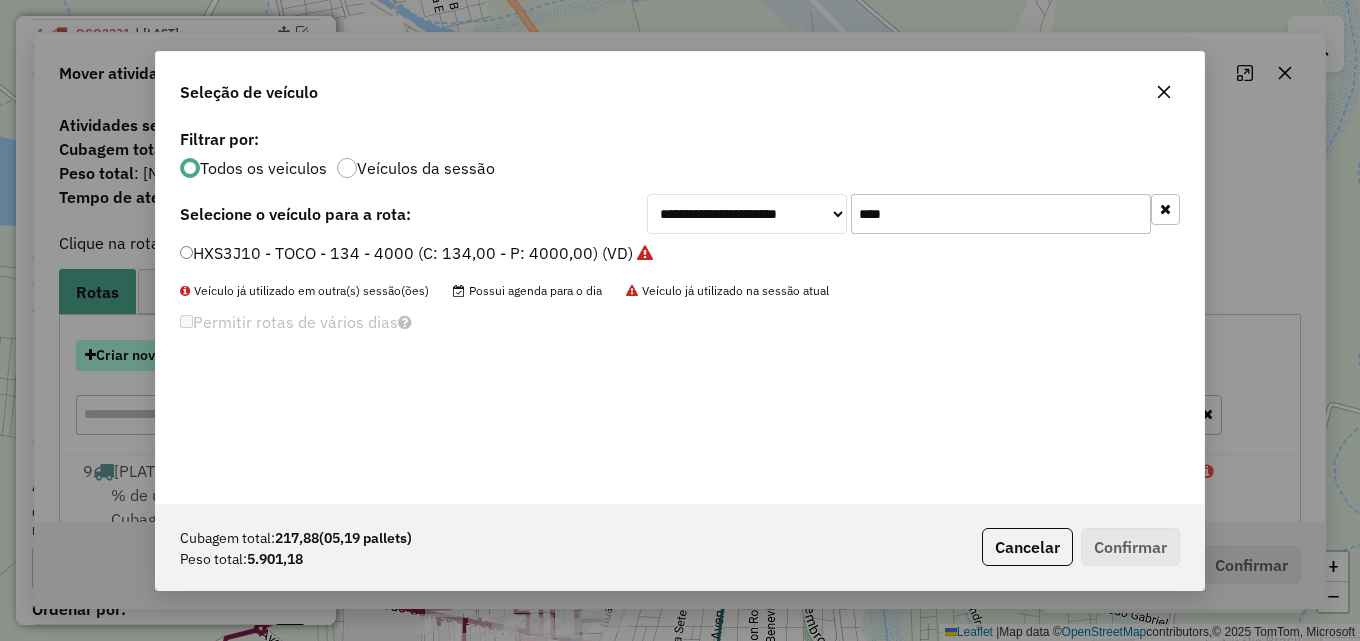 scroll, scrollTop: 11, scrollLeft: 6, axis: both 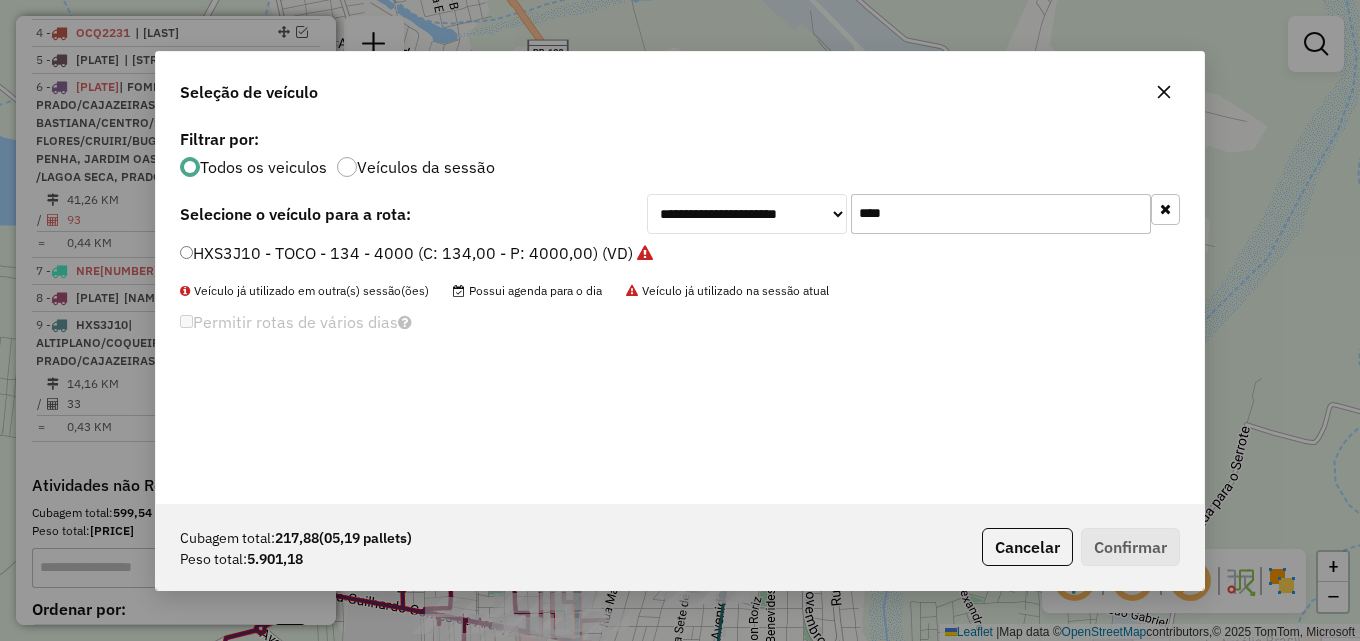 drag, startPoint x: 930, startPoint y: 214, endPoint x: 619, endPoint y: 253, distance: 313.4358 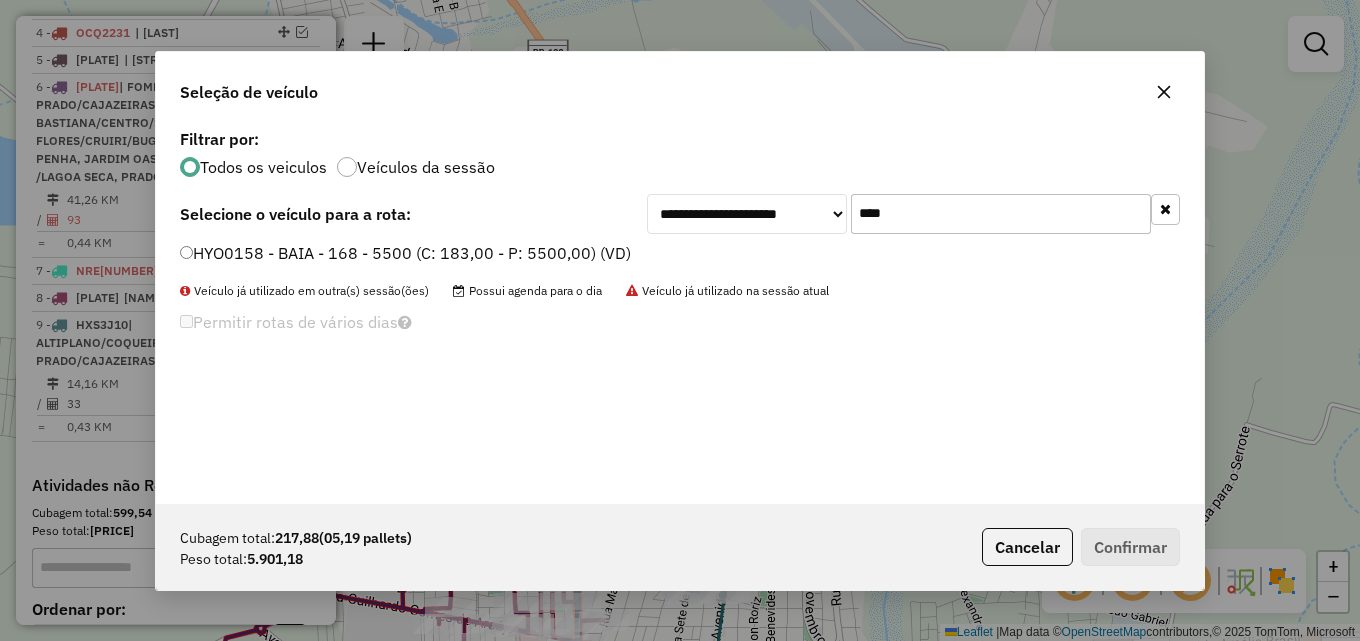 type on "****" 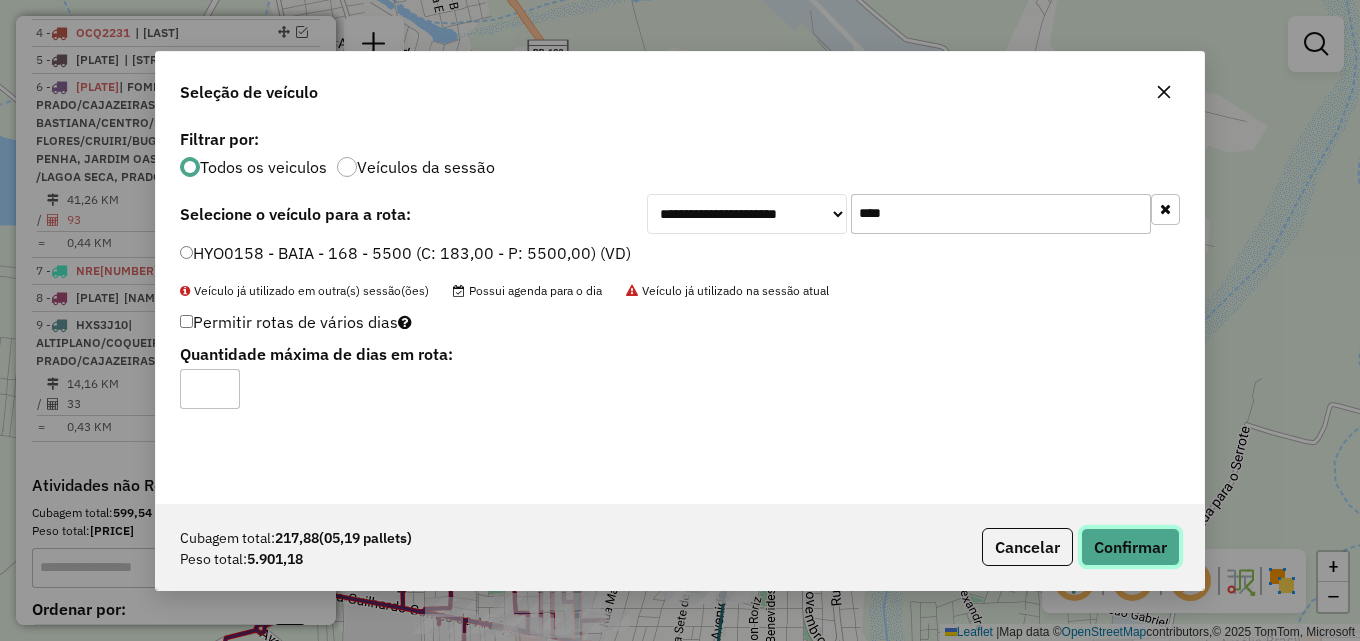 click on "Confirmar" 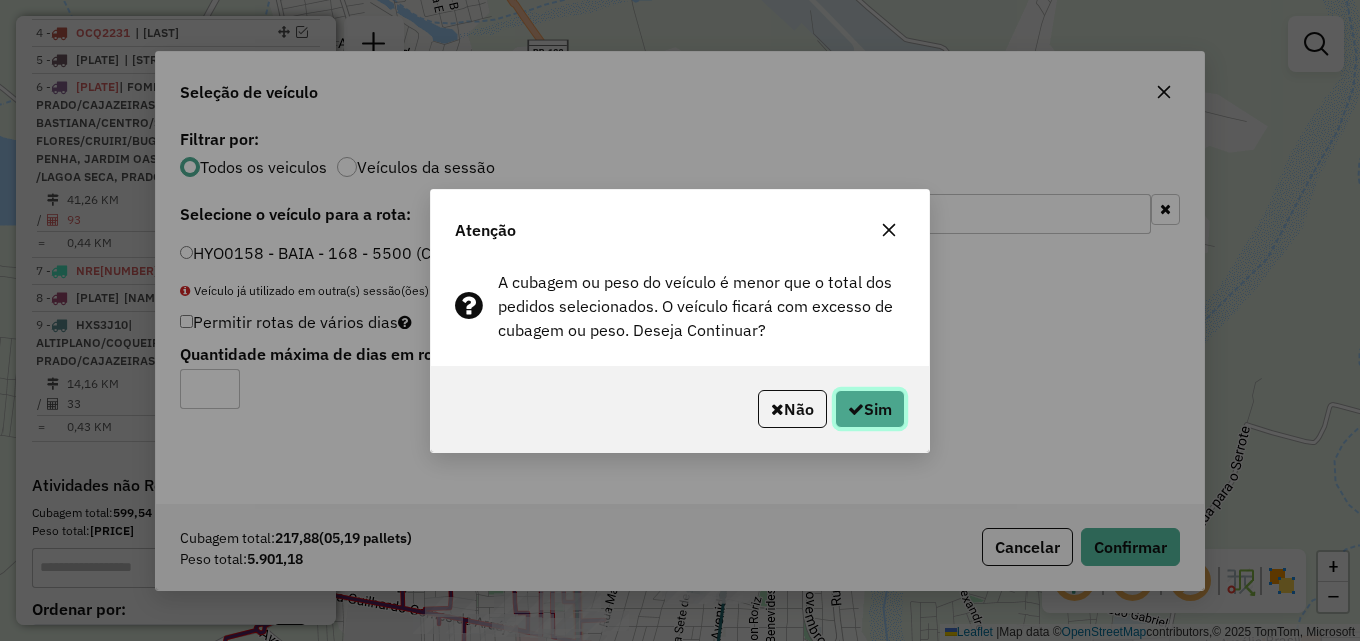 click on "Sim" 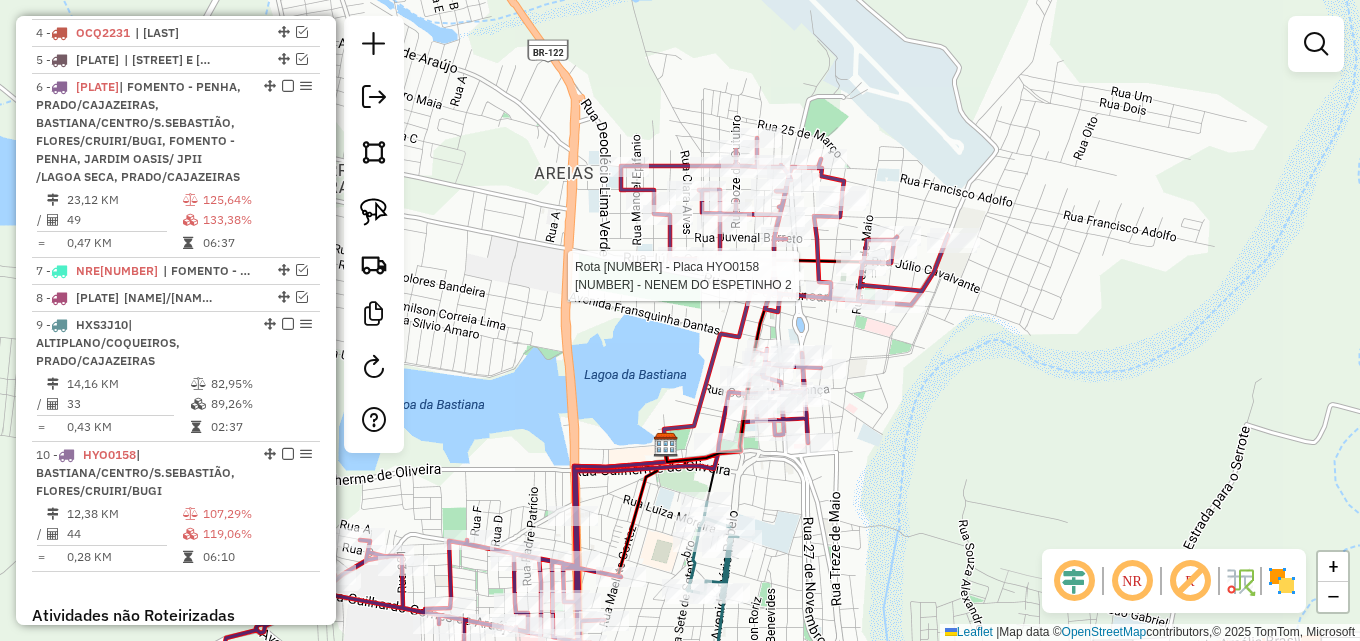 select on "**********" 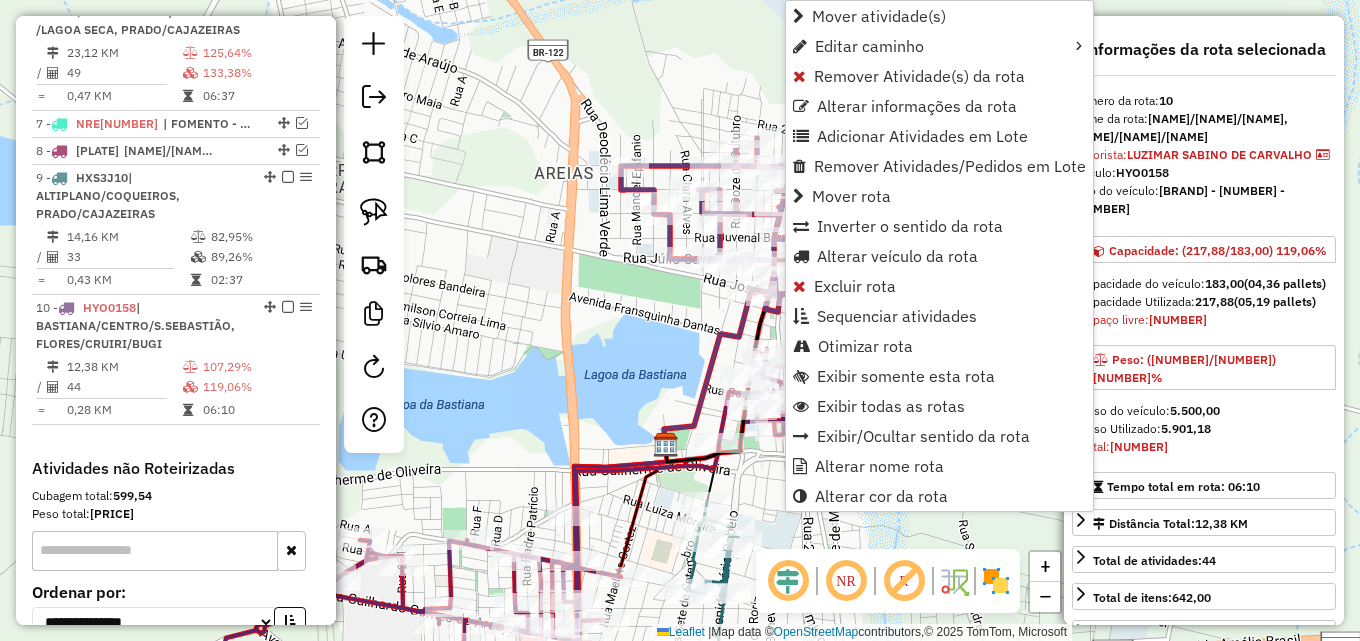 scroll, scrollTop: 1192, scrollLeft: 0, axis: vertical 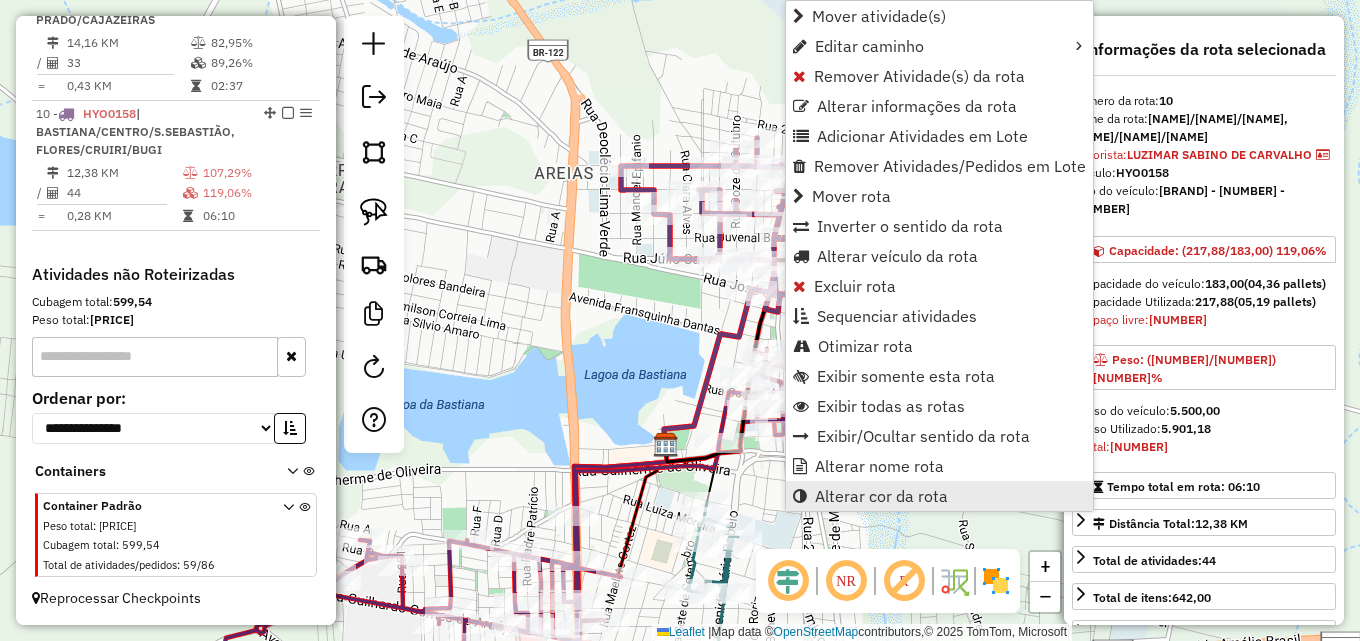 click on "Alterar cor da rota" at bounding box center (881, 496) 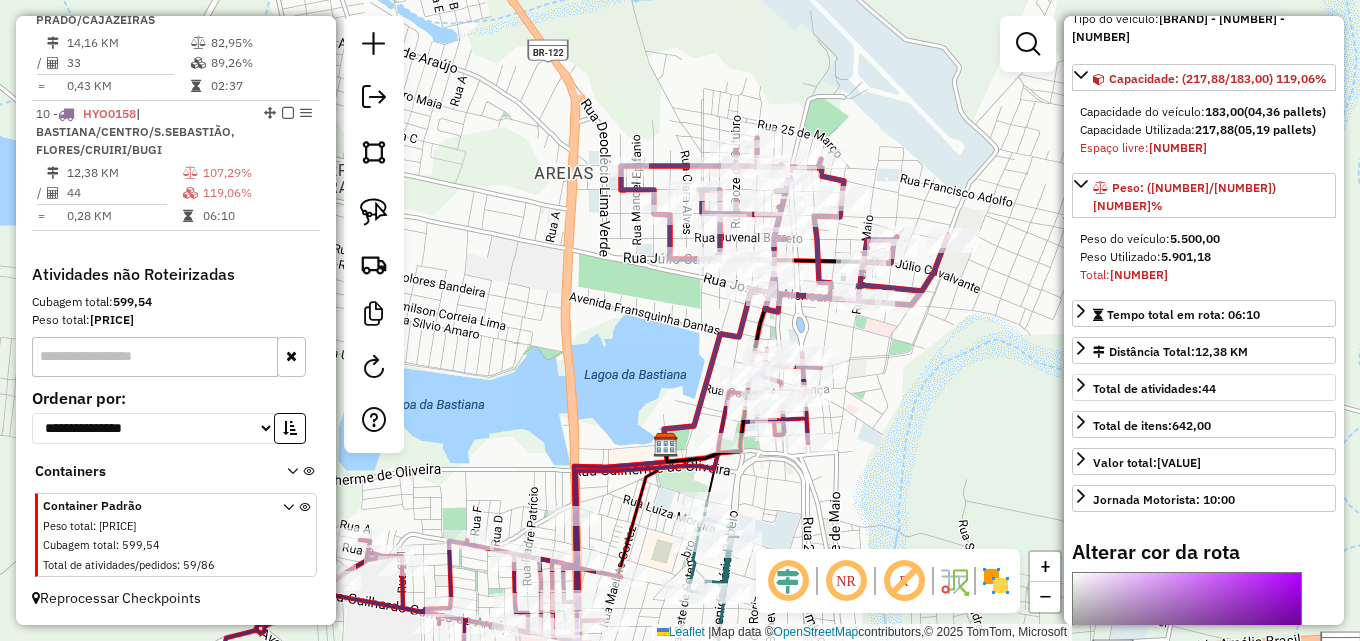 scroll, scrollTop: 500, scrollLeft: 0, axis: vertical 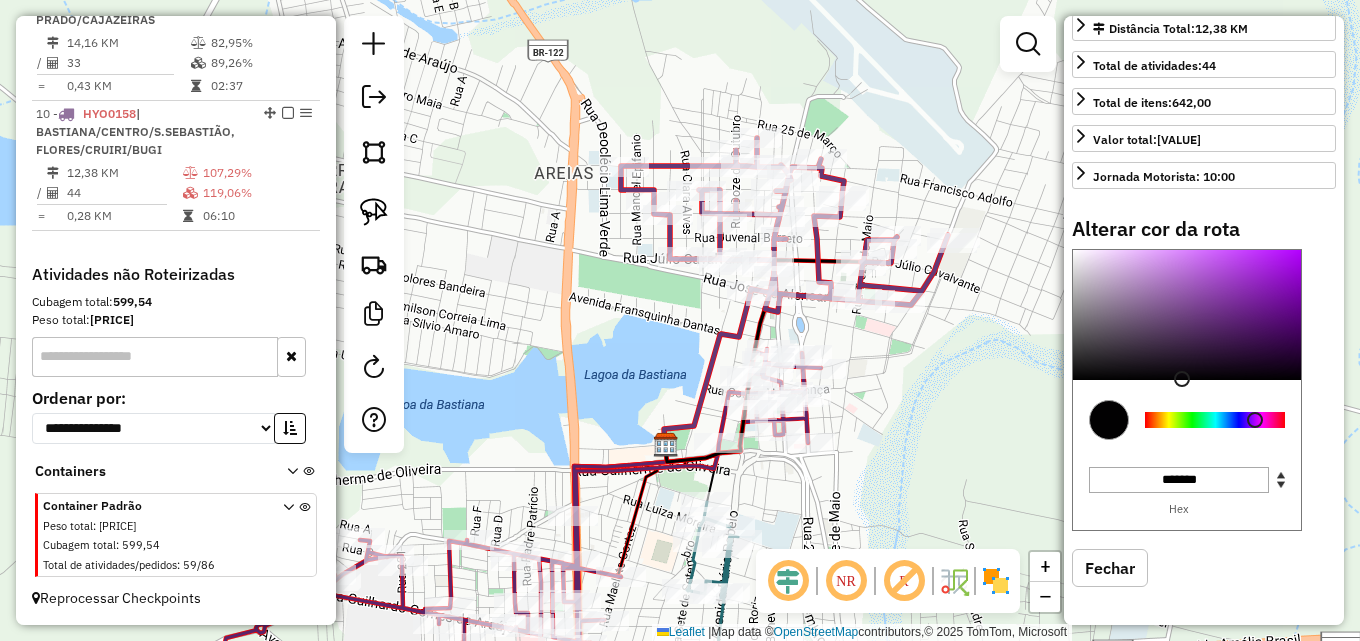 type on "*******" 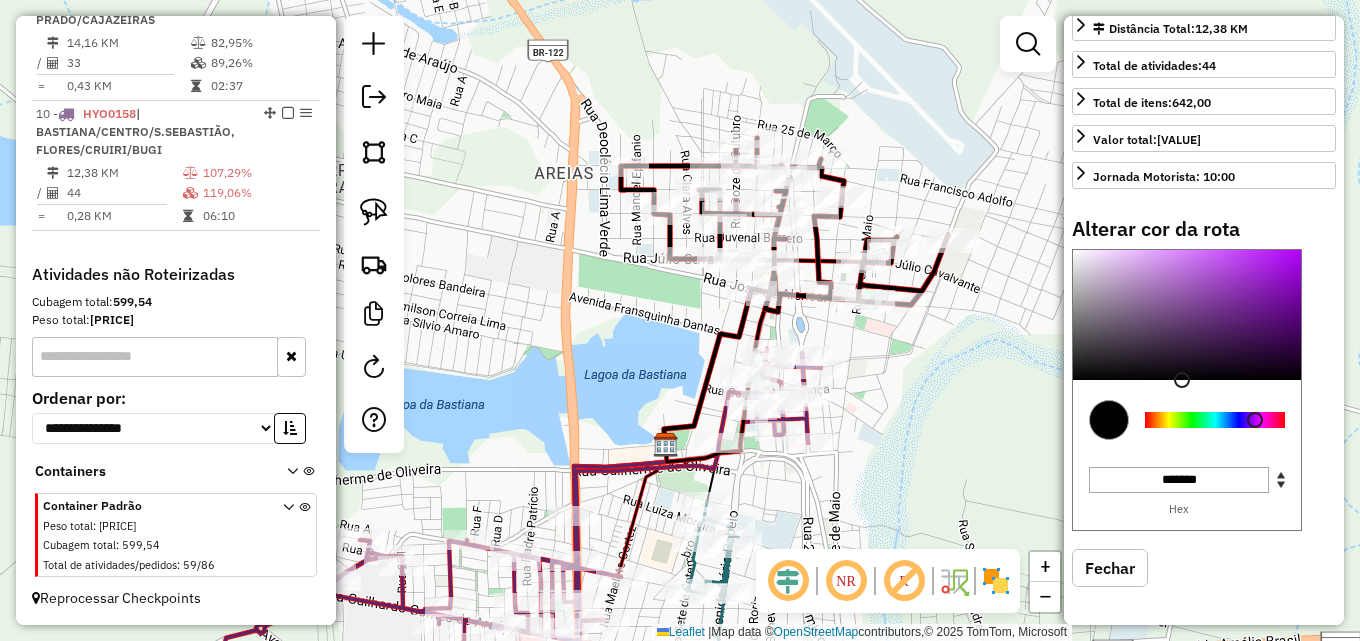 click on "Fechar" at bounding box center (1110, 568) 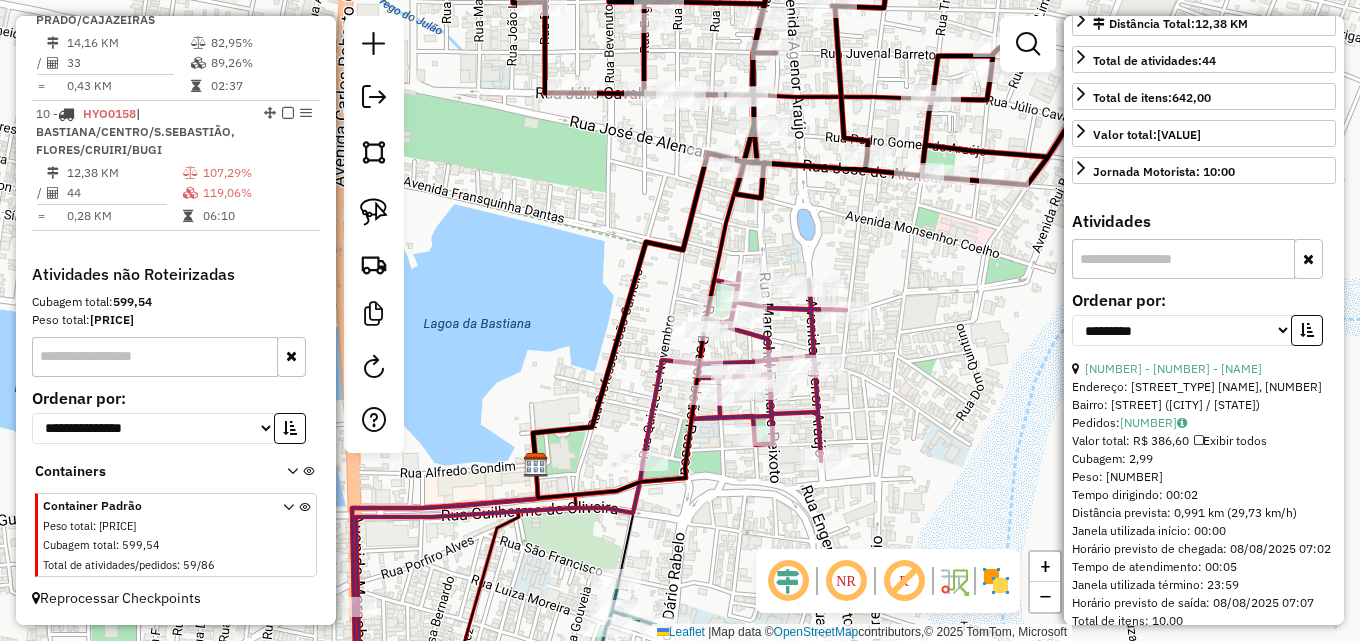 drag, startPoint x: 540, startPoint y: 314, endPoint x: 488, endPoint y: 299, distance: 54.120235 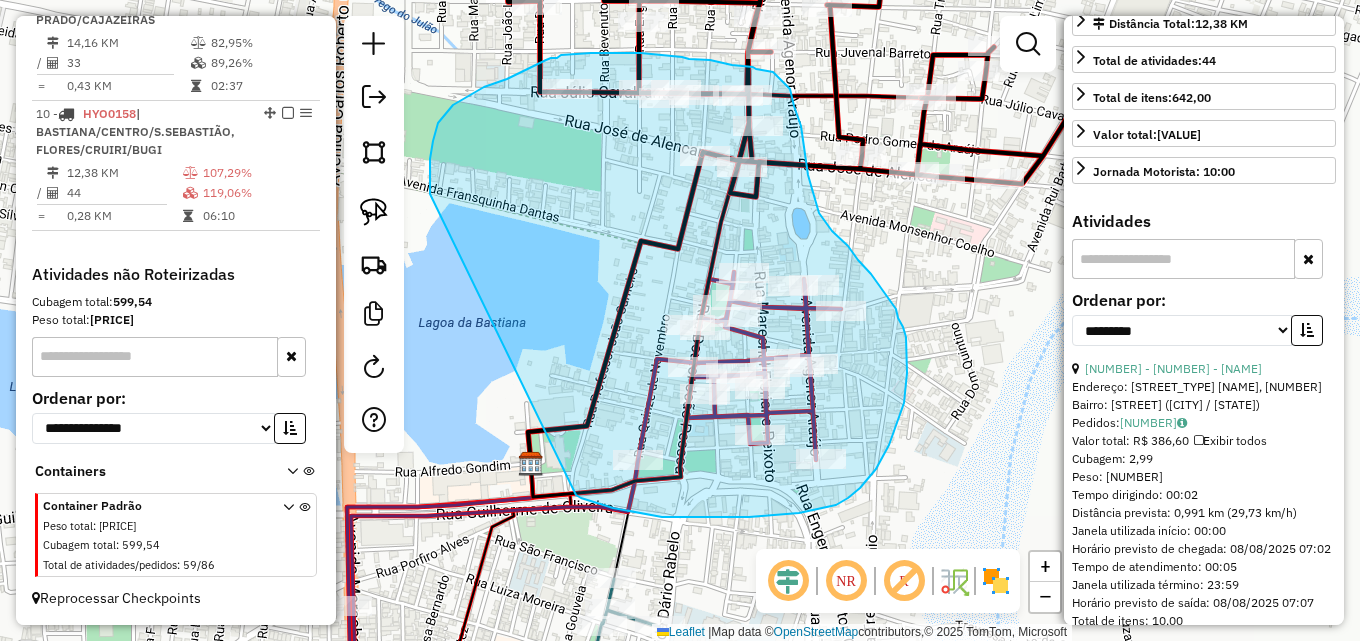 drag, startPoint x: 430, startPoint y: 184, endPoint x: 569, endPoint y: 490, distance: 336.09076 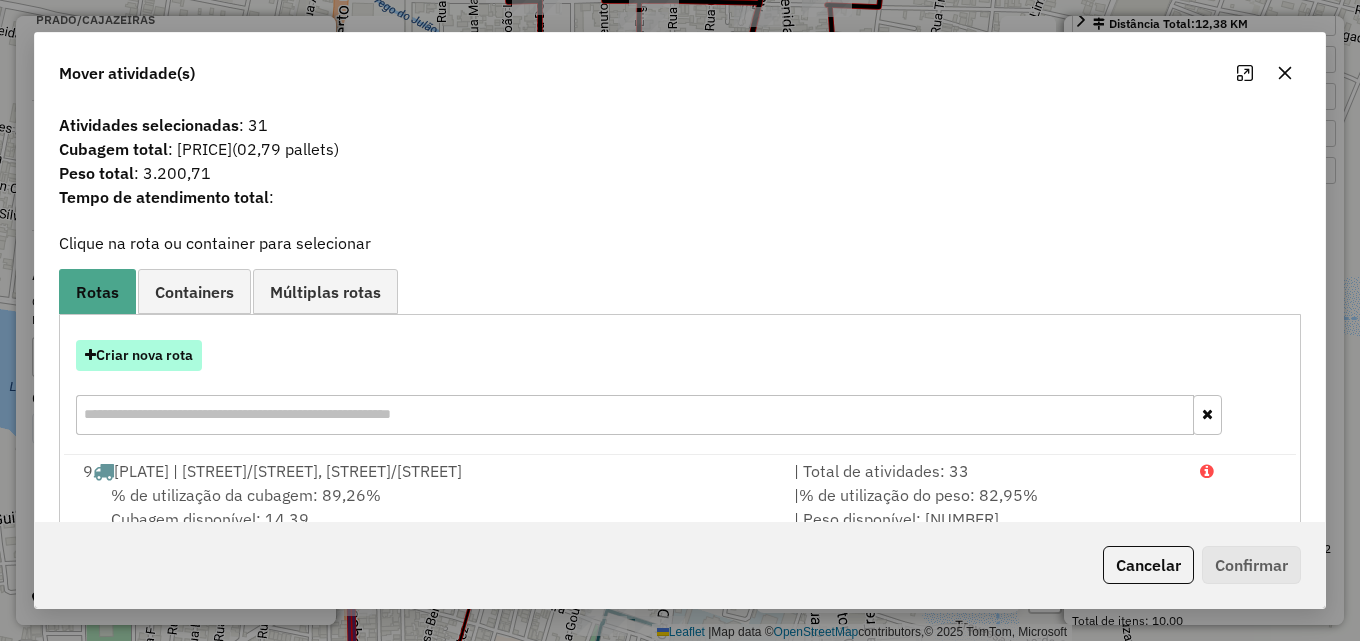 click on "Criar nova rota" at bounding box center [139, 355] 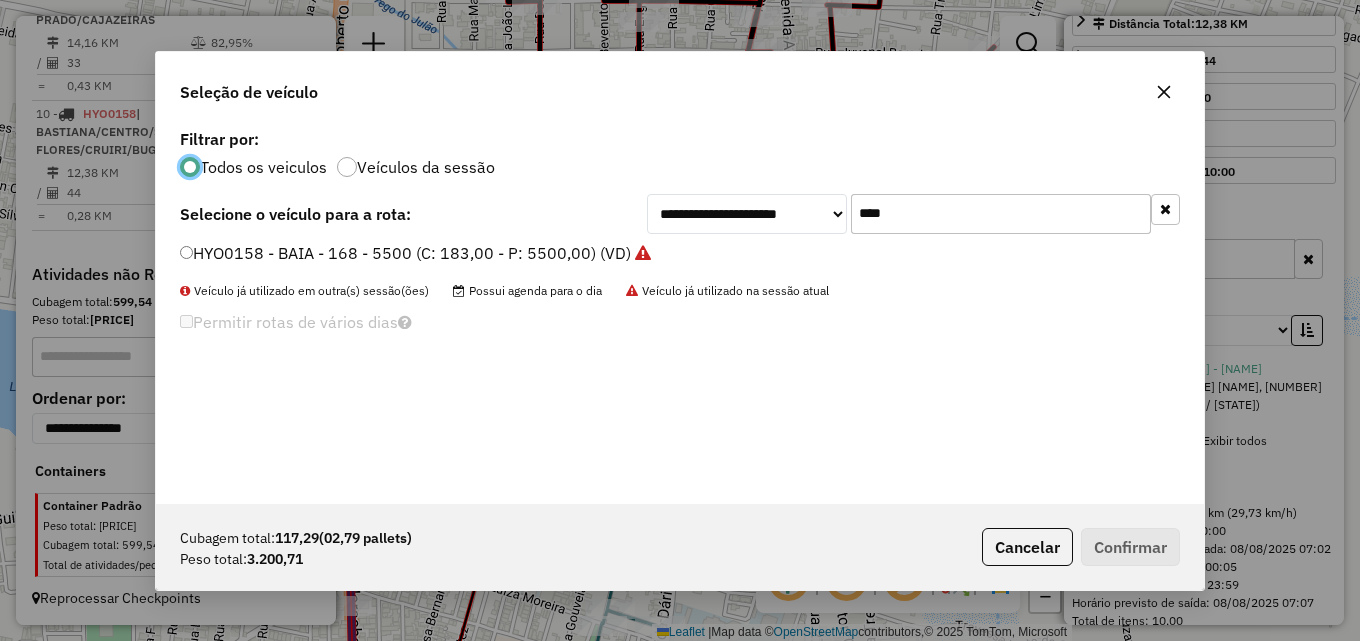 scroll, scrollTop: 11, scrollLeft: 6, axis: both 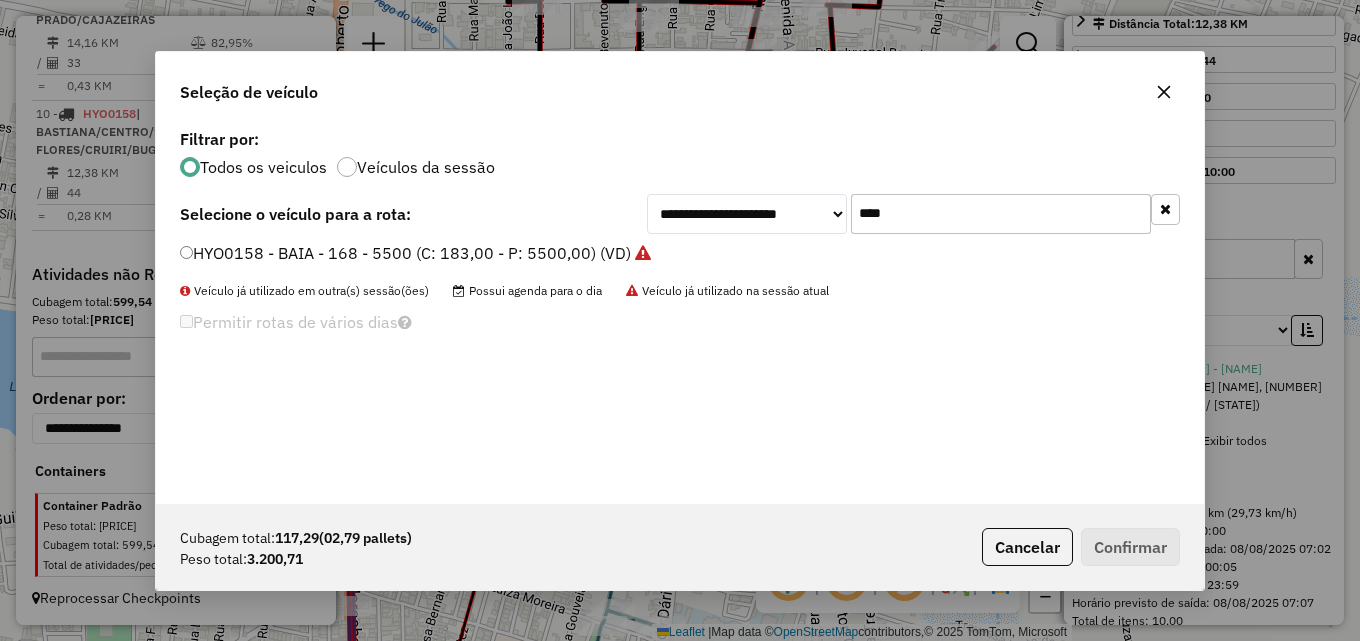 drag, startPoint x: 922, startPoint y: 213, endPoint x: 470, endPoint y: 212, distance: 452.0011 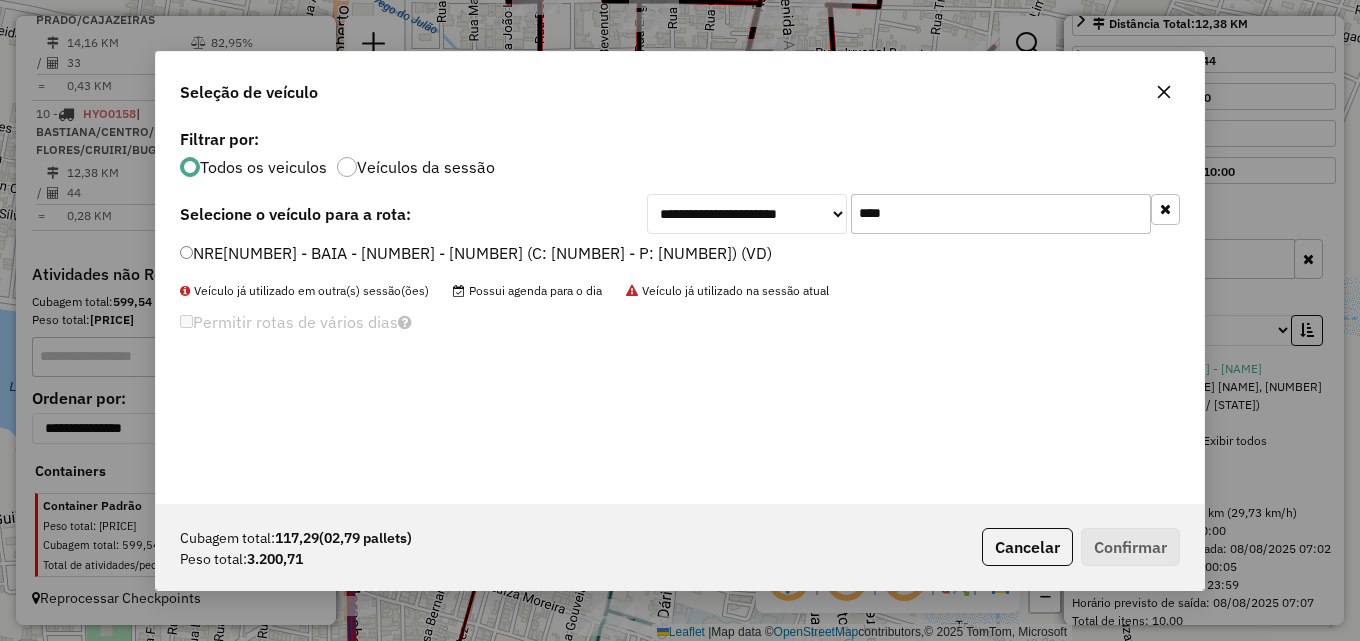 type on "****" 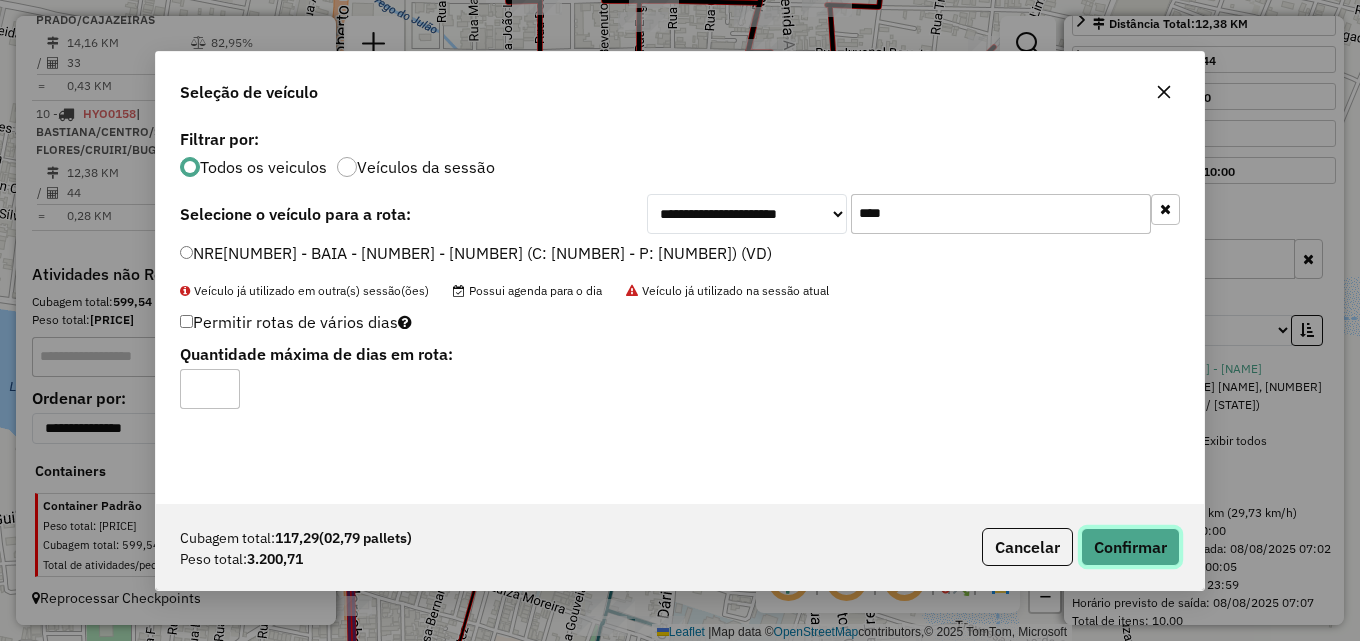 click on "Confirmar" 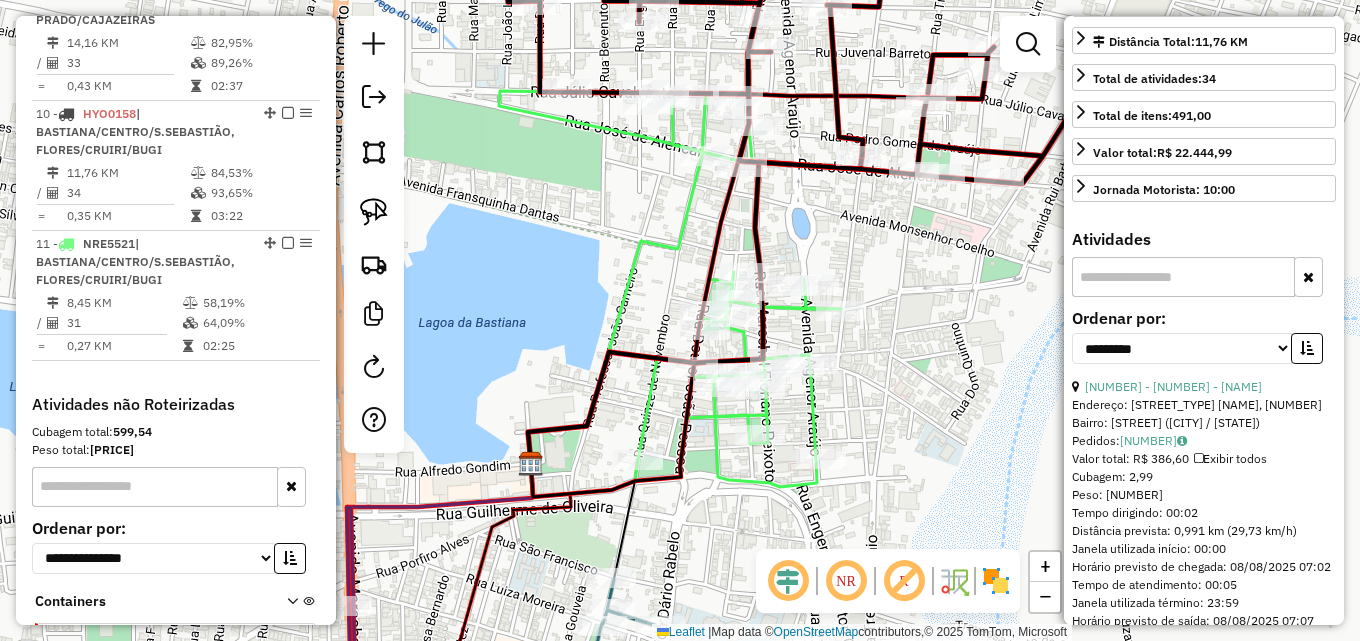 scroll, scrollTop: 1216, scrollLeft: 0, axis: vertical 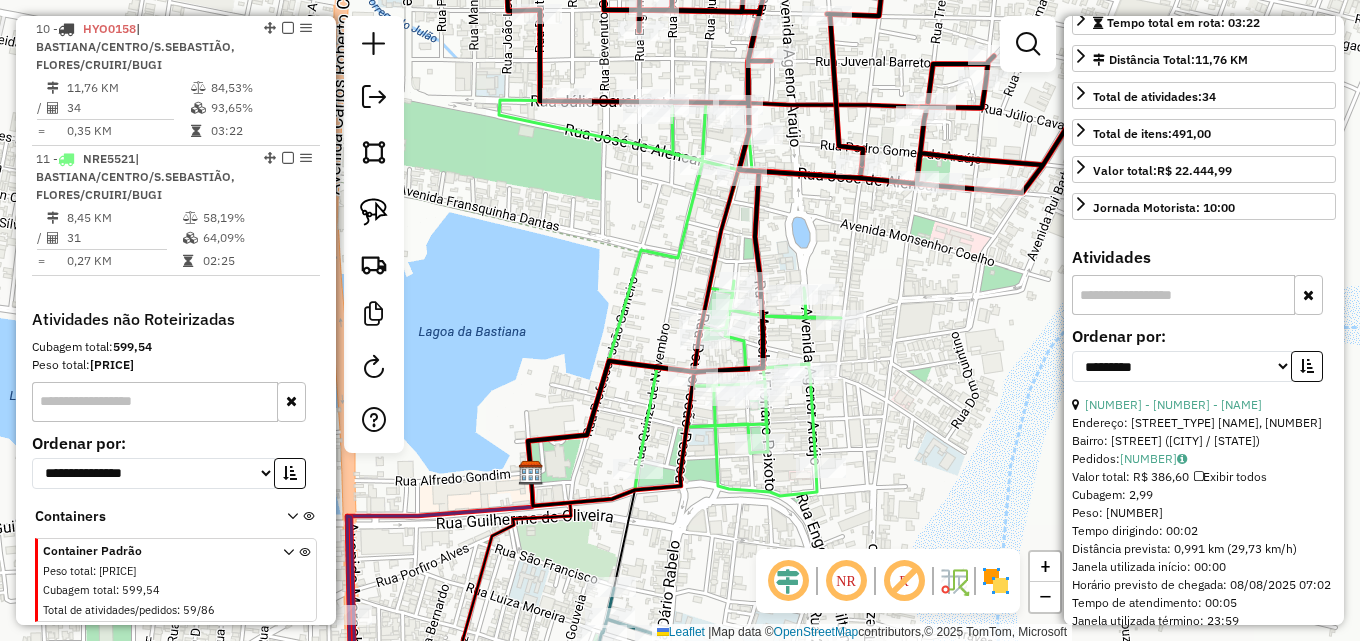 drag, startPoint x: 902, startPoint y: 272, endPoint x: 790, endPoint y: 305, distance: 116.76044 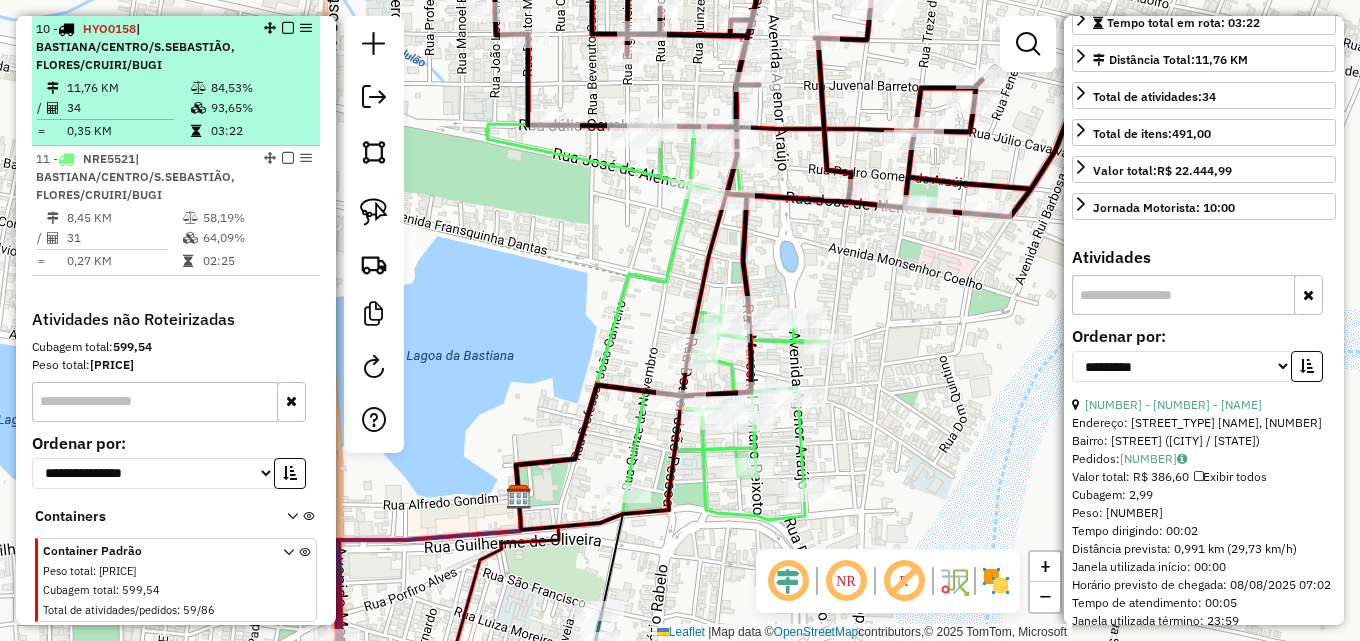 click on "34" at bounding box center [128, 108] 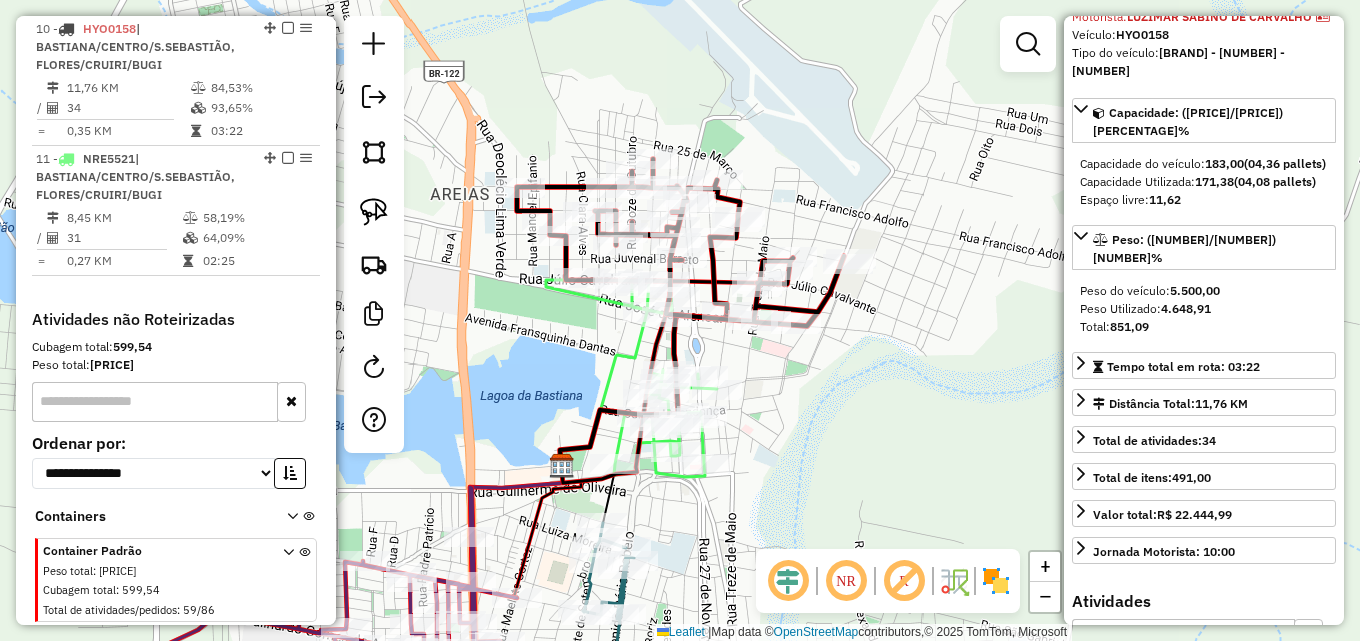 scroll, scrollTop: 82, scrollLeft: 0, axis: vertical 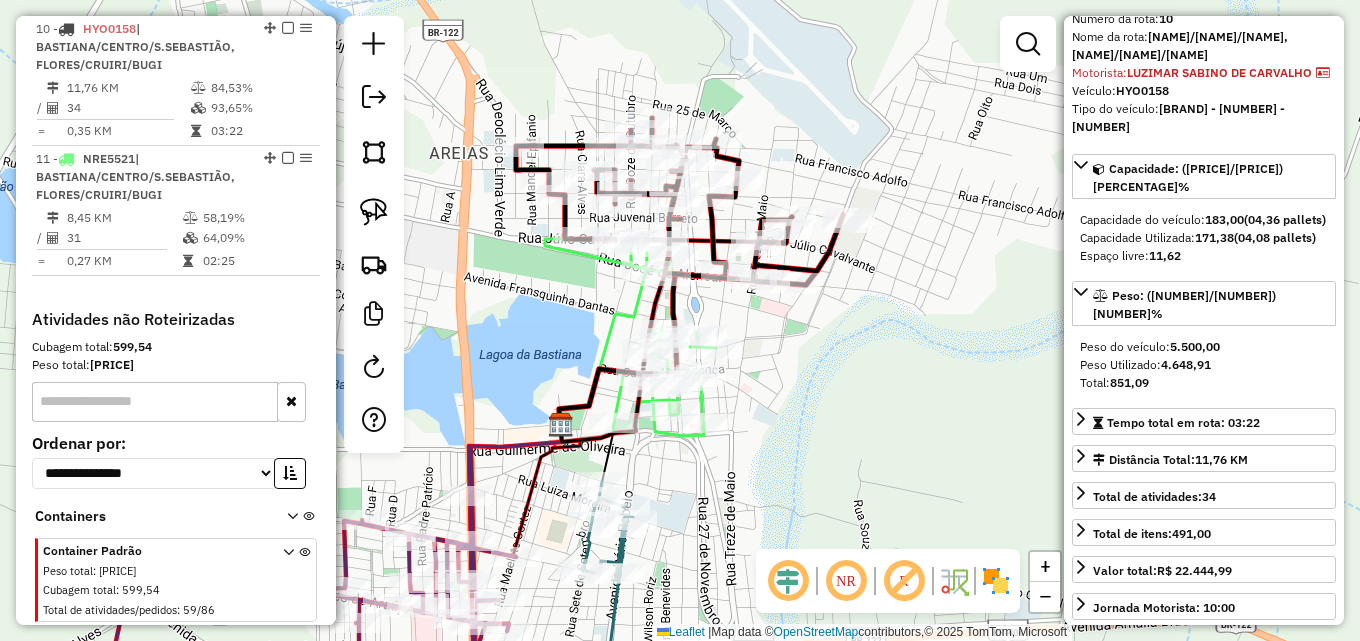 drag, startPoint x: 849, startPoint y: 424, endPoint x: 848, endPoint y: 383, distance: 41.01219 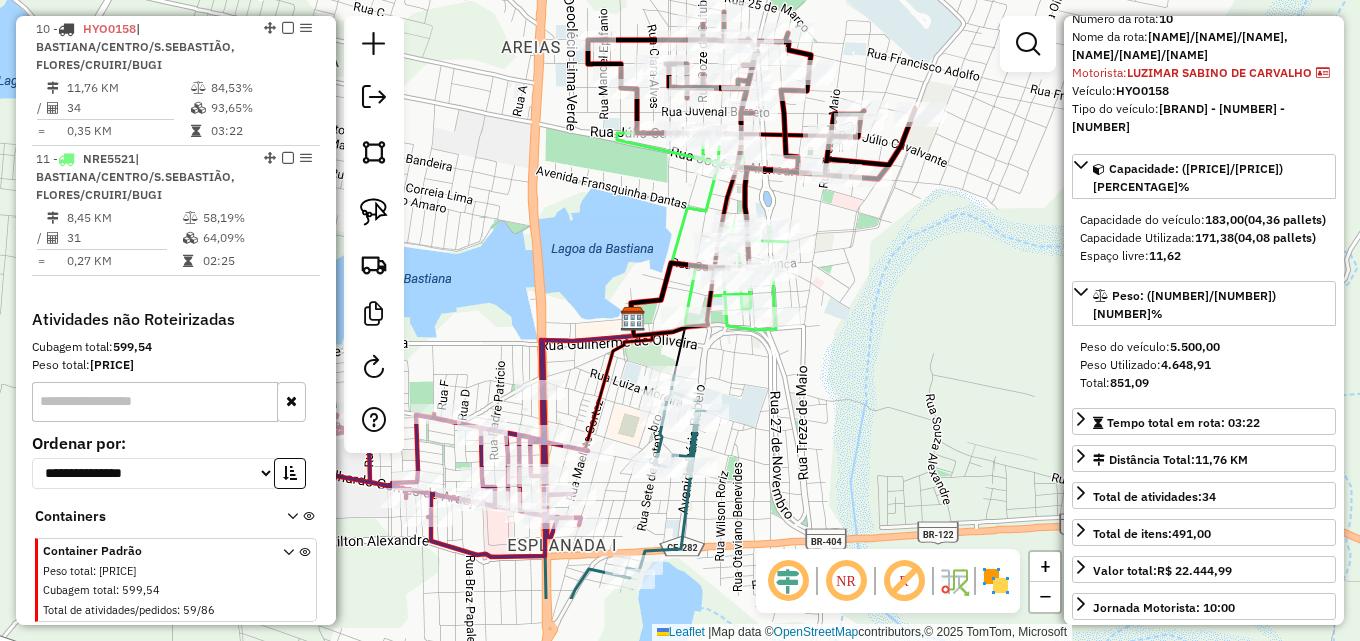 drag, startPoint x: 848, startPoint y: 383, endPoint x: 928, endPoint y: 260, distance: 146.72765 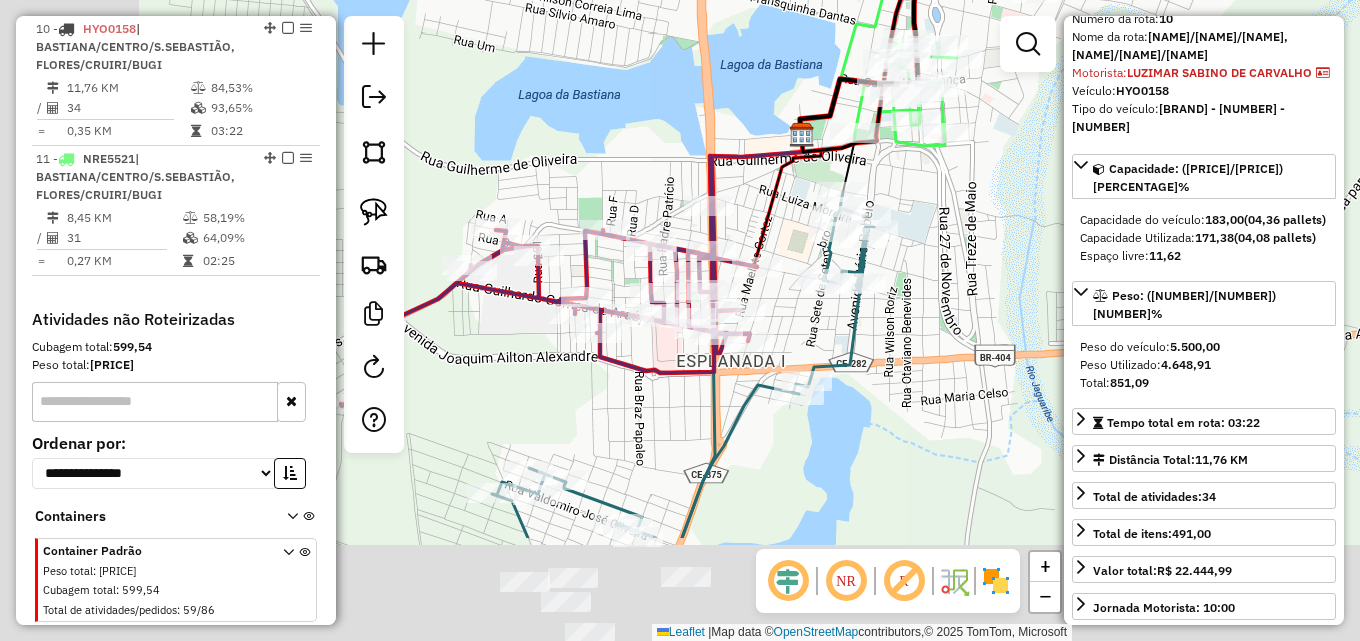 drag, startPoint x: 833, startPoint y: 369, endPoint x: 983, endPoint y: 218, distance: 212.84032 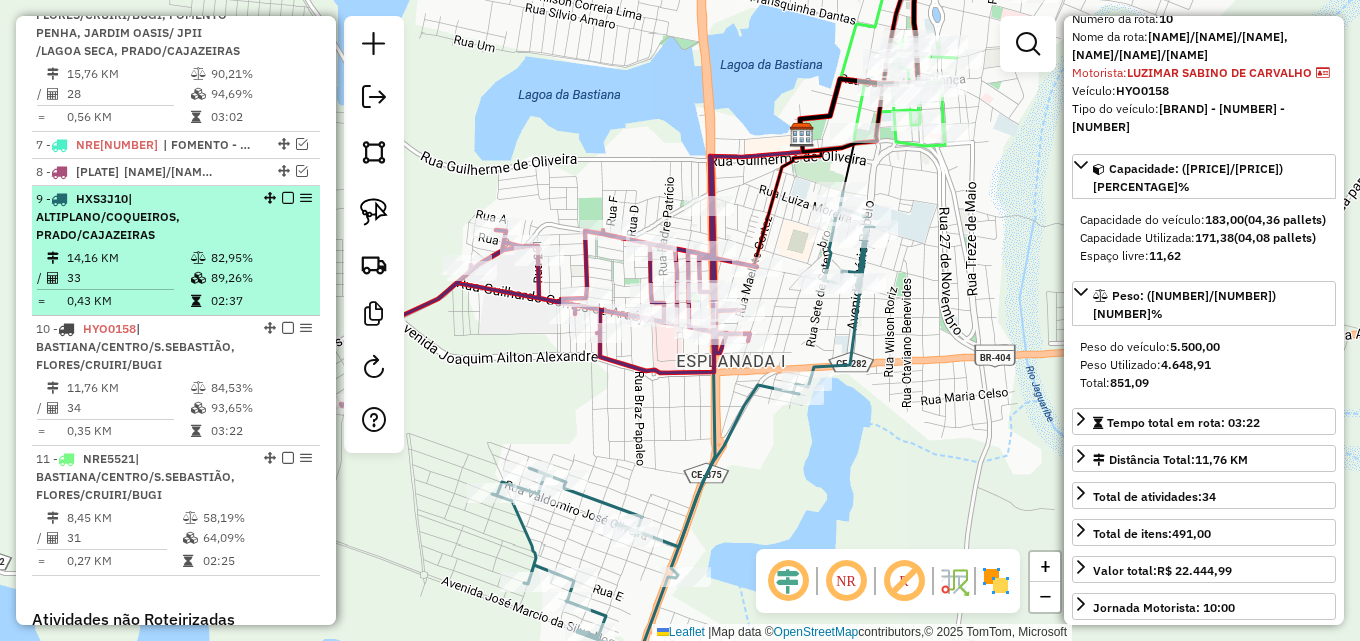scroll, scrollTop: 877, scrollLeft: 0, axis: vertical 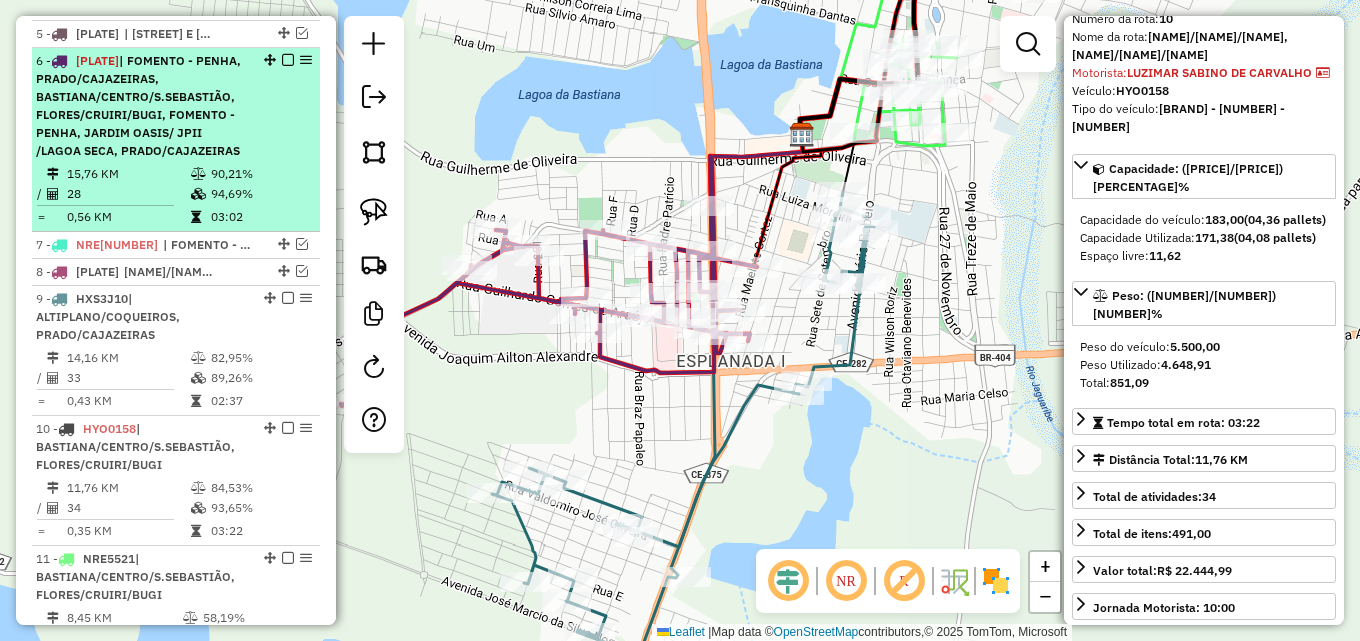 click on "| [NEIGHBORHOOD]/[NEIGHBORHOOD]/[NEIGHBORHOOD], [NEIGHBORHOOD]/[NEIGHBORHOOD]/[NEIGHBORHOOD], [NEIGHBORHOOD]/[NEIGHBORHOOD]/[NEIGHBORHOOD], [NEIGHBORHOOD] - [NEIGHBORHOOD], [NEIGHBORHOOD]/[NEIGHBORHOOD] / [NEIGHBORHOOD]" at bounding box center (138, 105) 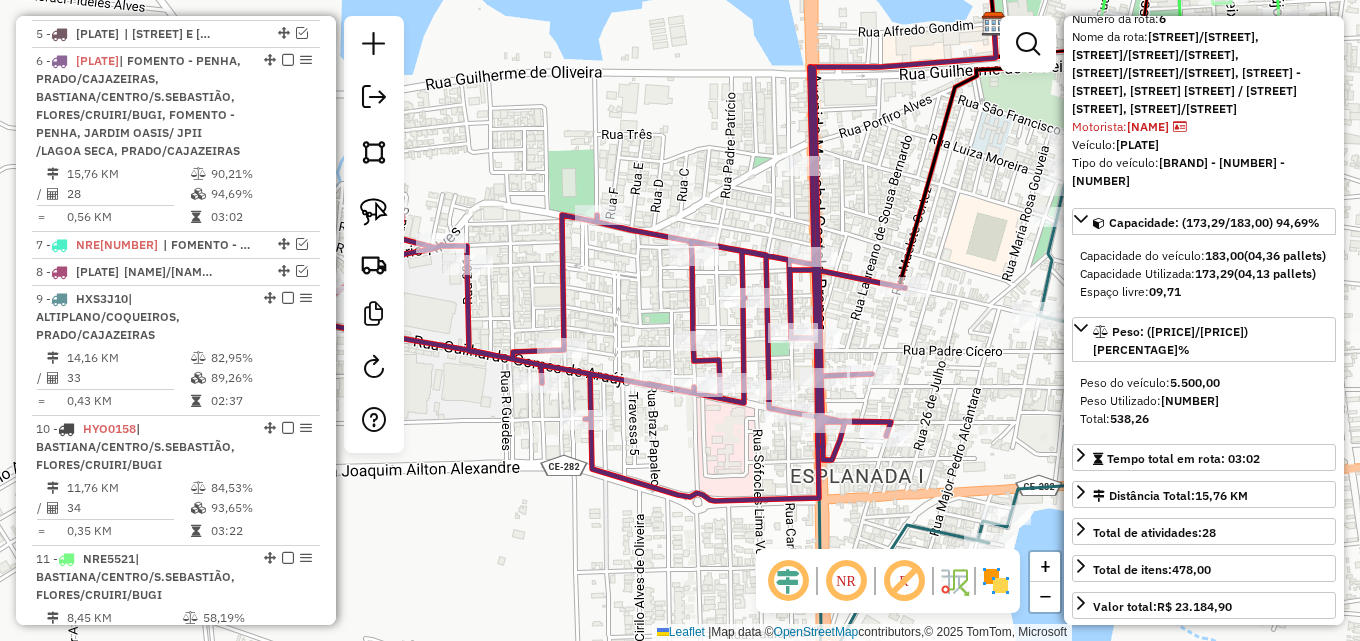 drag, startPoint x: 762, startPoint y: 134, endPoint x: 465, endPoint y: 82, distance: 301.51782 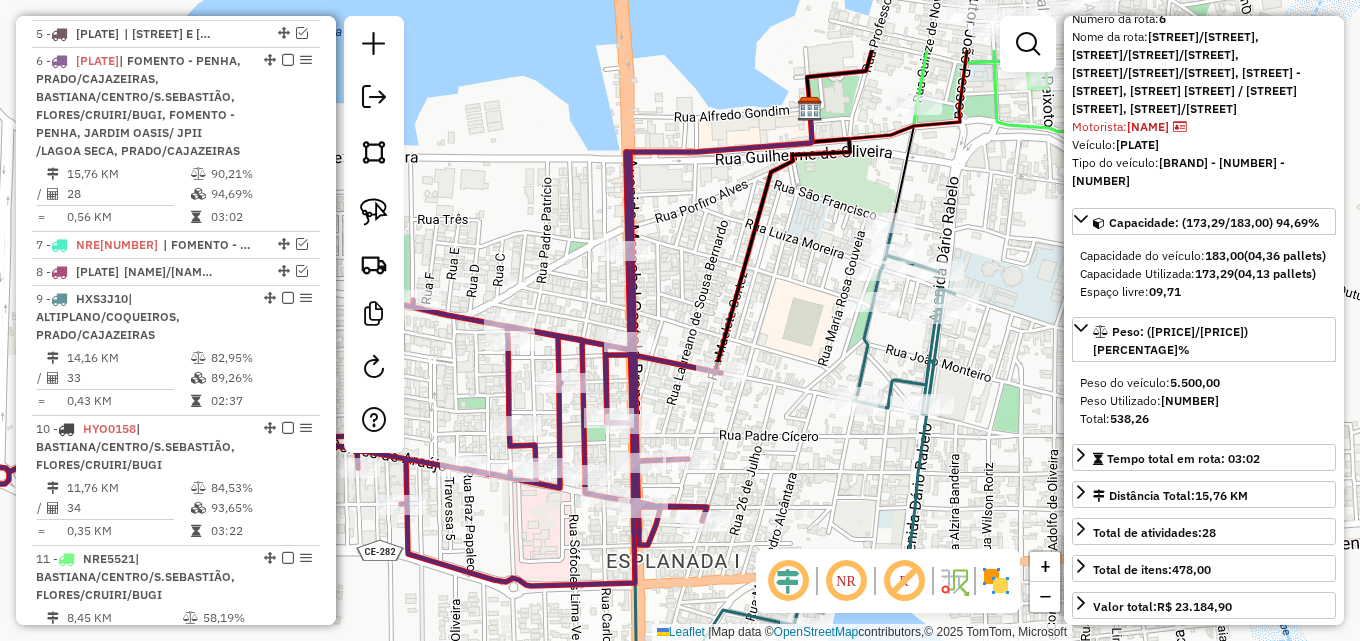 drag, startPoint x: 758, startPoint y: 211, endPoint x: 747, endPoint y: 327, distance: 116.520386 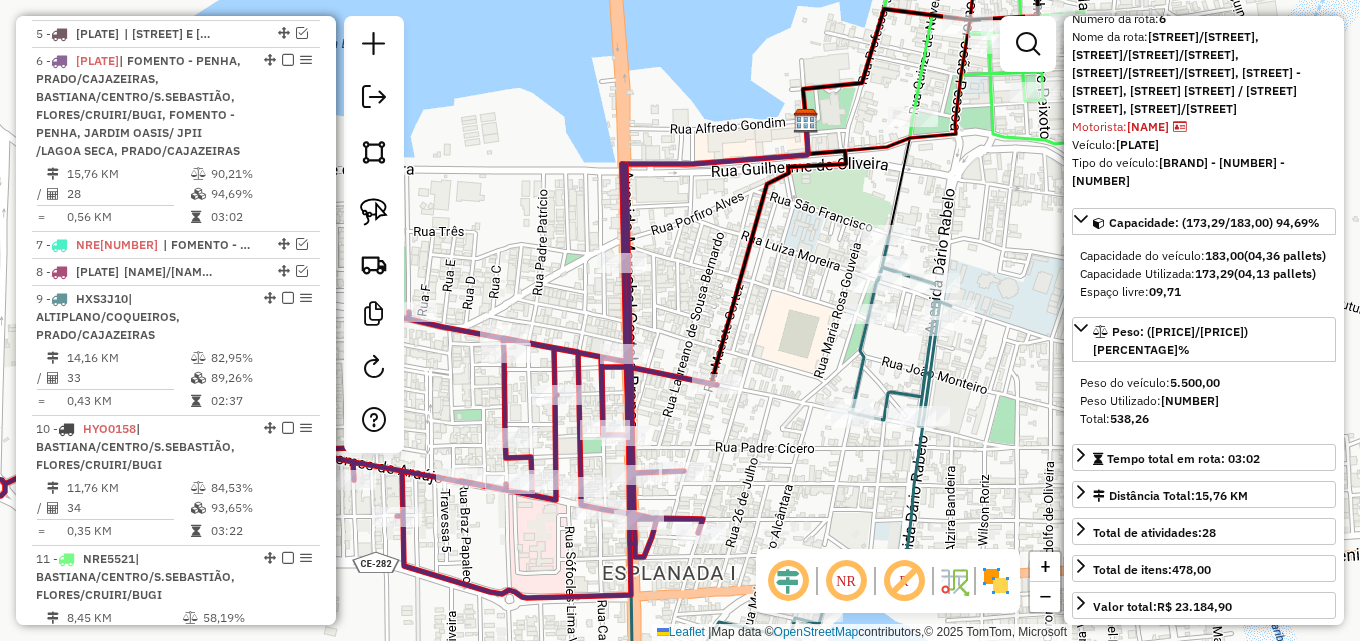 drag, startPoint x: 643, startPoint y: 190, endPoint x: 612, endPoint y: 275, distance: 90.47652 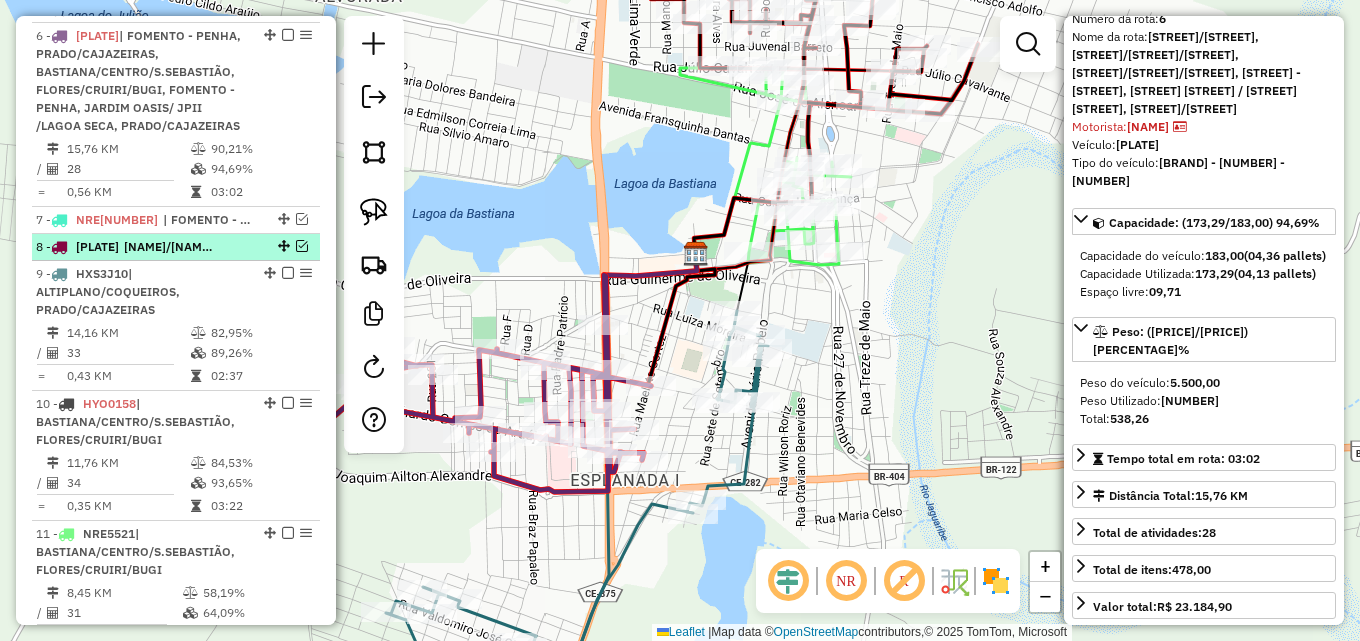 scroll, scrollTop: 877, scrollLeft: 0, axis: vertical 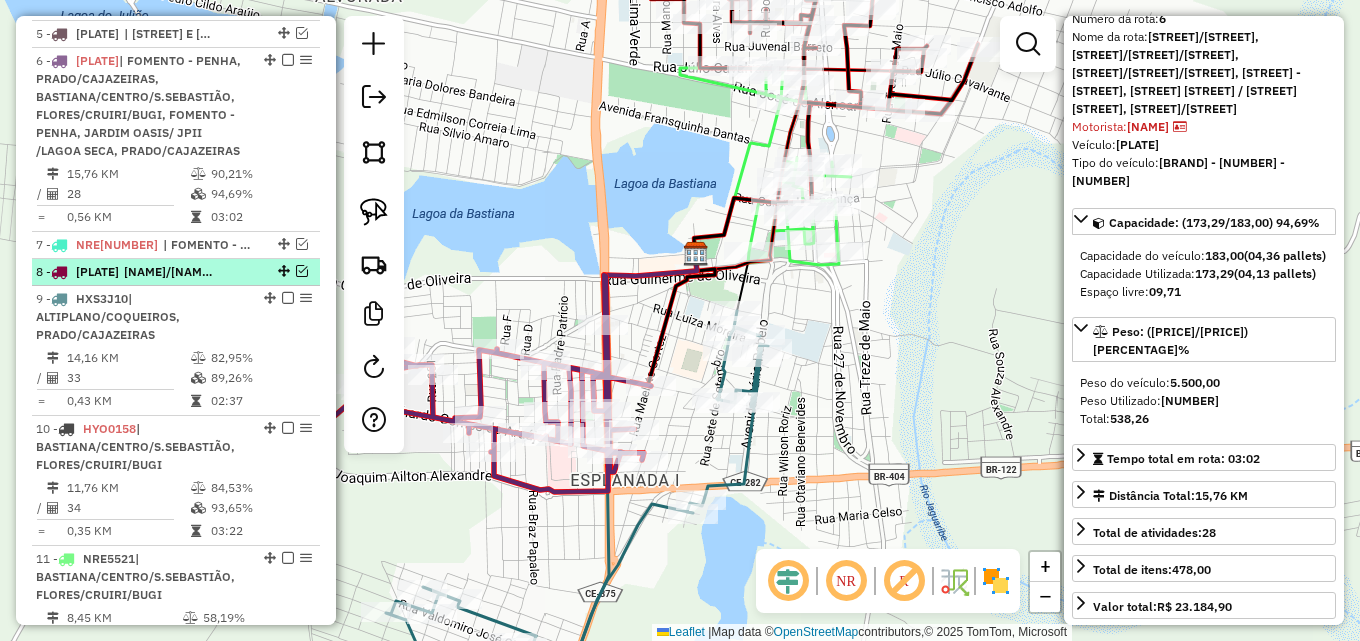 click at bounding box center [302, 271] 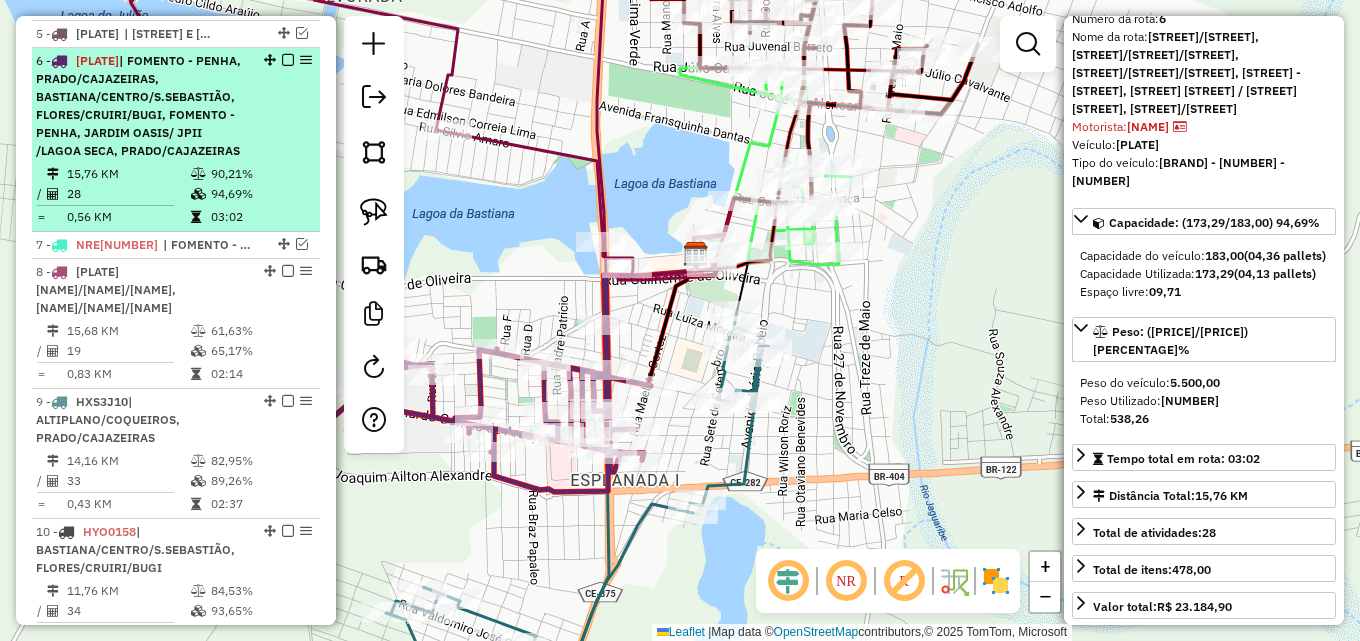 click at bounding box center (288, 60) 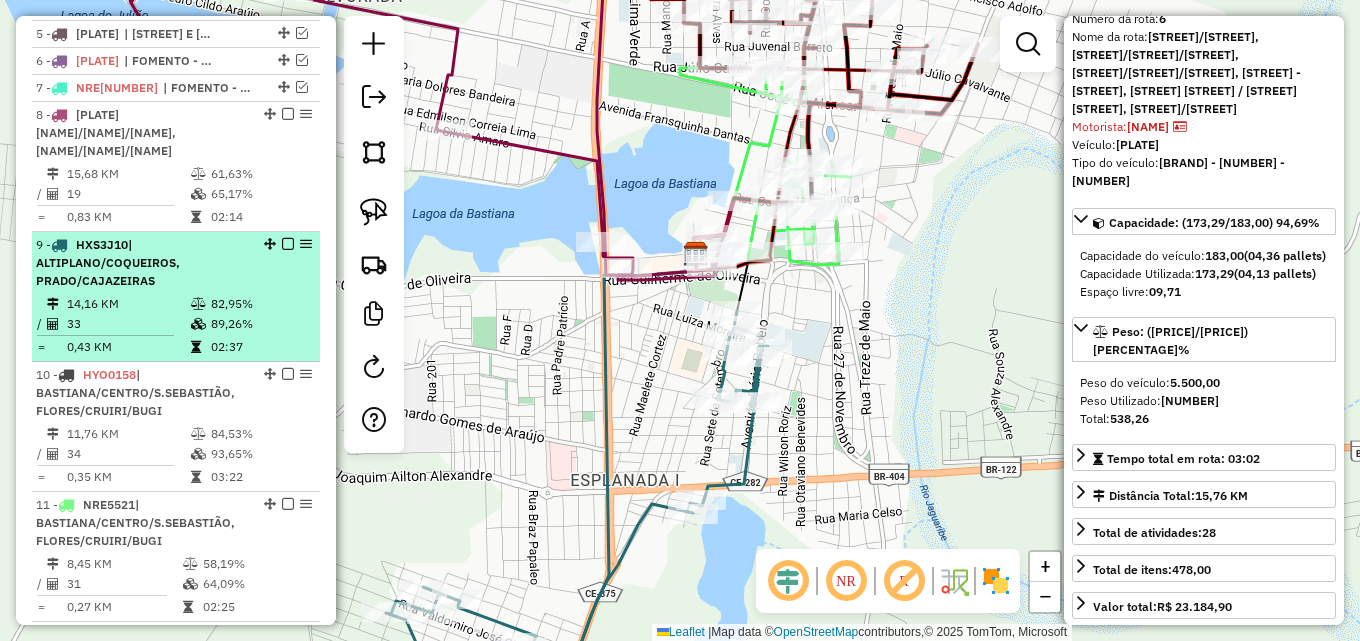 drag, startPoint x: 277, startPoint y: 246, endPoint x: 216, endPoint y: 280, distance: 69.83552 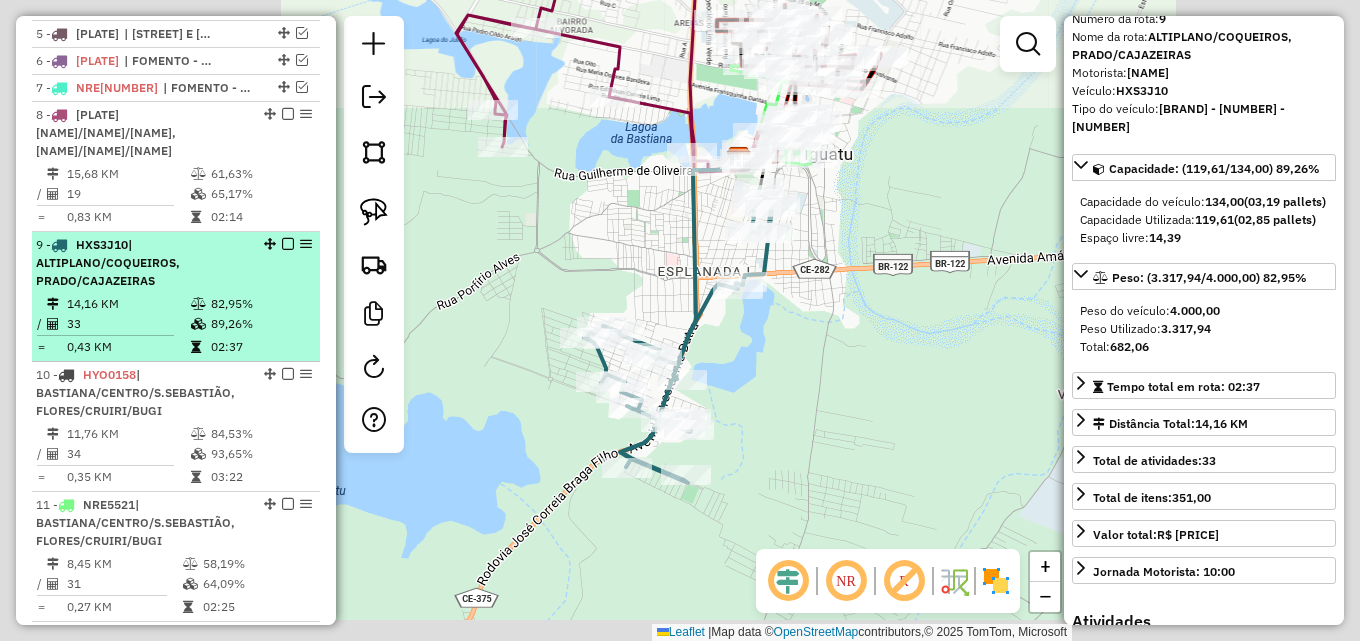 click on "9 -       HXS3J10   | ALTIPLANO/COQUEIROS, PRADO/CAJAZEIRAS" at bounding box center [142, 263] 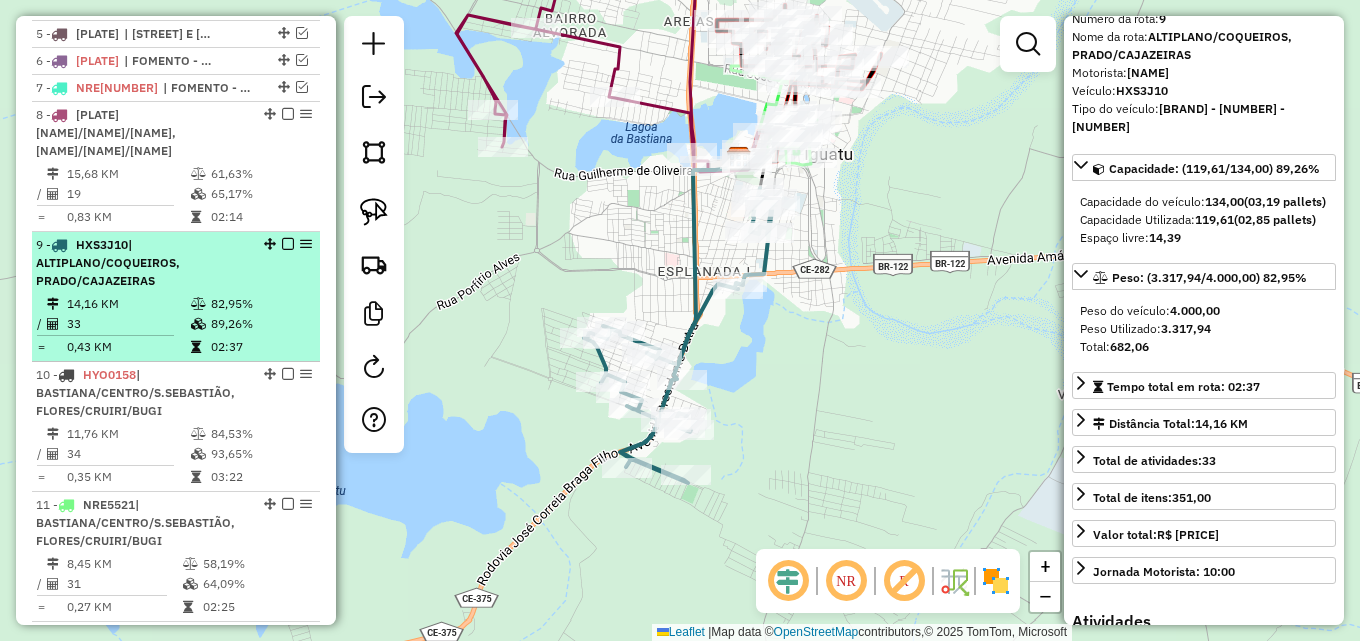 click at bounding box center [282, 244] 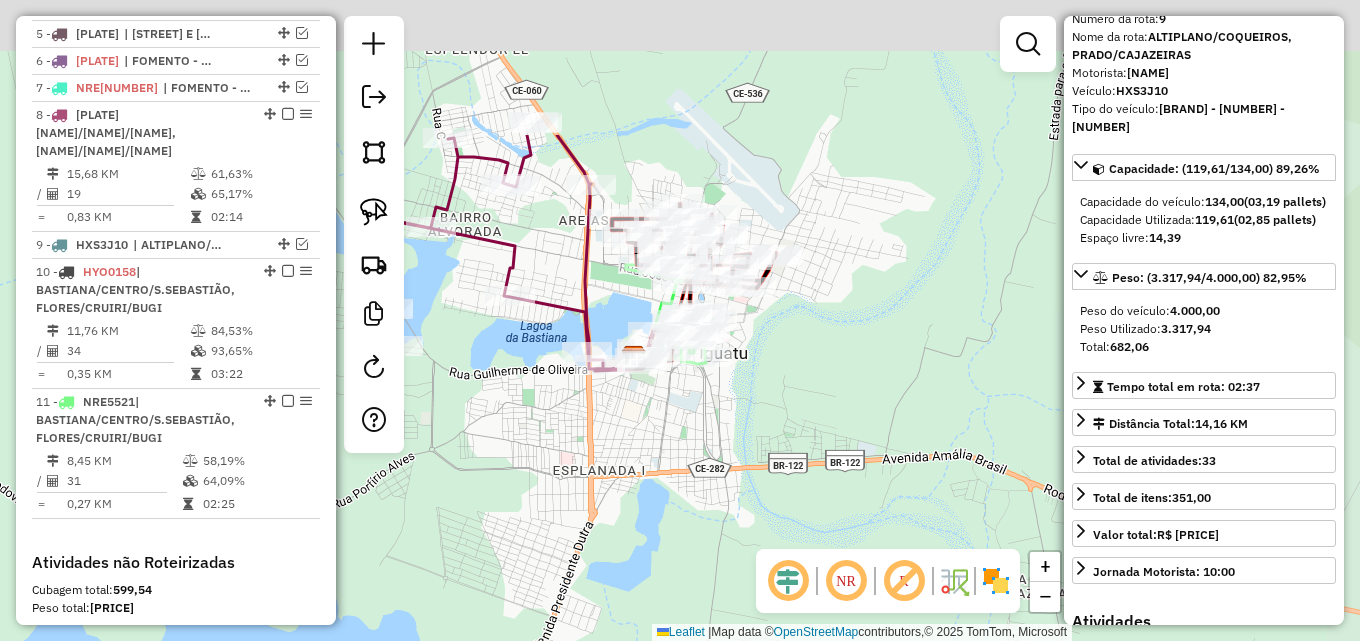 drag, startPoint x: 490, startPoint y: 313, endPoint x: 594, endPoint y: 377, distance: 122.1147 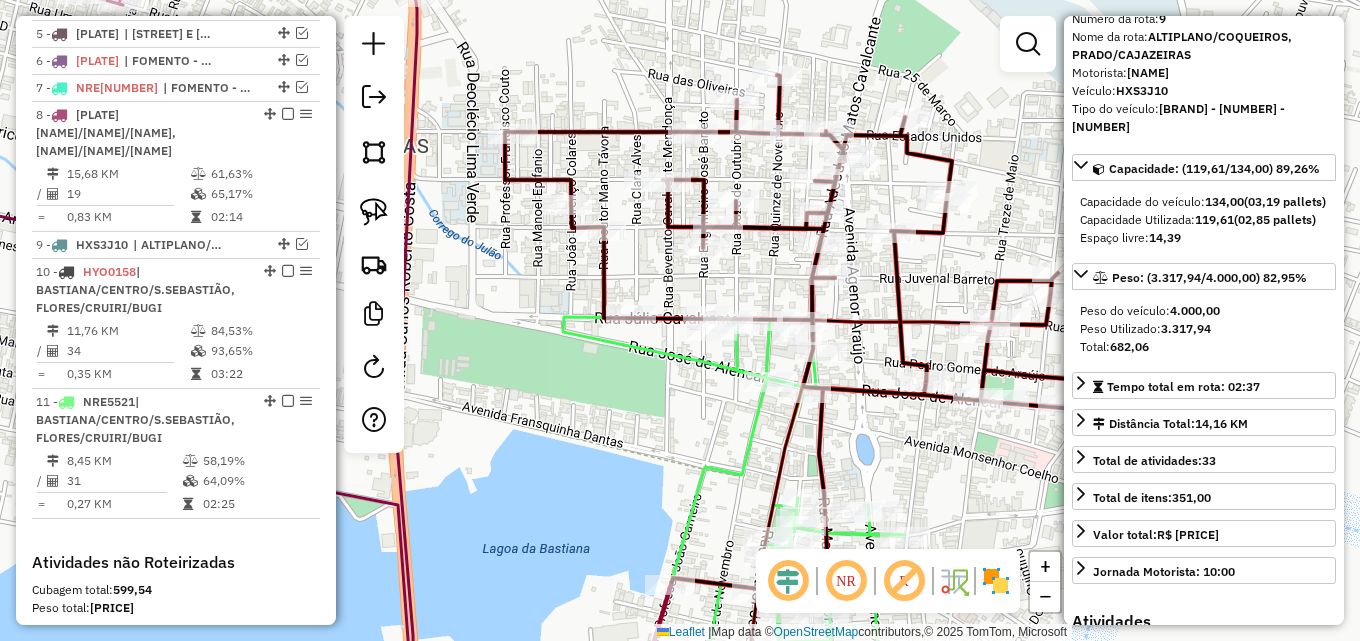 drag, startPoint x: 606, startPoint y: 362, endPoint x: 580, endPoint y: 395, distance: 42.0119 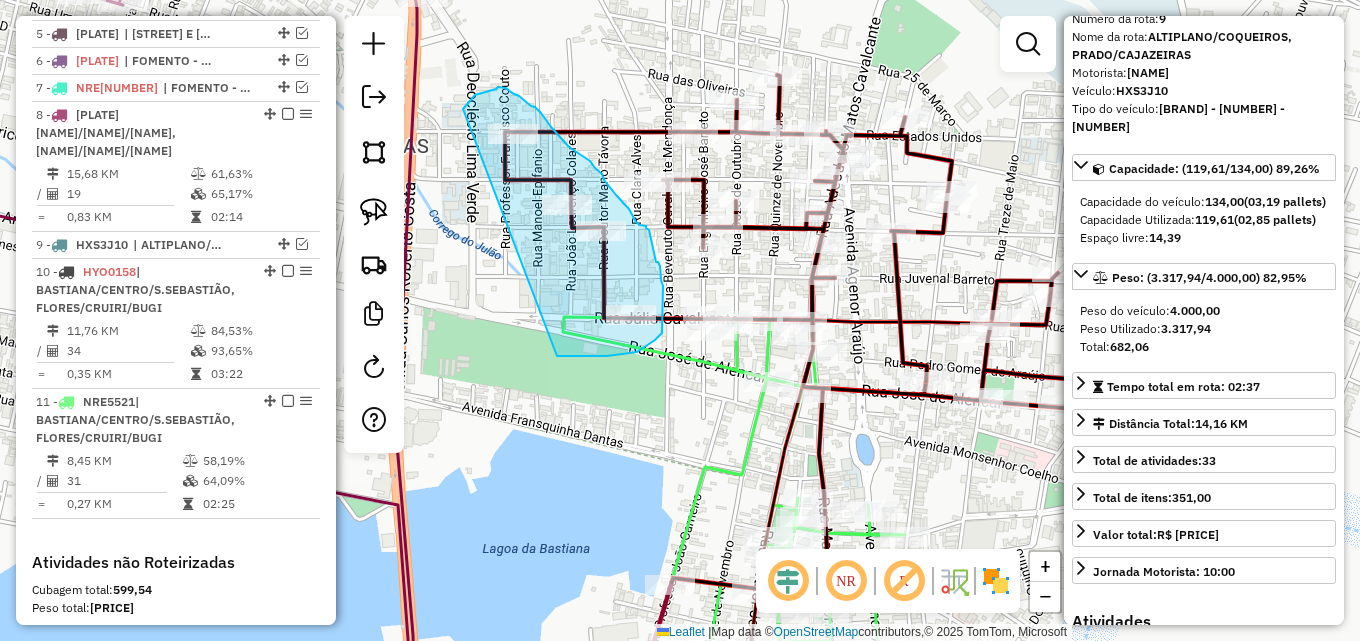 drag, startPoint x: 464, startPoint y: 108, endPoint x: 557, endPoint y: 356, distance: 264.8641 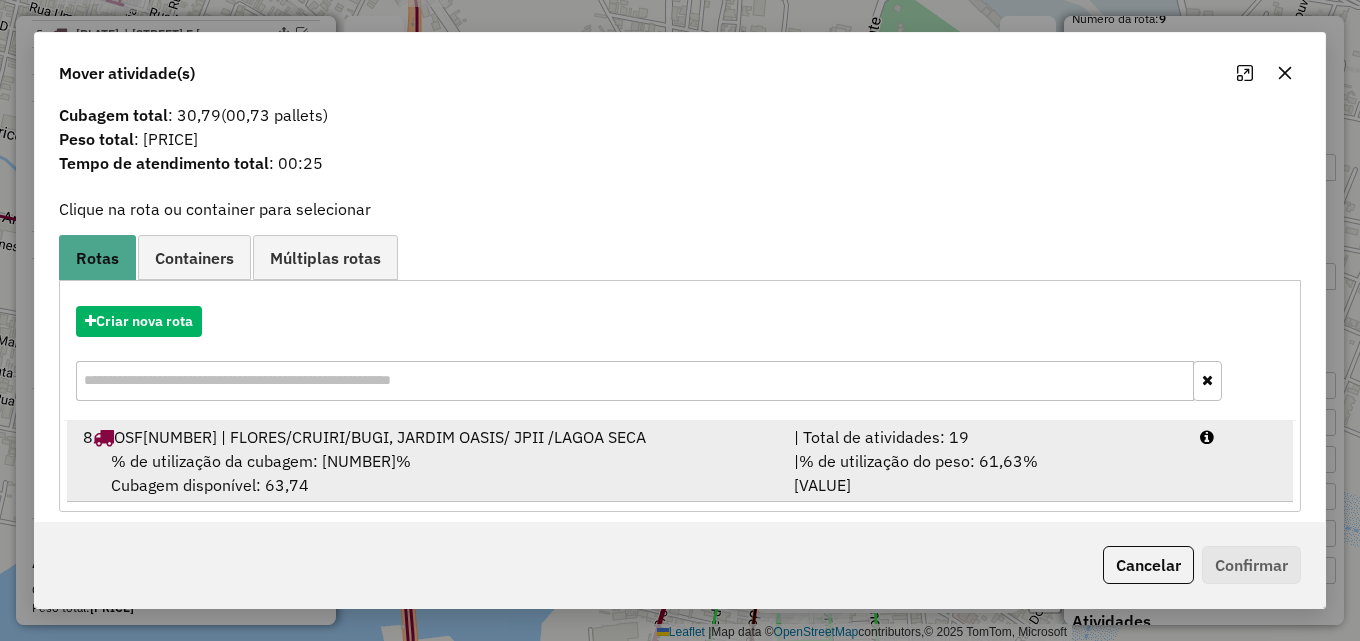scroll, scrollTop: 48, scrollLeft: 0, axis: vertical 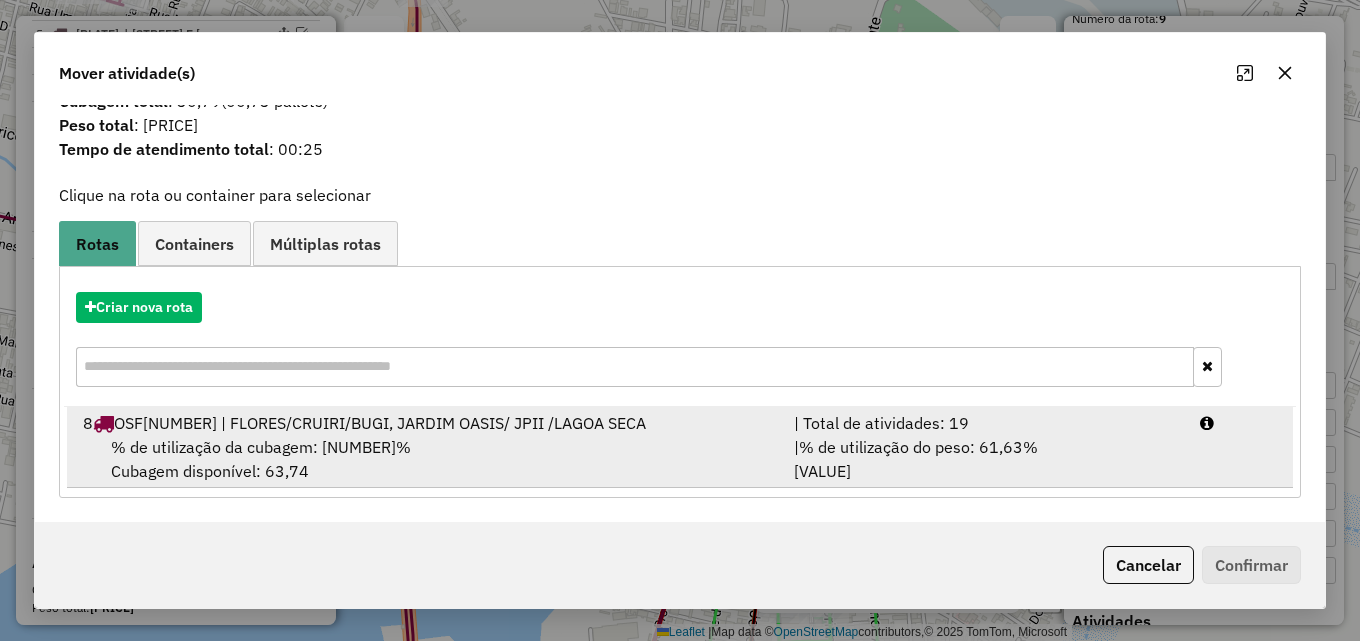 drag, startPoint x: 642, startPoint y: 424, endPoint x: 668, endPoint y: 424, distance: 26 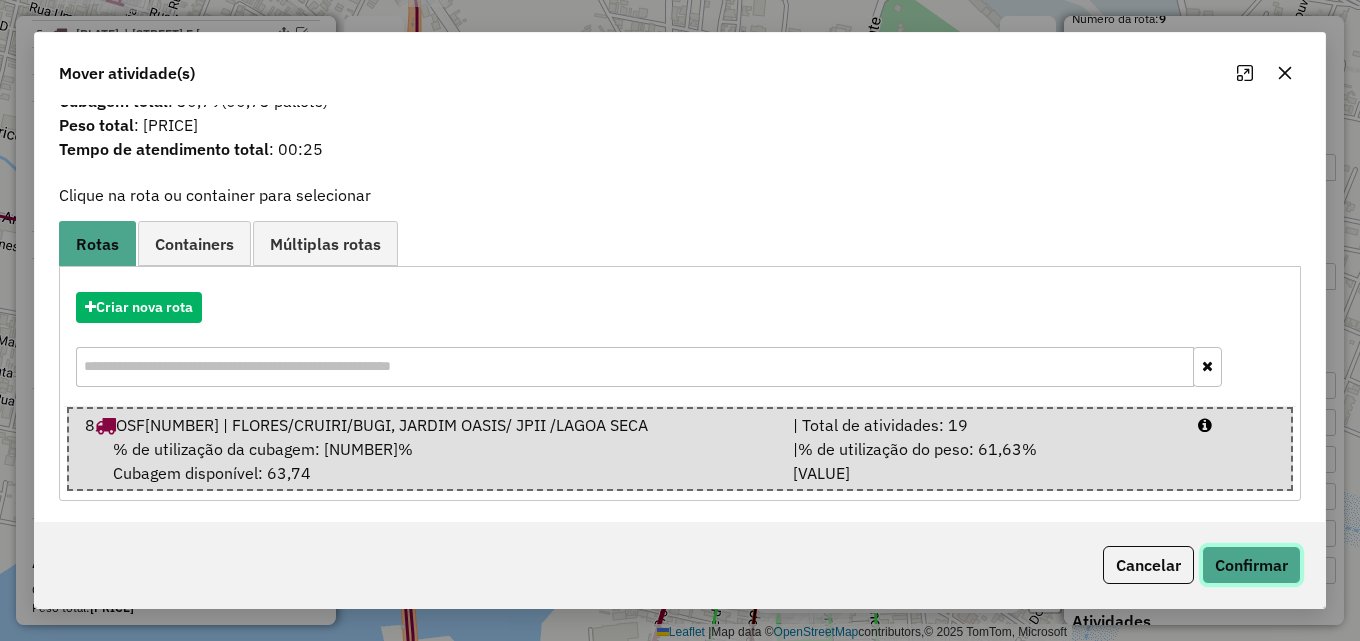 click on "Confirmar" 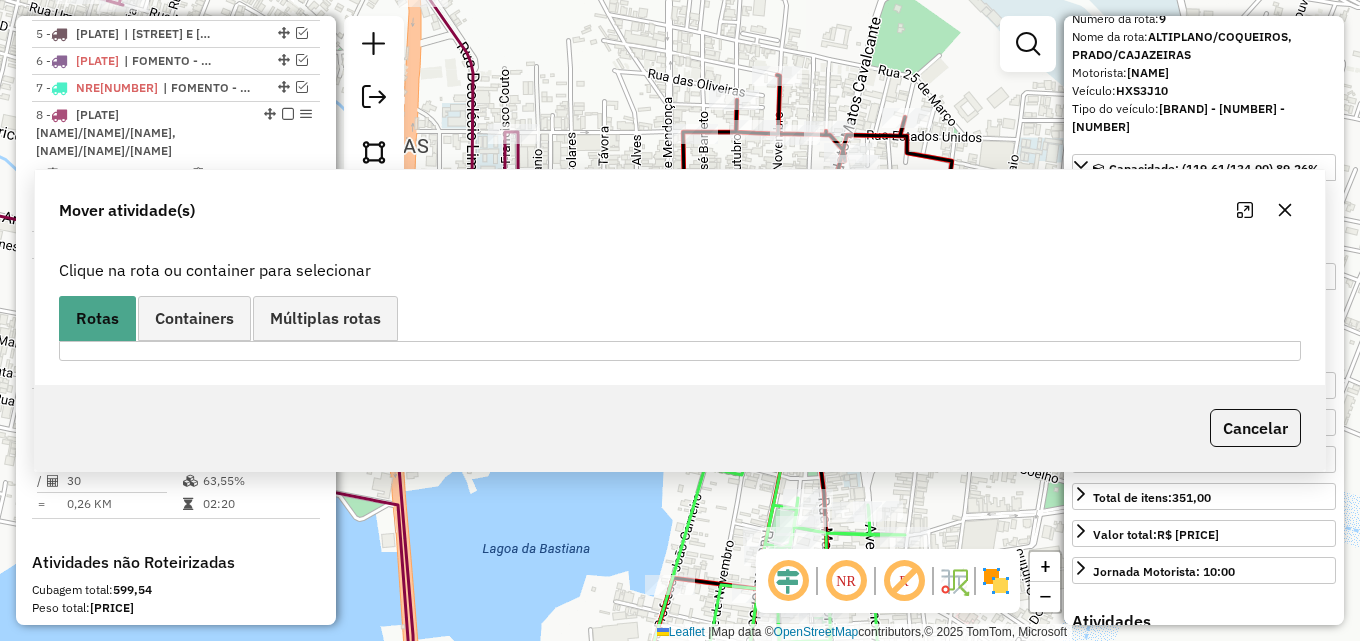 scroll, scrollTop: 0, scrollLeft: 0, axis: both 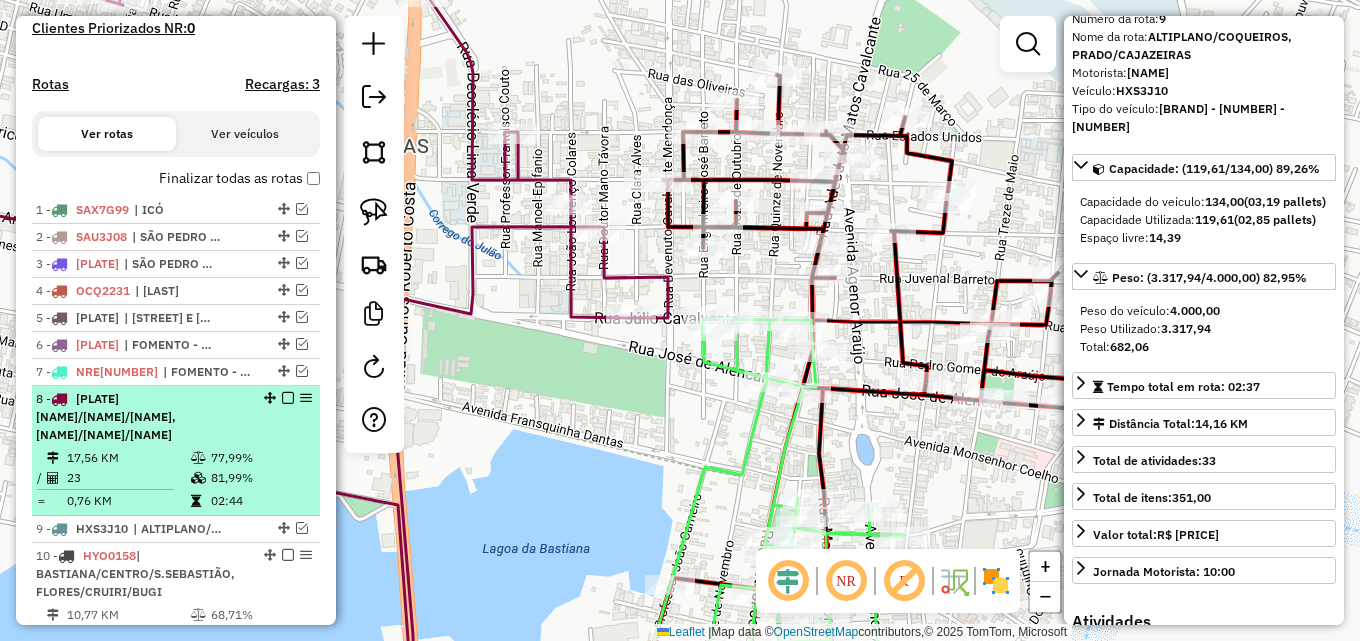 click on "| [NEIGHBORHOOD]/[NEIGHBORHOOD]/[NEIGHBORHOOD], [NEIGHBORHOOD]/[NEIGHBORHOOD] / [NEIGHBORHOOD]" at bounding box center (106, 425) 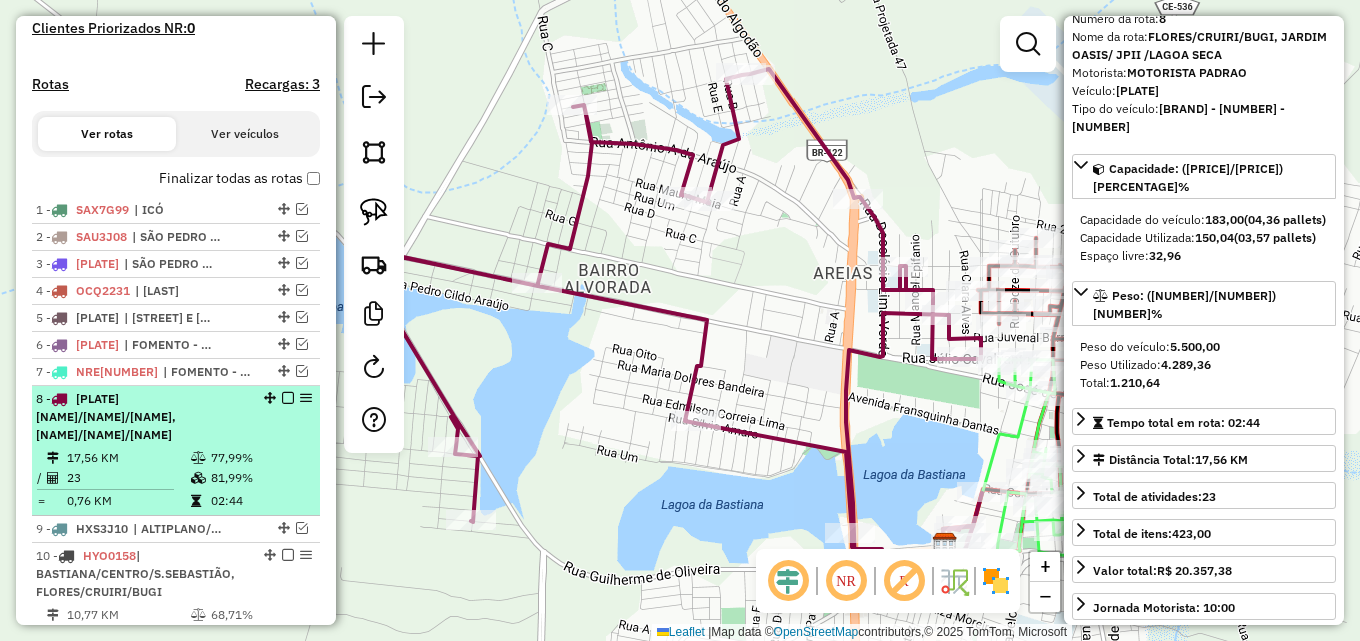 click at bounding box center [288, 398] 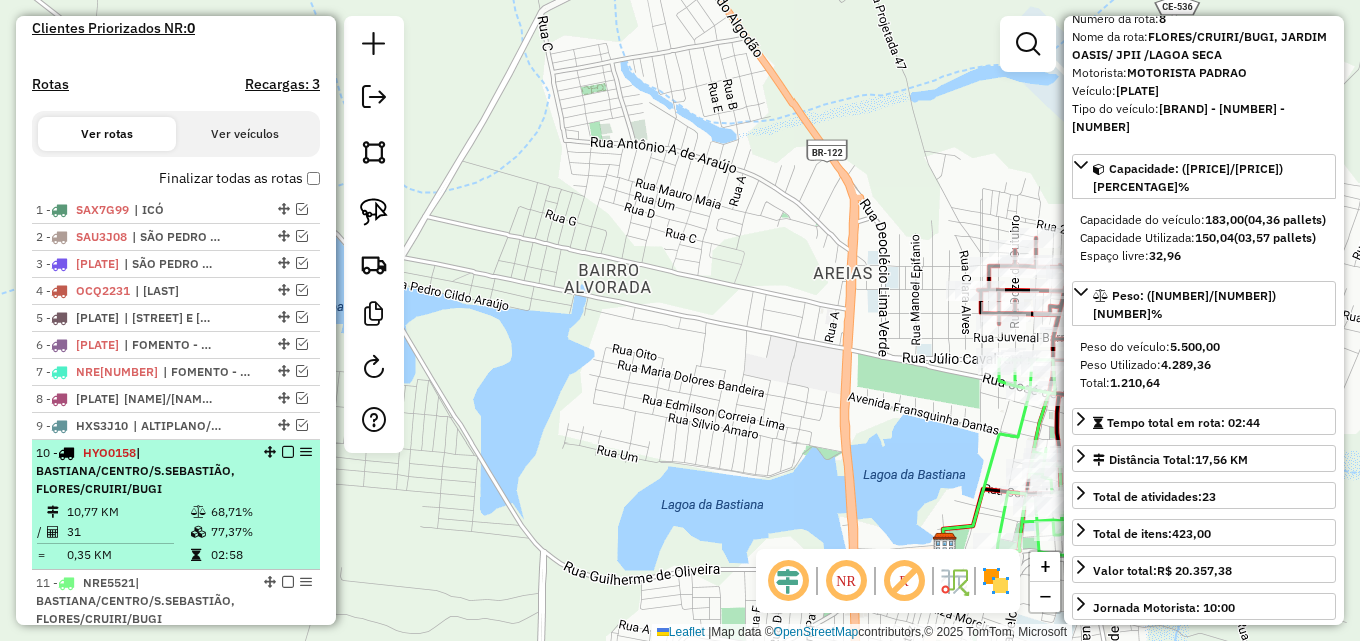click on "| BASTIANA/CENTRO/S.SEBASTIÃO, FLORES/CRUIRI/BUGI" at bounding box center (135, 470) 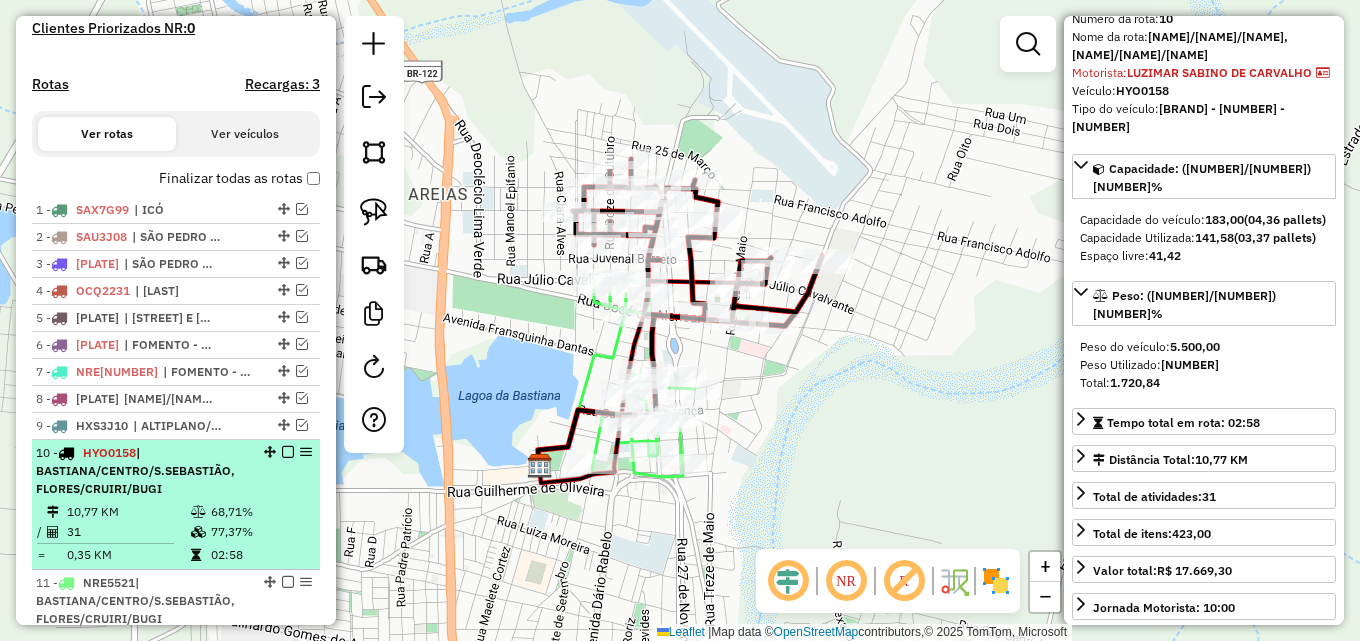 scroll, scrollTop: 793, scrollLeft: 0, axis: vertical 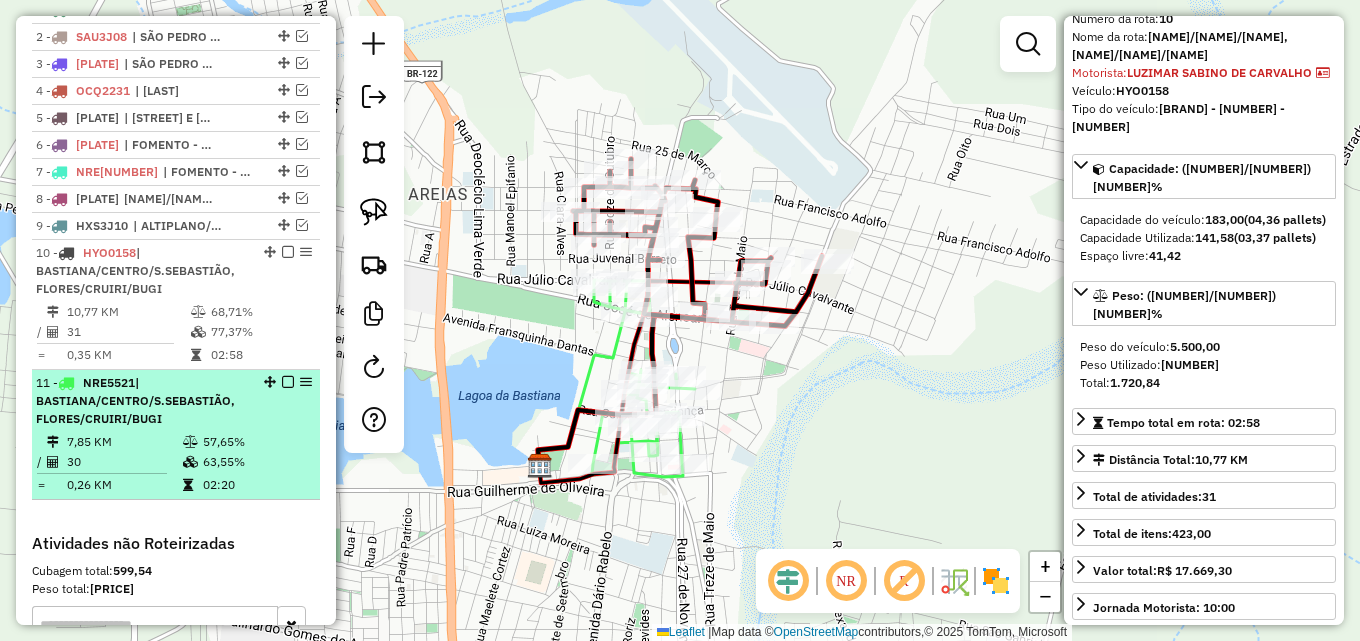 click at bounding box center [190, 462] 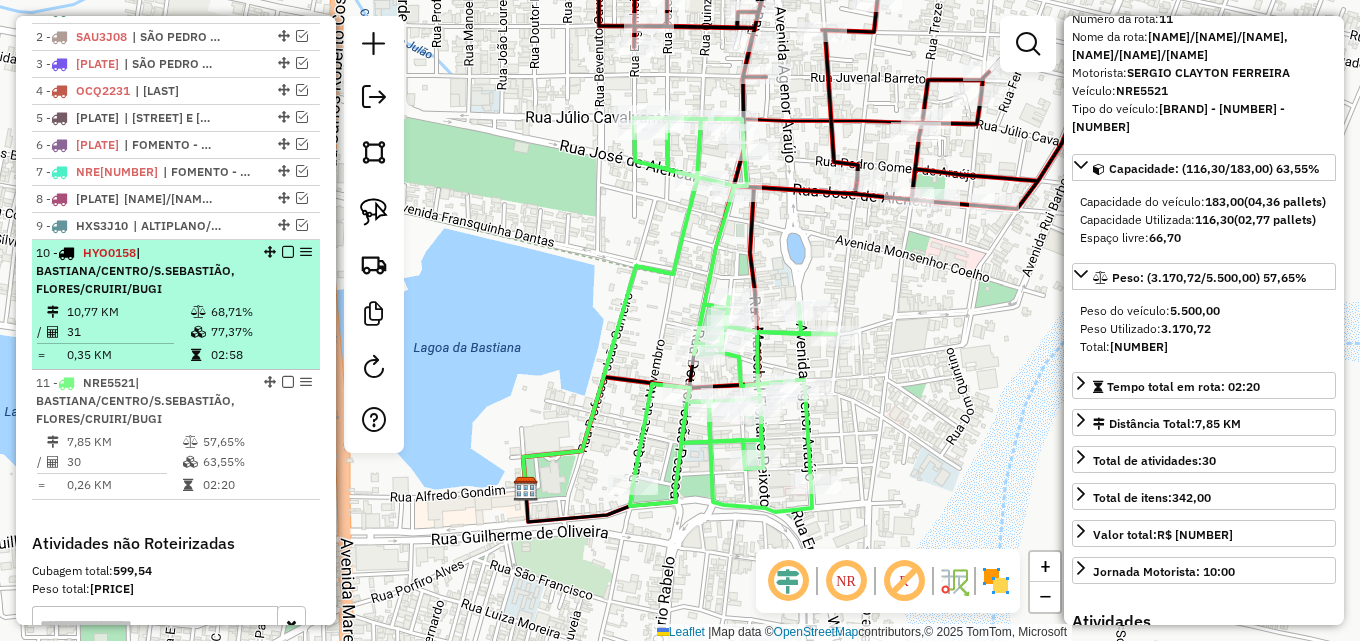 click at bounding box center [288, 252] 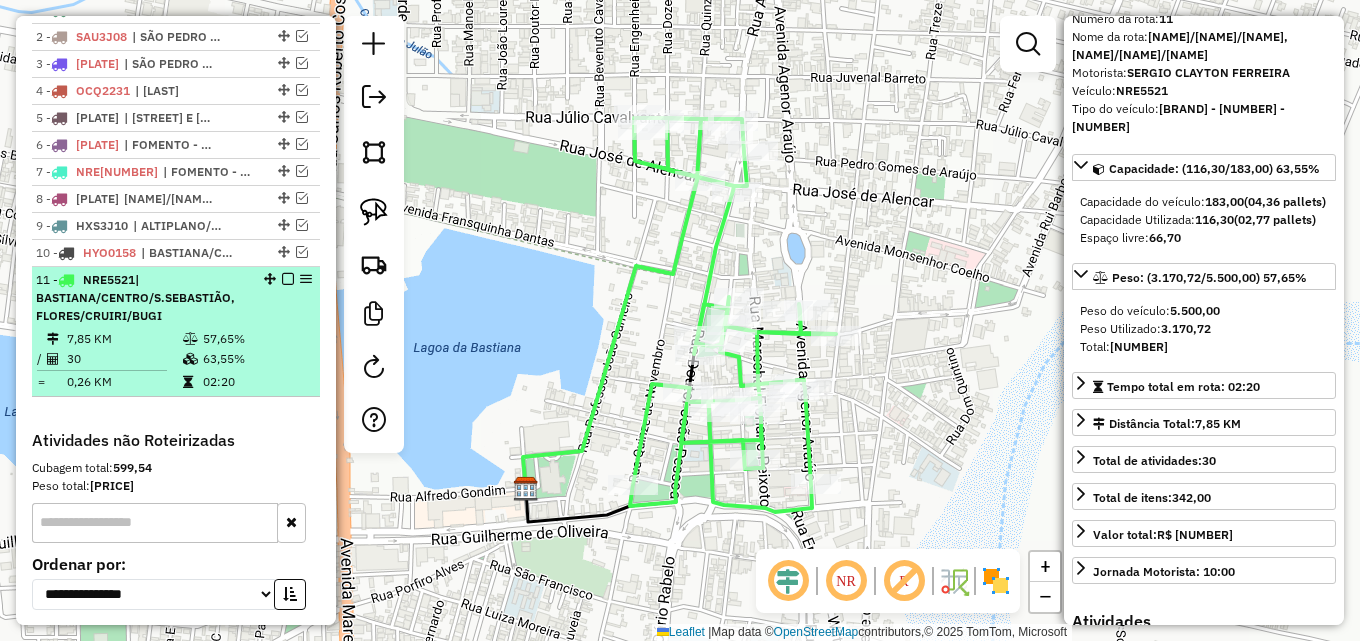 click on "11 -       NRE5521   | BASTIANA/CENTRO/S.SEBASTIÃO, FLORES/CRUIRI/BUGI" at bounding box center (176, 298) 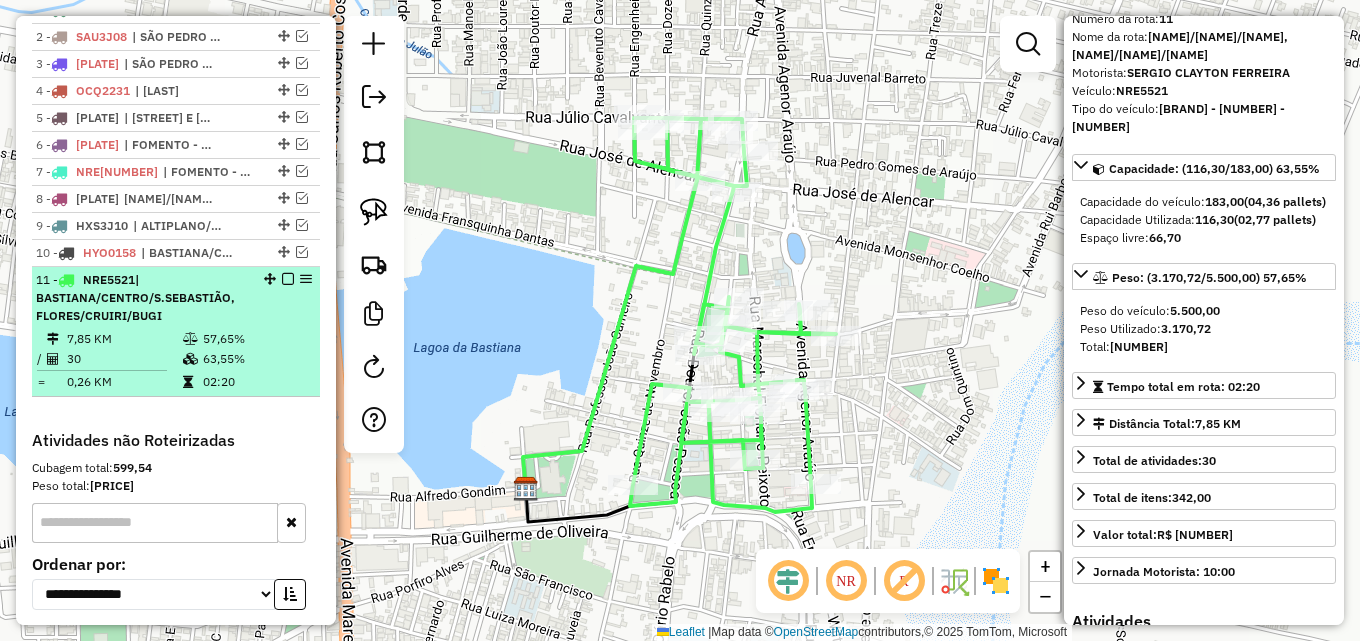 click at bounding box center (288, 279) 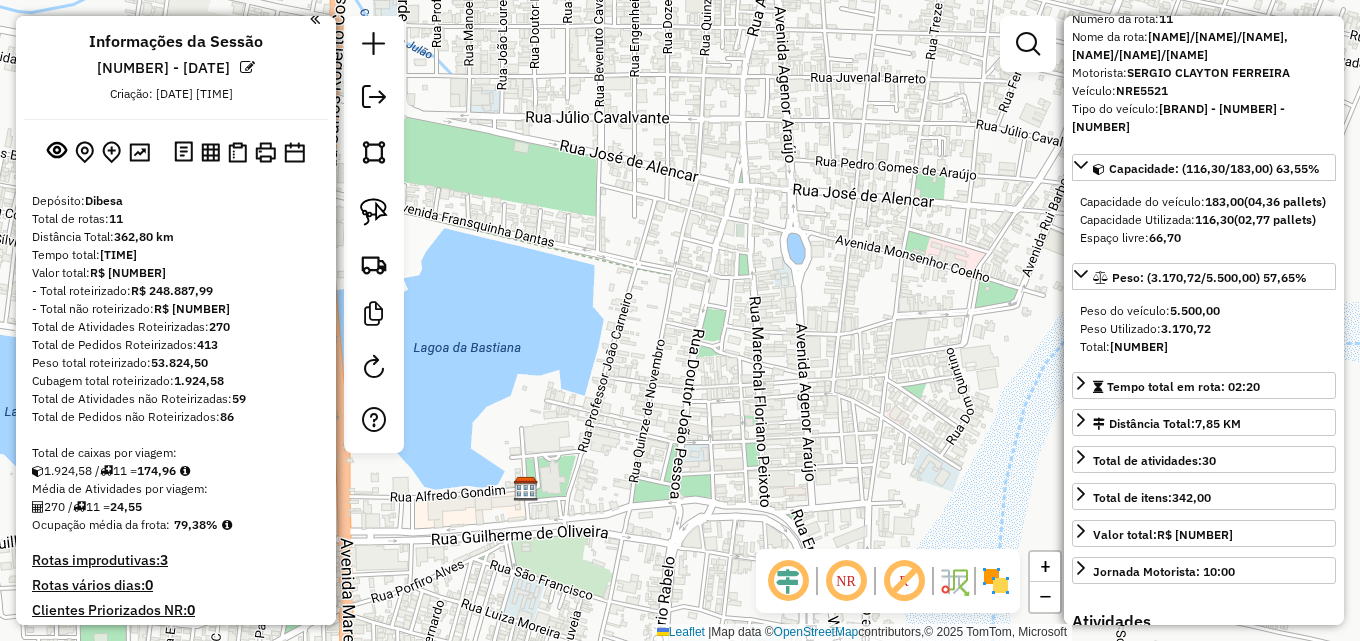 scroll, scrollTop: 0, scrollLeft: 0, axis: both 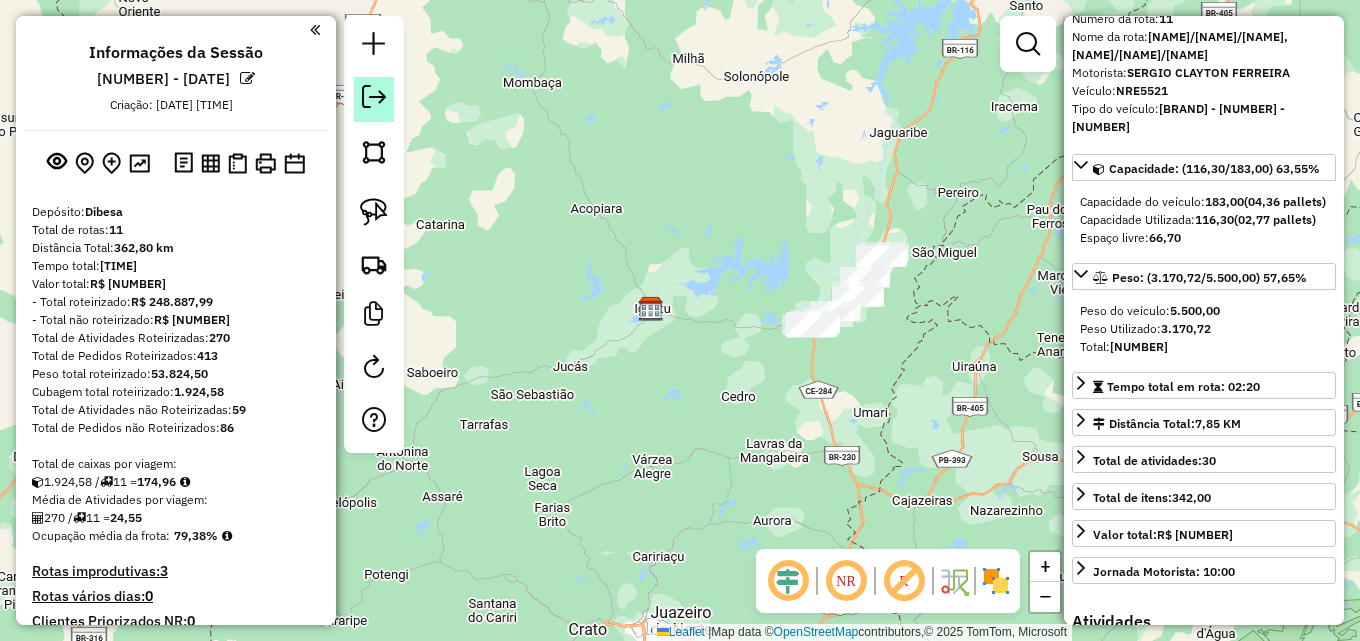 click 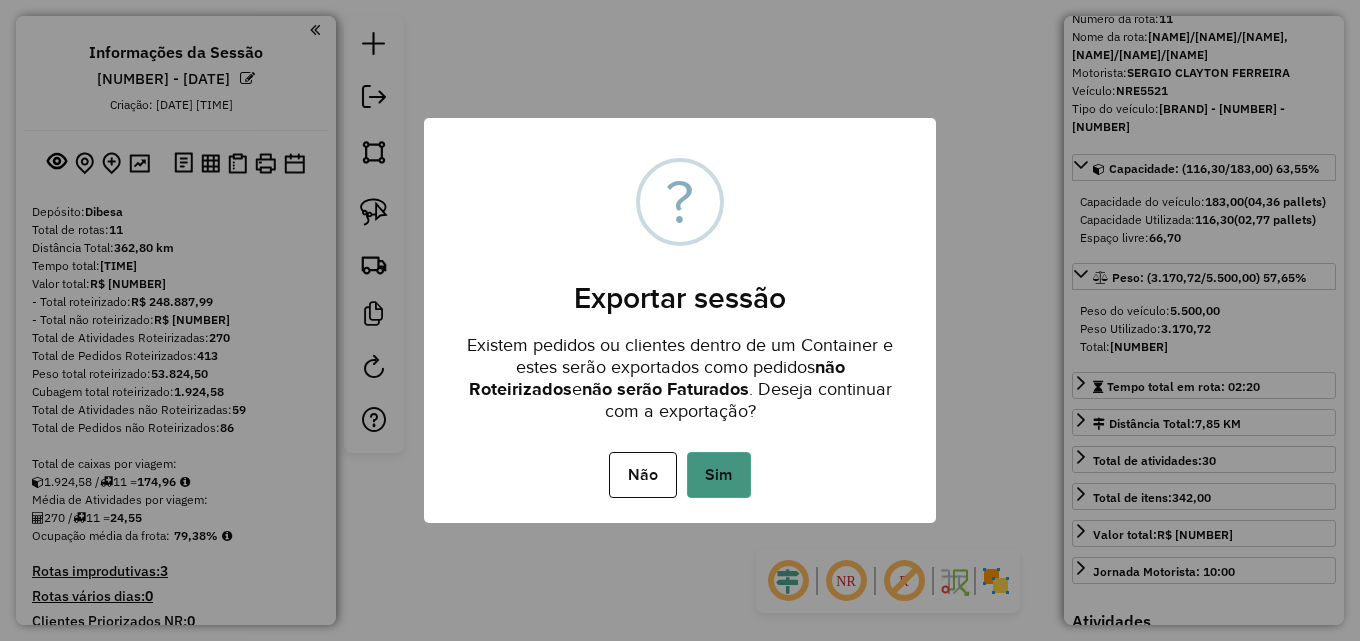 type 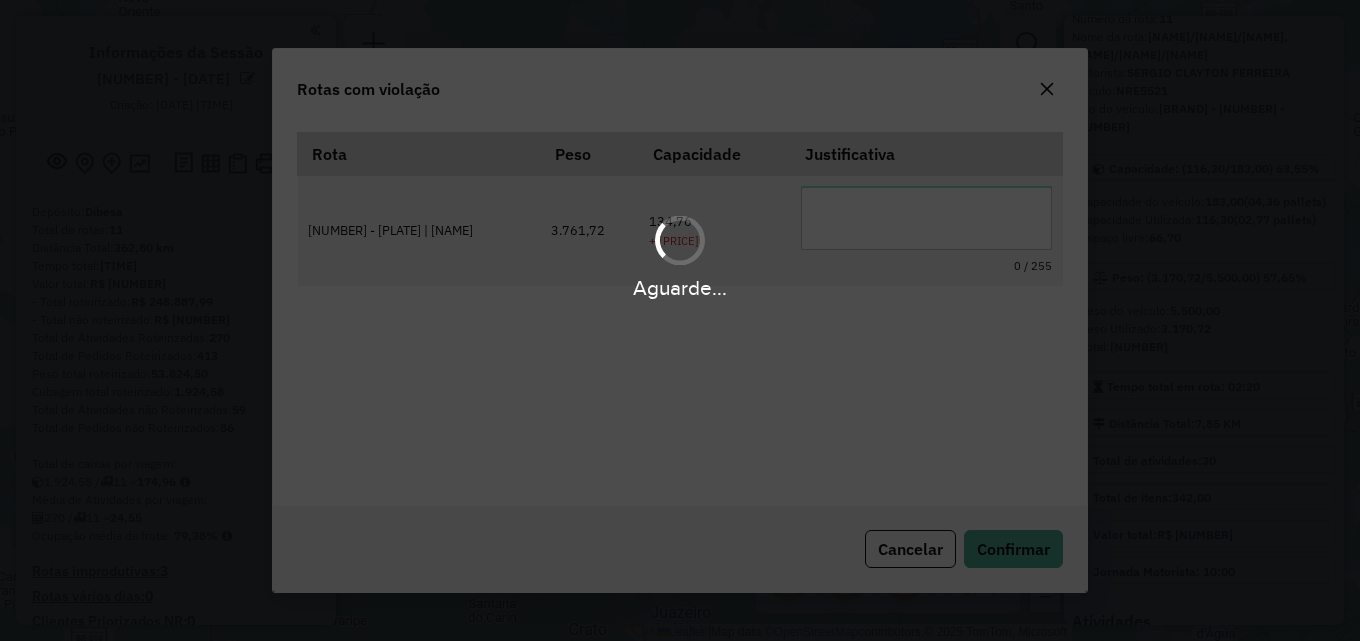 scroll, scrollTop: 37, scrollLeft: 0, axis: vertical 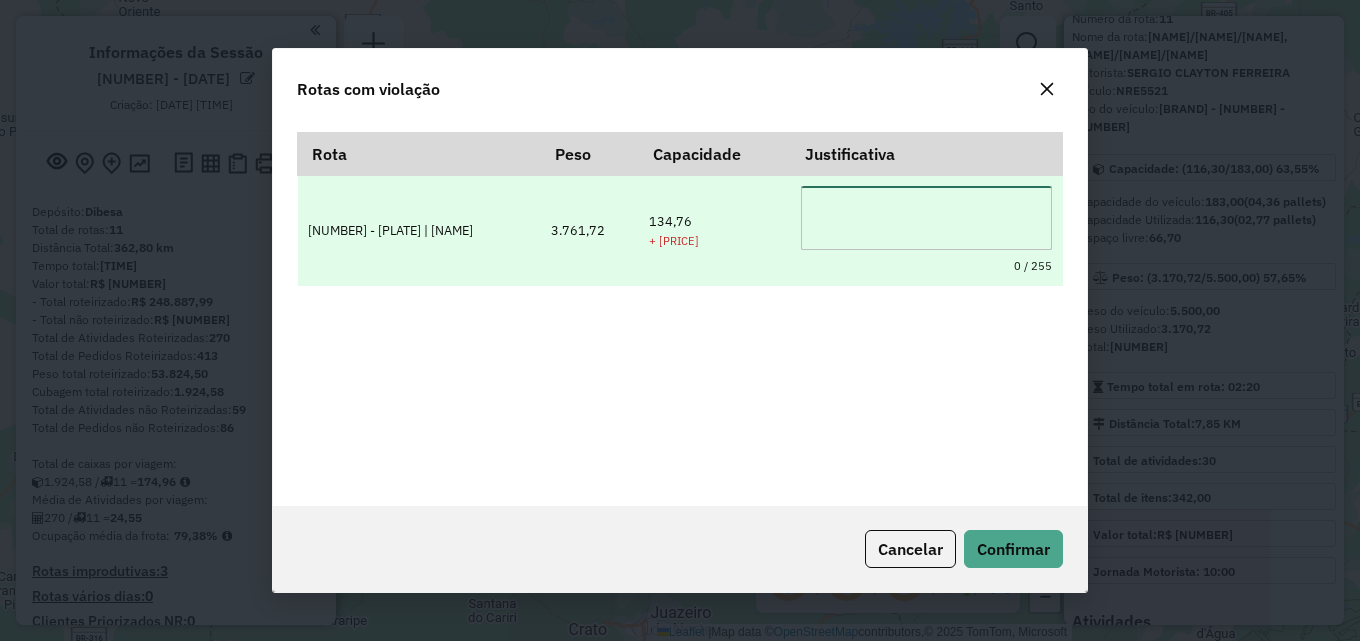 click at bounding box center (926, 218) 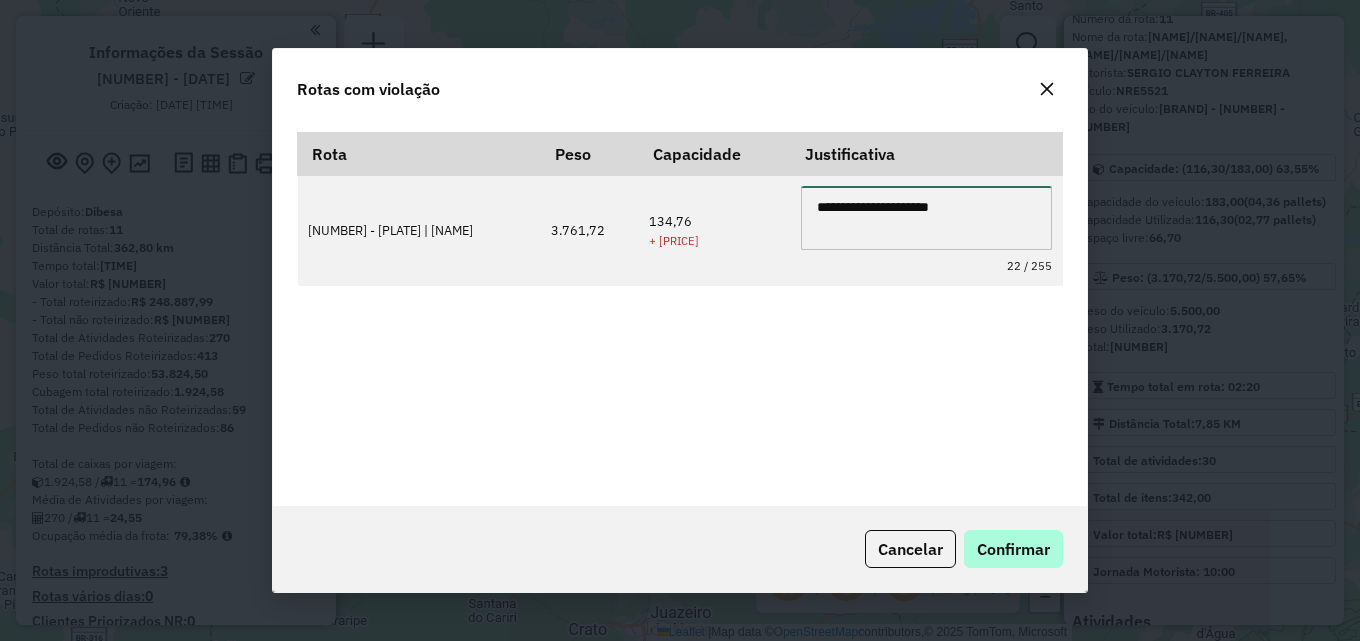 type on "**********" 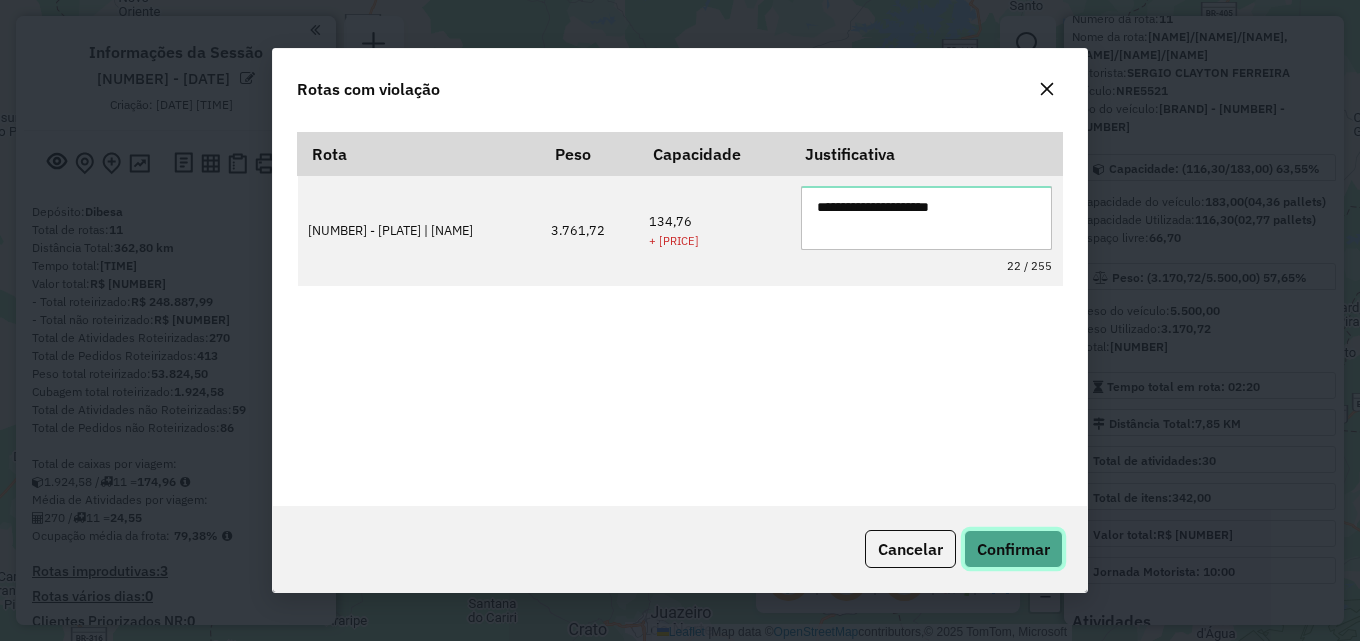 click on "Confirmar" 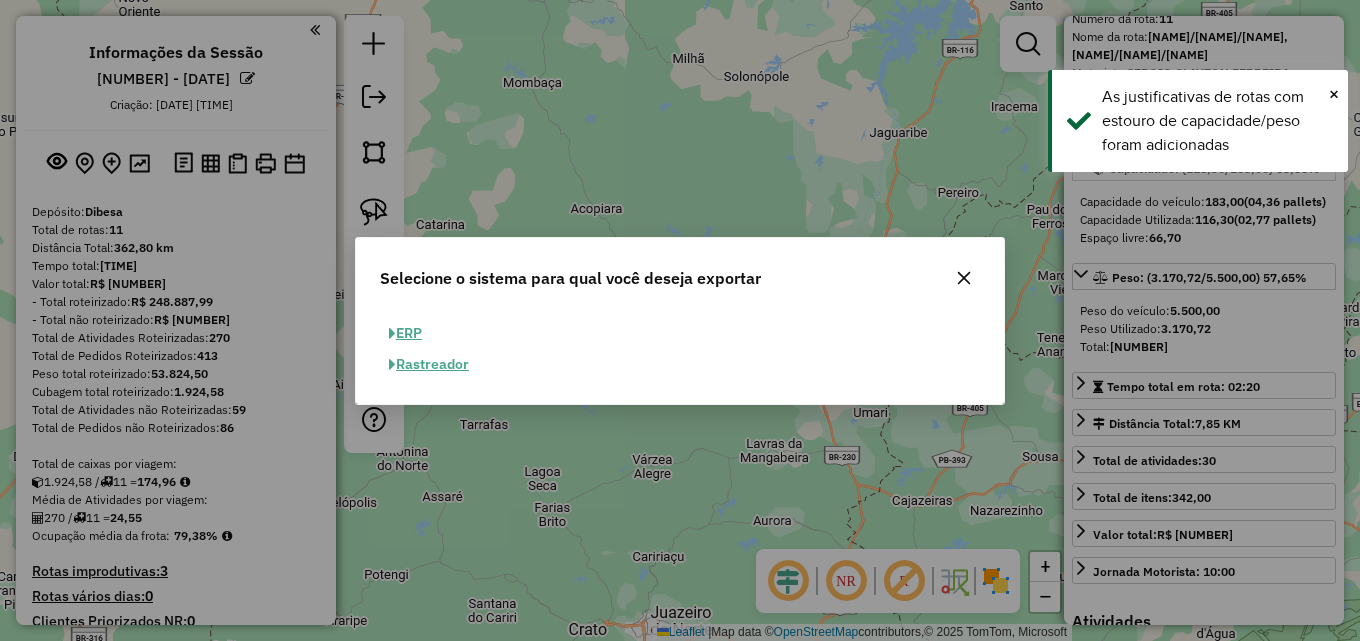 click on "ERP" 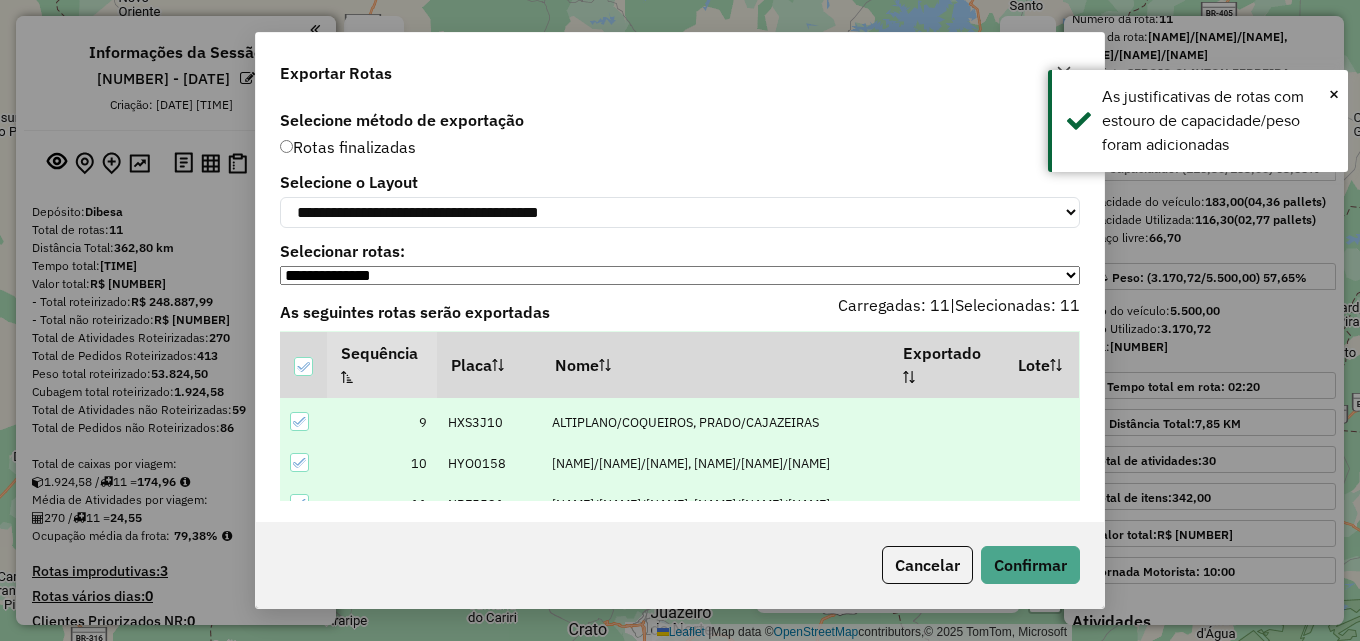 scroll, scrollTop: 461, scrollLeft: 0, axis: vertical 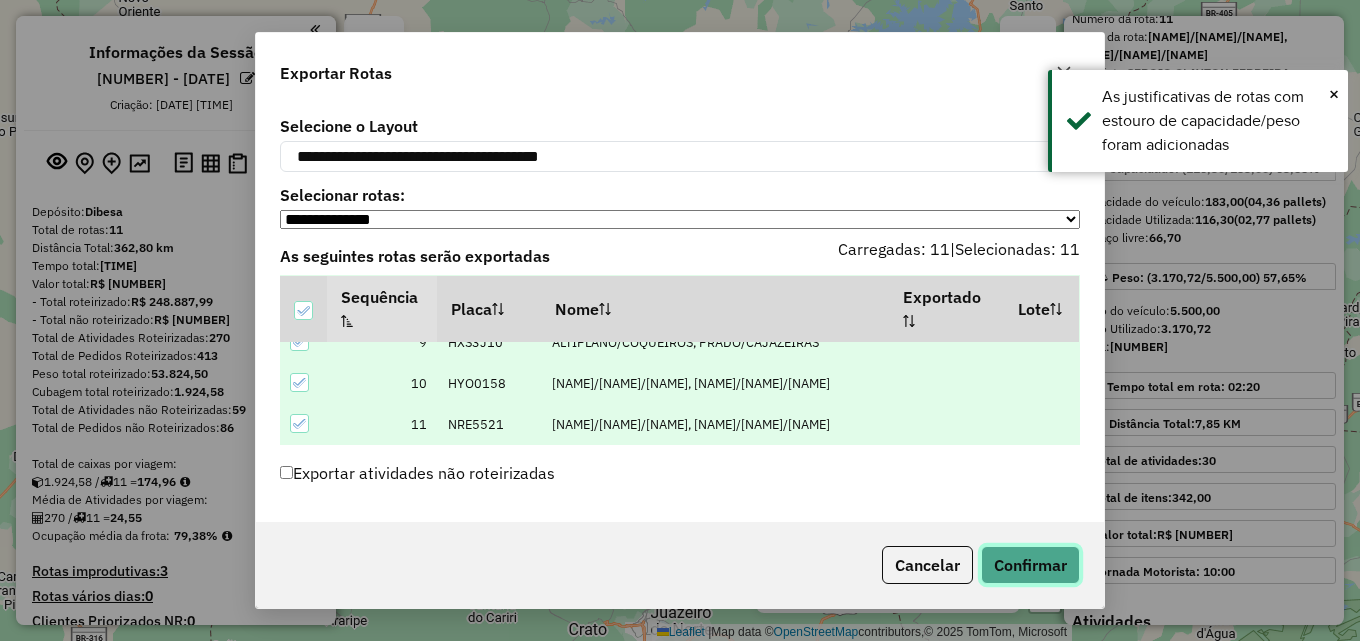 click on "Confirmar" 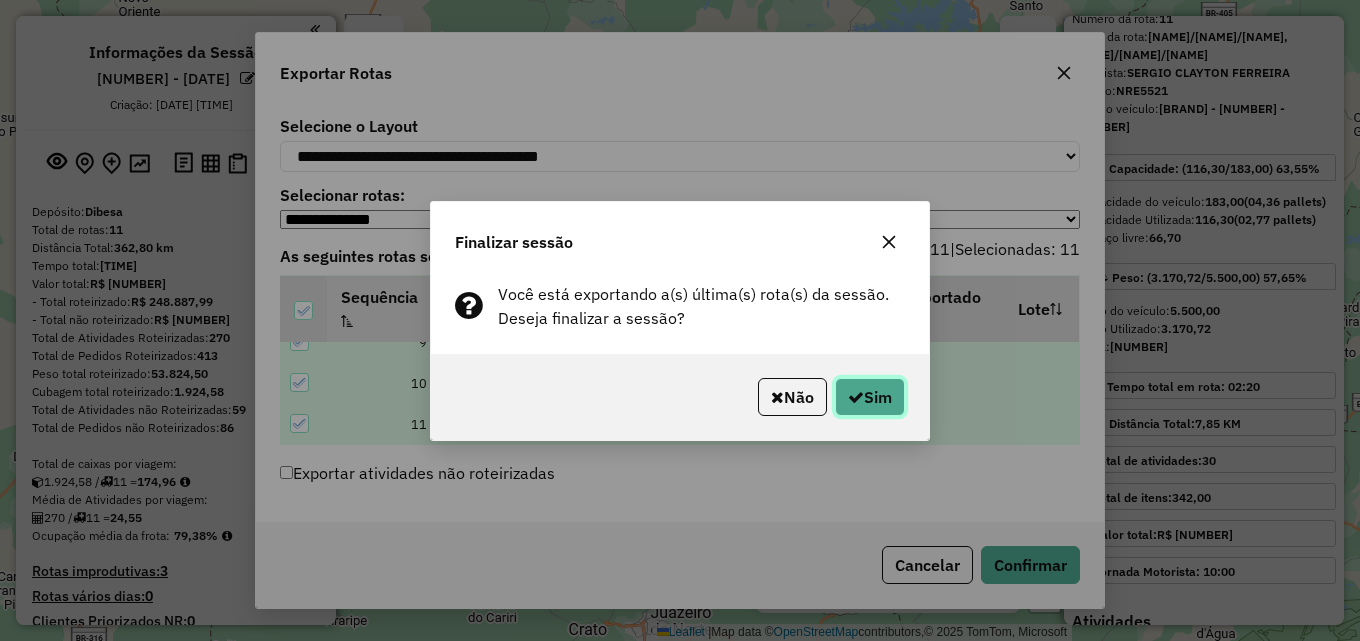 click on "Sim" 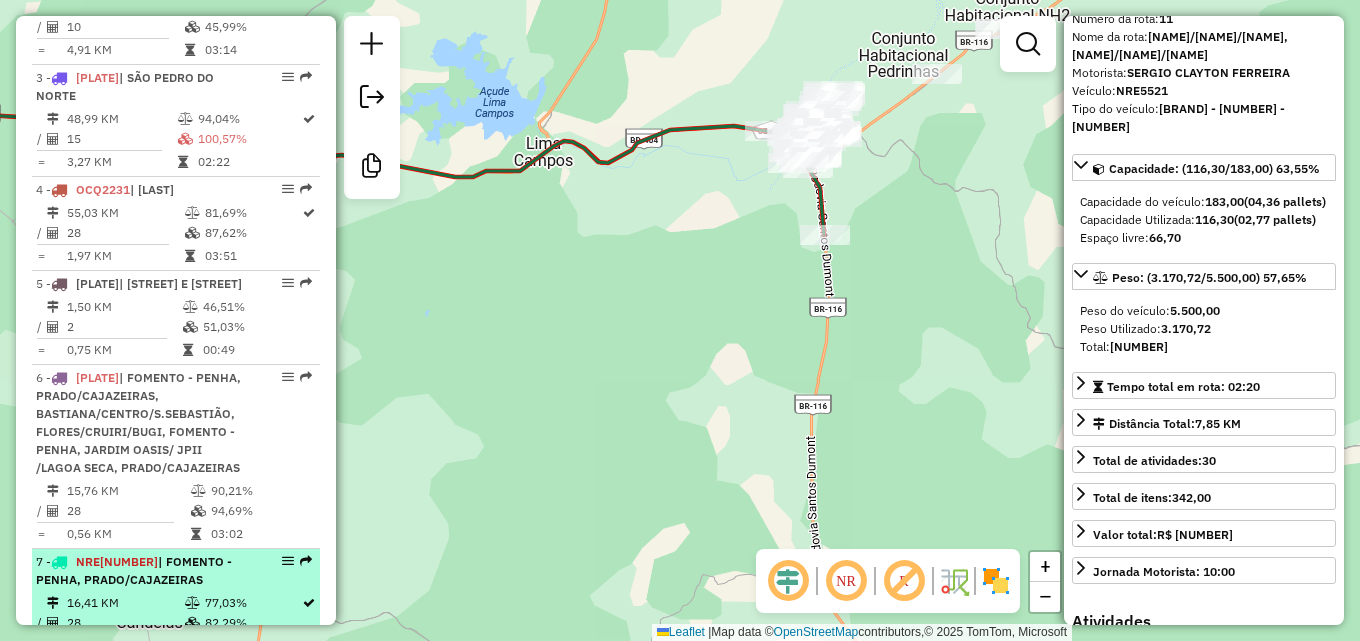 scroll, scrollTop: 1050, scrollLeft: 0, axis: vertical 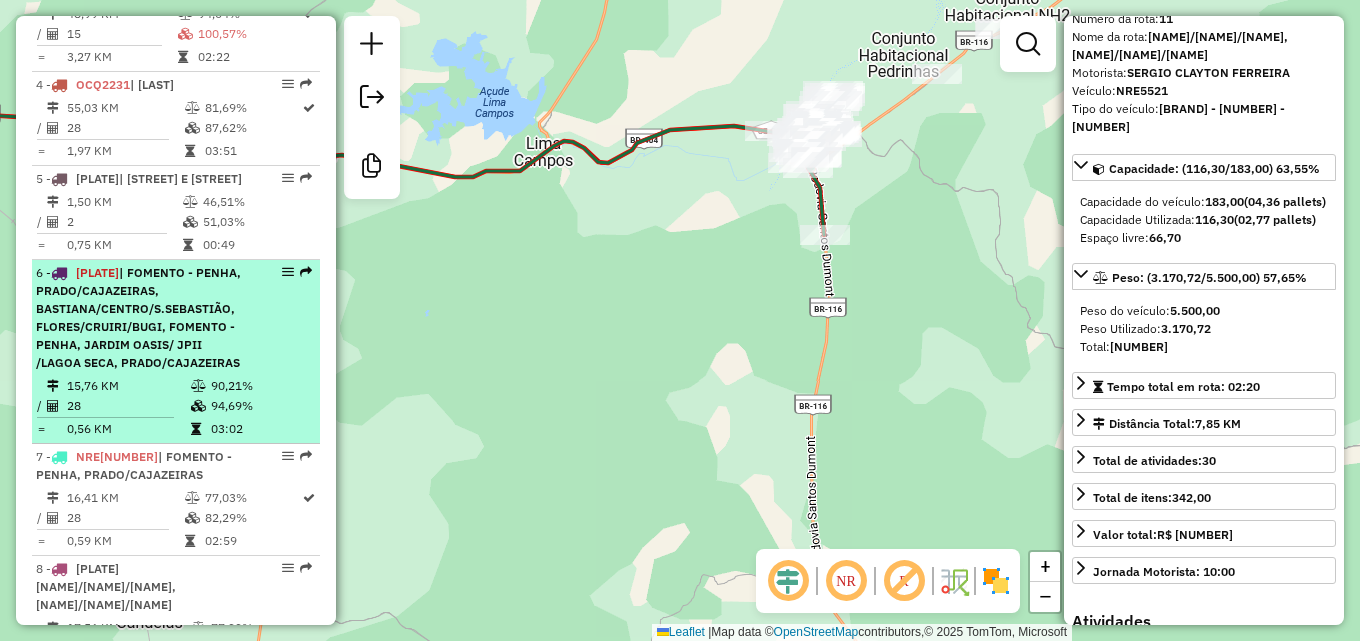 click on "90,21%" at bounding box center (260, 386) 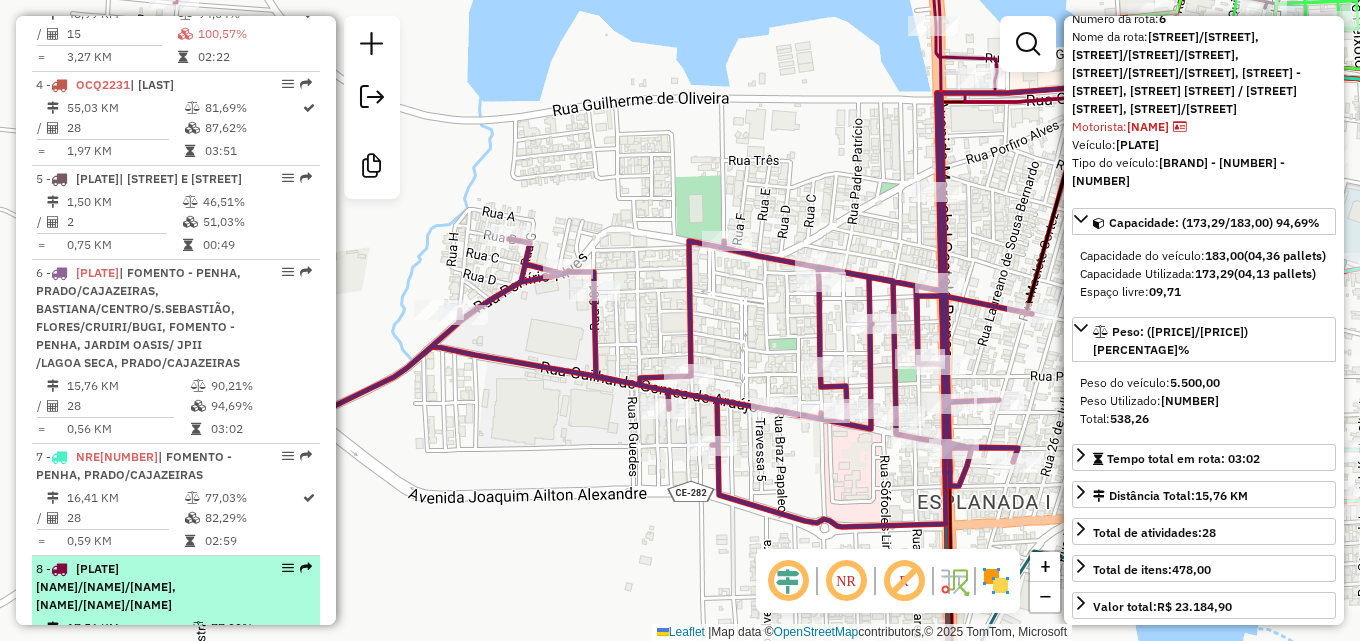 scroll, scrollTop: 1250, scrollLeft: 0, axis: vertical 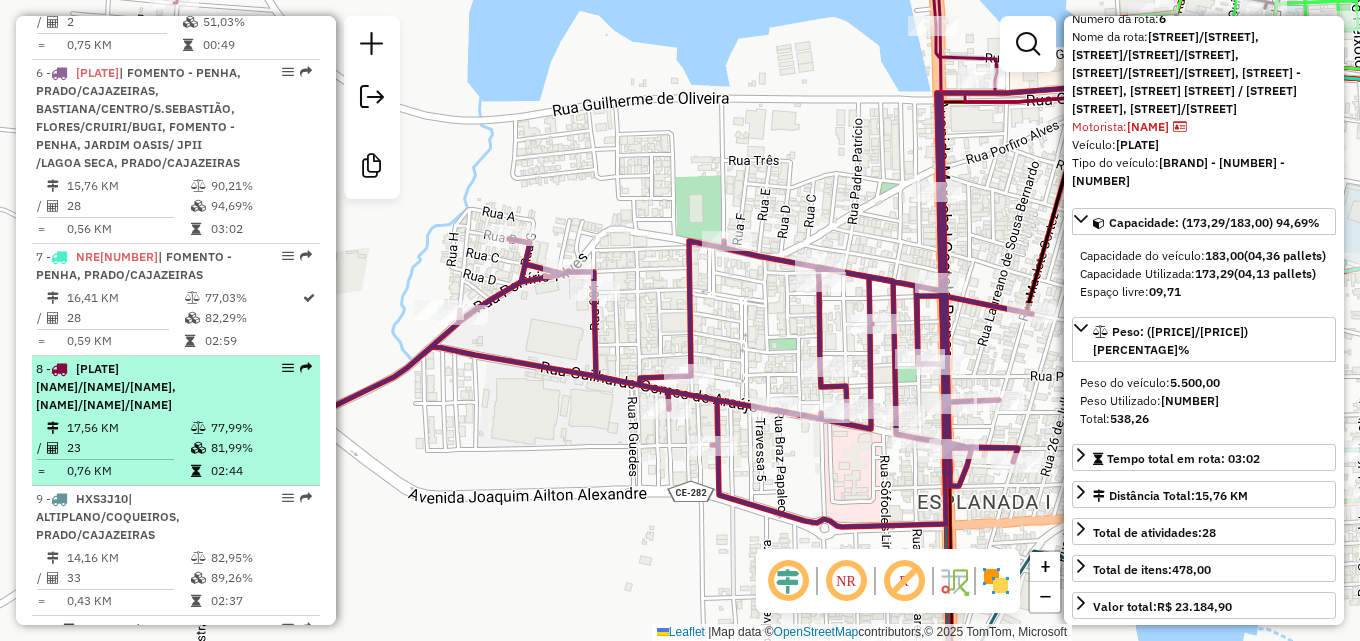 click on "0,76 KM" at bounding box center (128, 471) 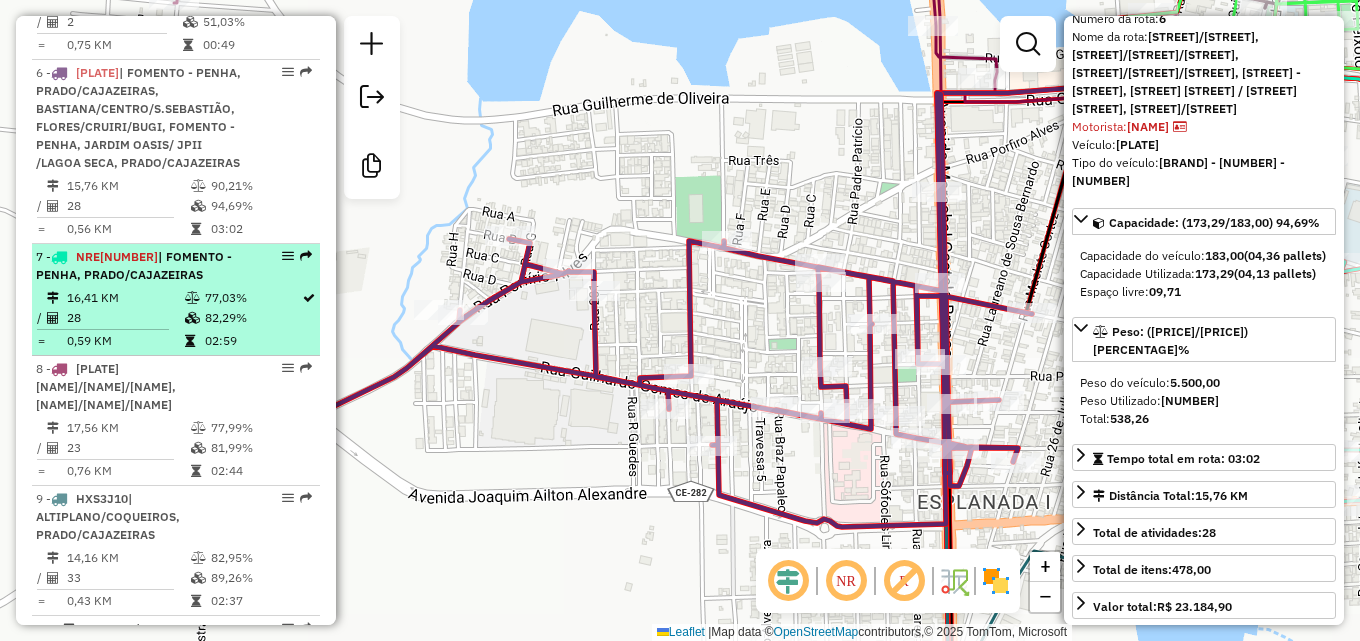 click on "| FOMENTO - PENHA, PRADO/[DISTRICT]" at bounding box center [134, 265] 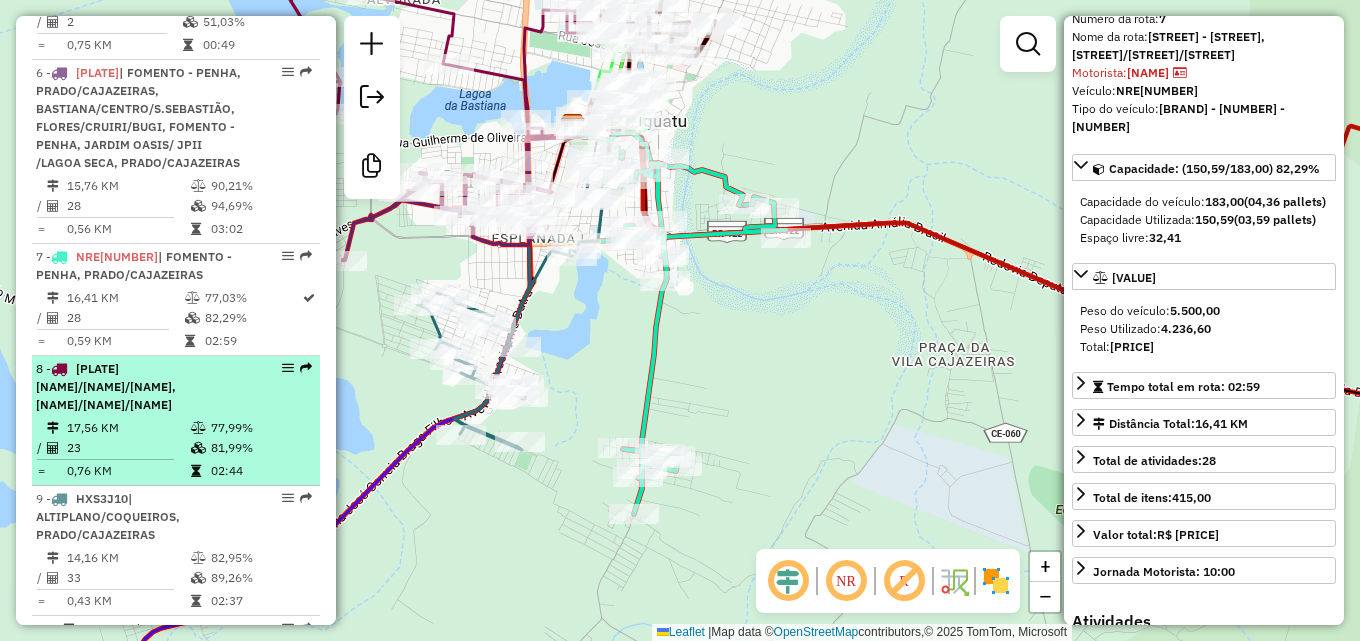 click on "23" at bounding box center [128, 448] 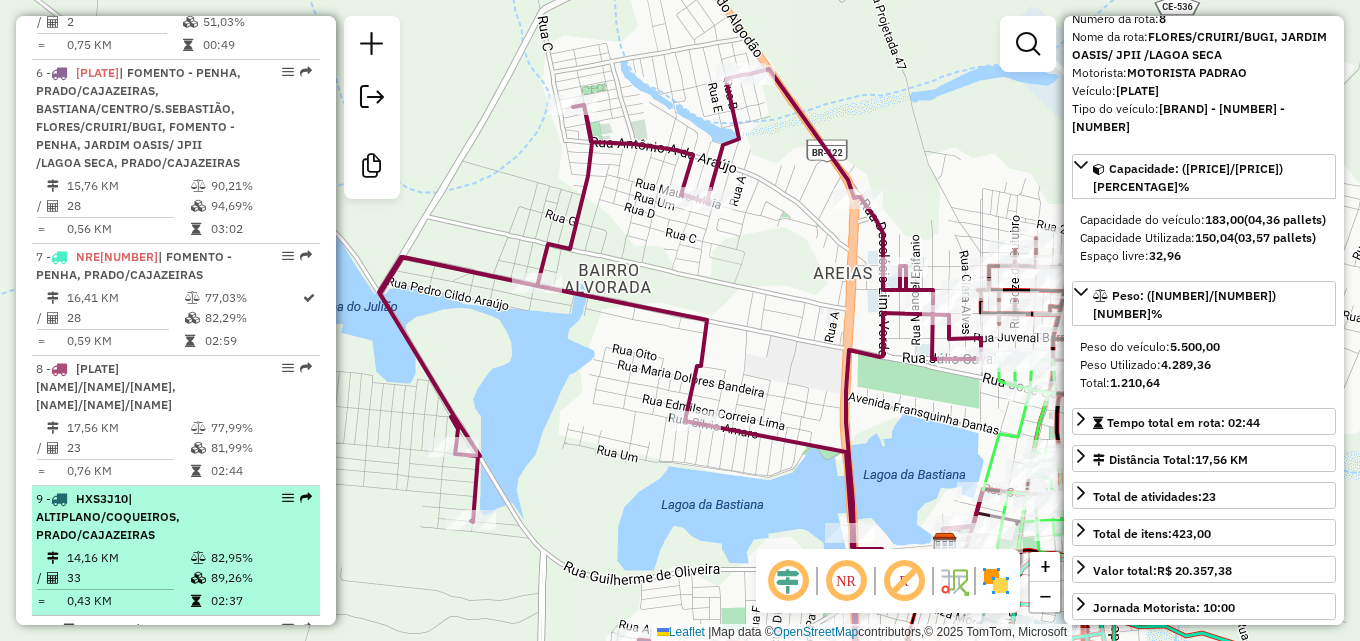 click on "HXS3J10" at bounding box center (102, 498) 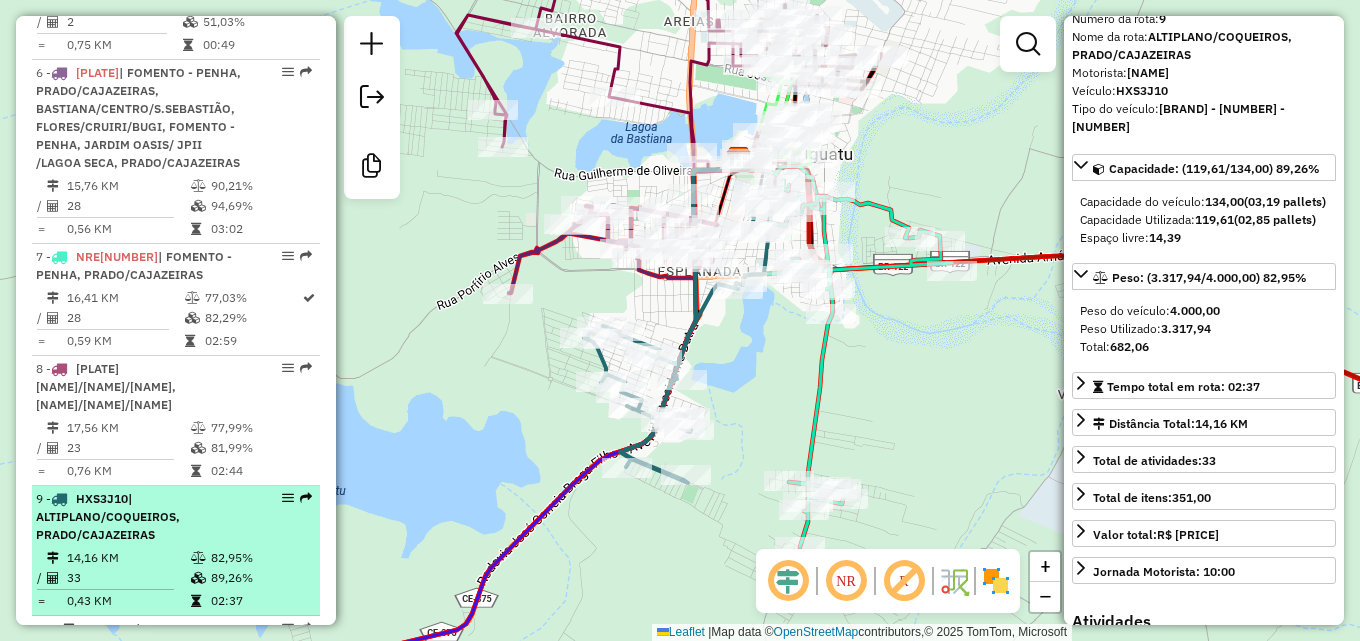 click on "14,16 KM" at bounding box center (128, 558) 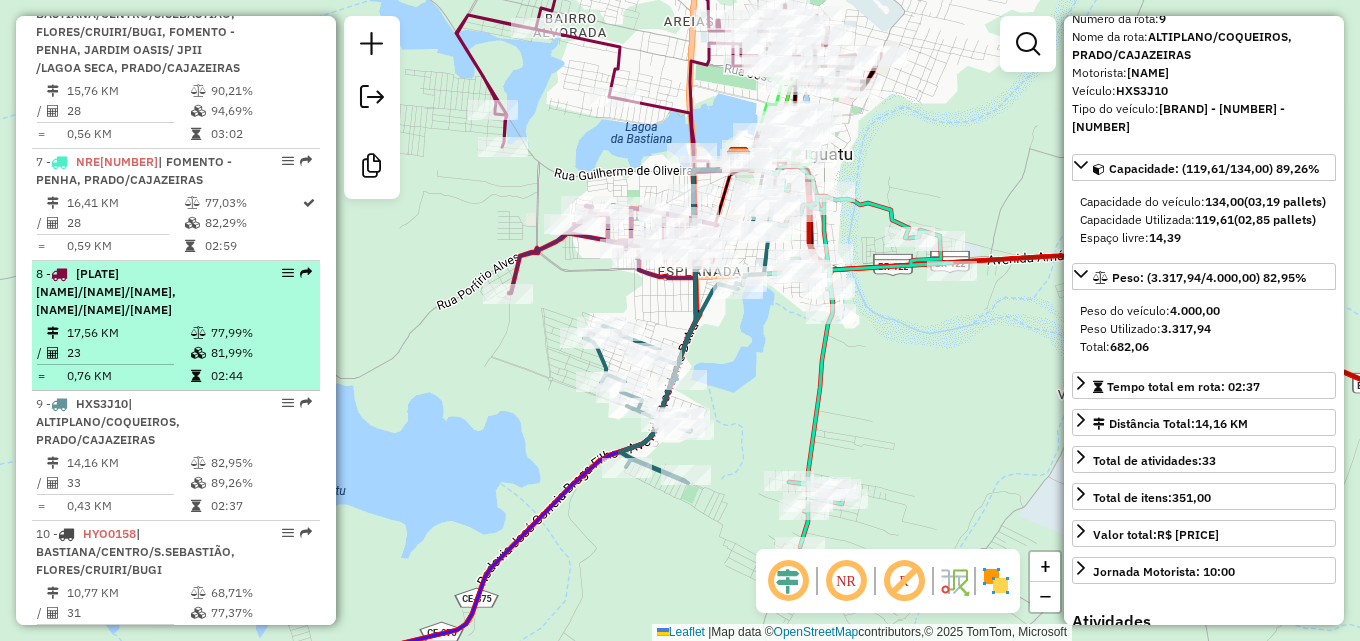 scroll, scrollTop: 1450, scrollLeft: 0, axis: vertical 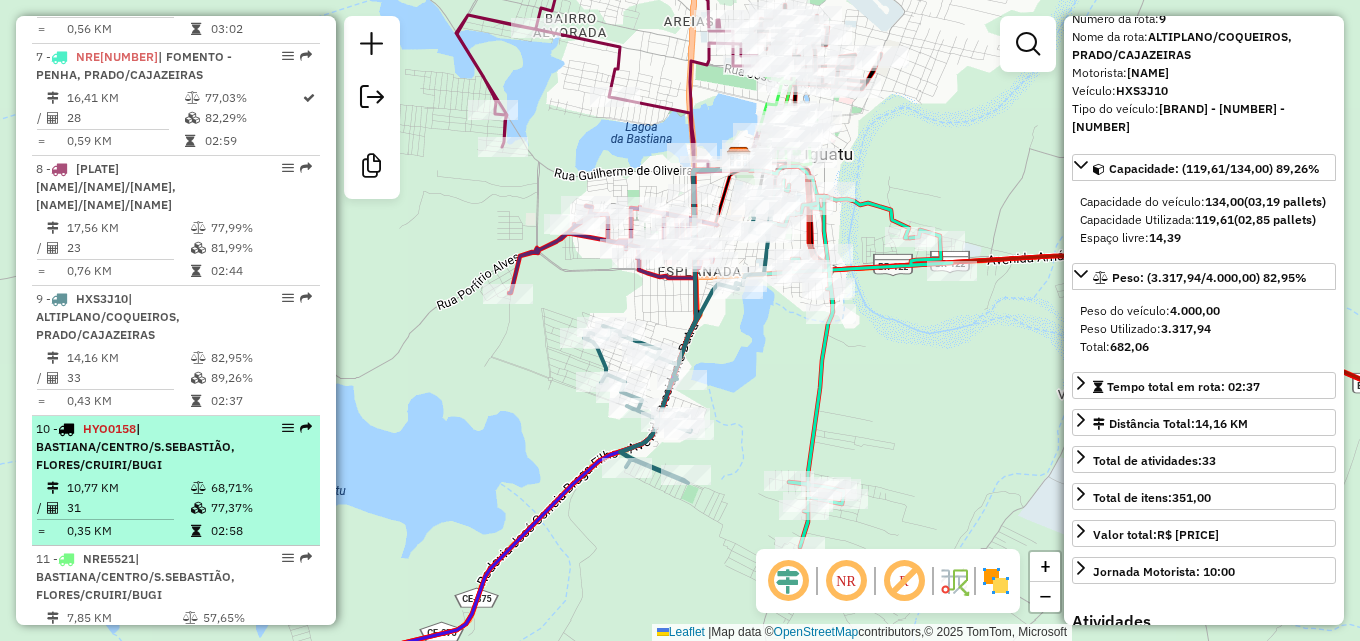 click on "| BASTIANA/CENTRO/S.SEBASTIÃO, FLORES/CRUIRI/BUGI" at bounding box center (135, 446) 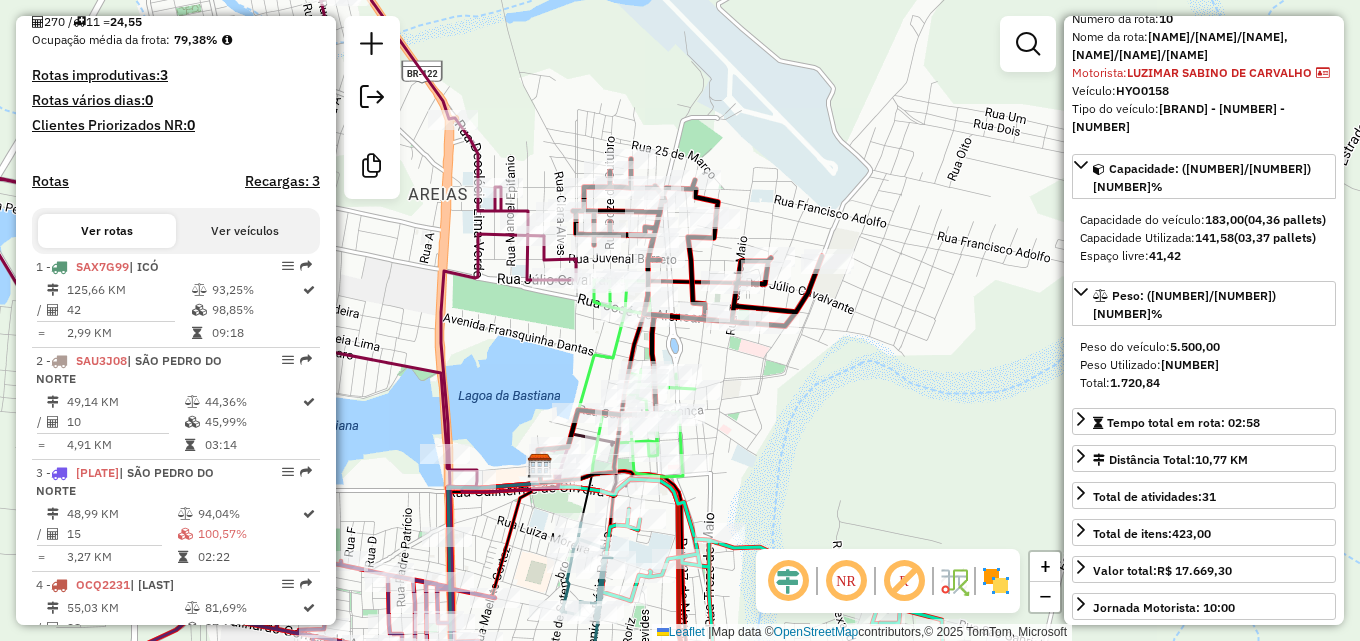 scroll, scrollTop: 0, scrollLeft: 0, axis: both 